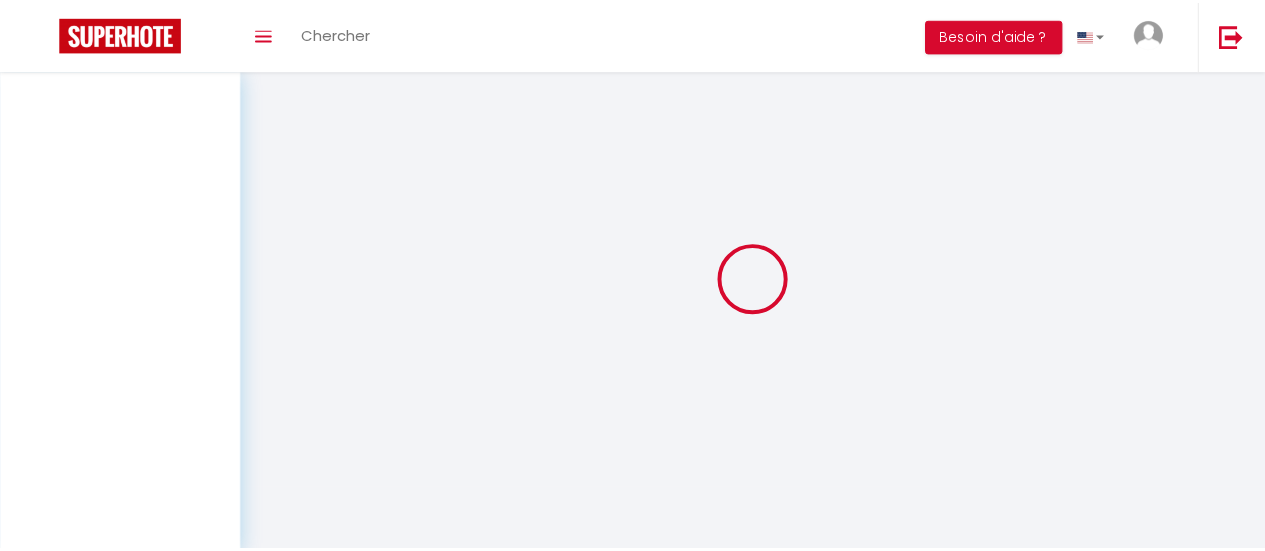 scroll, scrollTop: 0, scrollLeft: 0, axis: both 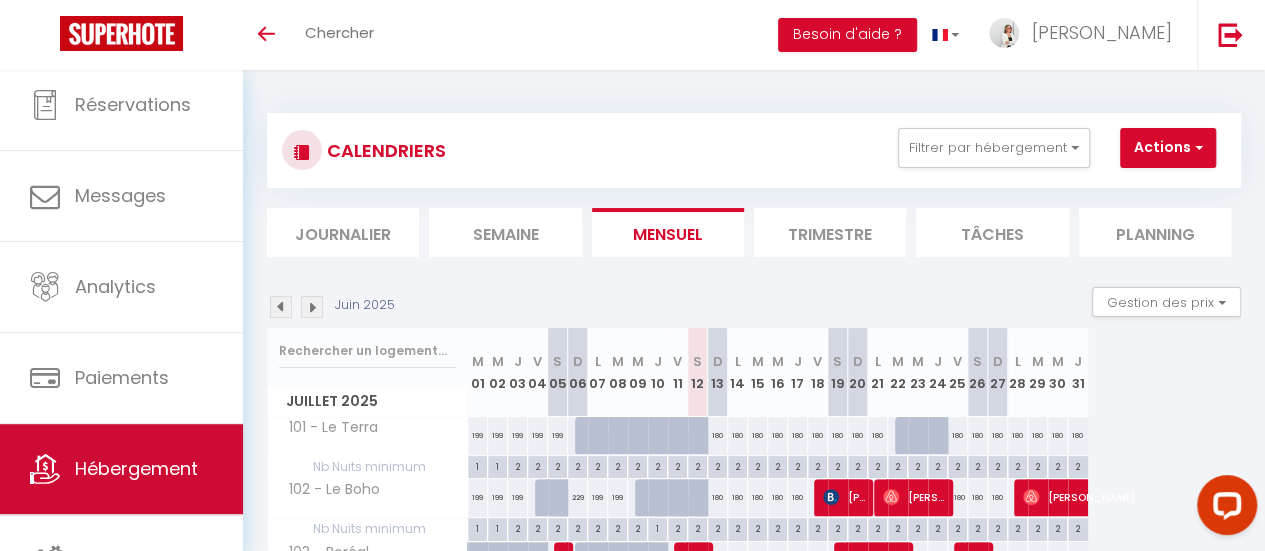 click on "Hébergement" at bounding box center (121, 469) 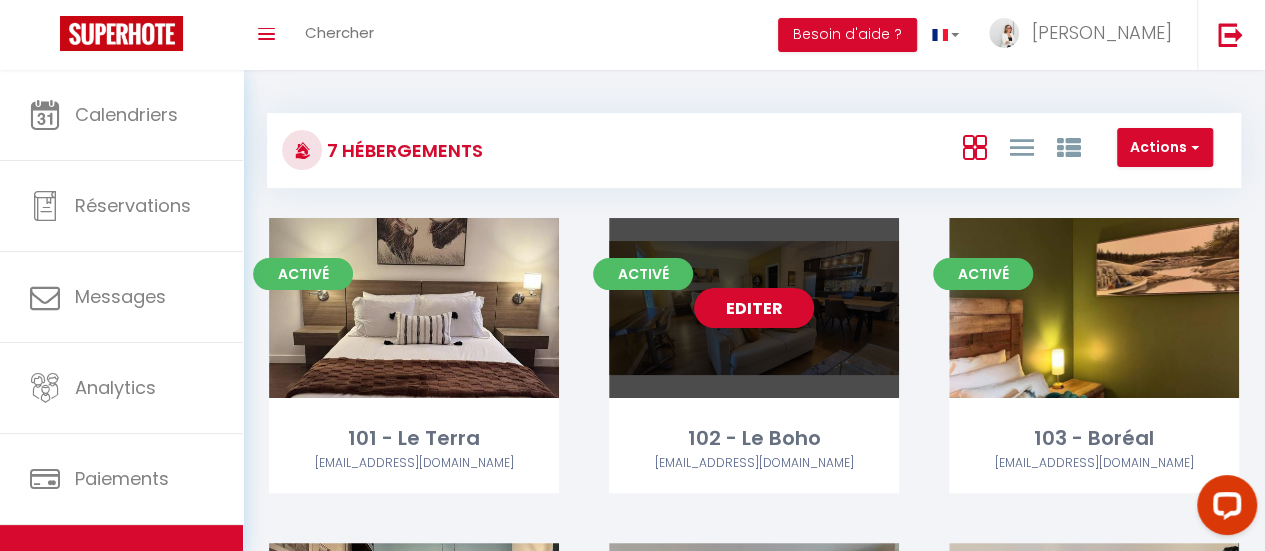 click on "Editer" at bounding box center [754, 308] 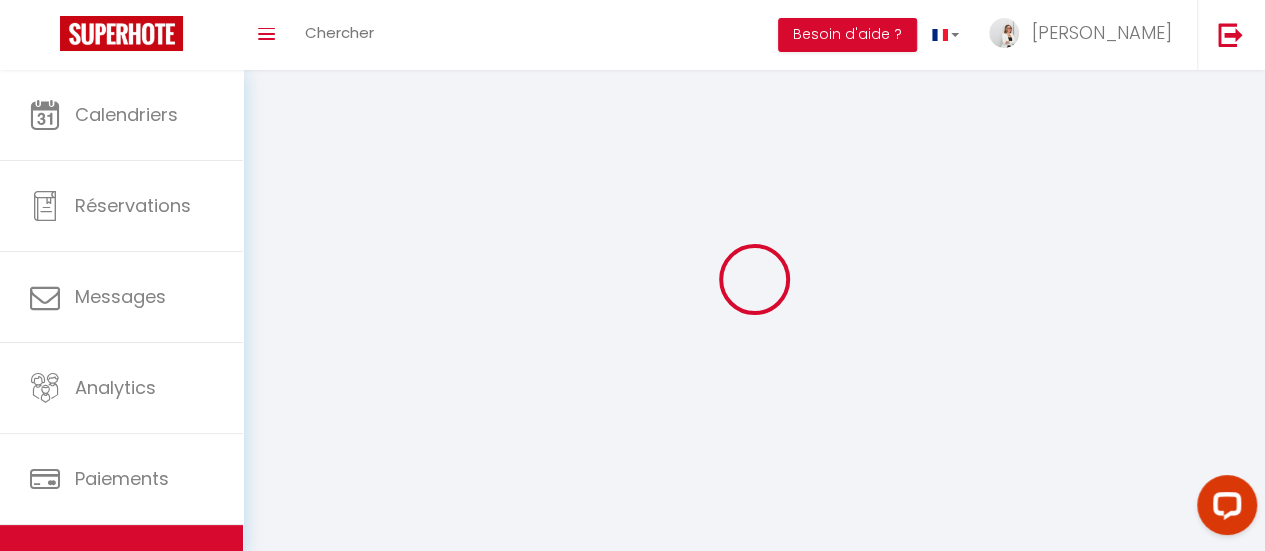 select 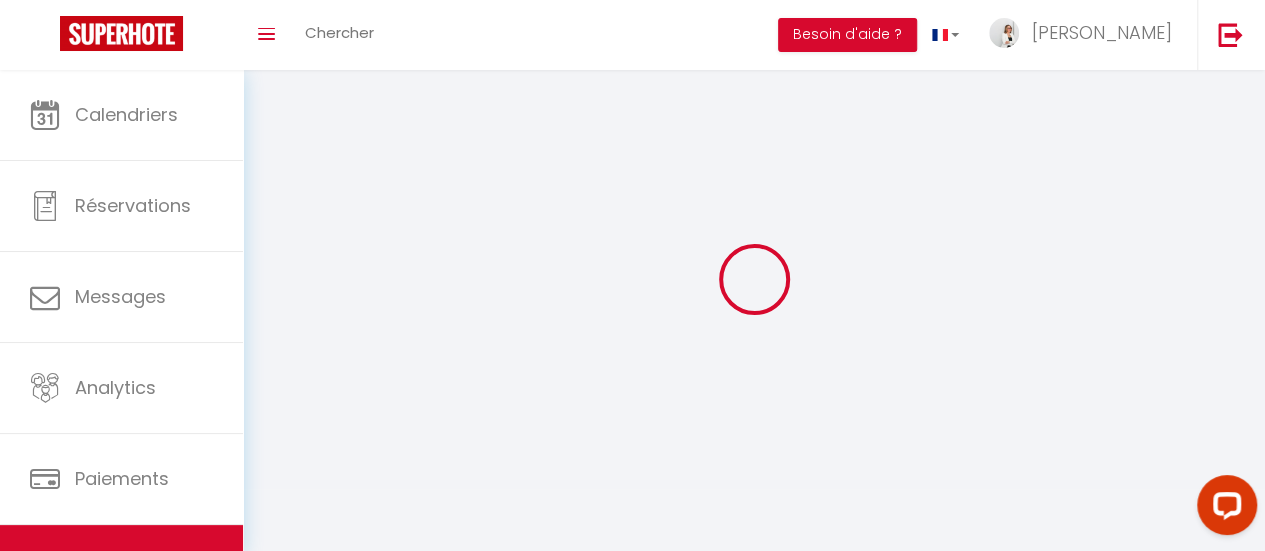 select 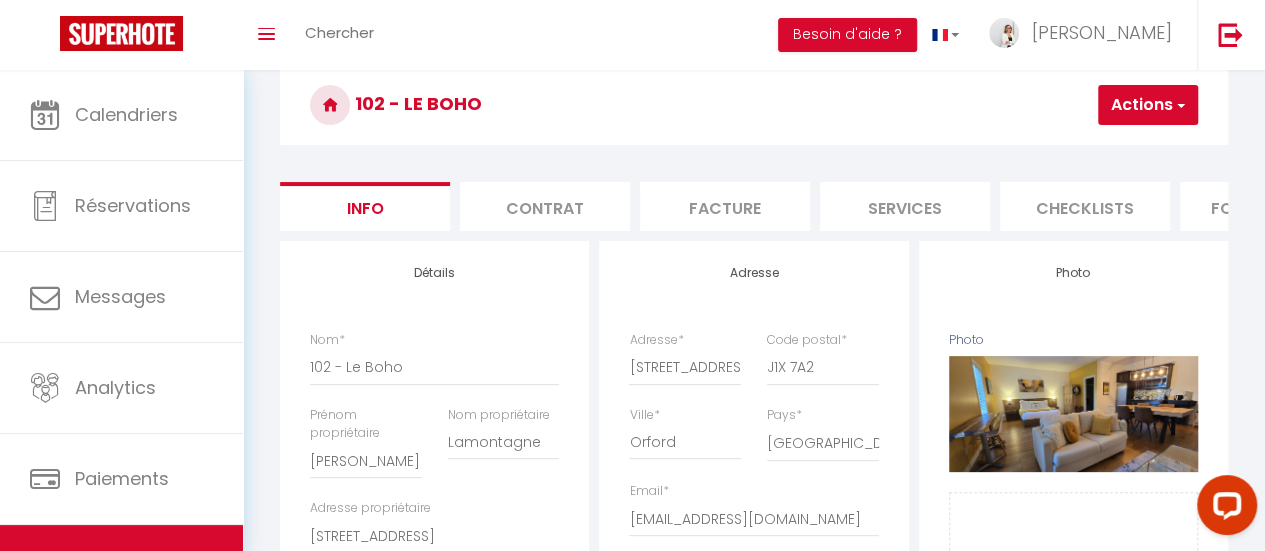 scroll, scrollTop: 0, scrollLeft: 0, axis: both 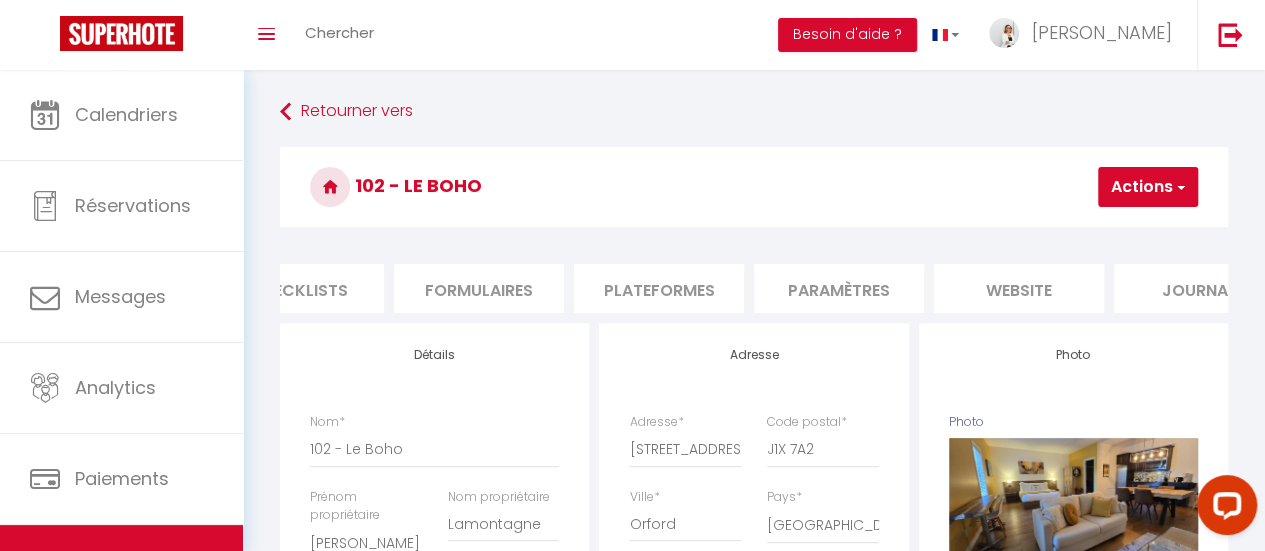 click on "website" at bounding box center [1019, 288] 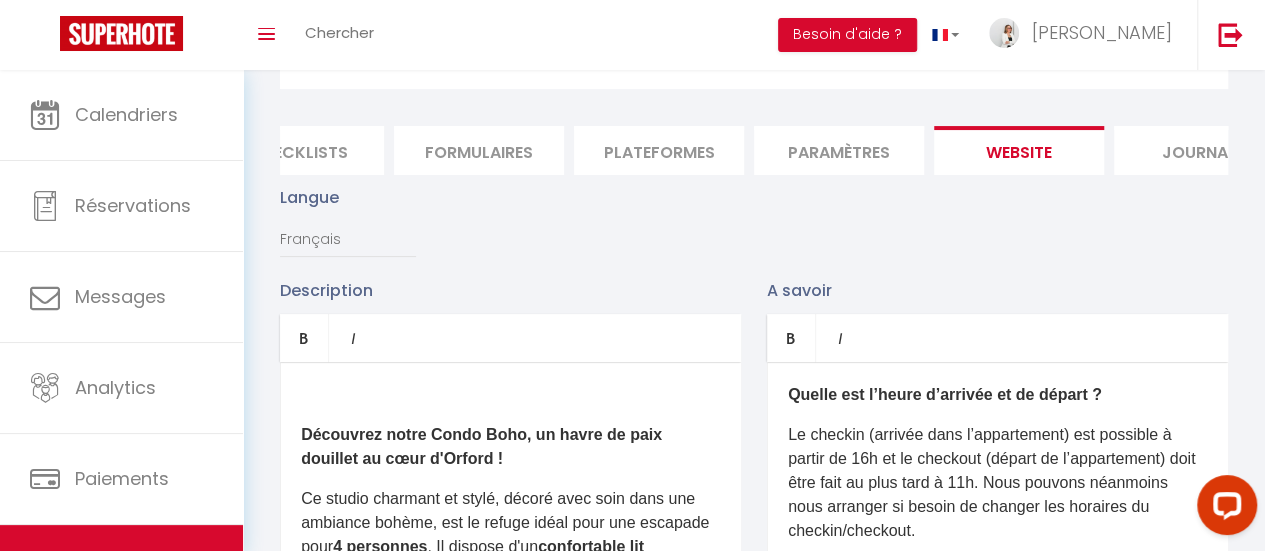 scroll, scrollTop: 300, scrollLeft: 0, axis: vertical 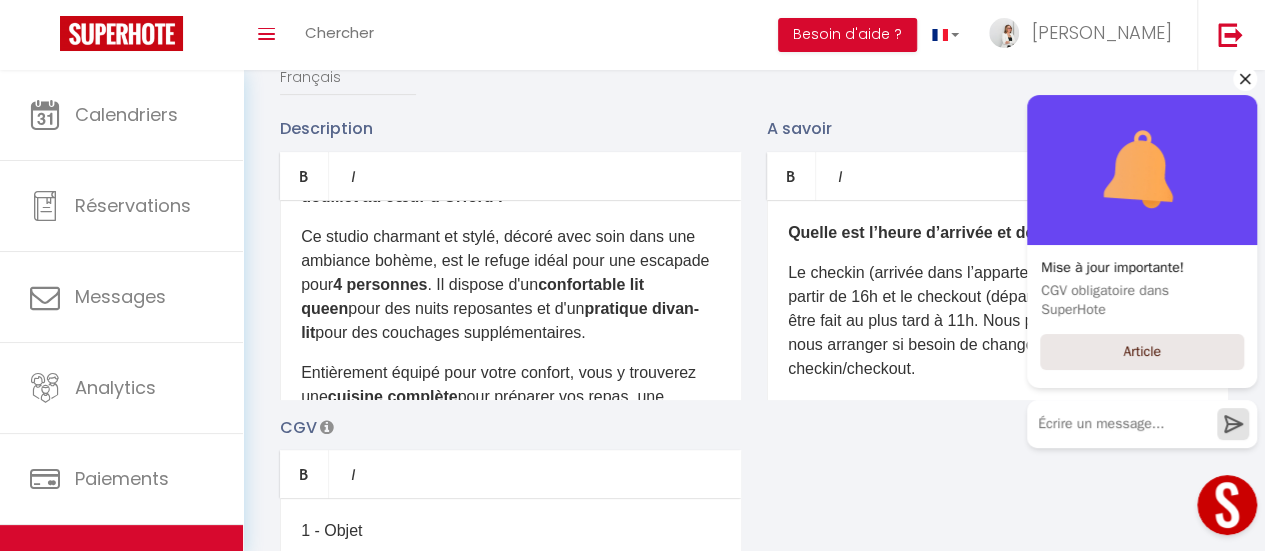 click 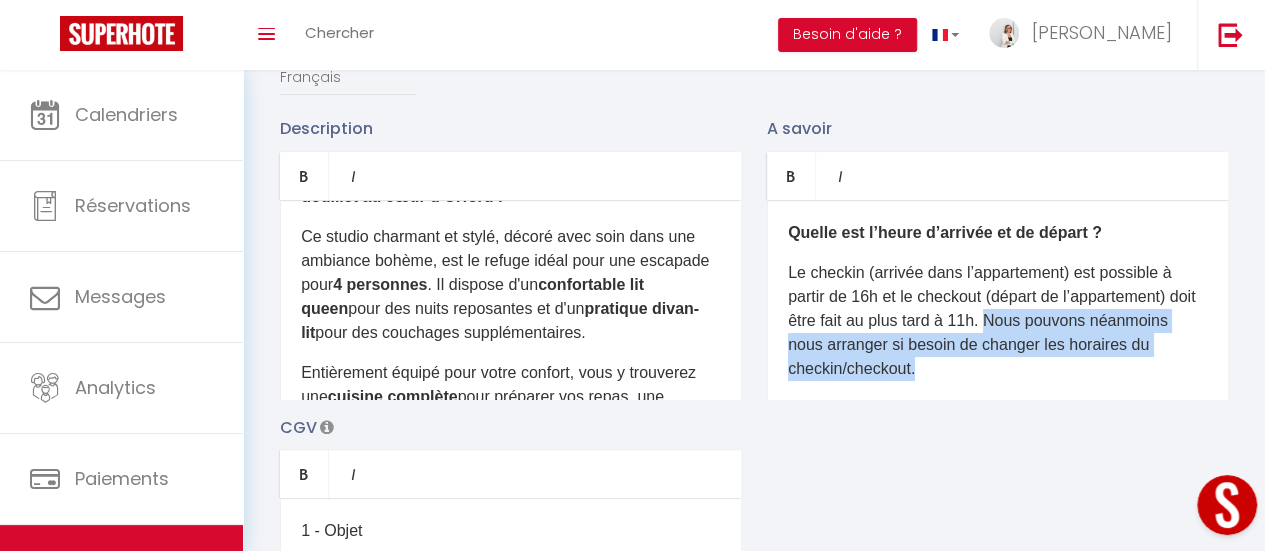 drag, startPoint x: 1030, startPoint y: 333, endPoint x: 1106, endPoint y: 379, distance: 88.83693 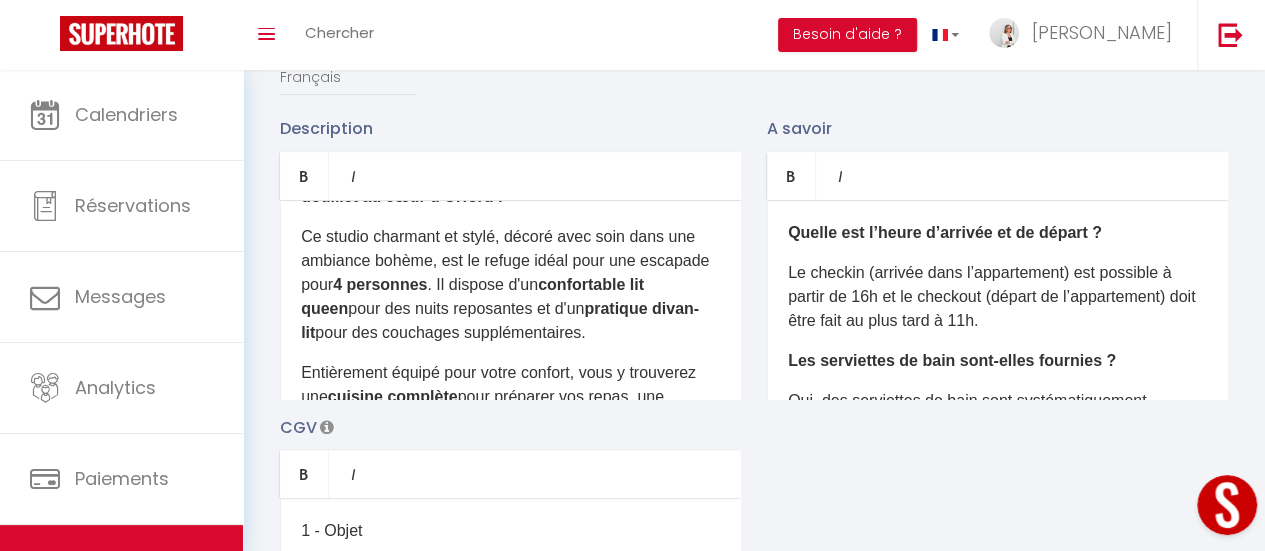 scroll, scrollTop: 200, scrollLeft: 0, axis: vertical 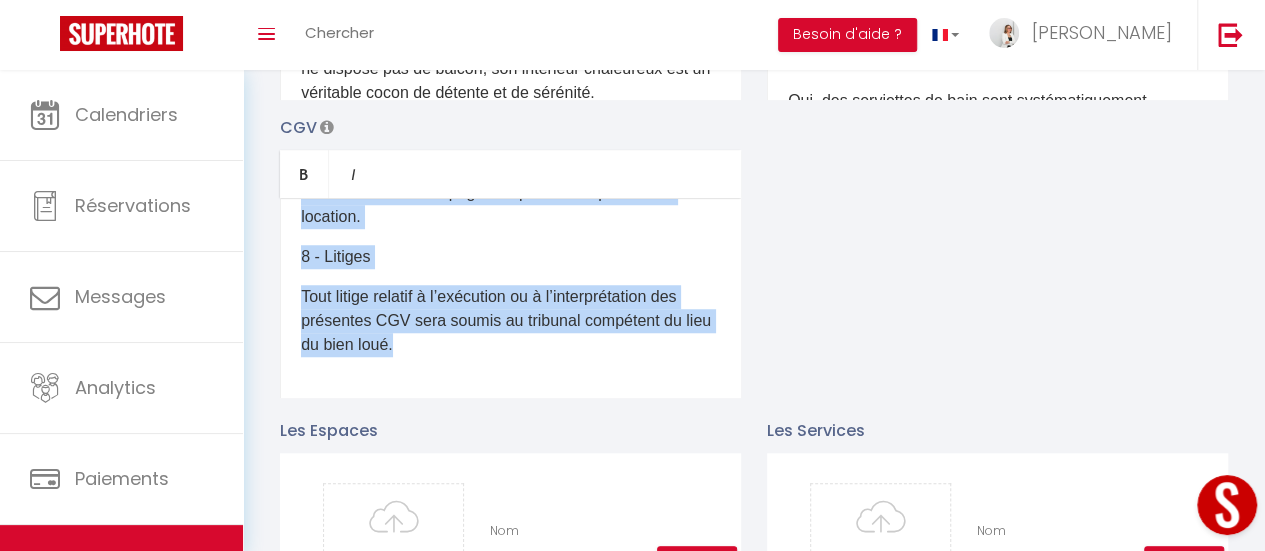 drag, startPoint x: 298, startPoint y: 243, endPoint x: 702, endPoint y: 428, distance: 444.34332 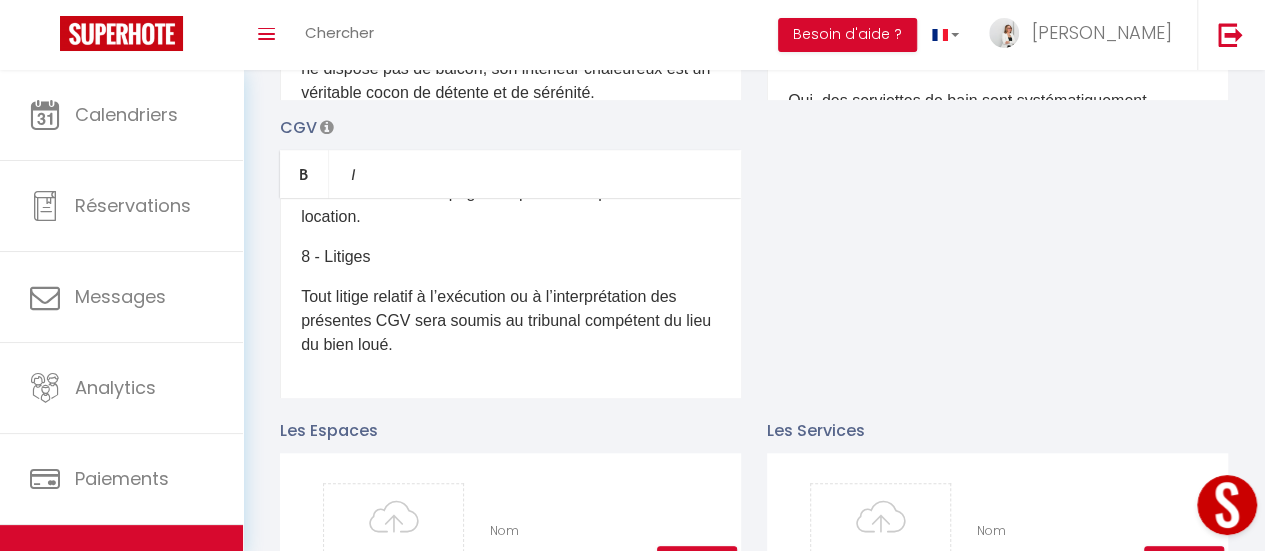 scroll, scrollTop: 0, scrollLeft: 0, axis: both 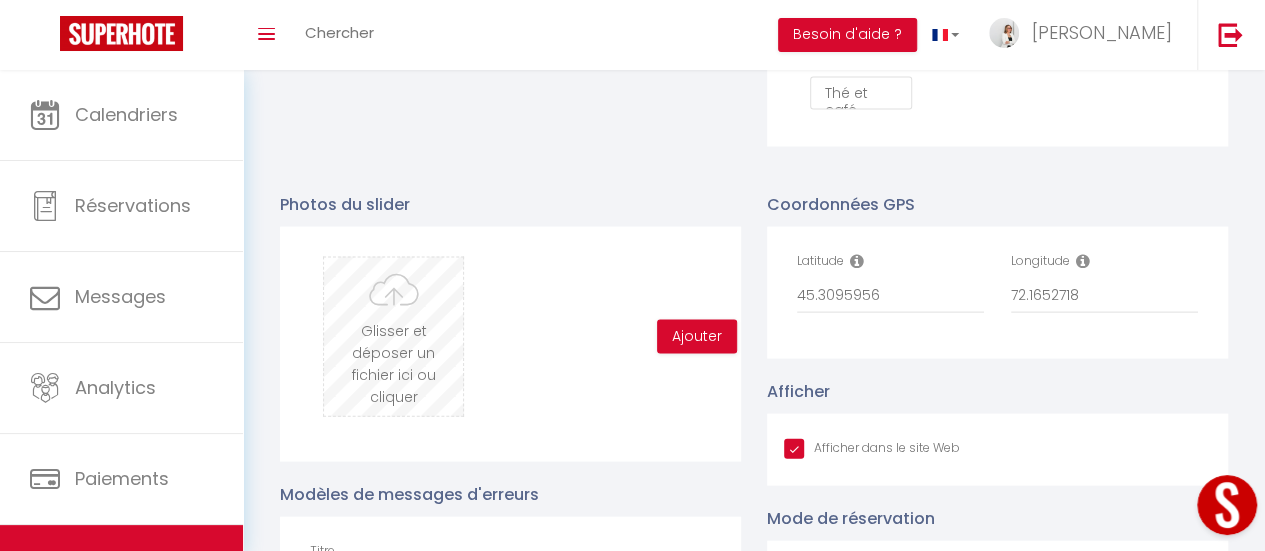 click at bounding box center (393, 337) 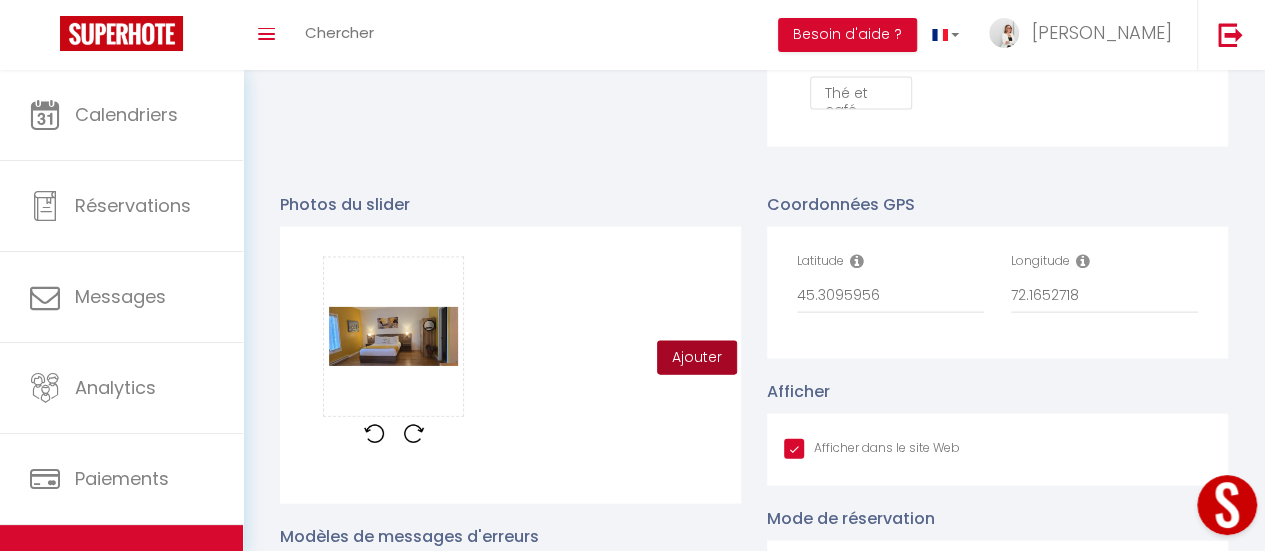 click on "Ajouter" at bounding box center [697, 358] 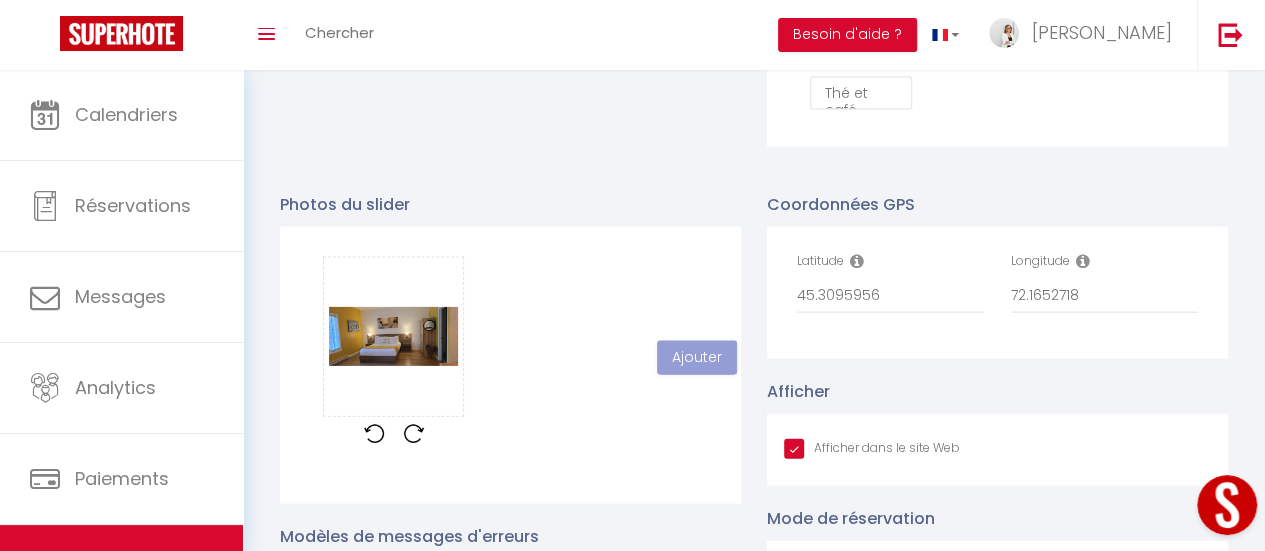 type 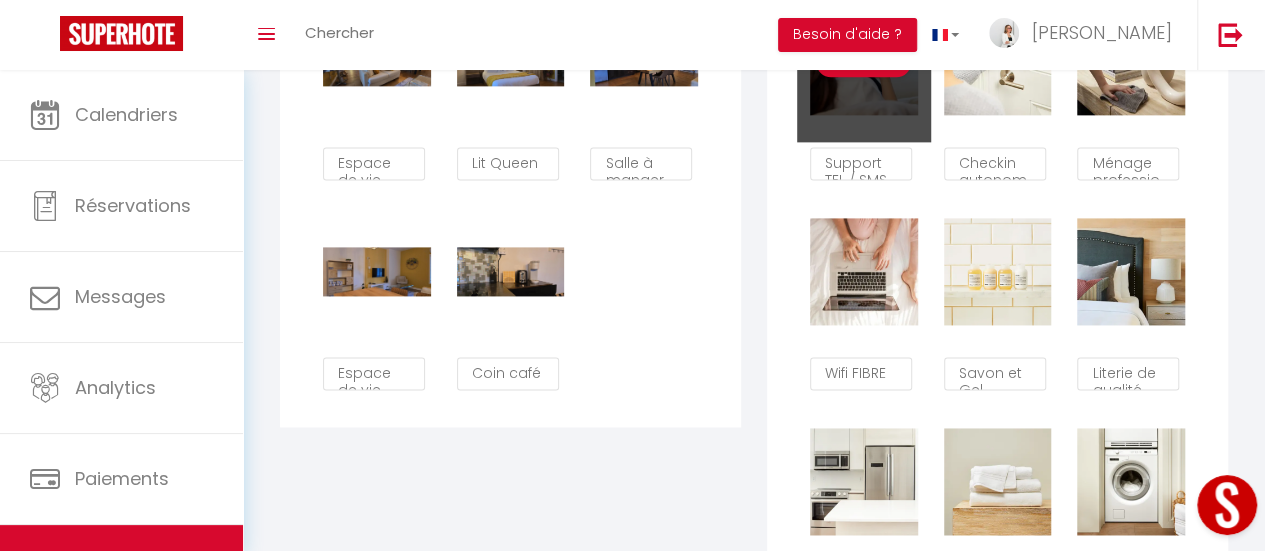 scroll, scrollTop: 1200, scrollLeft: 0, axis: vertical 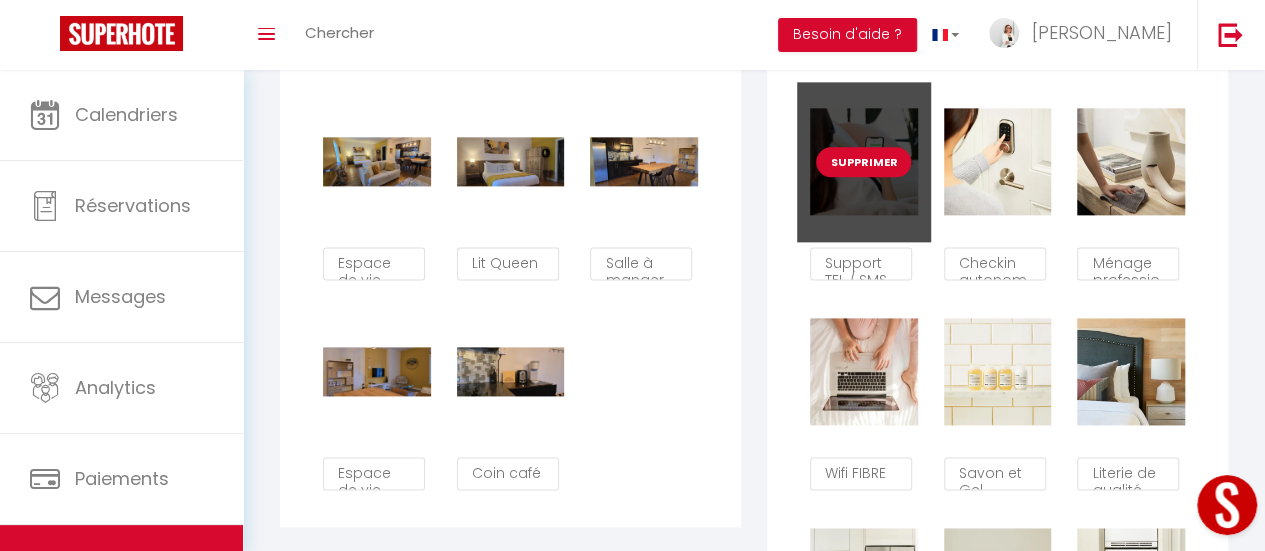 click on "Supprimer" at bounding box center [863, 162] 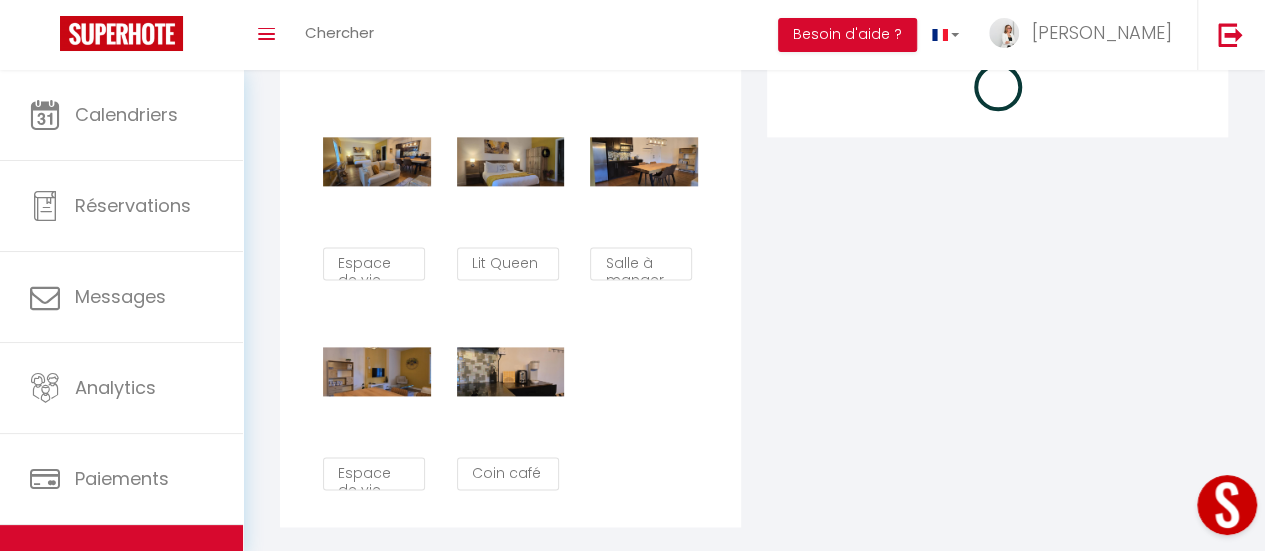 checkbox on "true" 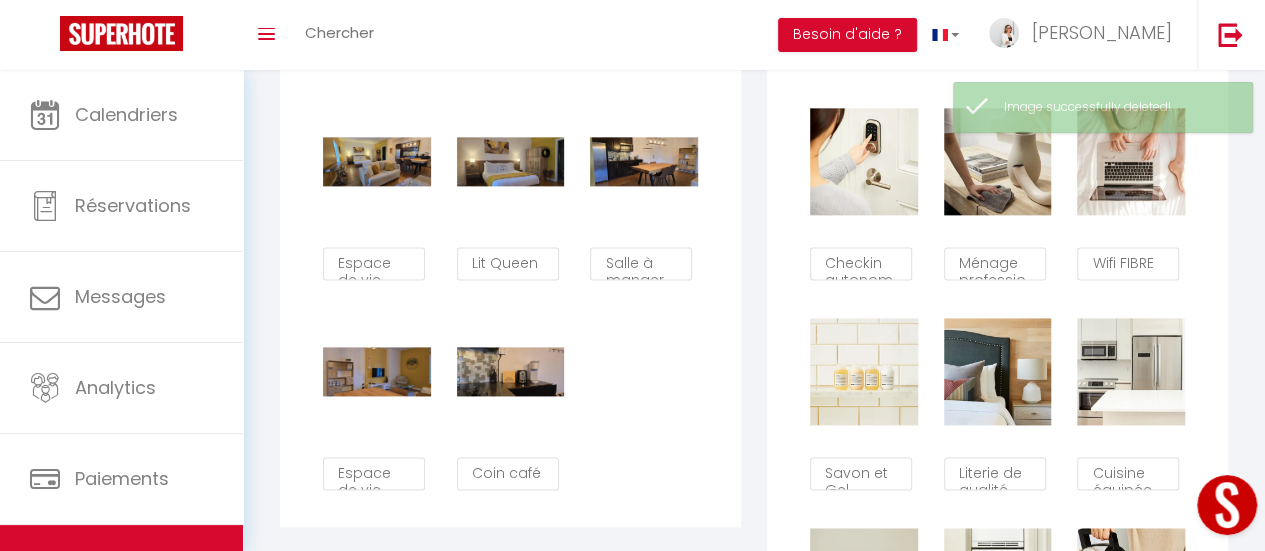 scroll, scrollTop: 34, scrollLeft: 0, axis: vertical 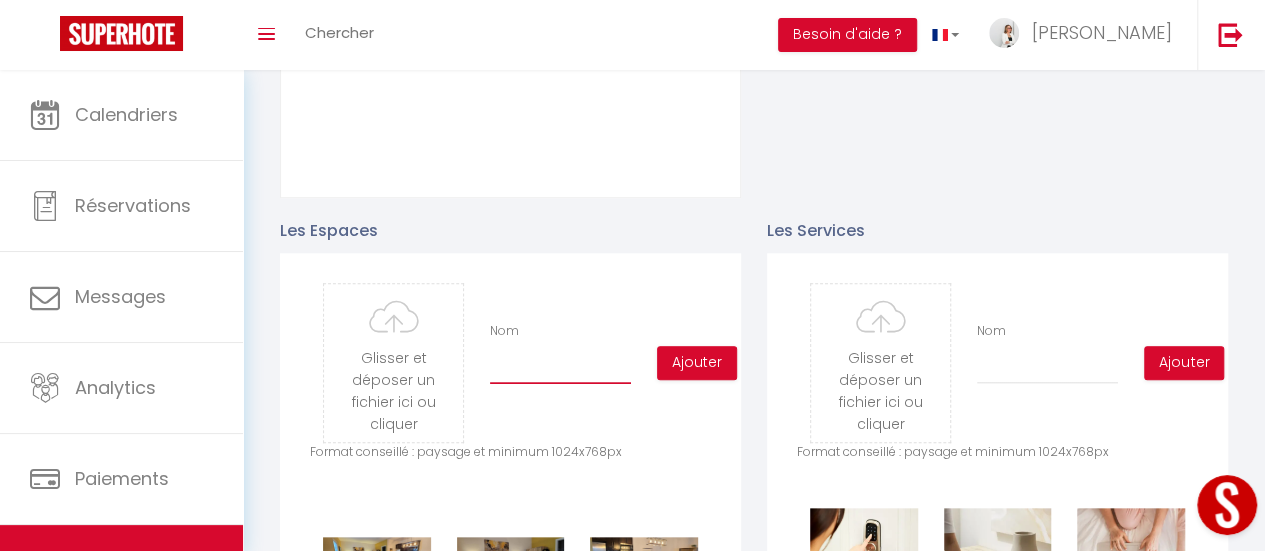 click on "Nom" at bounding box center (560, 366) 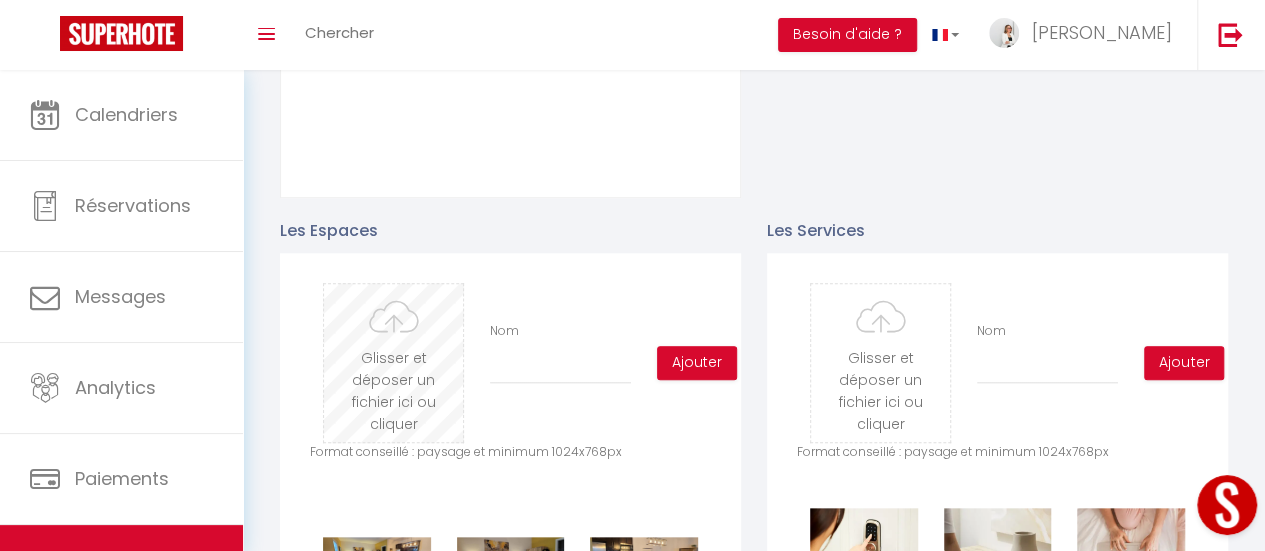click at bounding box center [393, 363] 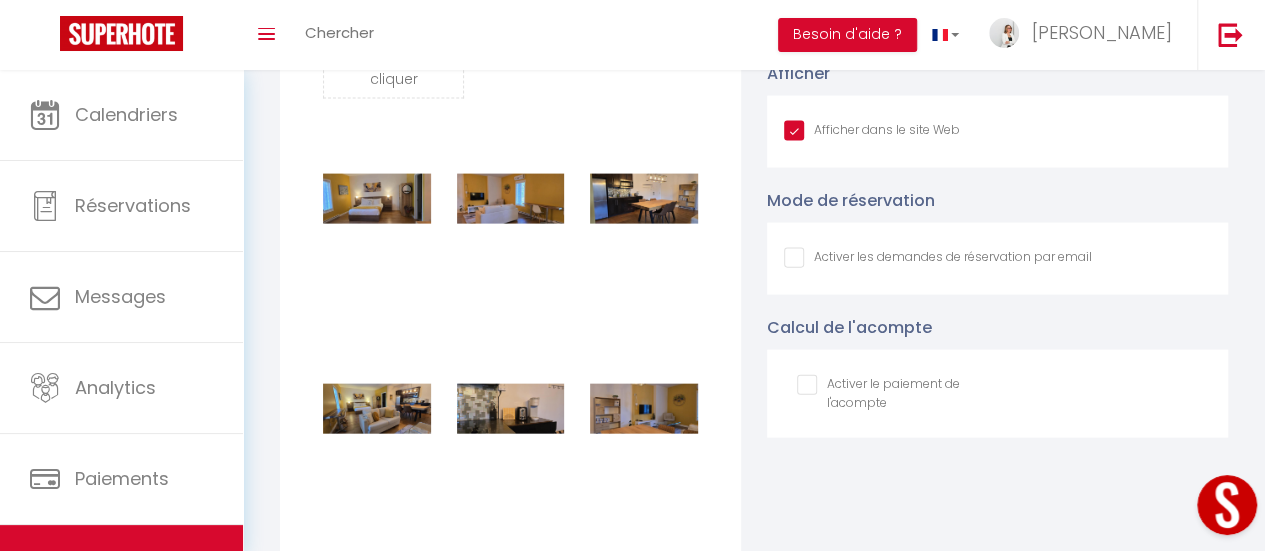 scroll, scrollTop: 2090, scrollLeft: 0, axis: vertical 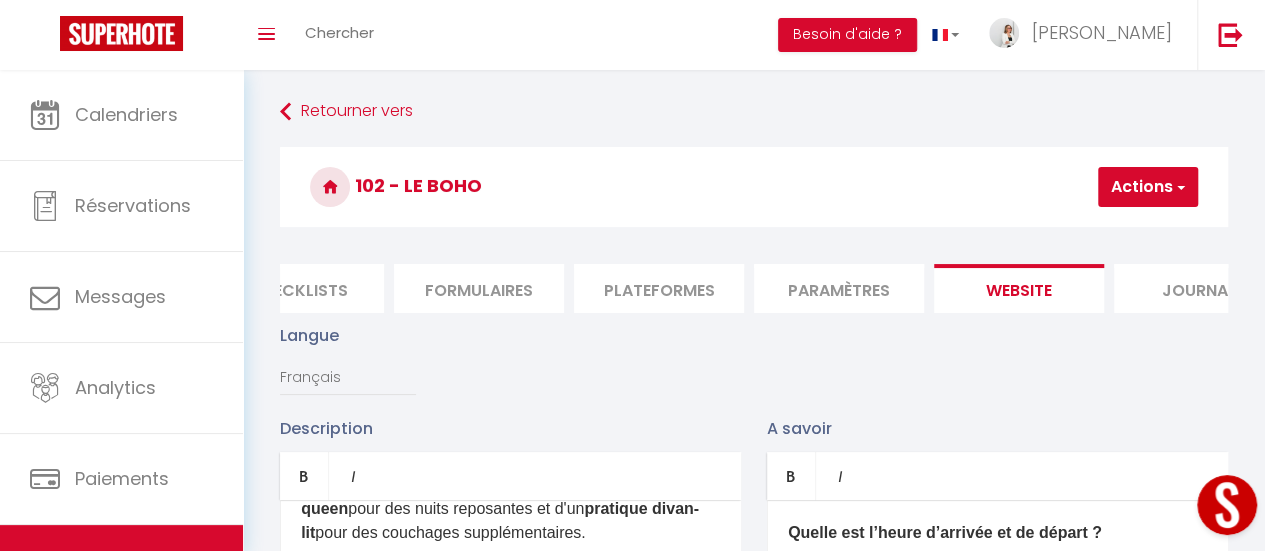 click on "Actions" at bounding box center [1148, 187] 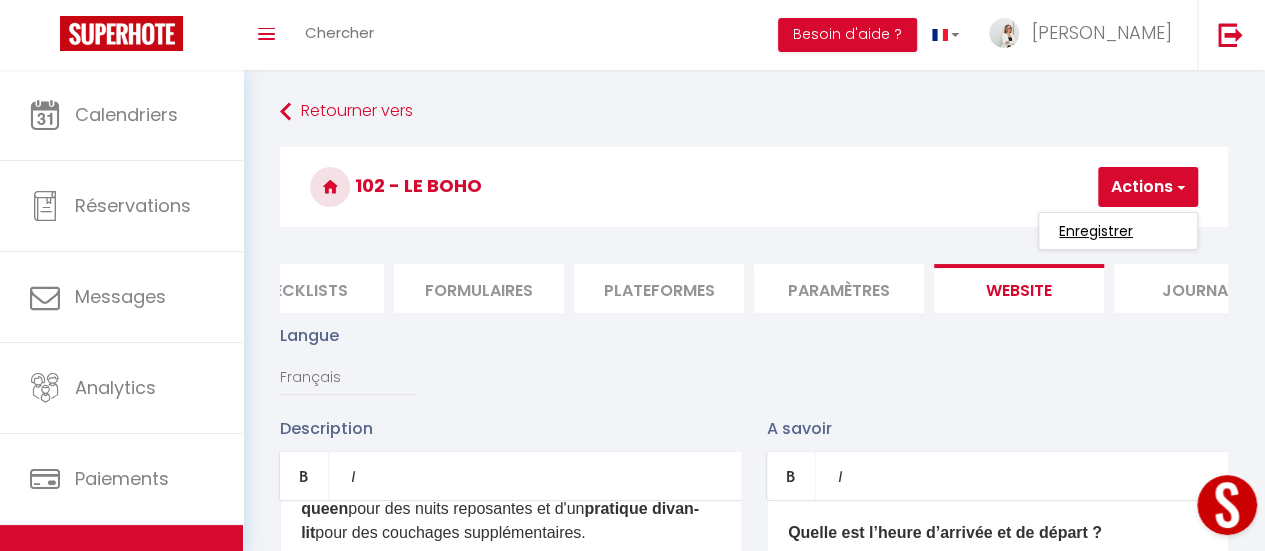click on "Enregistrer" at bounding box center (1096, 231) 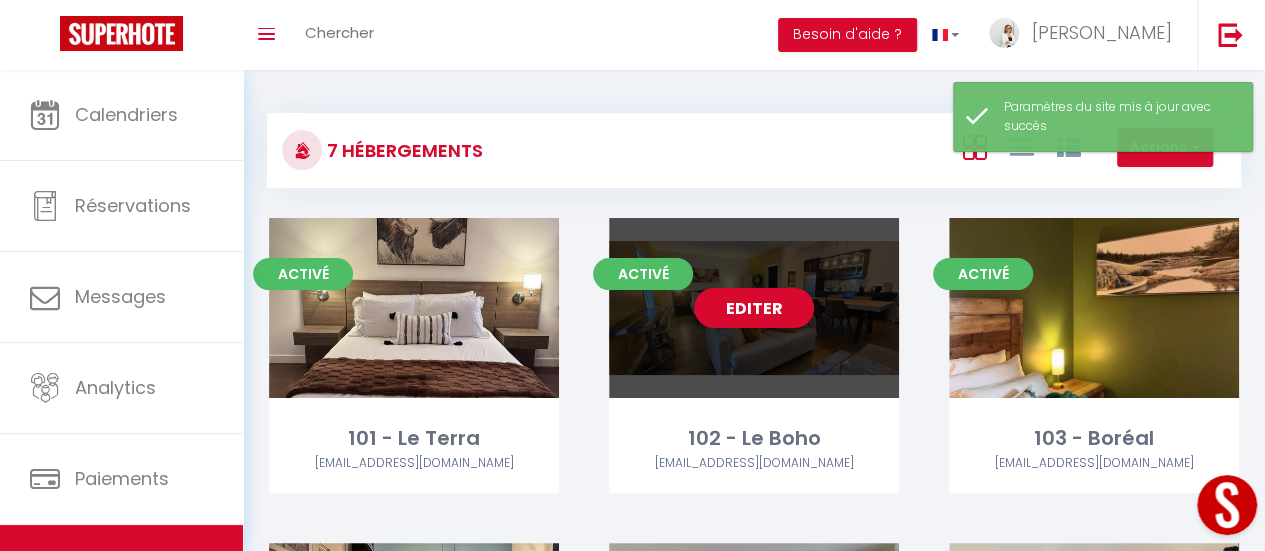 click on "Editer" at bounding box center (754, 308) 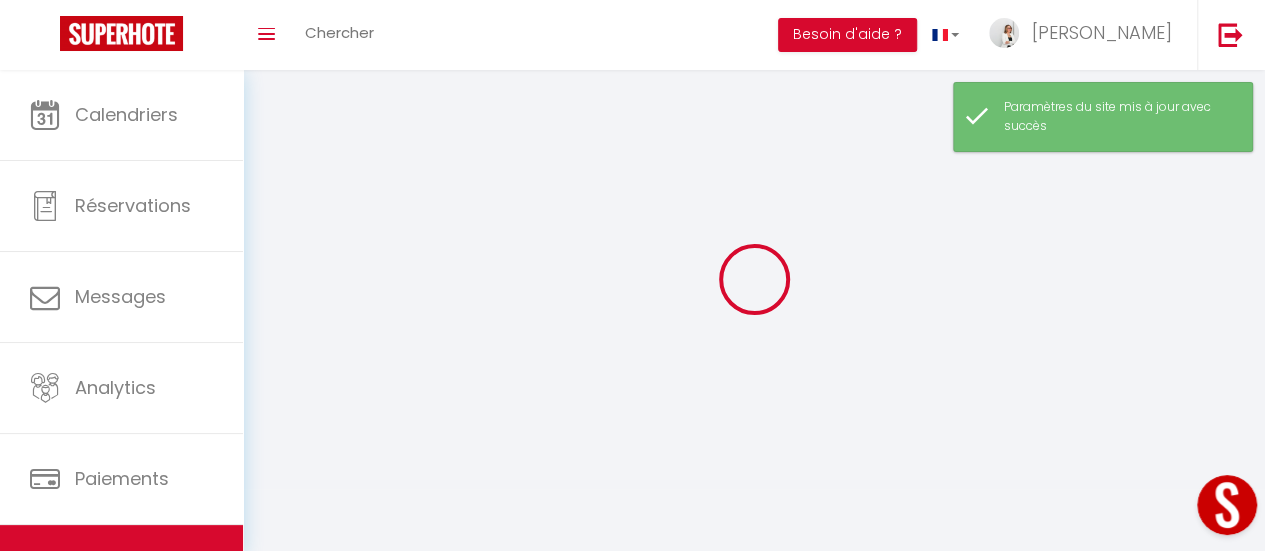 select 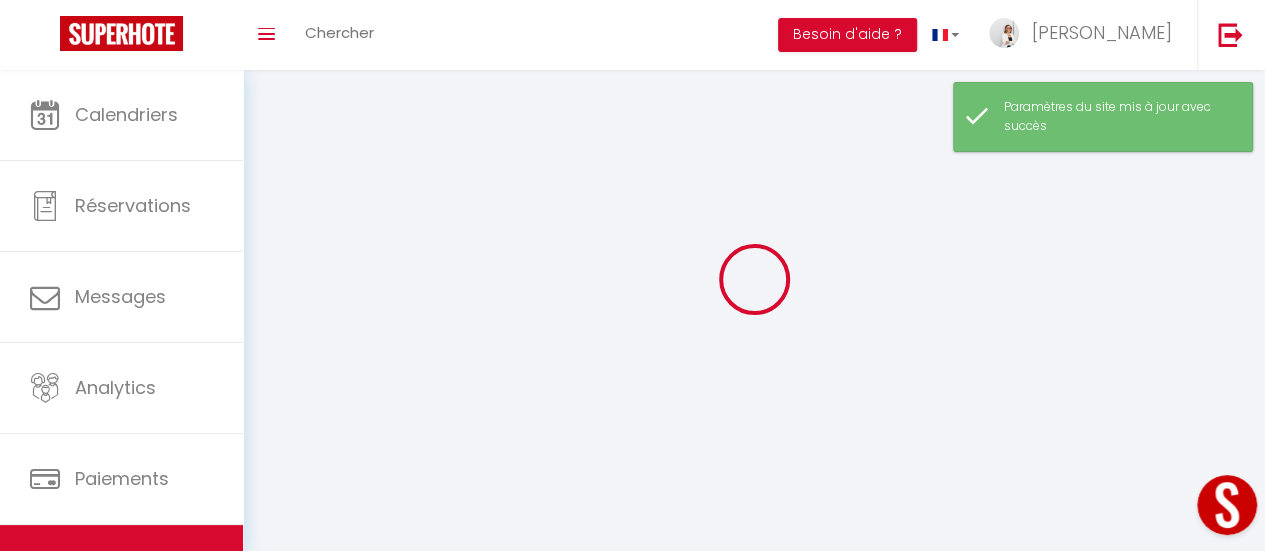 select on "28" 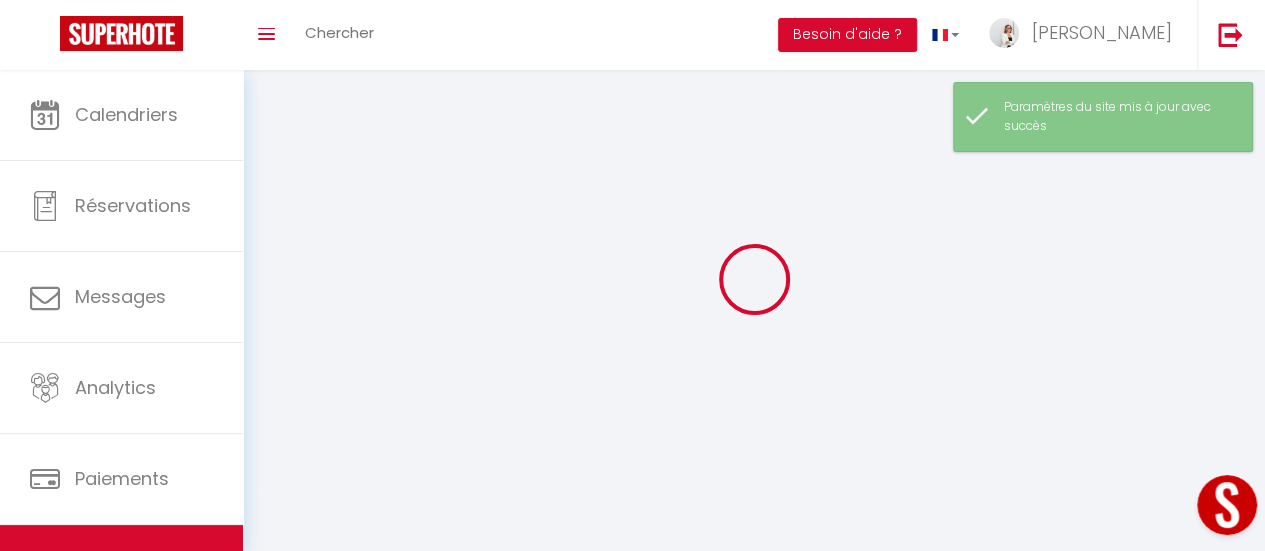 select 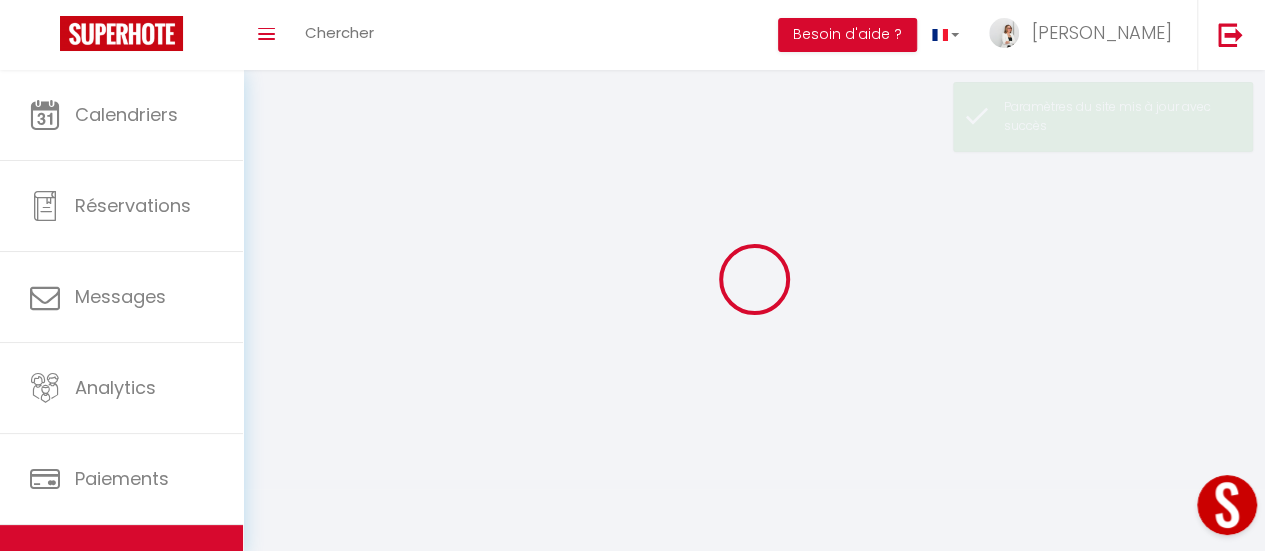 type 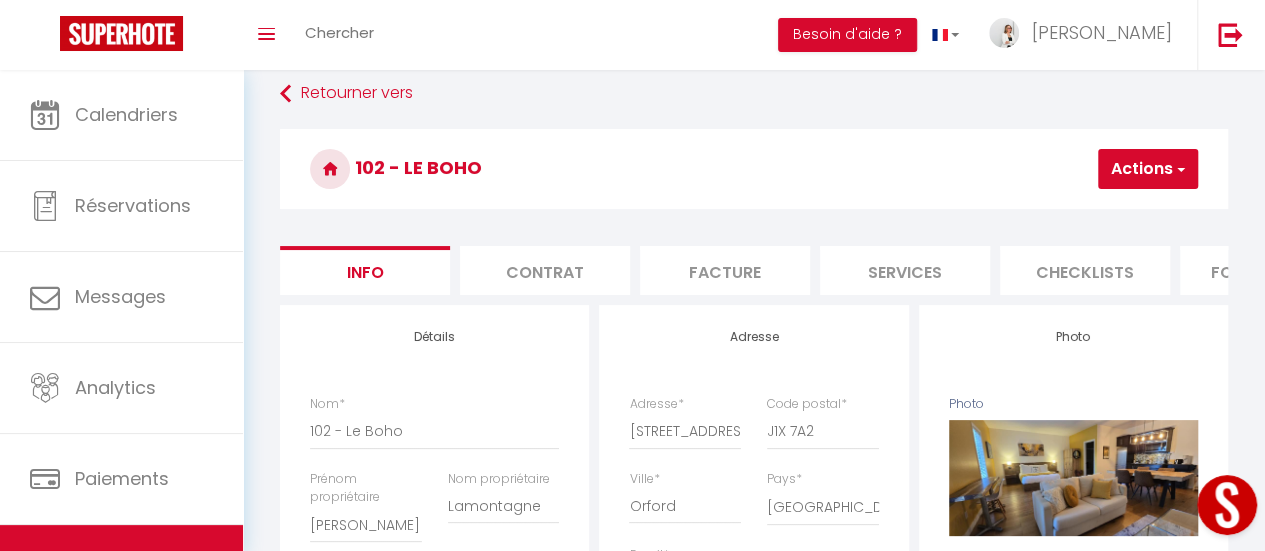 scroll, scrollTop: 0, scrollLeft: 0, axis: both 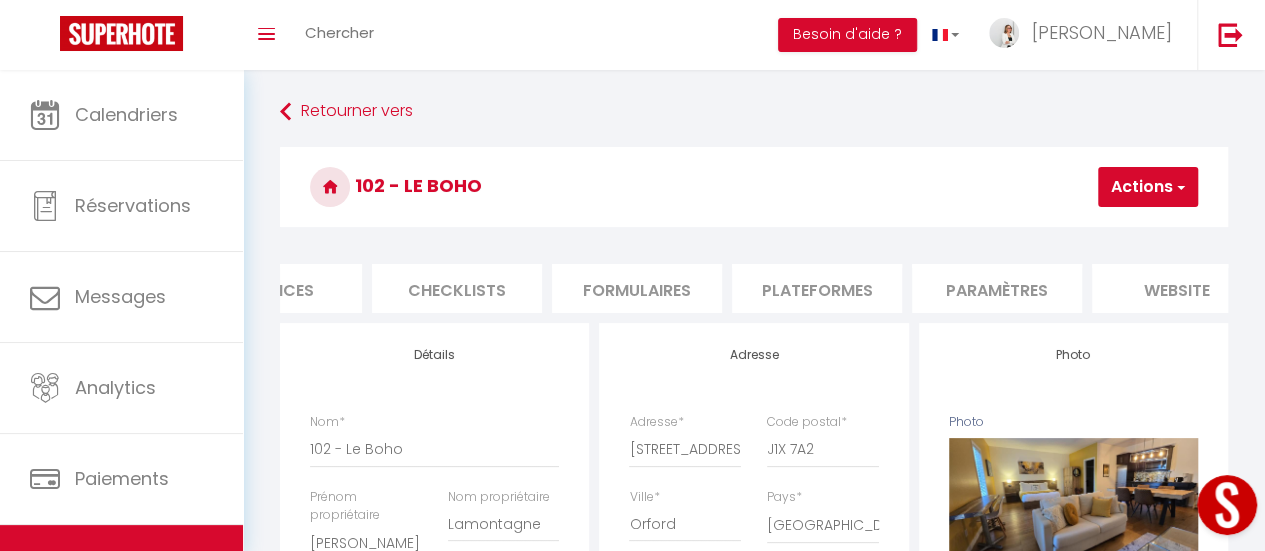 click on "website" at bounding box center (1177, 288) 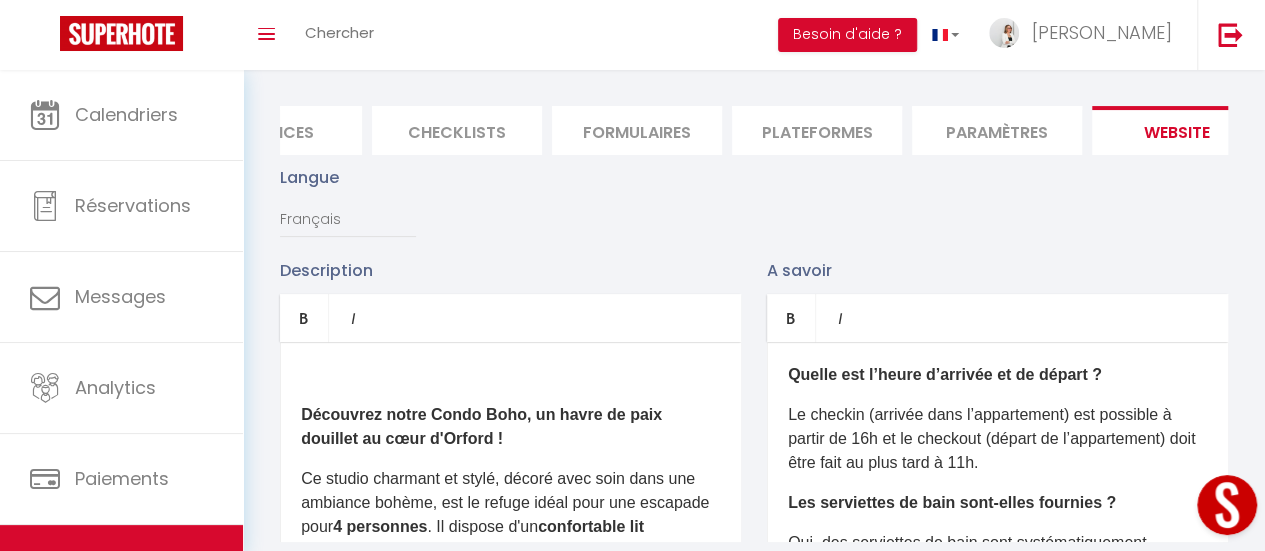 scroll, scrollTop: 300, scrollLeft: 0, axis: vertical 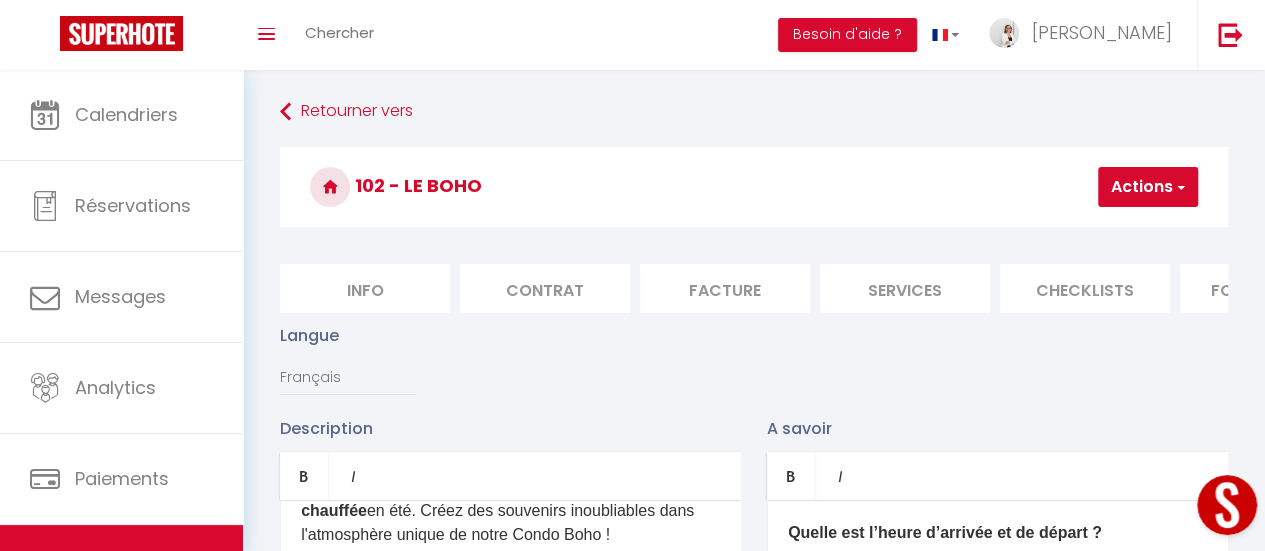 click on "Info" at bounding box center [365, 288] 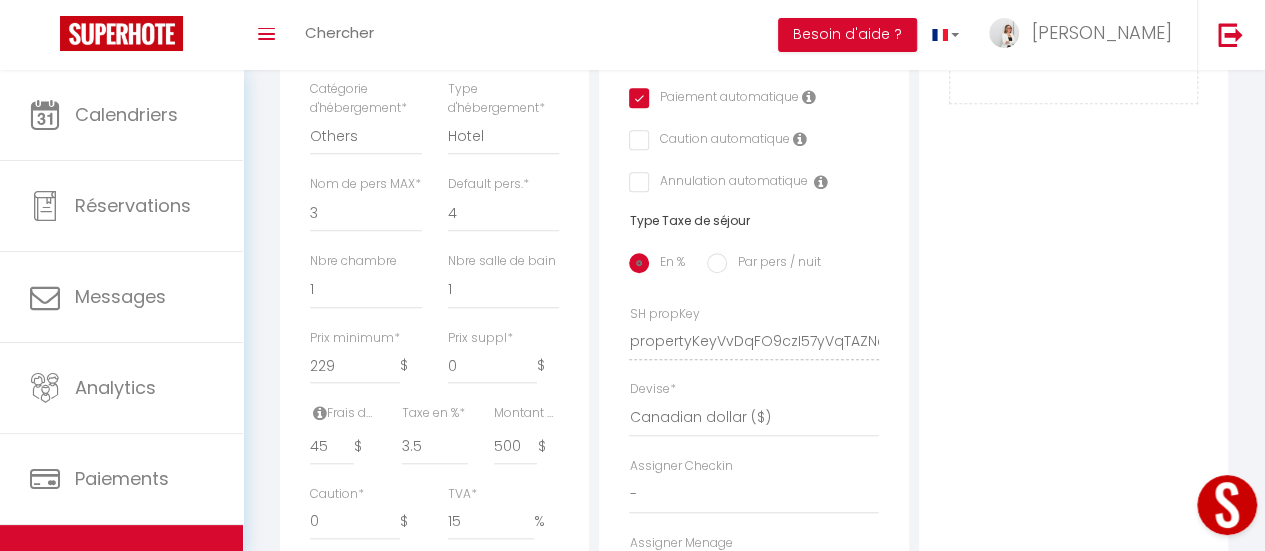 scroll, scrollTop: 700, scrollLeft: 0, axis: vertical 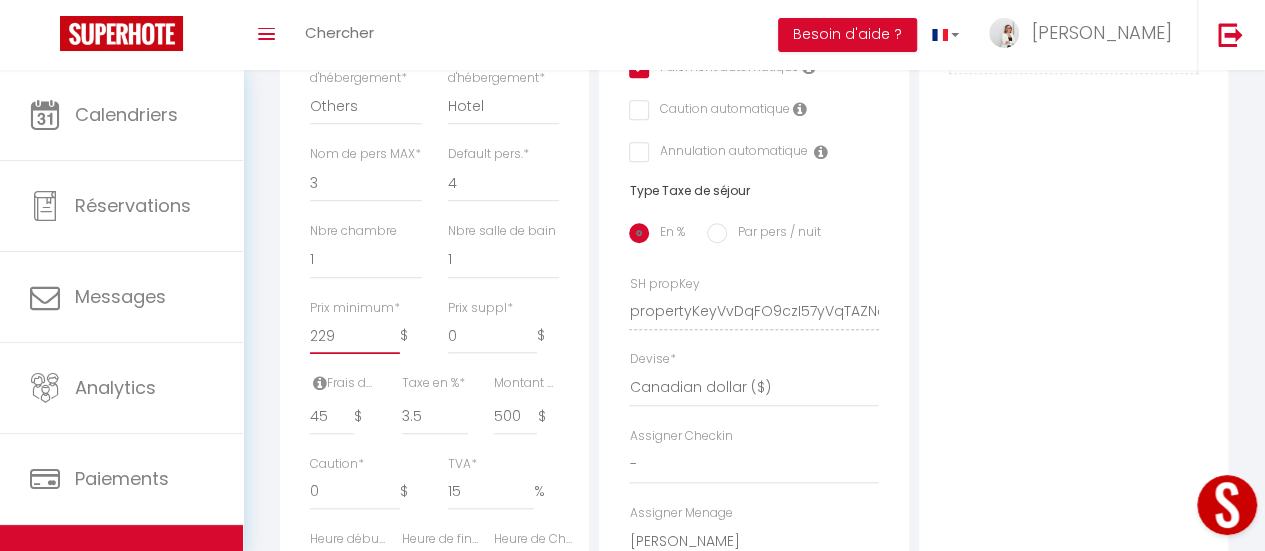 drag, startPoint x: 342, startPoint y: 373, endPoint x: 288, endPoint y: 373, distance: 54 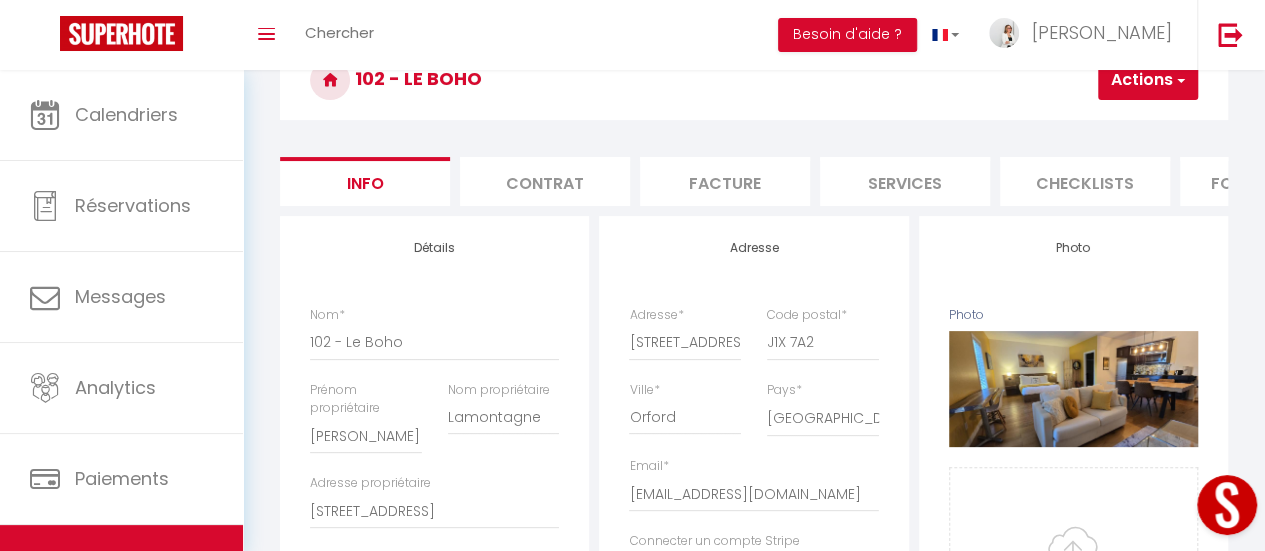 scroll, scrollTop: 0, scrollLeft: 0, axis: both 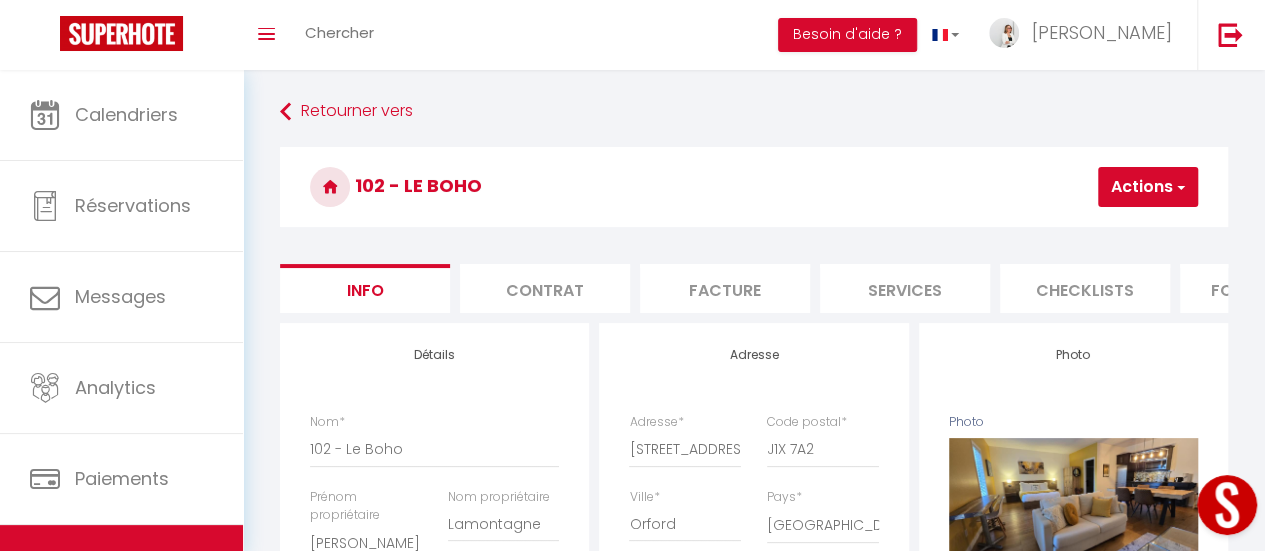 click on "Actions" at bounding box center (1148, 187) 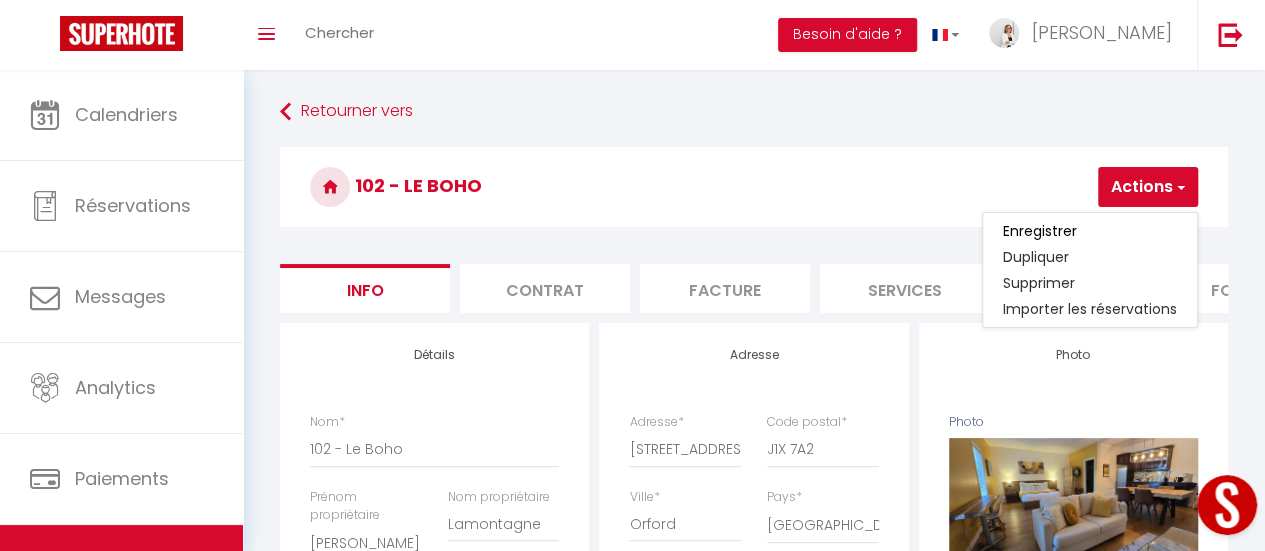 click on "Enregistrer" at bounding box center (1090, 231) 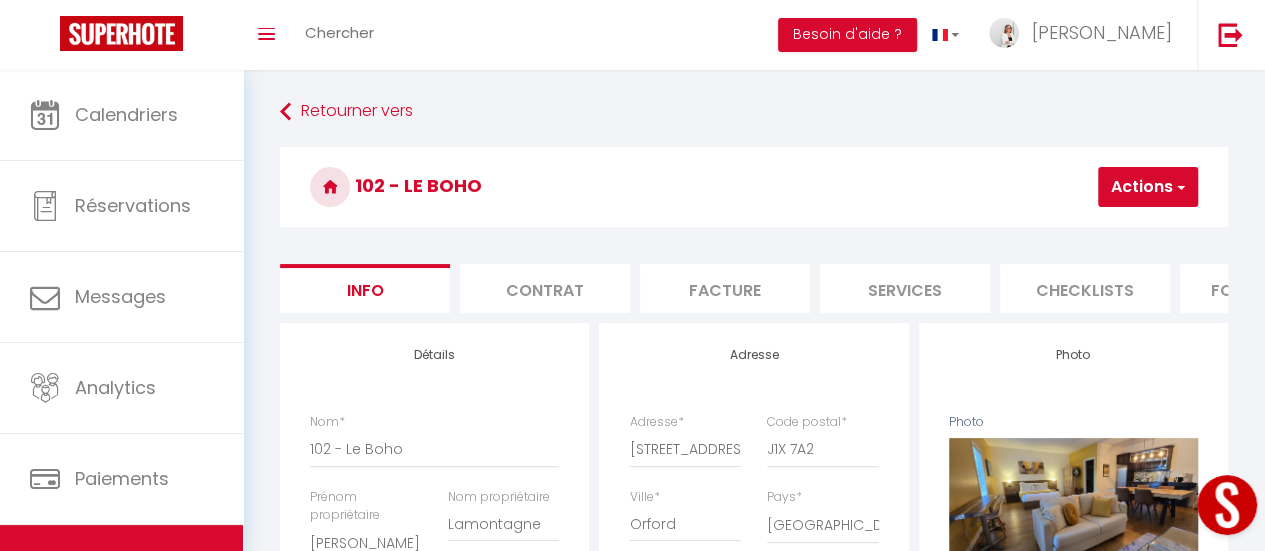 click at bounding box center (1179, 187) 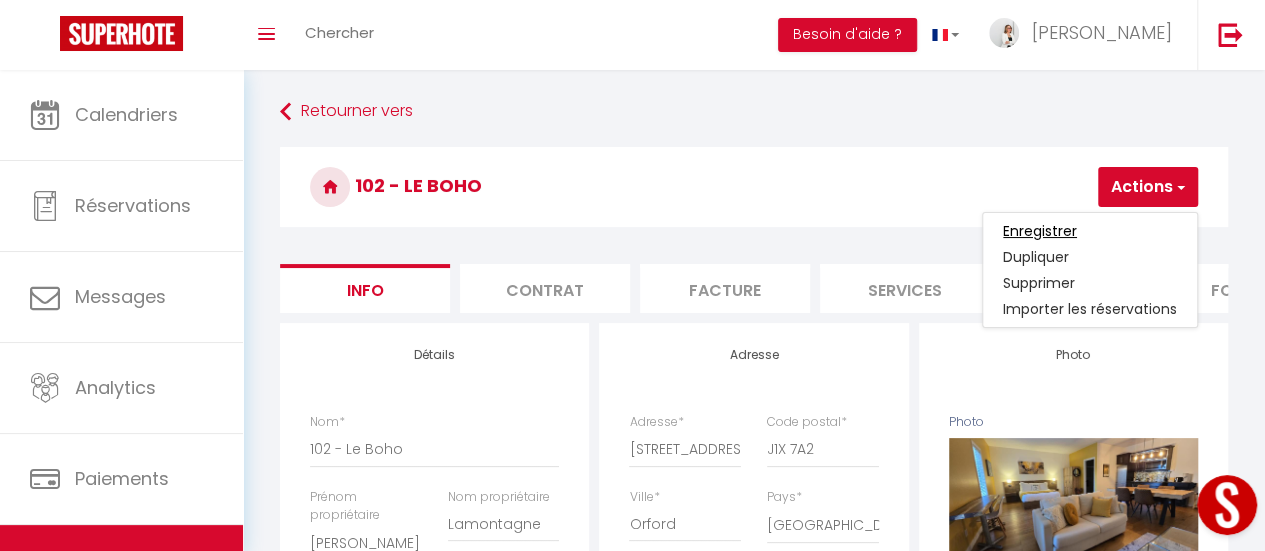 click on "Enregistrer" at bounding box center [1040, 231] 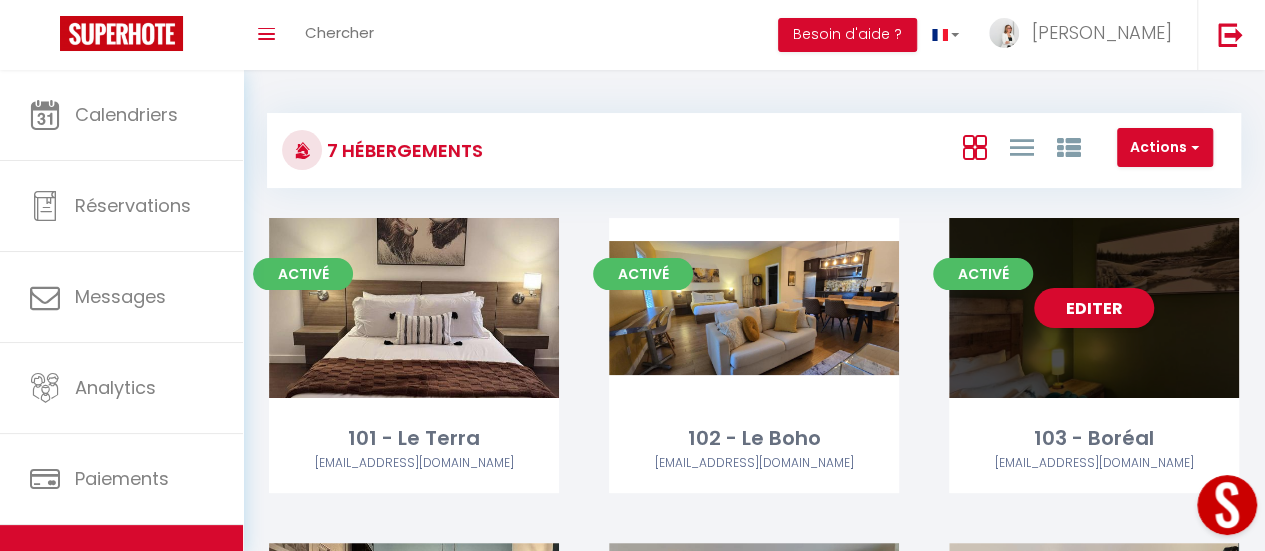 click on "Editer" at bounding box center (1094, 308) 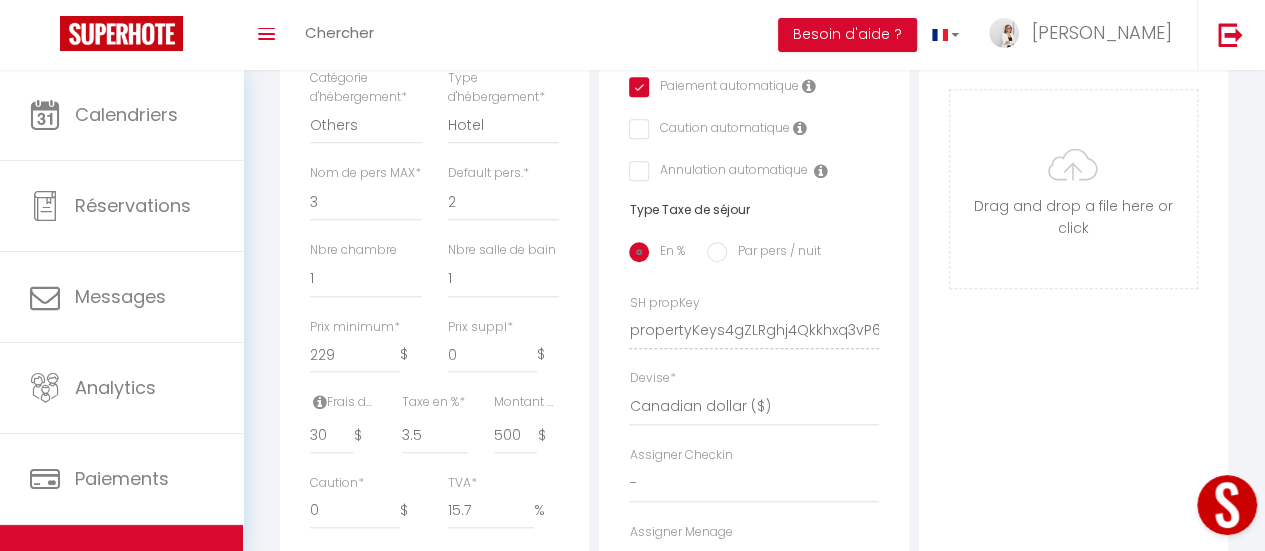 scroll, scrollTop: 700, scrollLeft: 0, axis: vertical 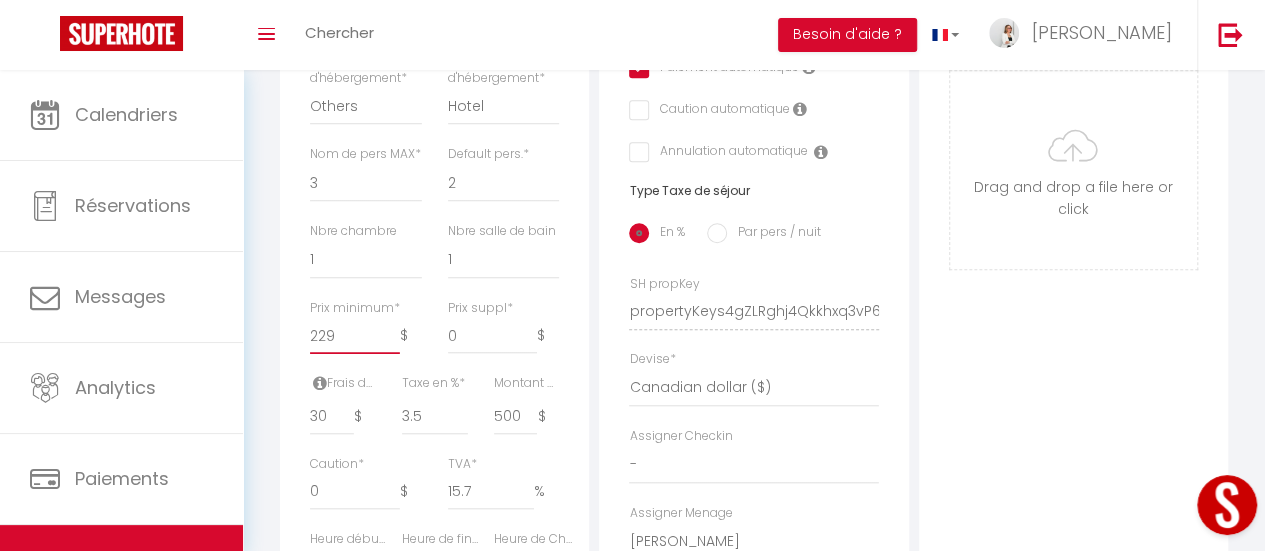 drag, startPoint x: 334, startPoint y: 364, endPoint x: 287, endPoint y: 363, distance: 47.010635 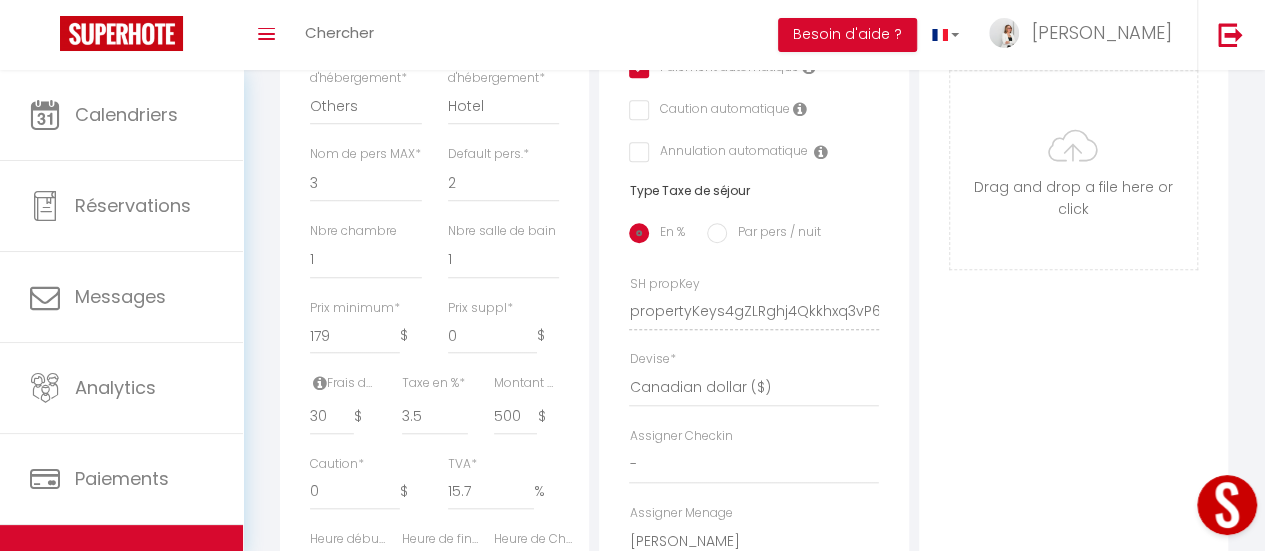 click on "Photo
Photo
Supprimer
Drag and drop a file here or click Ooops, something wrong appended. Remove   Drag and drop or click to replace" at bounding box center [1073, 297] 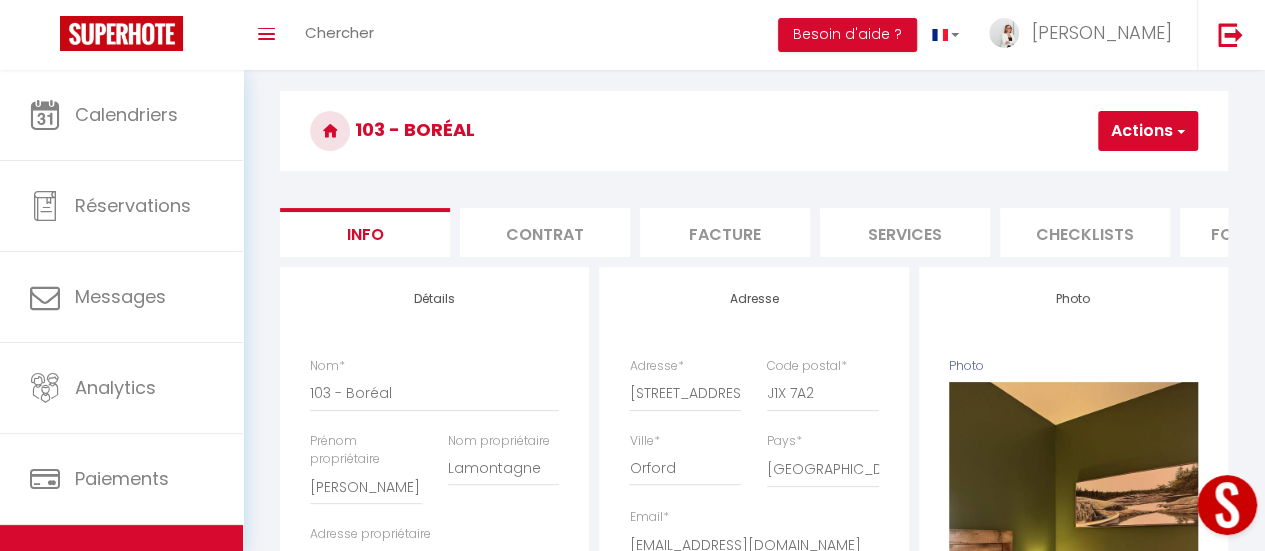 scroll, scrollTop: 0, scrollLeft: 0, axis: both 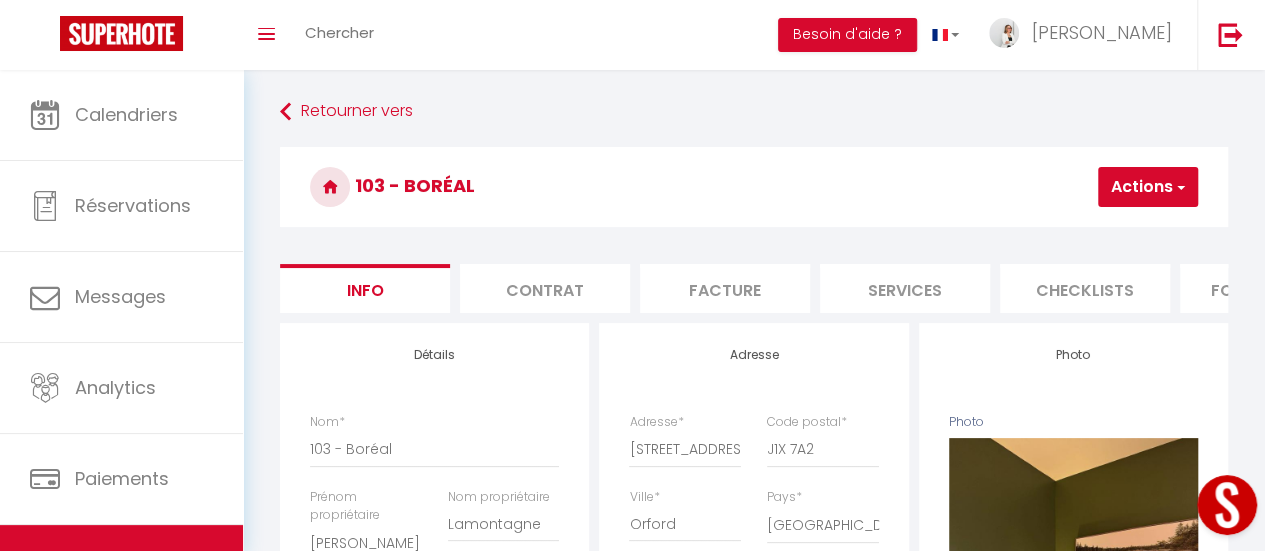 click on "Actions" at bounding box center [1148, 187] 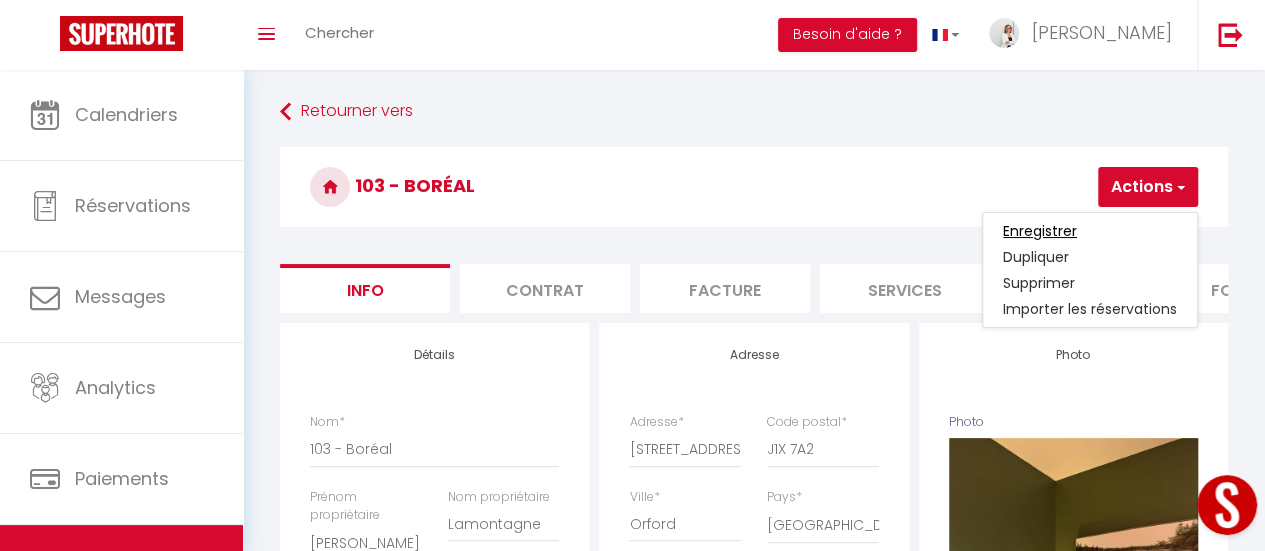 click on "Enregistrer" at bounding box center [1040, 231] 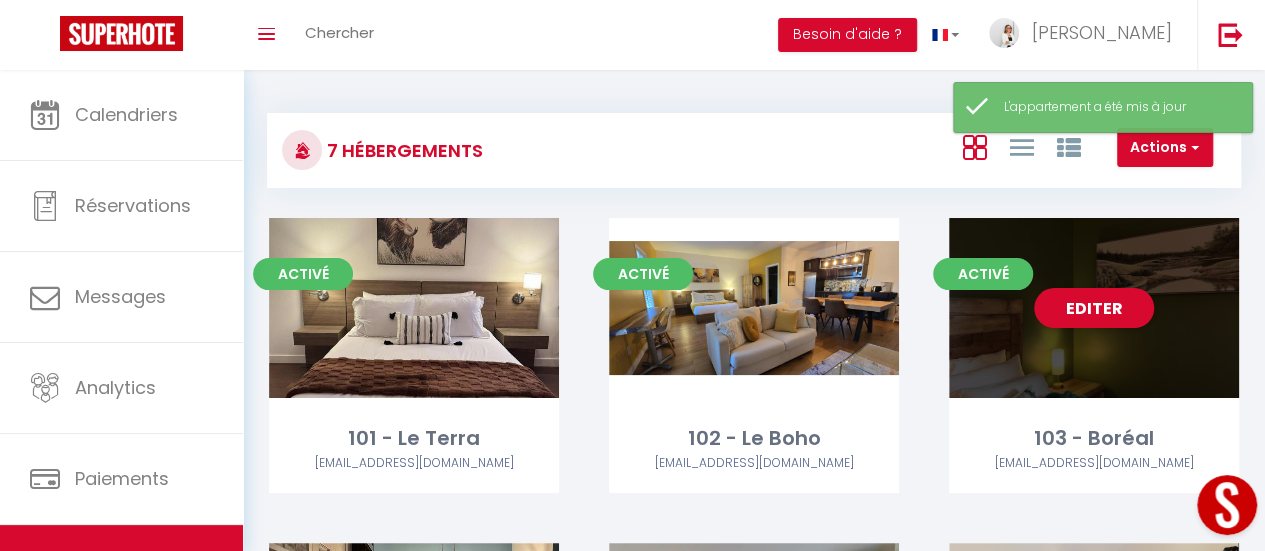 click on "Editer" at bounding box center (1094, 308) 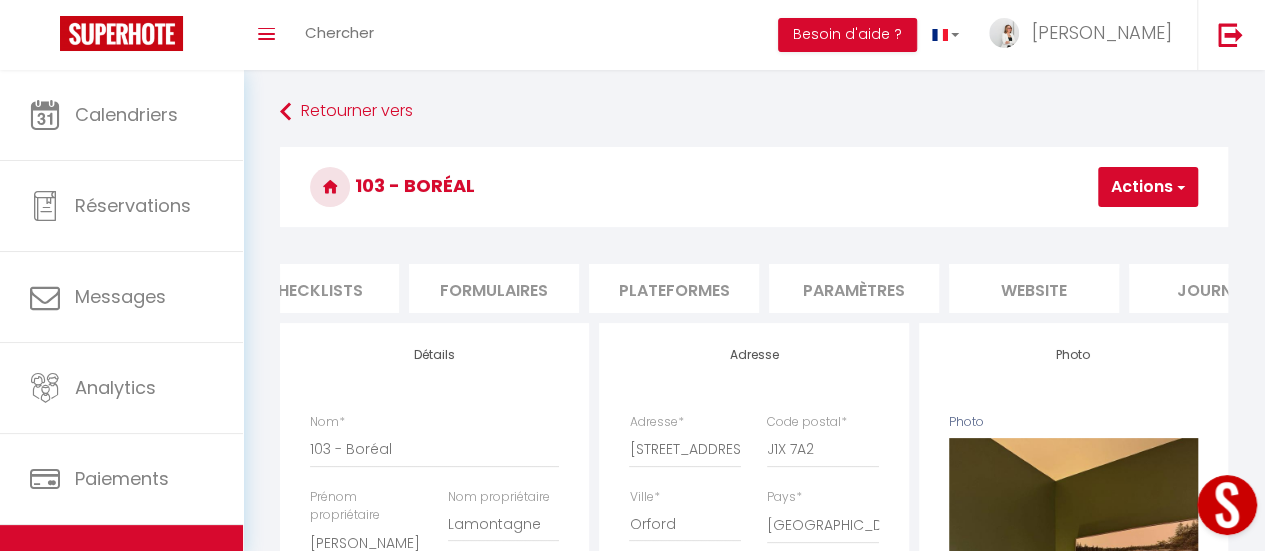 scroll, scrollTop: 0, scrollLeft: 794, axis: horizontal 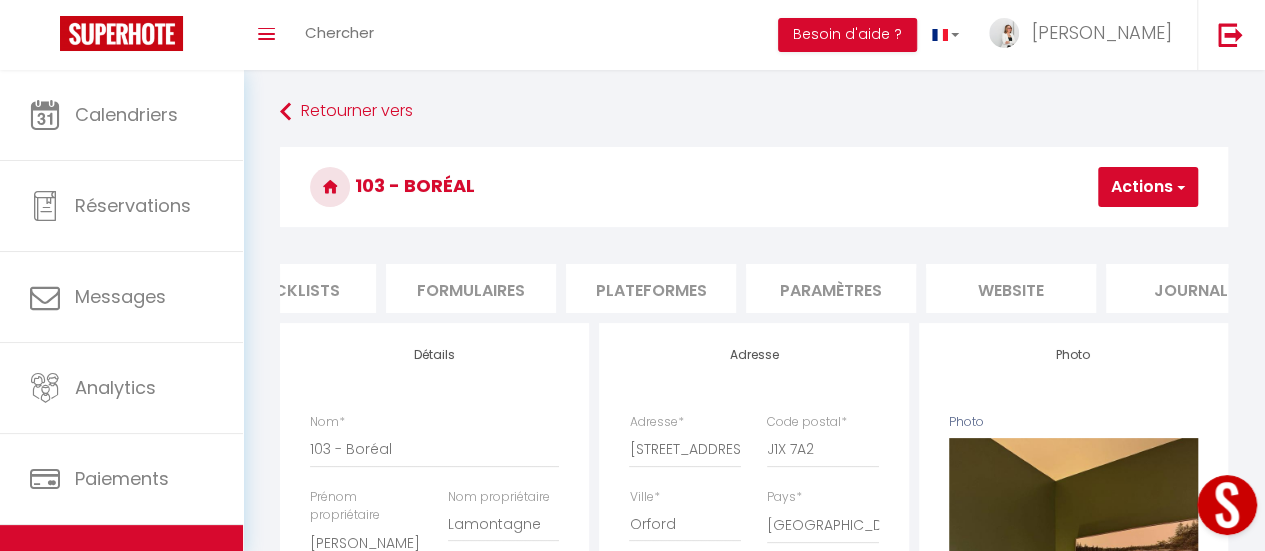 click on "website" at bounding box center [1011, 288] 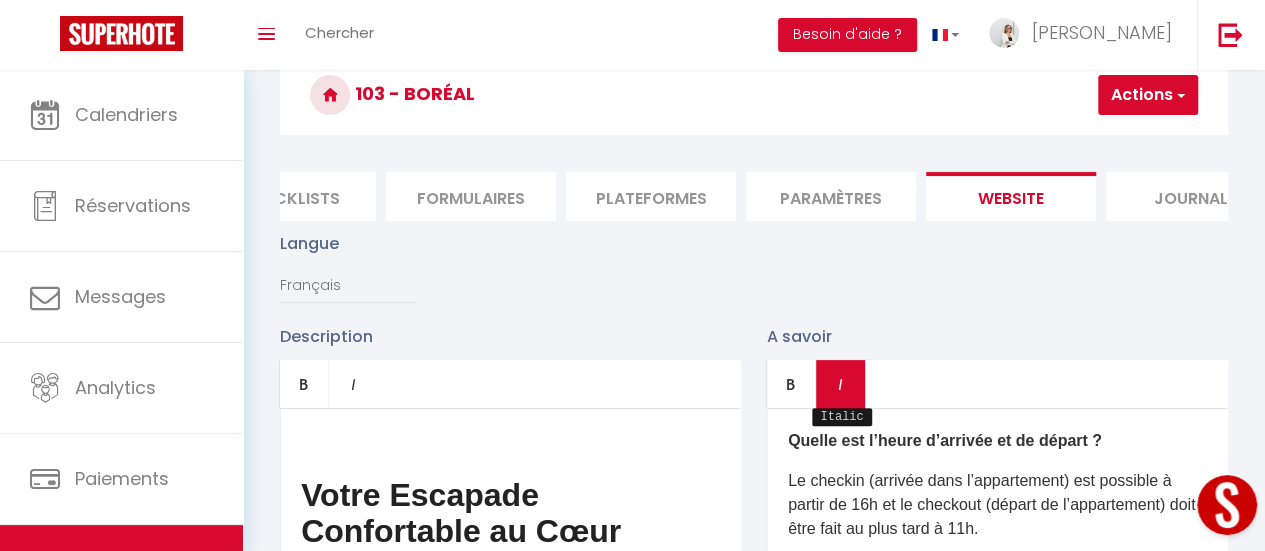scroll, scrollTop: 200, scrollLeft: 0, axis: vertical 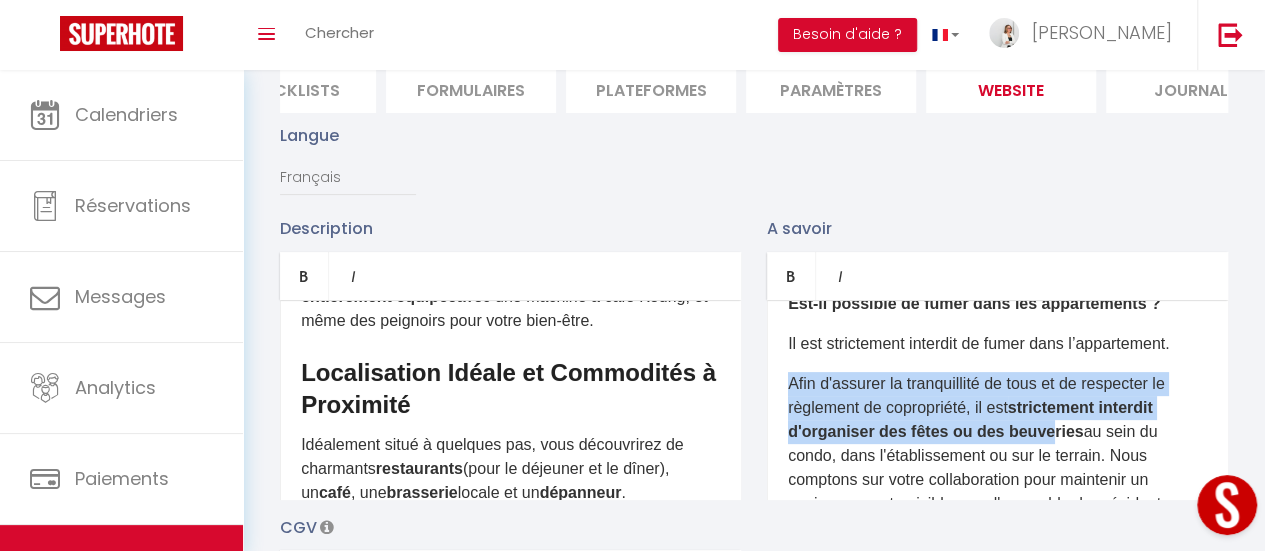 drag, startPoint x: 783, startPoint y: 423, endPoint x: 1042, endPoint y: 465, distance: 262.3833 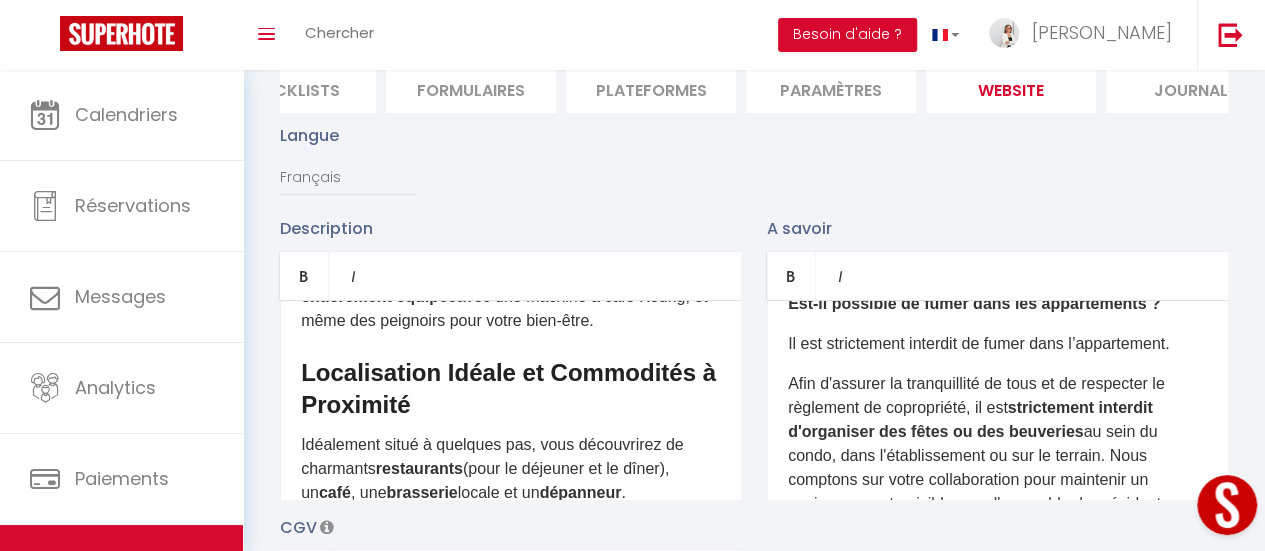 click on "Il est strictement interdit de fumer dans l’appartement." at bounding box center (997, 344) 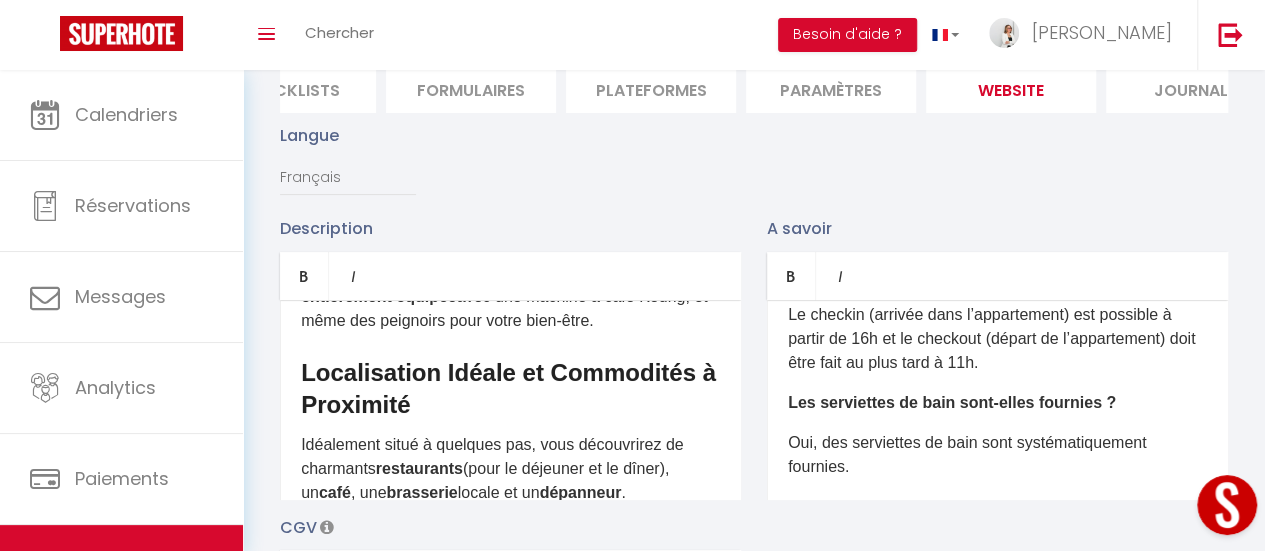 scroll, scrollTop: 0, scrollLeft: 0, axis: both 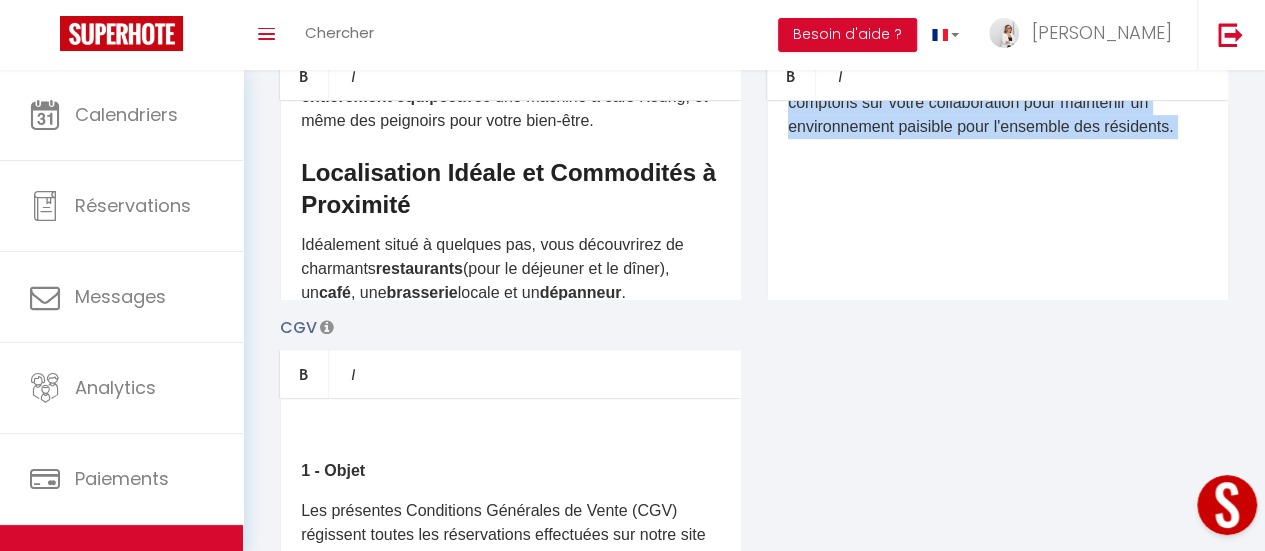 drag, startPoint x: 786, startPoint y: 345, endPoint x: 1064, endPoint y: 180, distance: 323.2785 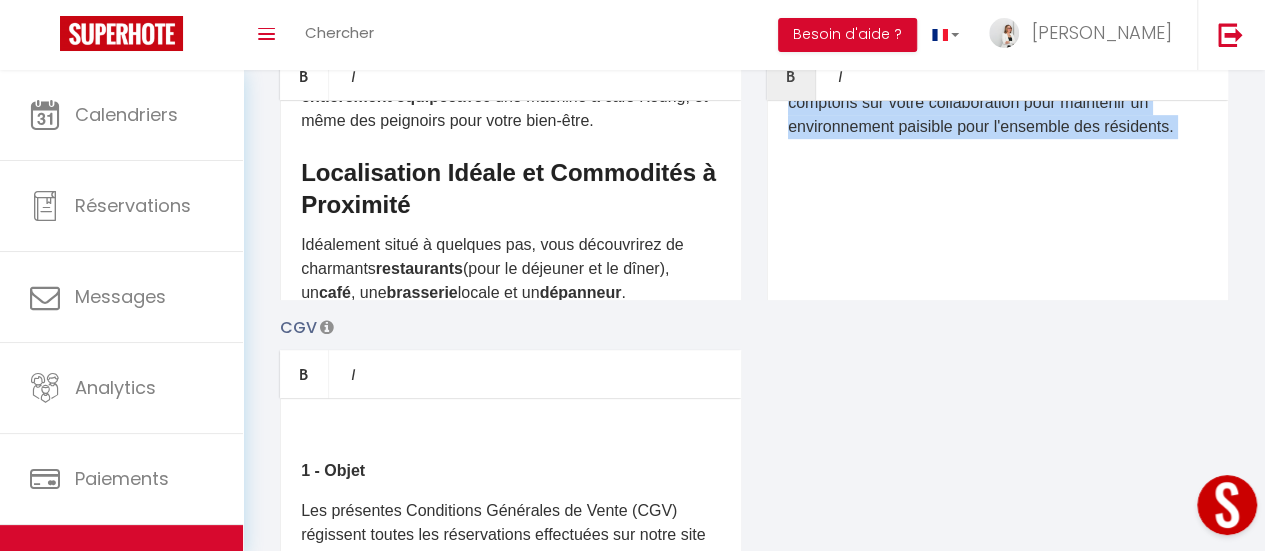 copy on "Quelle est l’heure d’arrivée et de départ ?
Le checkin (arrivée dans l’appartement) est possible à partir de 16h et le checkout (départ de l’appartement) doit être fait au plus tard à 11h.
Les serviettes de bain sont-elles fournies ?
Oui, des serviettes de bain sont systématiquement fournies.
Les animaux sont ils autorisés ?
Nous aimons beaucoup les animaux mais ils sont malheureusement interdits dans l’appartement pour des raisons d’hygiène.
Est-il possible de fumer dans les appartements ?
Il est strictement interdit de fumer dans l’appartement. Afin d'assurer la tranquillité de tous et de respecter le règlement de copropriété, il est  strictement interdit d'organiser des fêtes ou des beuveries  au sein du condo, dans l'établissement ou sur le terrain. Nous comptons sur votre collaboration pour maintenir un environnement pais..." 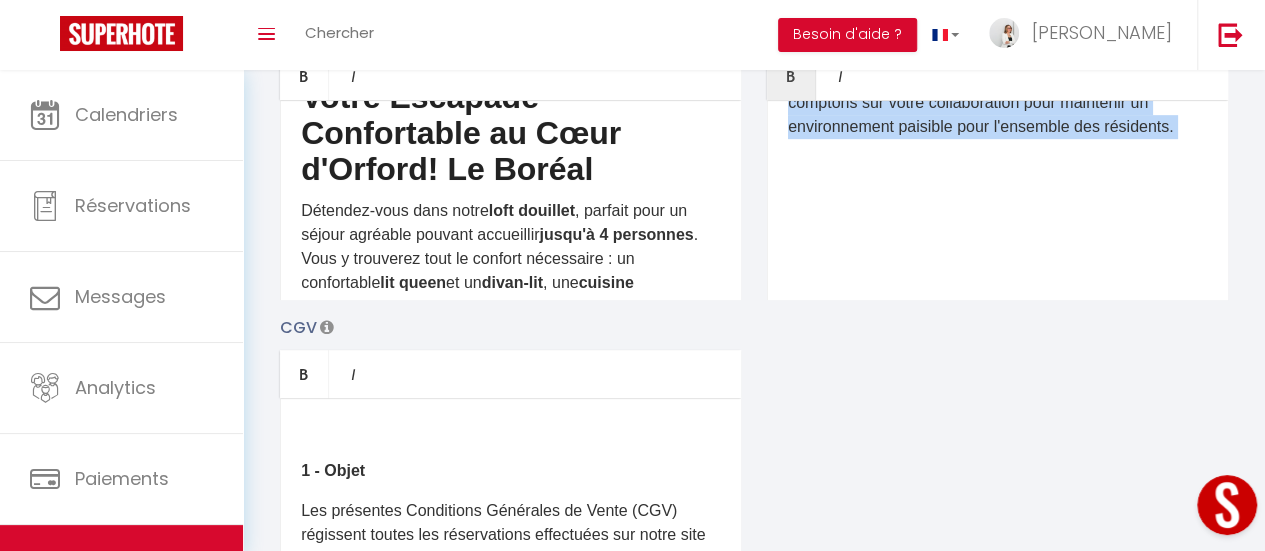 scroll, scrollTop: 0, scrollLeft: 0, axis: both 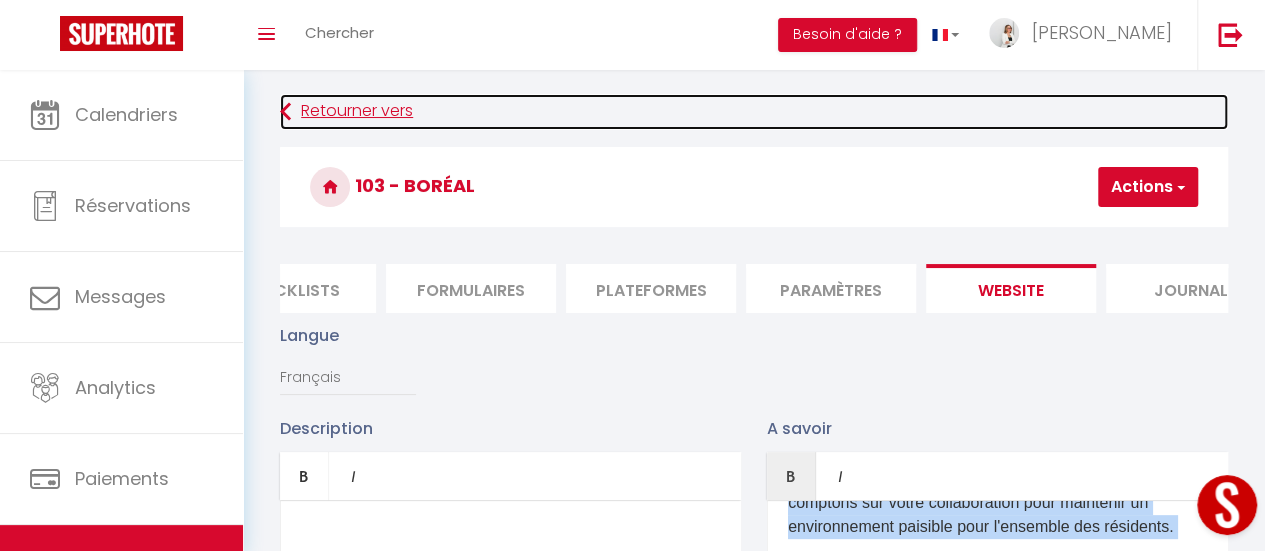 click on "Retourner vers" at bounding box center (754, 112) 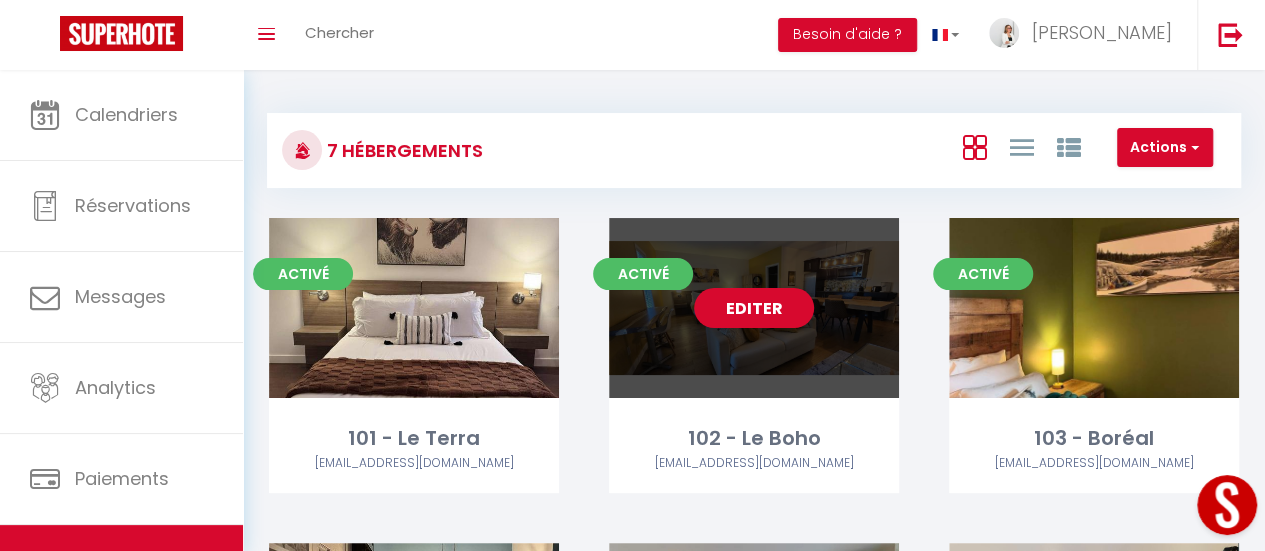 click on "Editer" at bounding box center (754, 308) 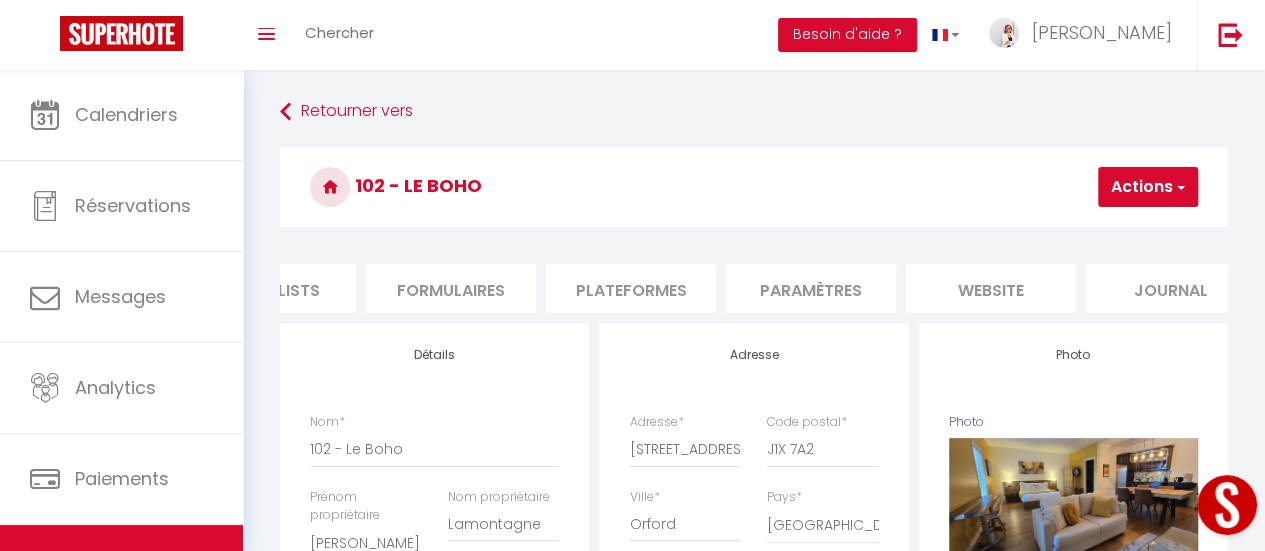 scroll, scrollTop: 0, scrollLeft: 820, axis: horizontal 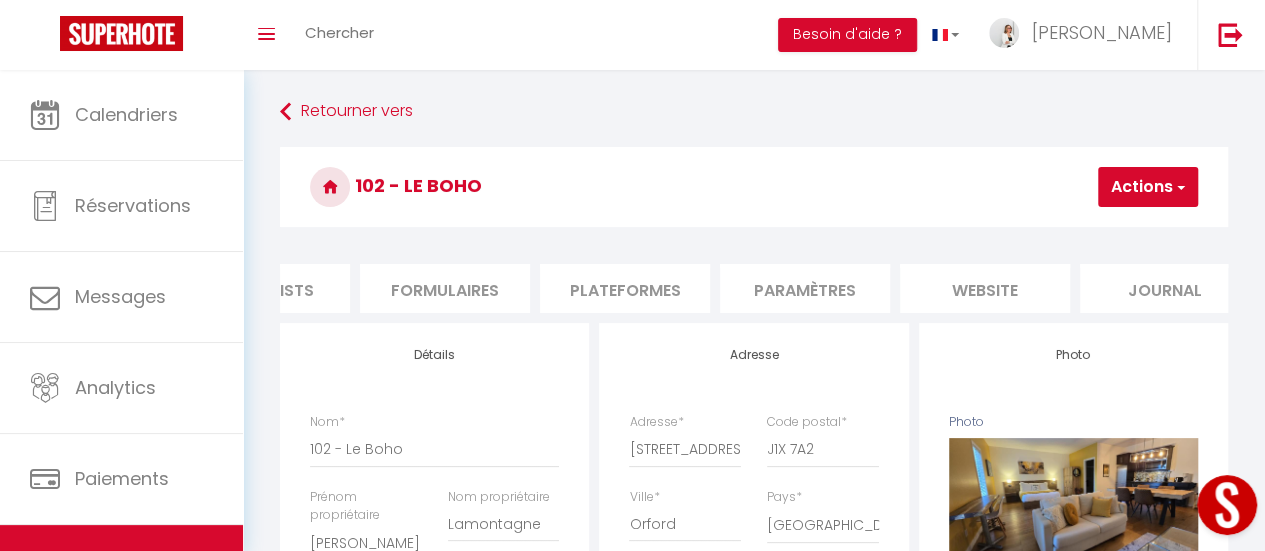 click on "website" at bounding box center (985, 288) 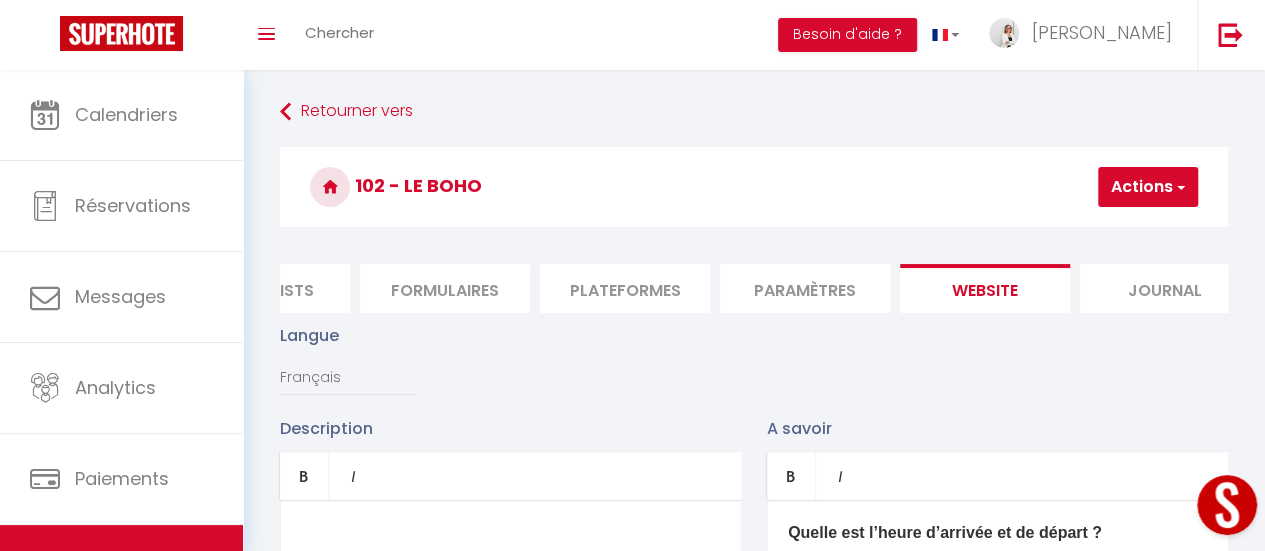 scroll, scrollTop: 300, scrollLeft: 0, axis: vertical 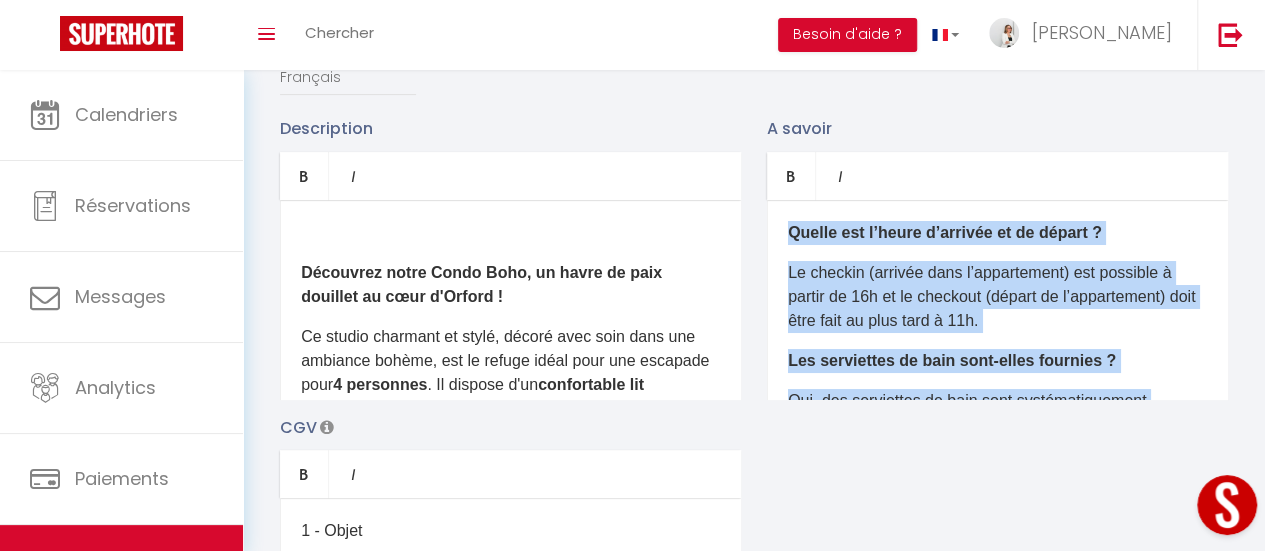 drag, startPoint x: 838, startPoint y: 355, endPoint x: 762, endPoint y: 209, distance: 164.59648 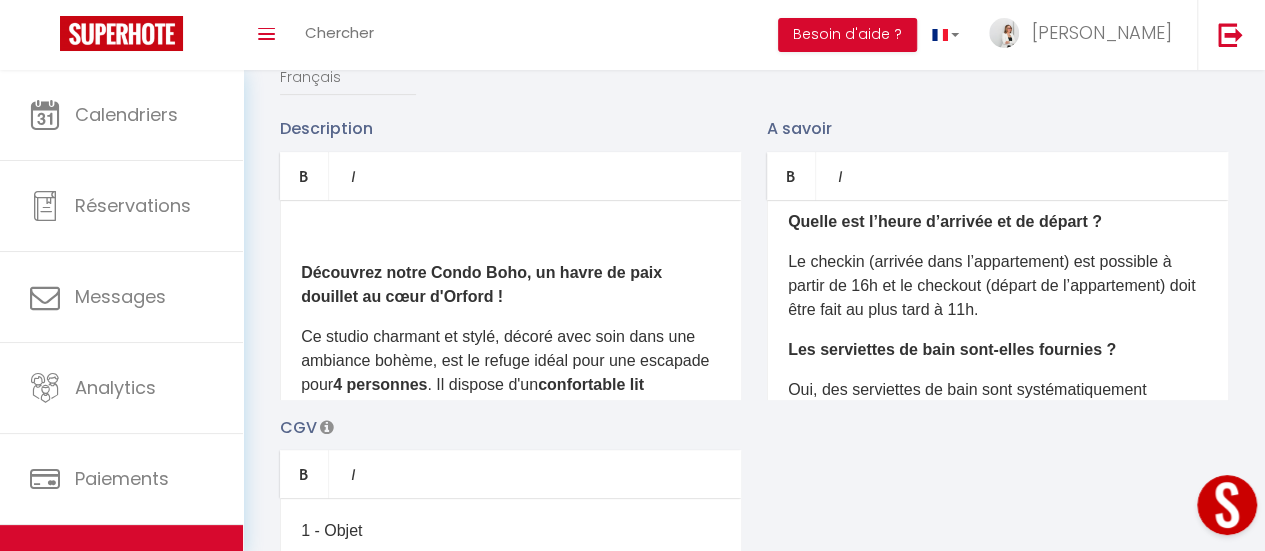 scroll, scrollTop: 0, scrollLeft: 0, axis: both 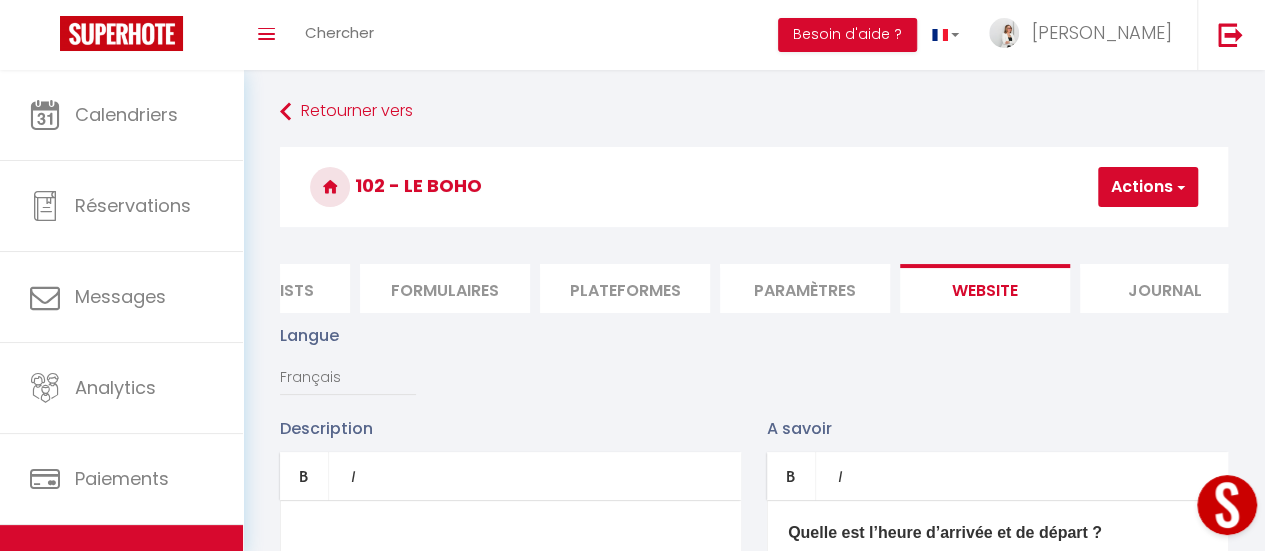 click on "Actions" at bounding box center [1148, 187] 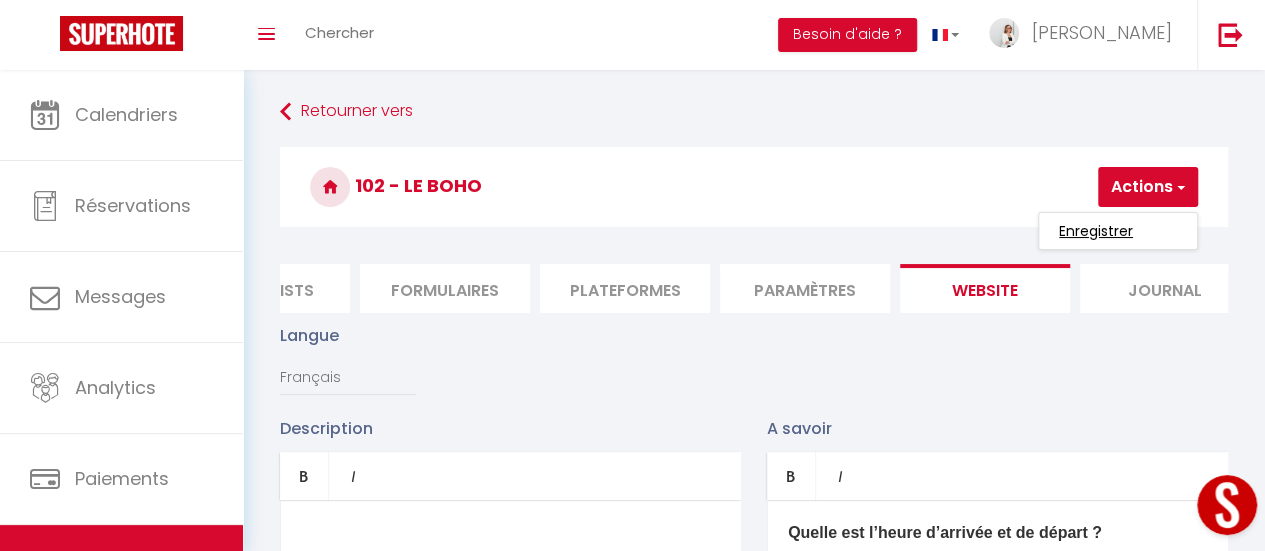 click on "Enregistrer" at bounding box center [1096, 231] 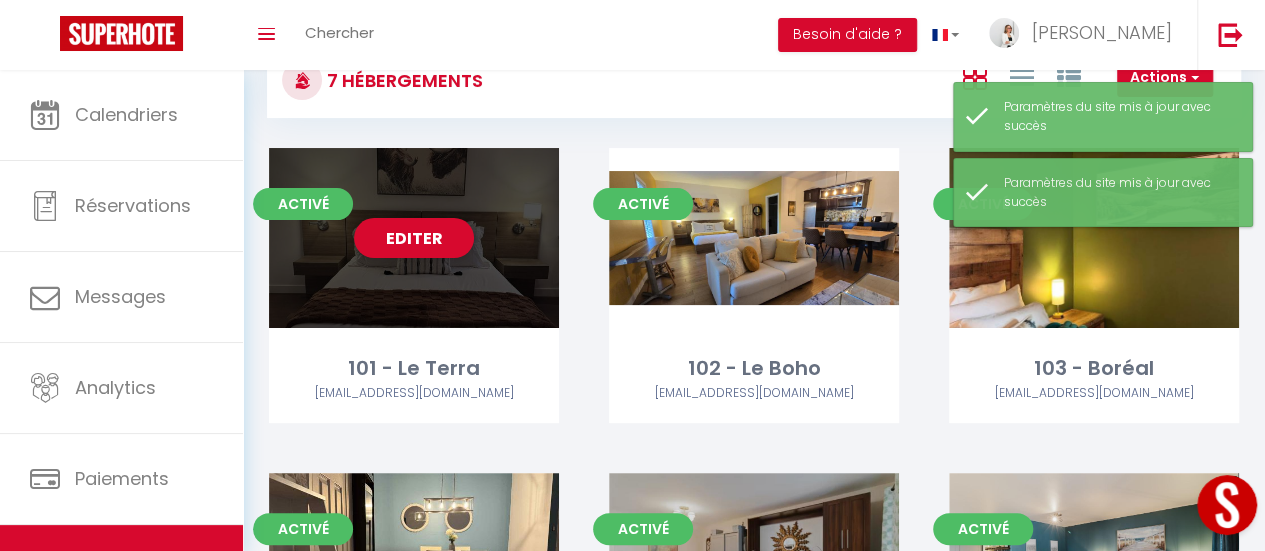 scroll, scrollTop: 0, scrollLeft: 0, axis: both 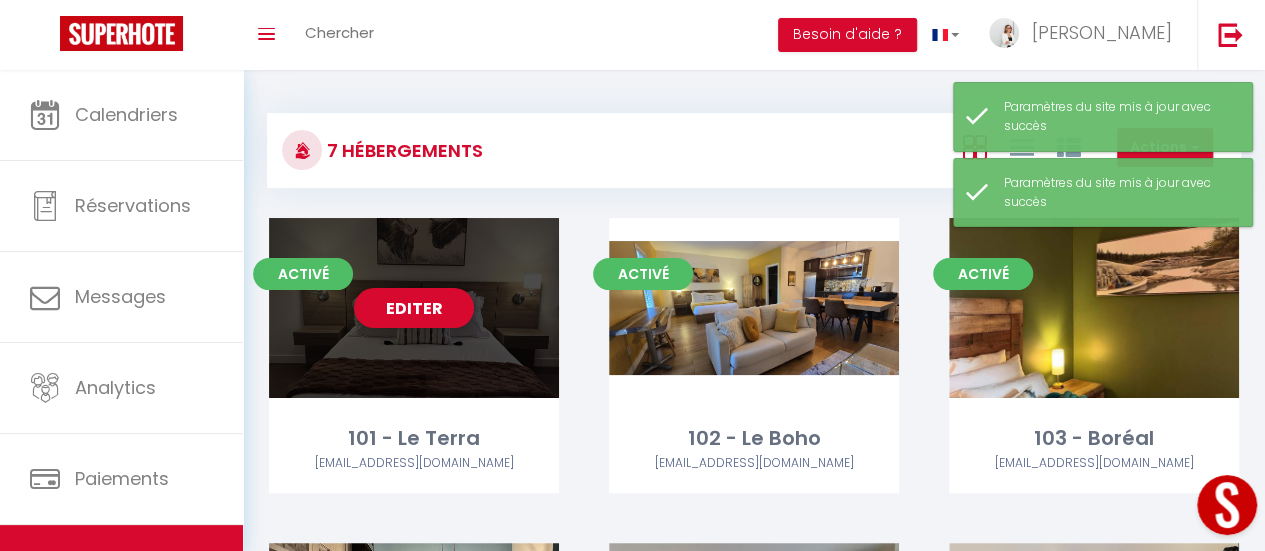 click on "Editer" at bounding box center [414, 308] 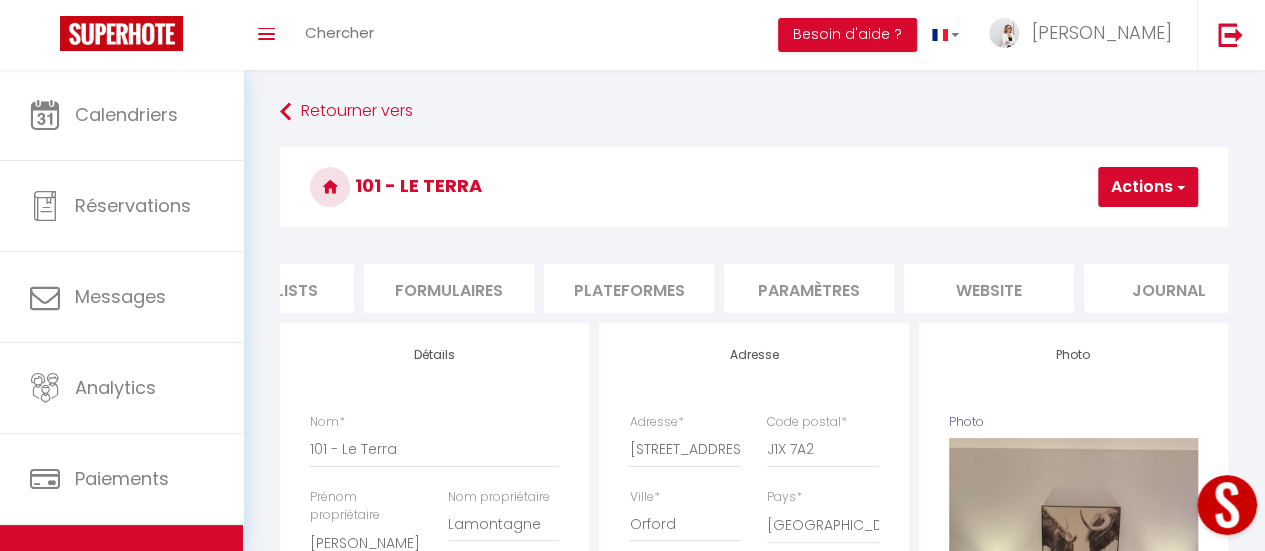 scroll, scrollTop: 0, scrollLeft: 852, axis: horizontal 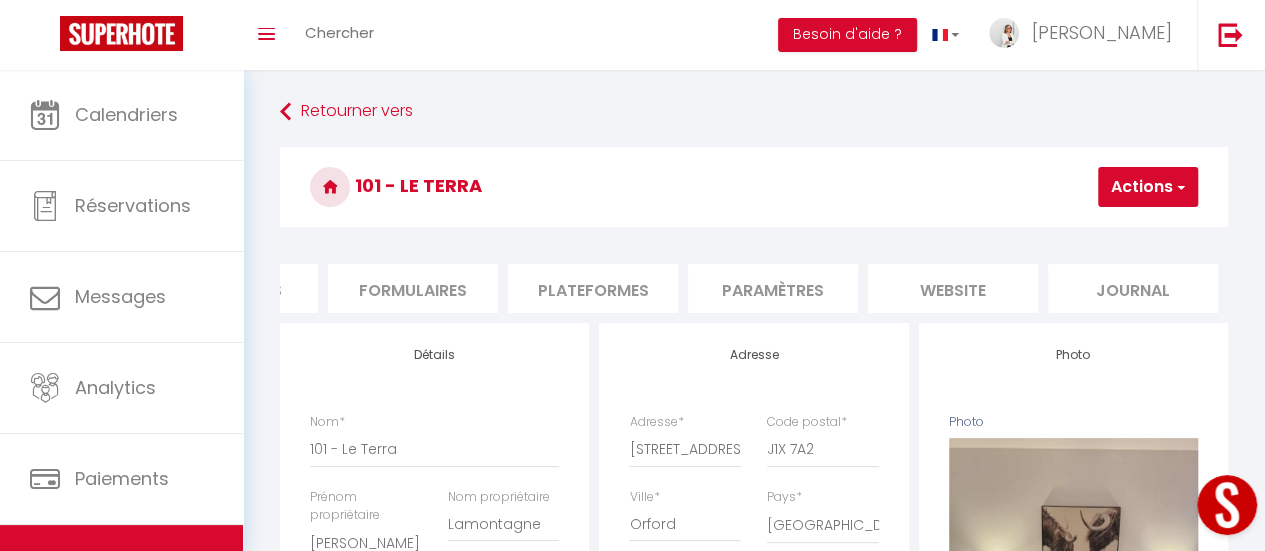 click on "website" at bounding box center [953, 288] 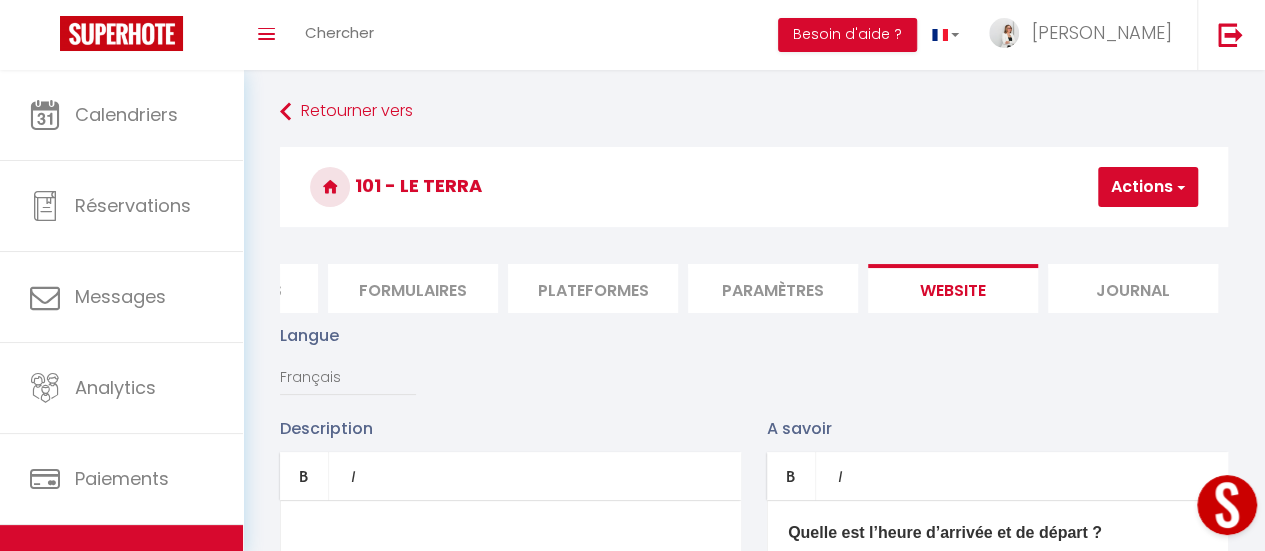 scroll, scrollTop: 300, scrollLeft: 0, axis: vertical 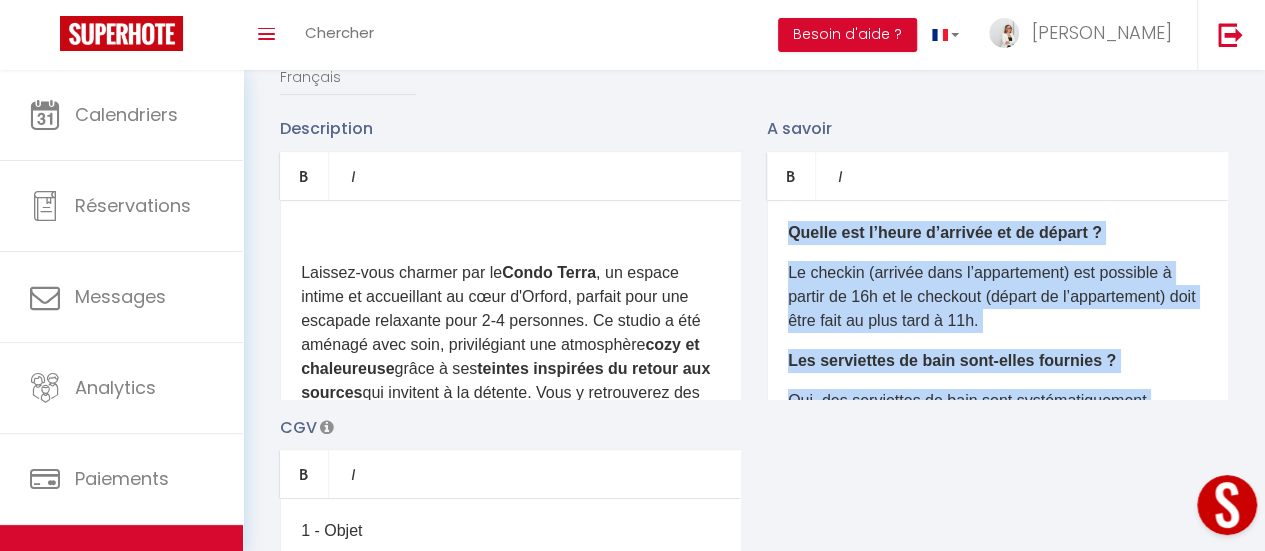 drag, startPoint x: 823, startPoint y: 349, endPoint x: 760, endPoint y: 199, distance: 162.69296 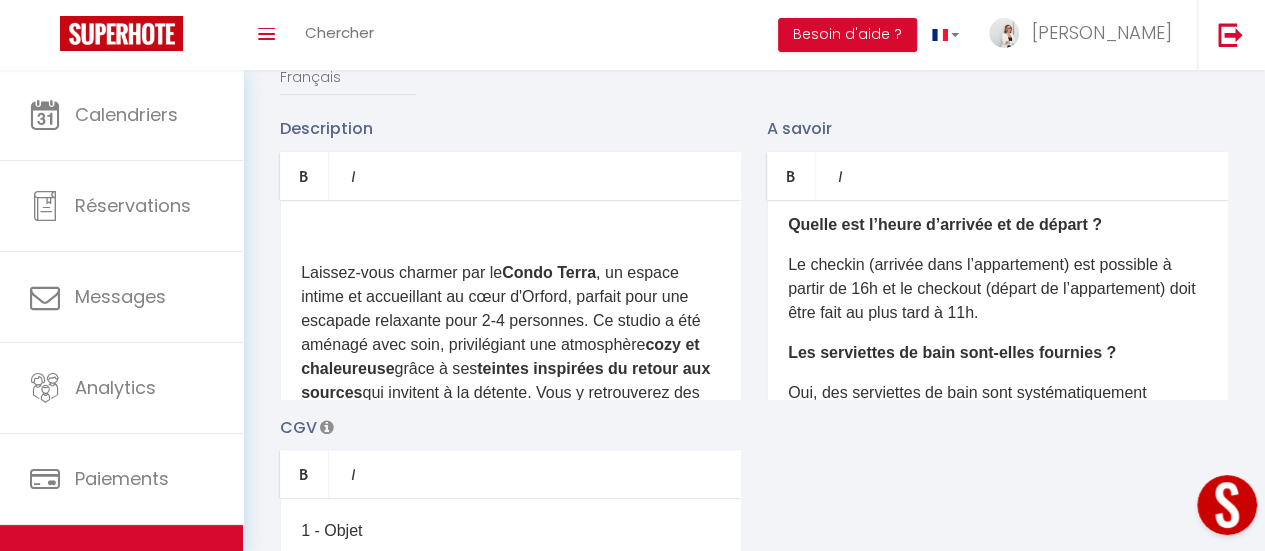 scroll, scrollTop: 0, scrollLeft: 0, axis: both 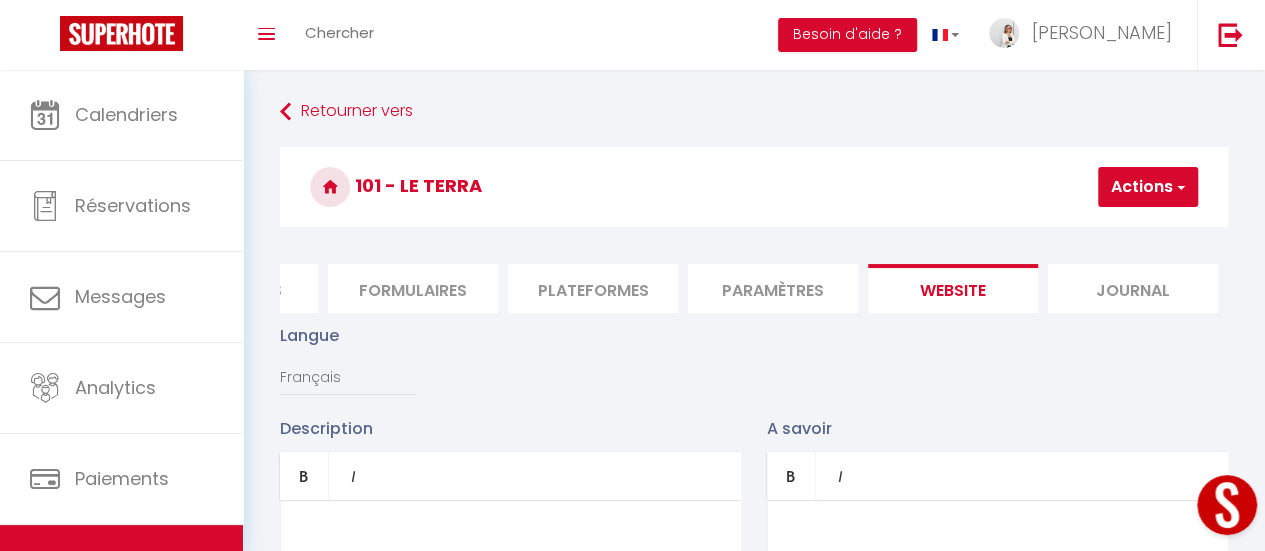click on "Actions" at bounding box center [1148, 187] 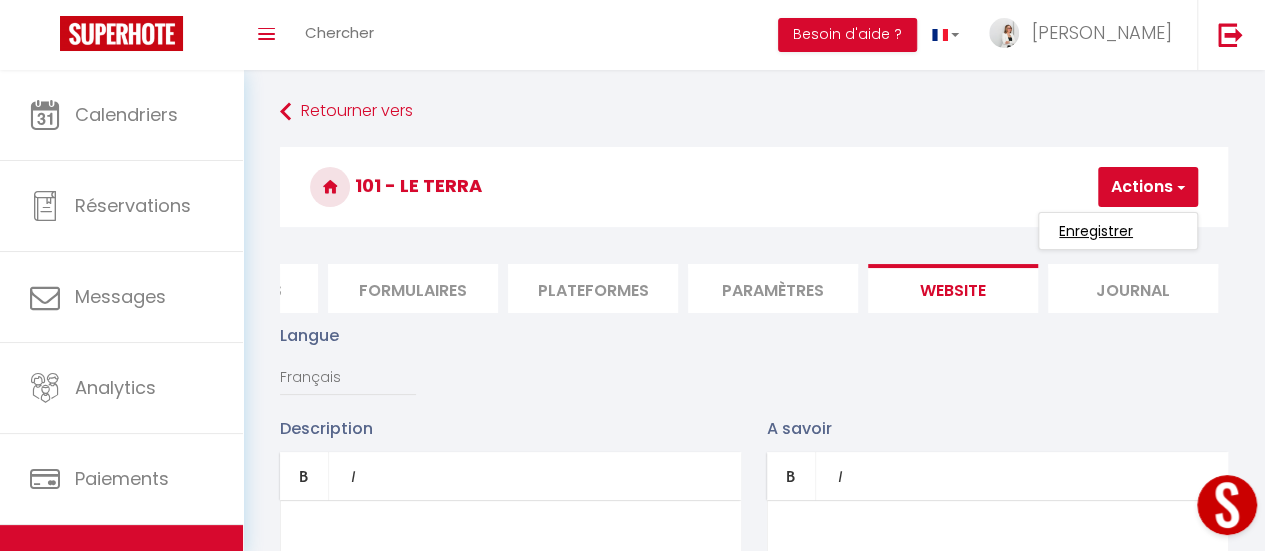 click on "Enregistrer" at bounding box center [1096, 231] 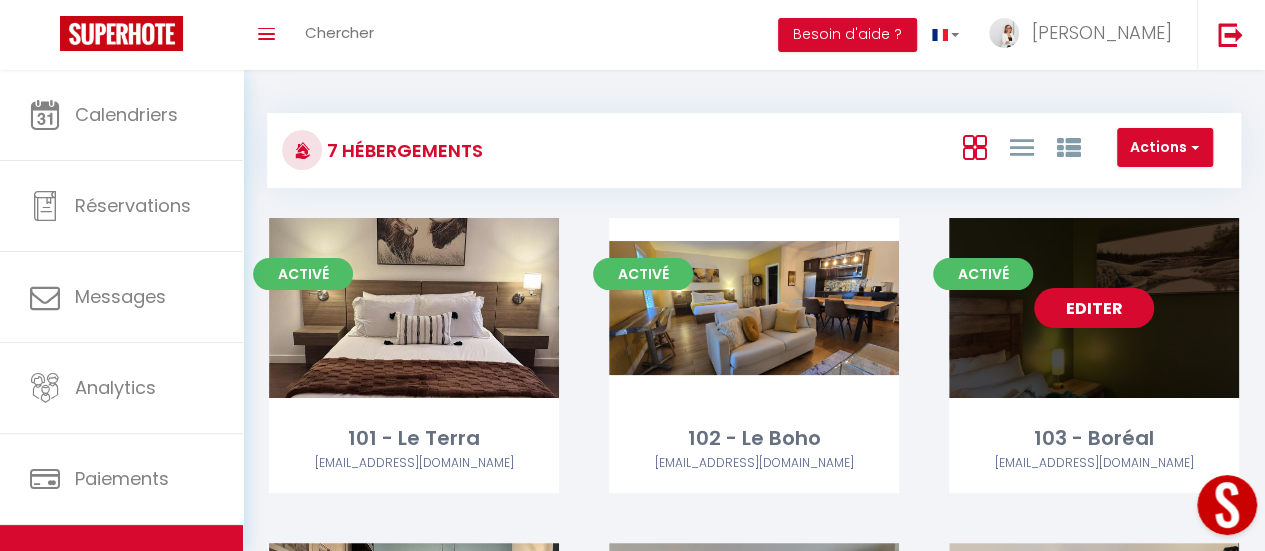 click on "Editer" at bounding box center (1094, 308) 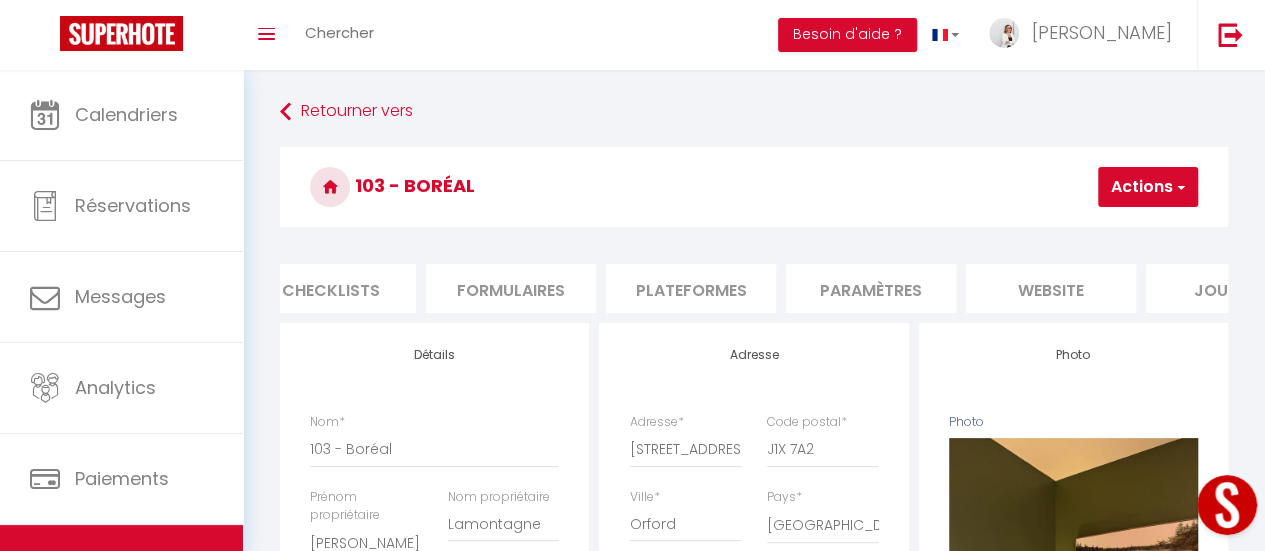 scroll, scrollTop: 0, scrollLeft: 758, axis: horizontal 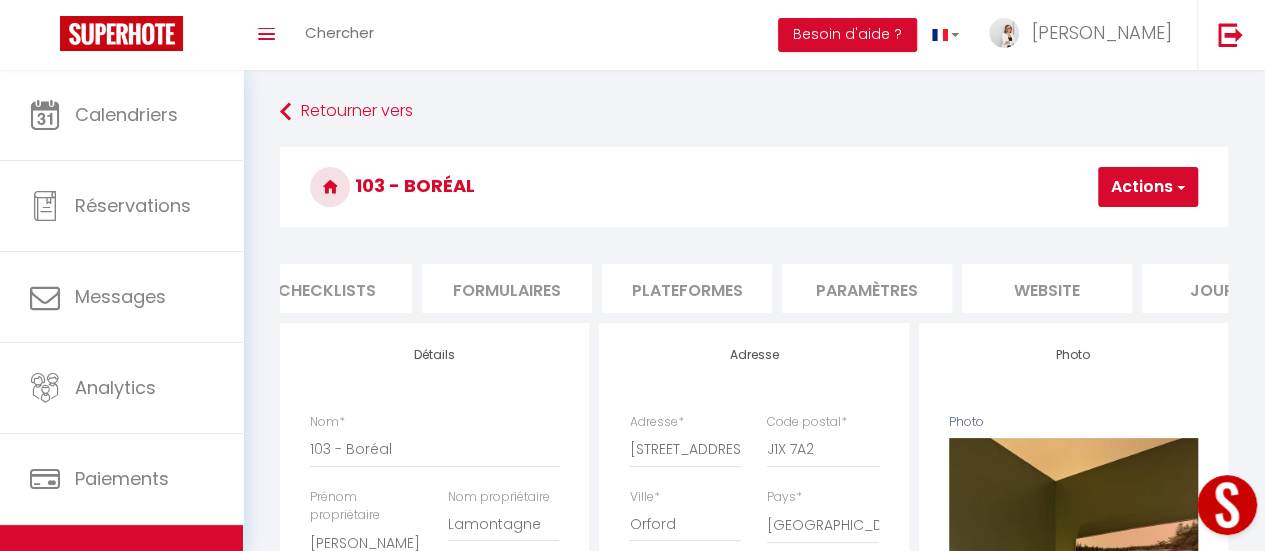 click on "website" at bounding box center (1047, 288) 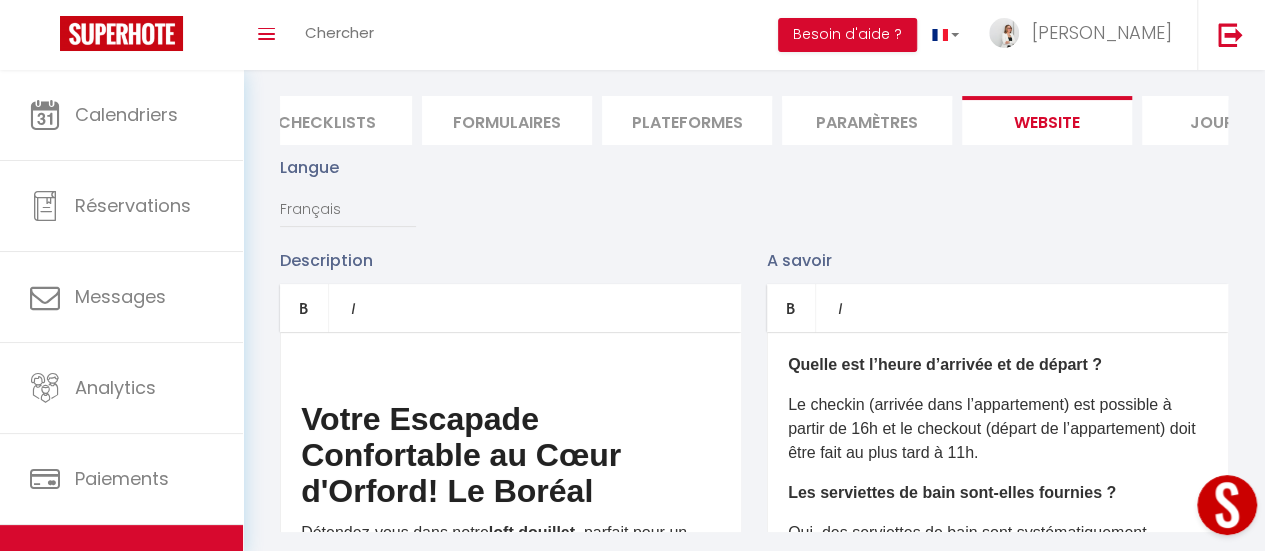 scroll, scrollTop: 200, scrollLeft: 0, axis: vertical 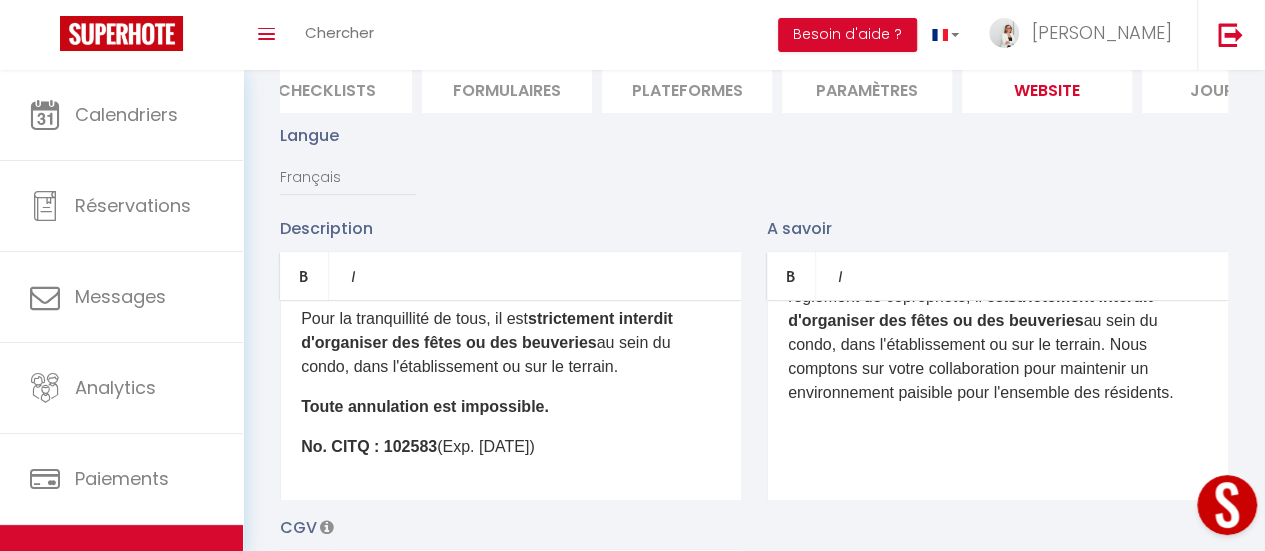 drag, startPoint x: 294, startPoint y: 391, endPoint x: 652, endPoint y: 489, distance: 371.1711 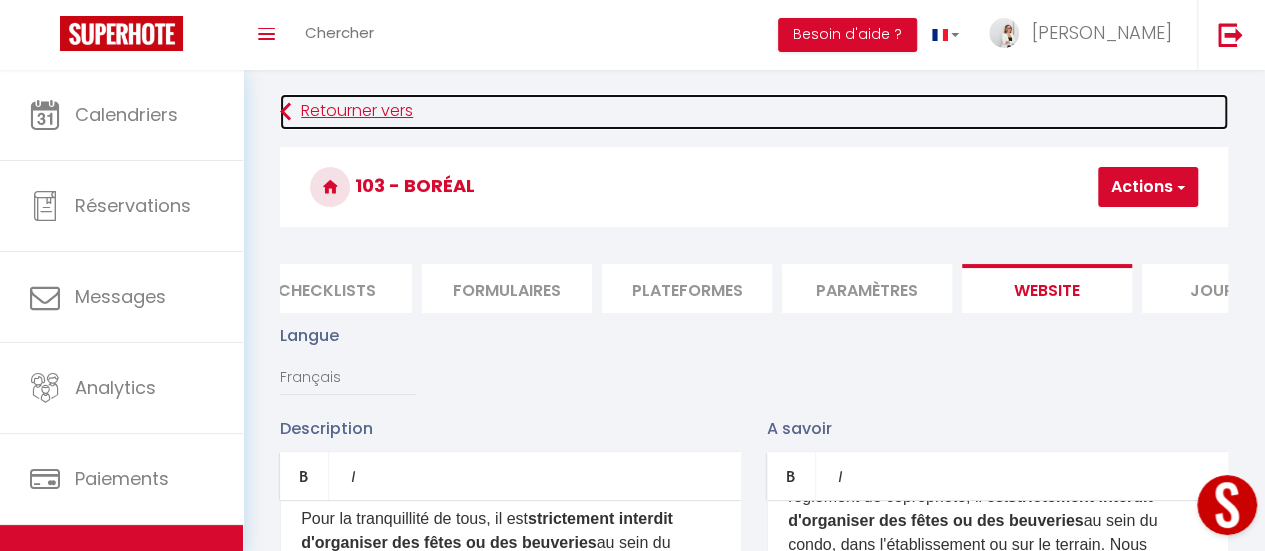 click at bounding box center [285, 112] 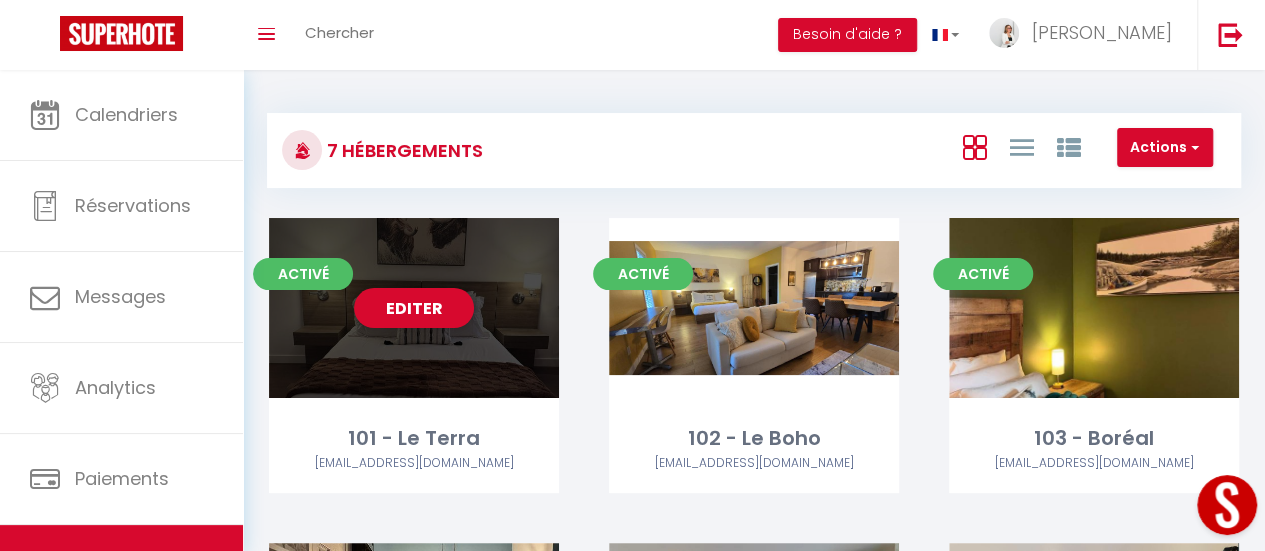 click on "Editer" at bounding box center [414, 308] 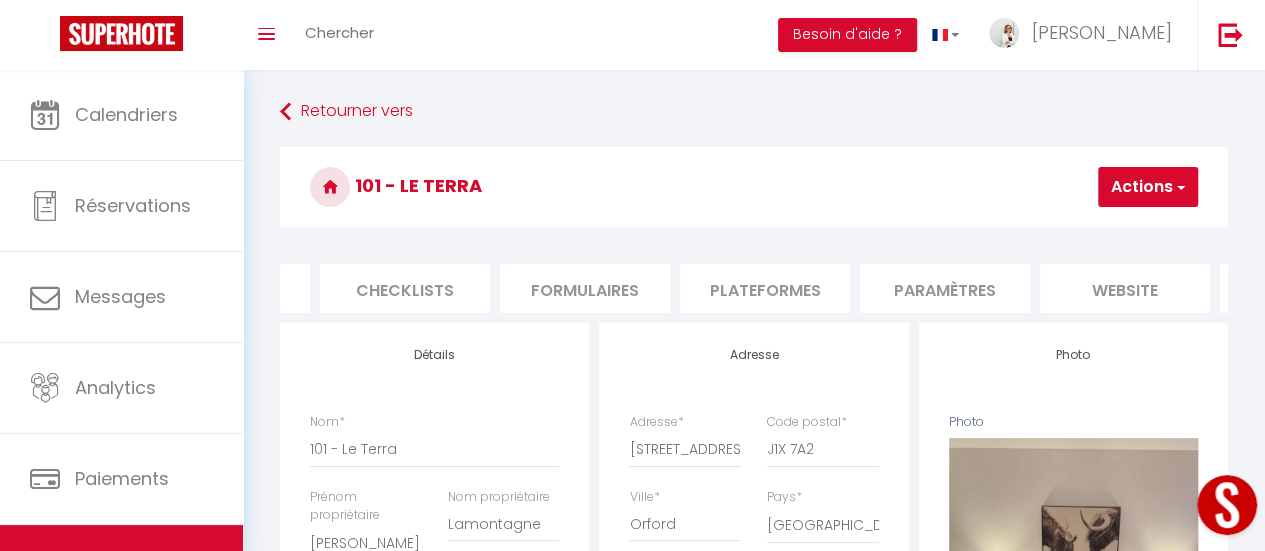 scroll, scrollTop: 0, scrollLeft: 700, axis: horizontal 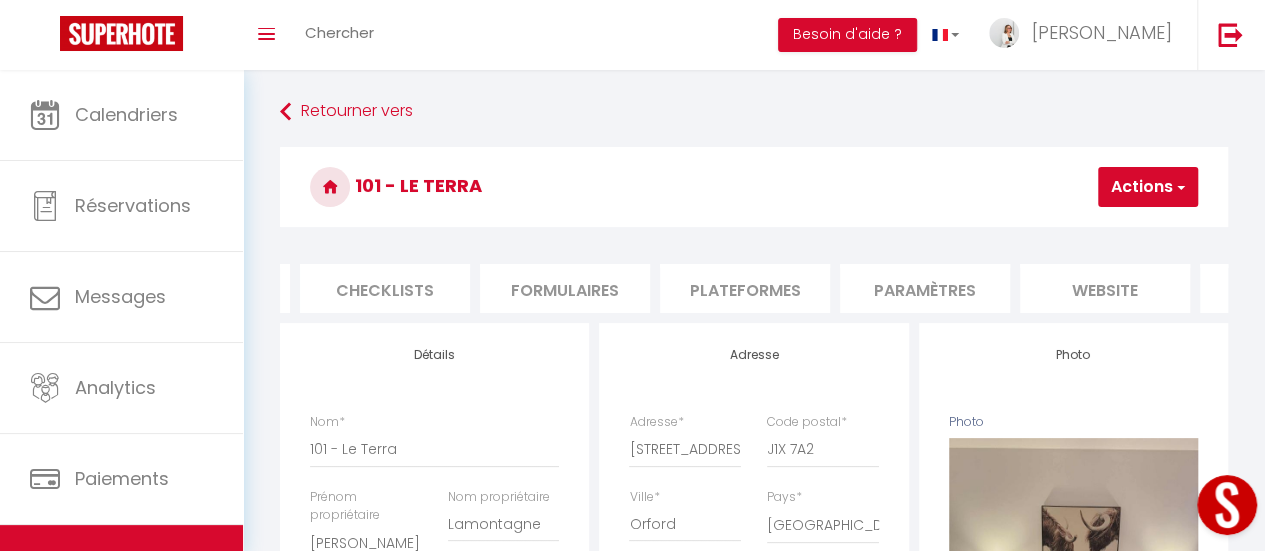click on "website" at bounding box center (1105, 288) 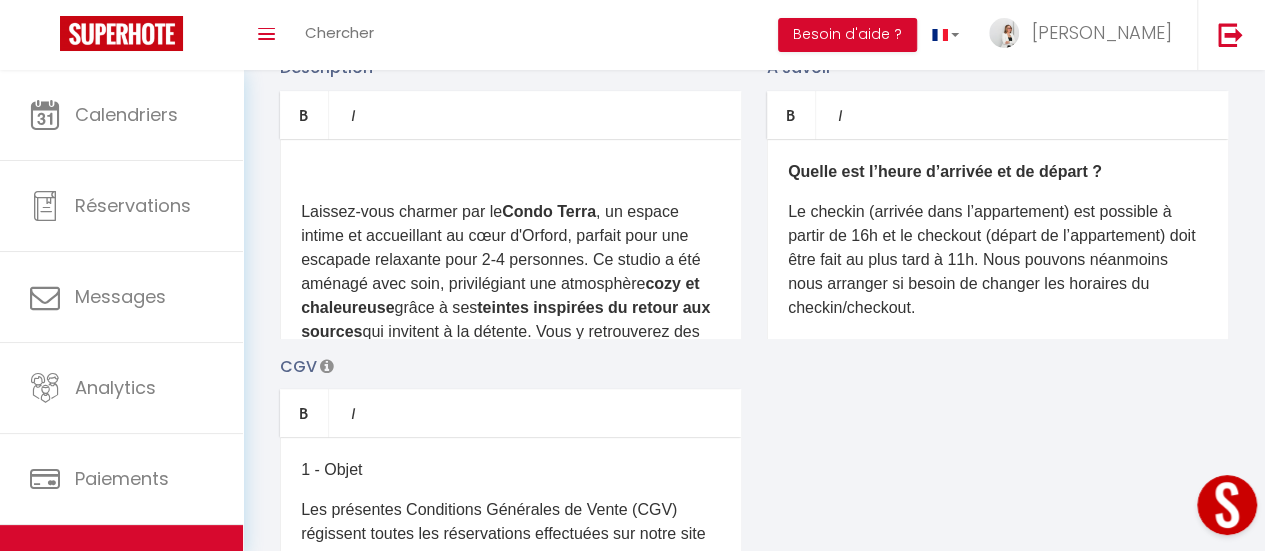 scroll, scrollTop: 400, scrollLeft: 0, axis: vertical 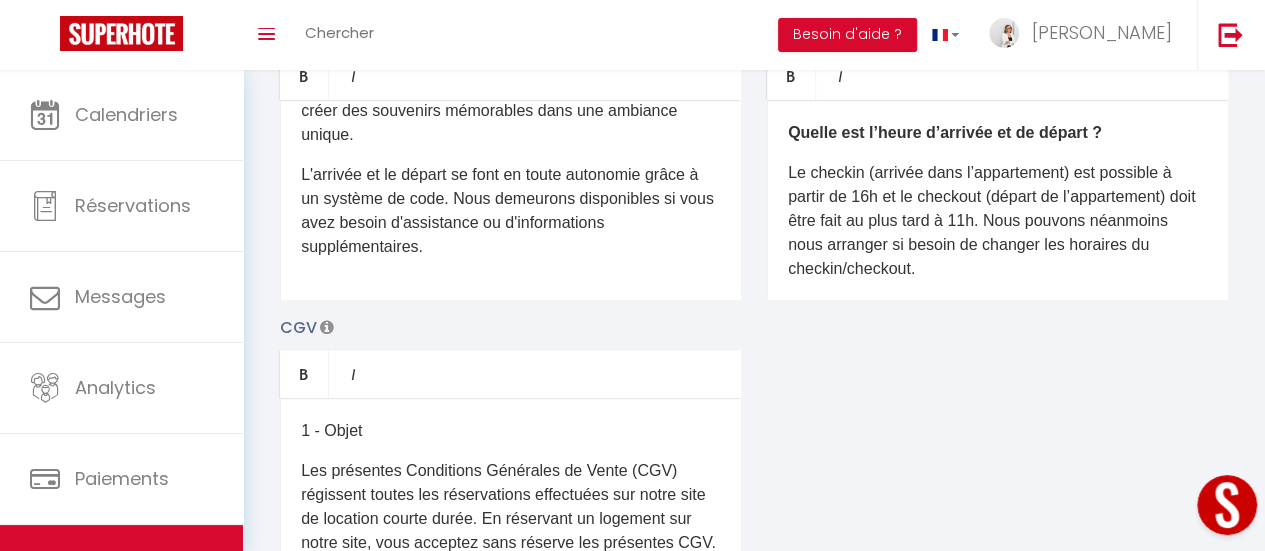click on "L'arrivée et le départ se font en toute autonomie grâce à un système de code. Nous demeurons disponibles si vous avez besoin d'assistance ou d'informations supplémentaires." at bounding box center [510, 211] 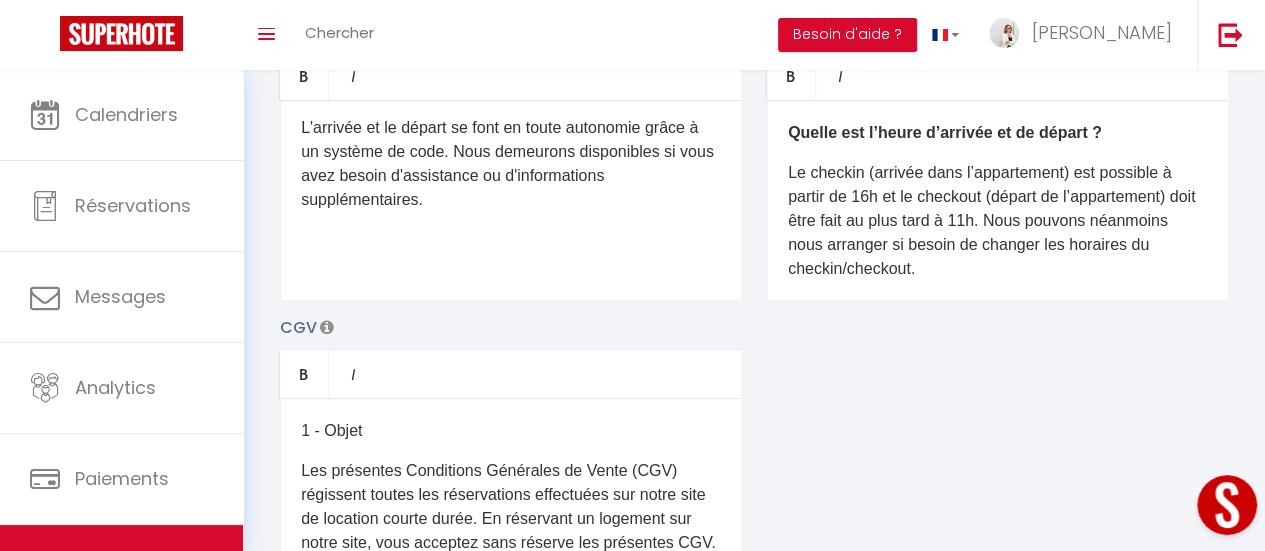scroll, scrollTop: 842, scrollLeft: 0, axis: vertical 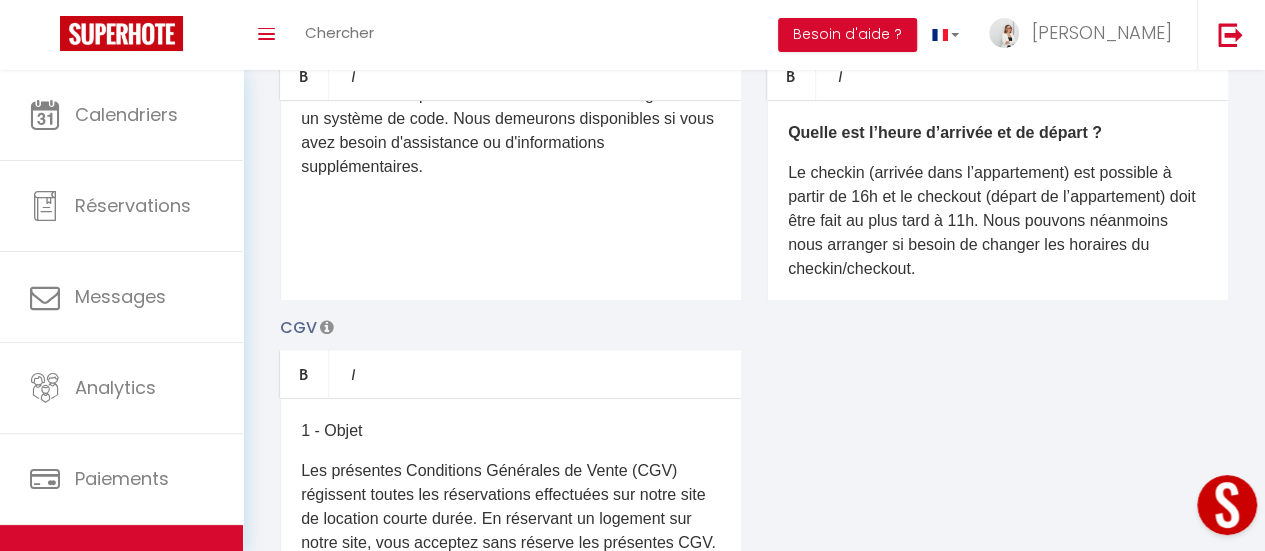 click on "​
Laissez-vous charmer par le  Condo Terra , un espace intime et accueillant au cœur d'Orford, parfait pour une escapade relaxante pour 2-4 personnes. Ce studio a été aménagé avec soin, privilégiant une atmosphère  cozy et chaleureuse  grâce à ses  teintes inspirées du retour aux sources  qui invitent à la détente. Vous y retrouverez des couleurs chaudes et des matériaux naturels qui créent une ambiance apaisante et harmonieuse.
Vous y trouverez un  lit queen confortable  pour des nuits paisibles et un  pratique divan-lit  pour des couchages additionnels, assurant le bien-être de tous les occupants. Entièrement équipé, le Condo Terra dispose d'une  cuisine complète  pour concocter vos repas, d'une machine à café Keurig, d'une télévision, et de tout le nécessaire pour vous sentir comme à la maison. Un atout majeur : profitez de votre  petite terrasse privée , l'endroit idéal pour savourer votre café matinal ou un apéritif en soirée.
. Le  Mont Orford Magog" at bounding box center [510, 200] 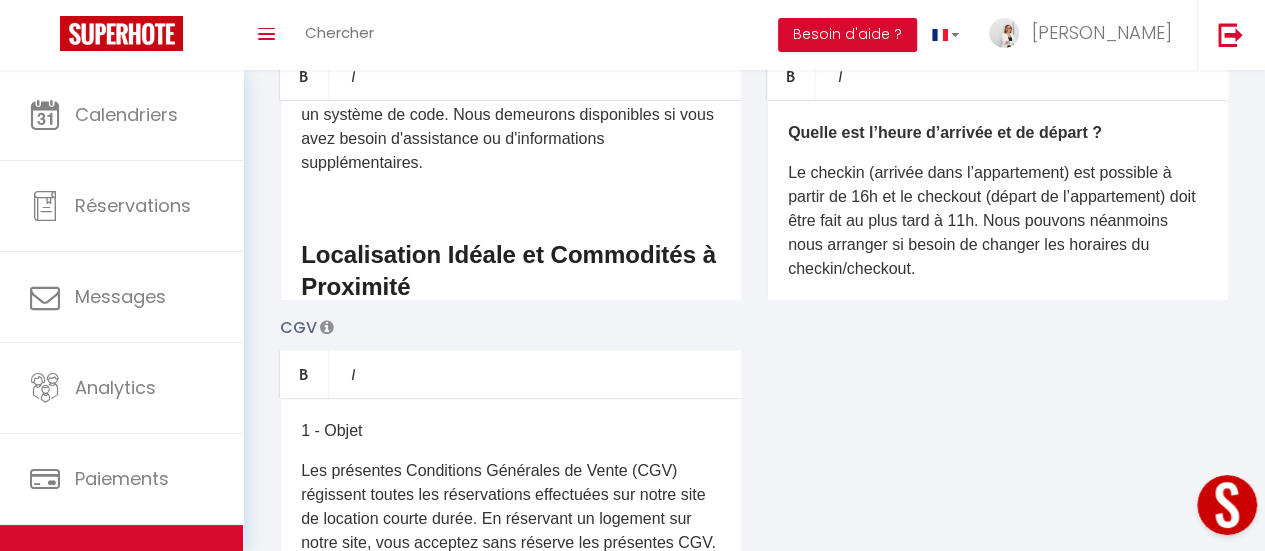 scroll, scrollTop: 942, scrollLeft: 0, axis: vertical 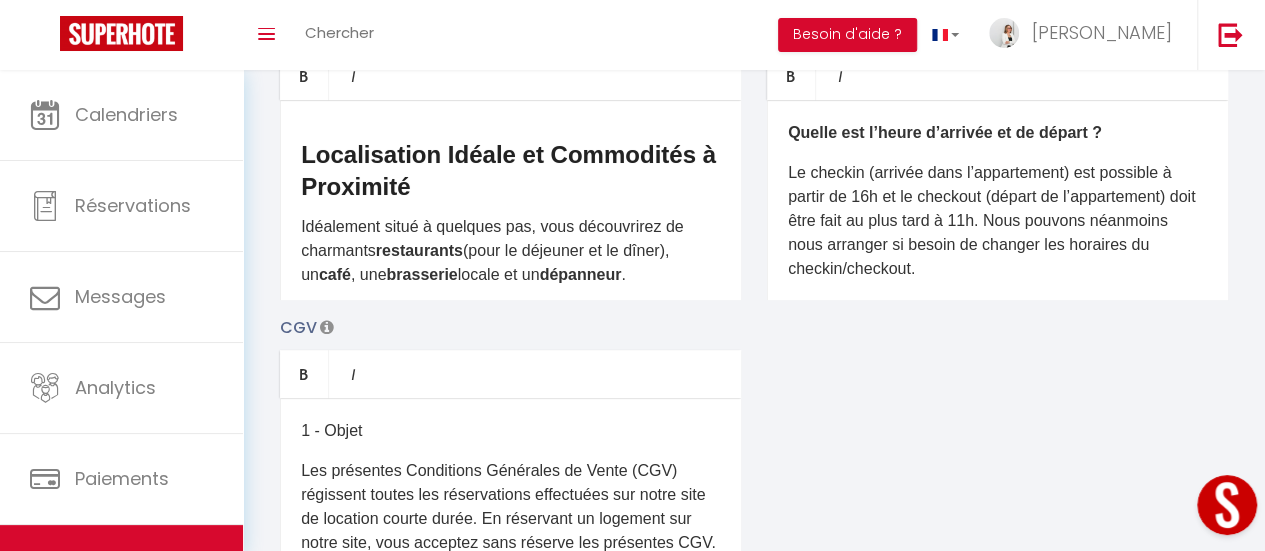 click on "​
Laissez-vous charmer par le  Condo Terra , un espace intime et accueillant au cœur d'Orford, parfait pour une escapade relaxante pour 2-4 personnes. Ce studio a été aménagé avec soin, privilégiant une atmosphère  cozy et chaleureuse  grâce à ses  teintes inspirées du retour aux sources  qui invitent à la détente. Vous y retrouverez des couleurs chaudes et des matériaux naturels qui créent une ambiance apaisante et harmonieuse.
Vous y trouverez un  lit queen confortable  pour des nuits paisibles et un  pratique divan-lit  pour des couchages additionnels, assurant le bien-être de tous les occupants. Entièrement équipé, le Condo Terra dispose d'une  cuisine complète  pour concocter vos repas, d'une machine à café Keurig, d'une télévision, et de tout le nécessaire pour vous sentir comme à la maison. Un atout majeur : profitez de votre  petite terrasse privée , l'endroit idéal pour savourer votre café matinal ou un apéritif en soirée.
. Le  Mont Orford Magog
." at bounding box center (510, 200) 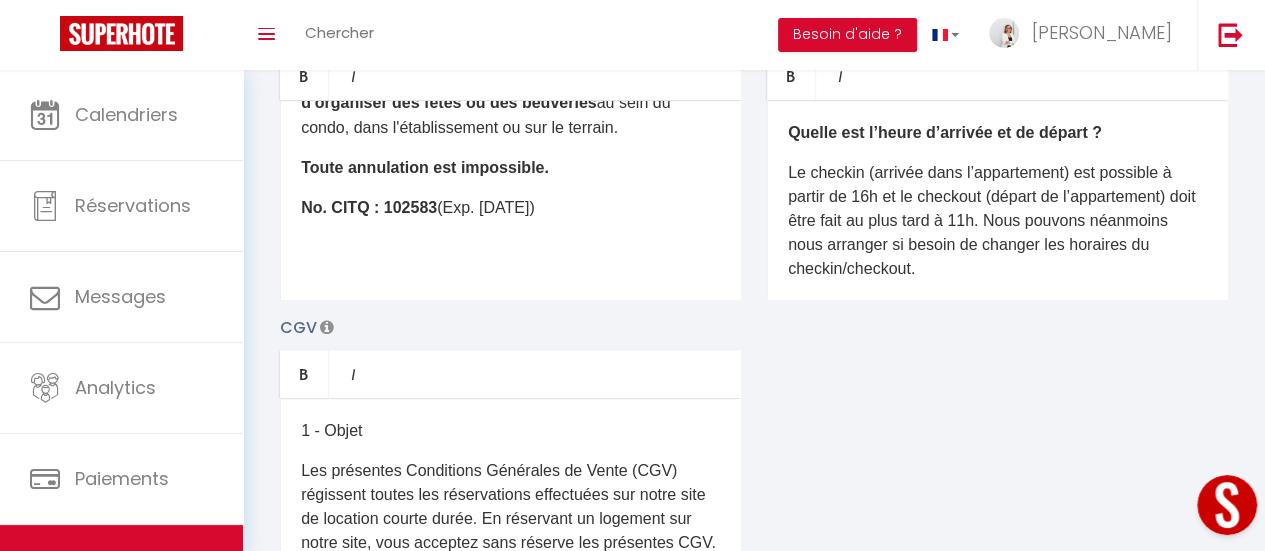 scroll, scrollTop: 1957, scrollLeft: 0, axis: vertical 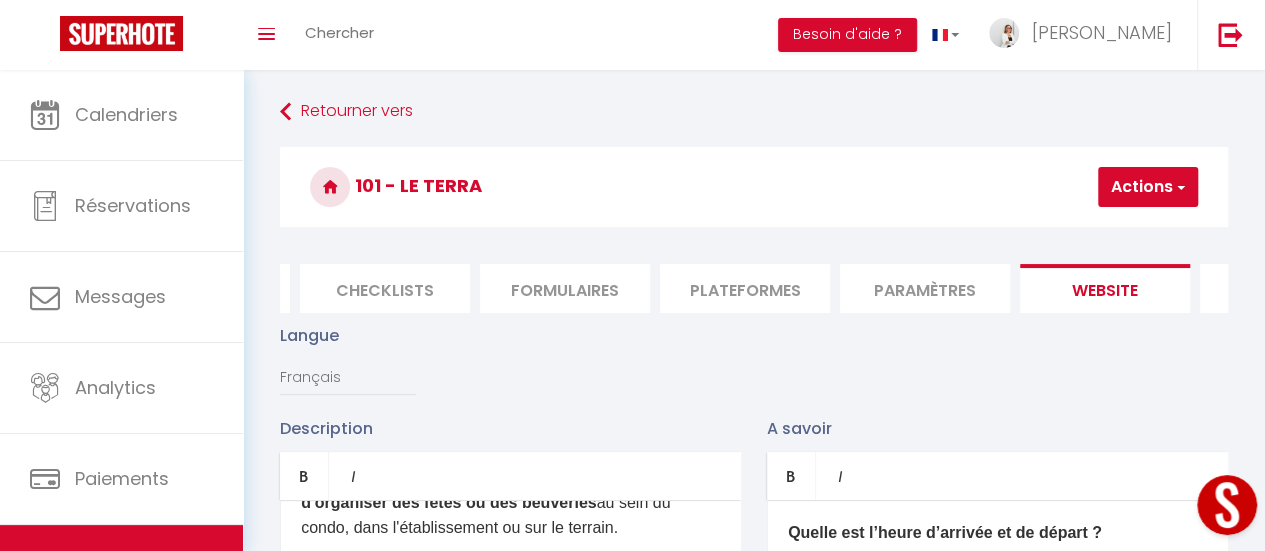 click on "Actions" at bounding box center (1148, 187) 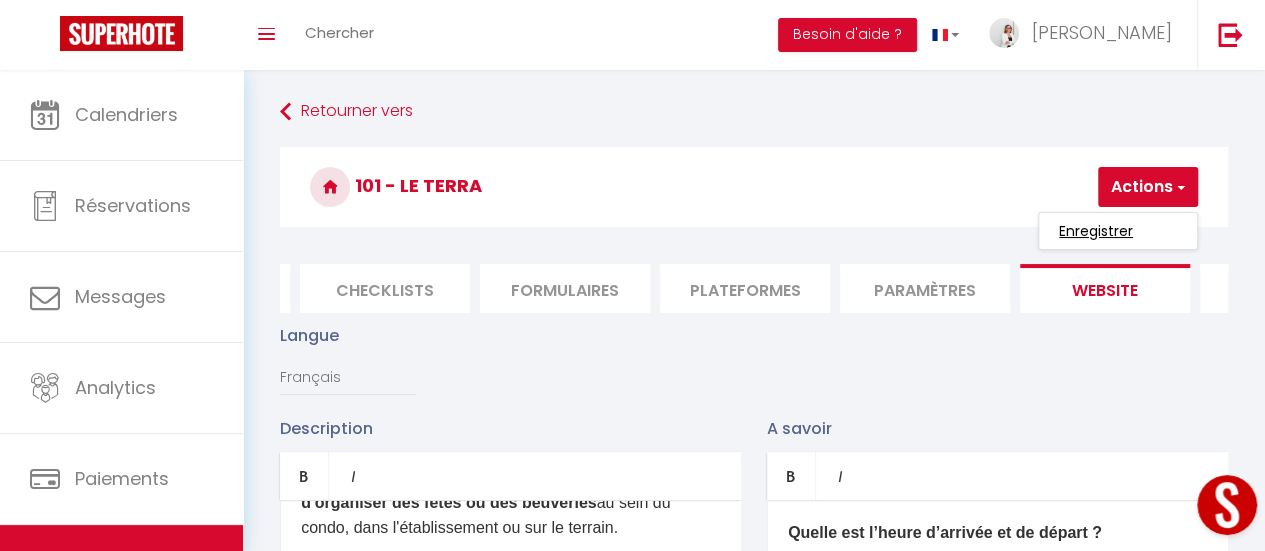 click on "Enregistrer" at bounding box center [1096, 231] 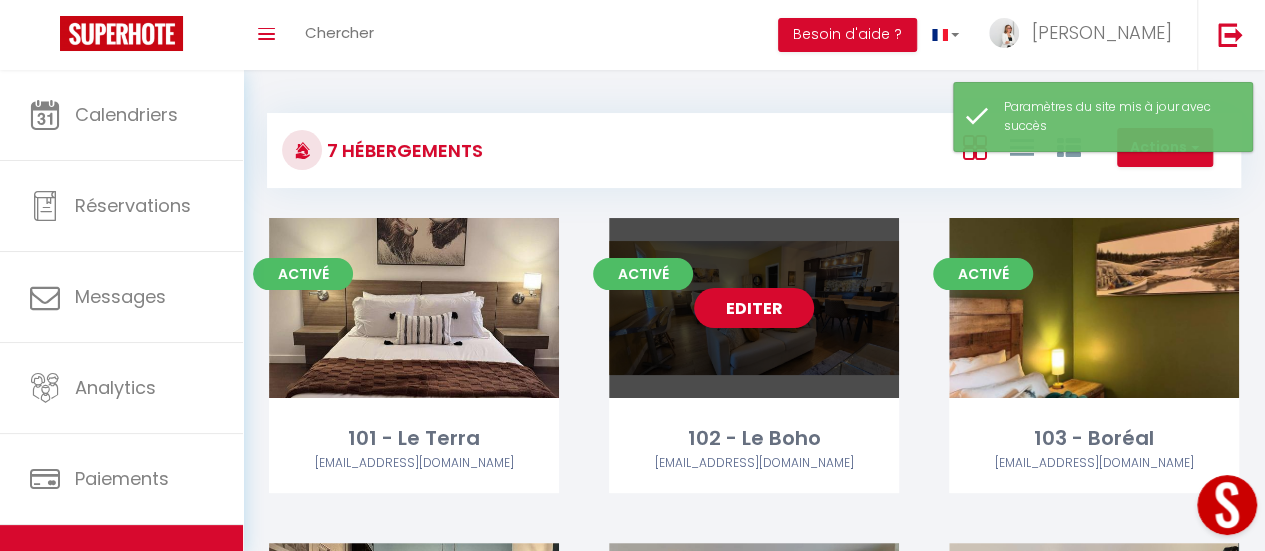 click on "Activé
Editer
102 - Le Boho   sophiesosolamontagne@gmail.com" at bounding box center (754, 355) 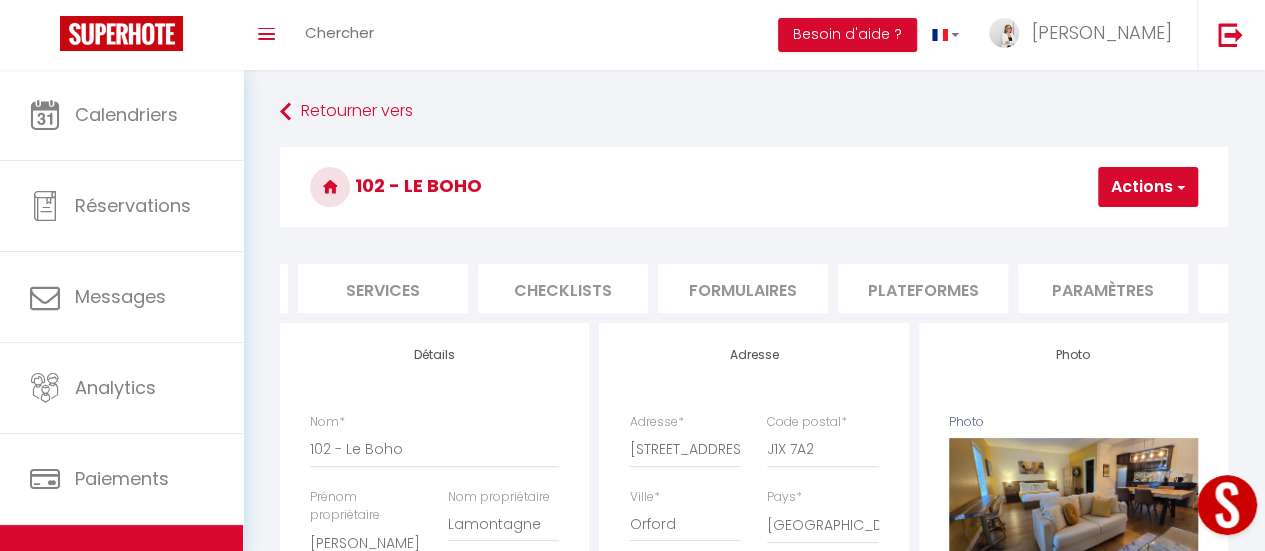 scroll, scrollTop: 0, scrollLeft: 551, axis: horizontal 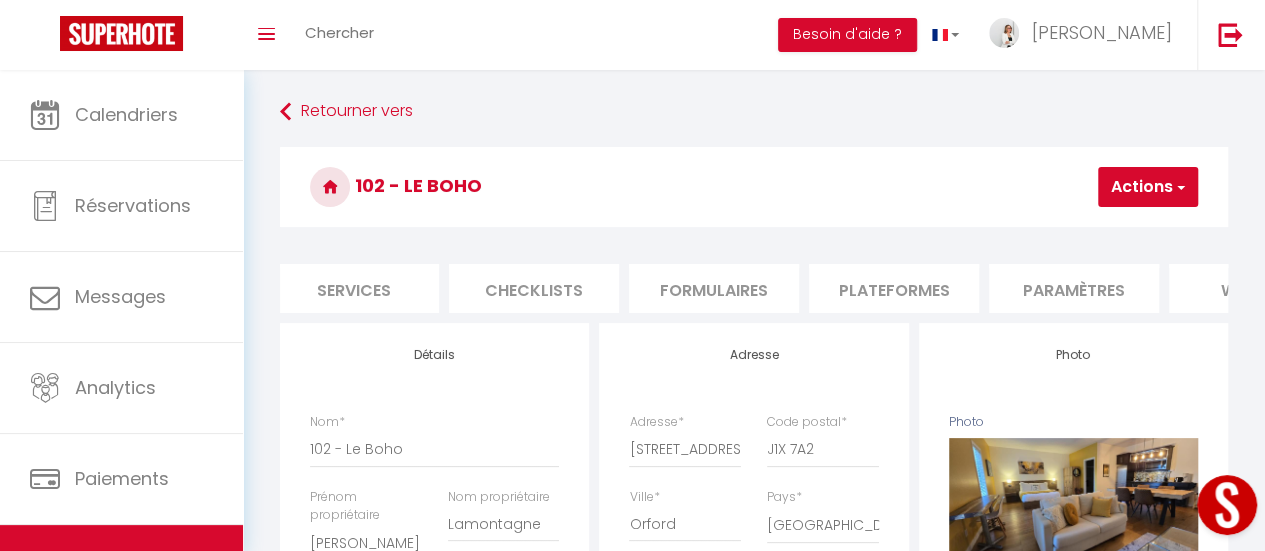 click on "Paramètres" at bounding box center (1074, 288) 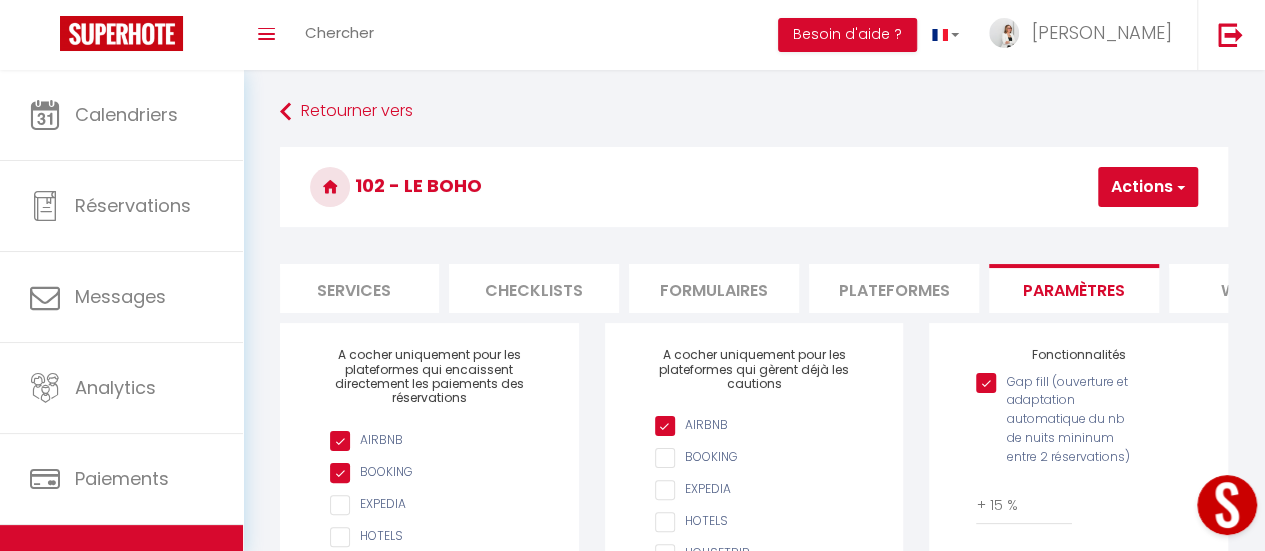 scroll, scrollTop: 0, scrollLeft: 764, axis: horizontal 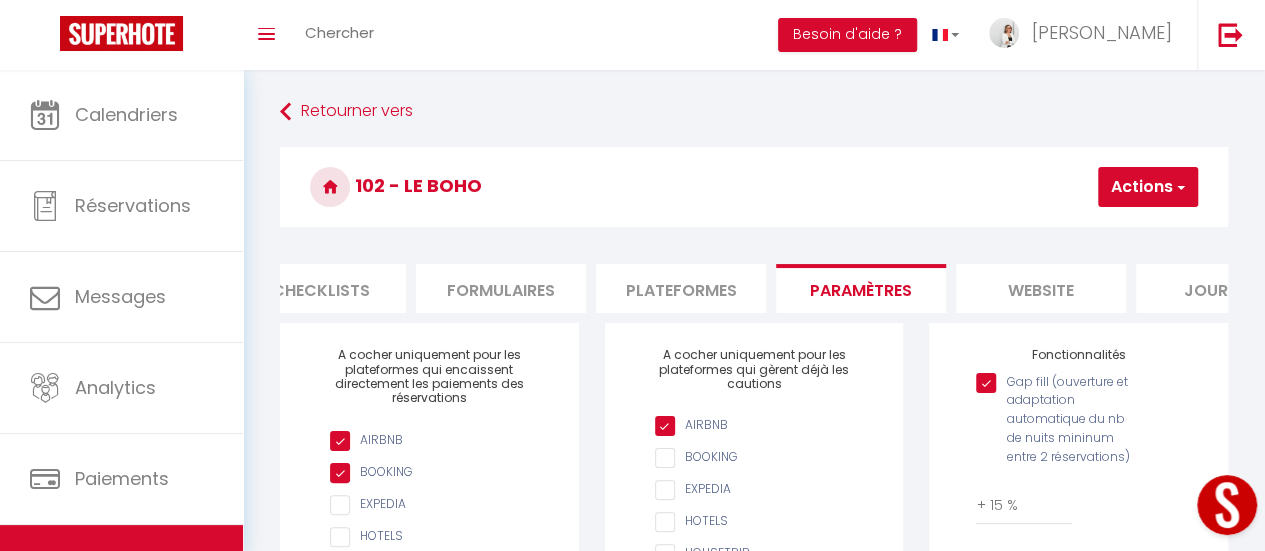 drag, startPoint x: 1010, startPoint y: 280, endPoint x: 886, endPoint y: 281, distance: 124.004036 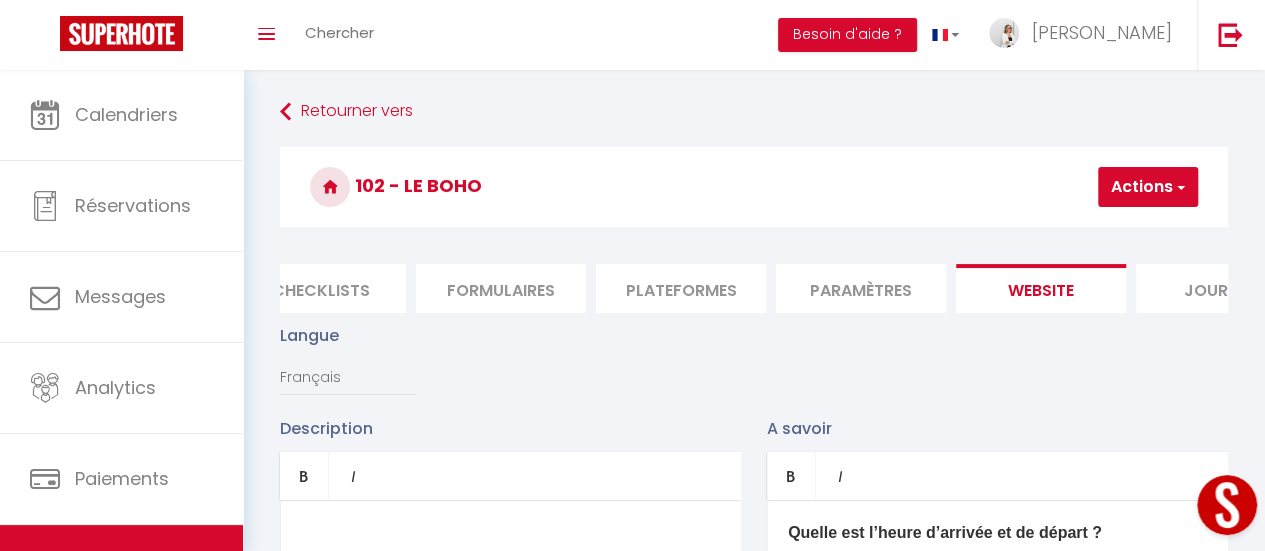 scroll, scrollTop: 300, scrollLeft: 0, axis: vertical 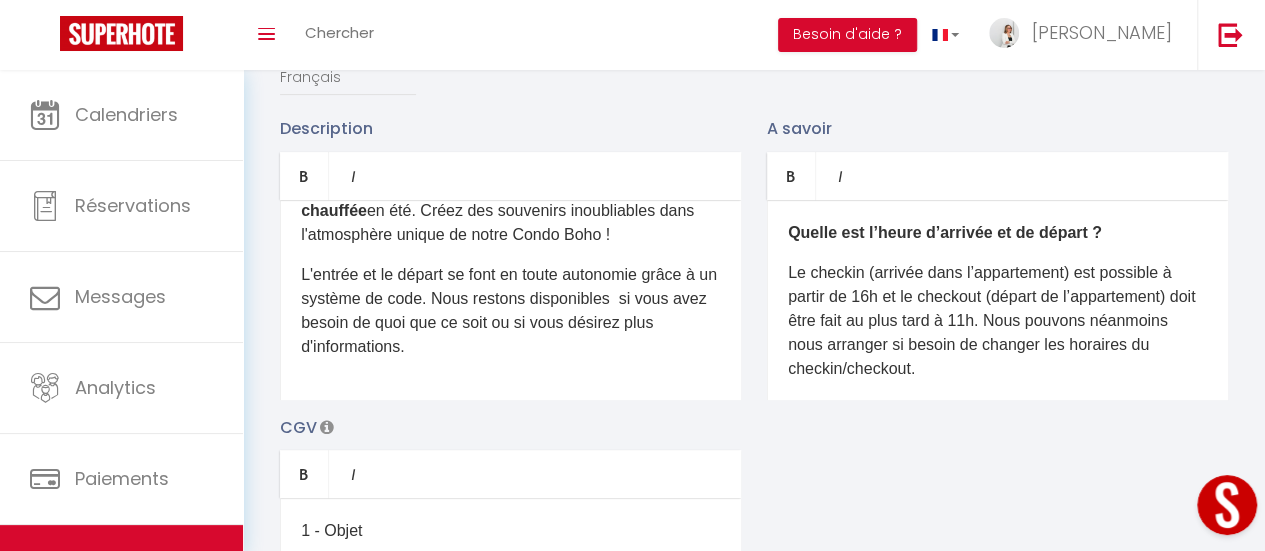 click on "L'entrée et le départ se font en toute autonomie grâce à un système de code. Nous restons disponibles  si vous avez besoin de quoi que ce soit ou si vous désirez plus d'informations." at bounding box center [510, 311] 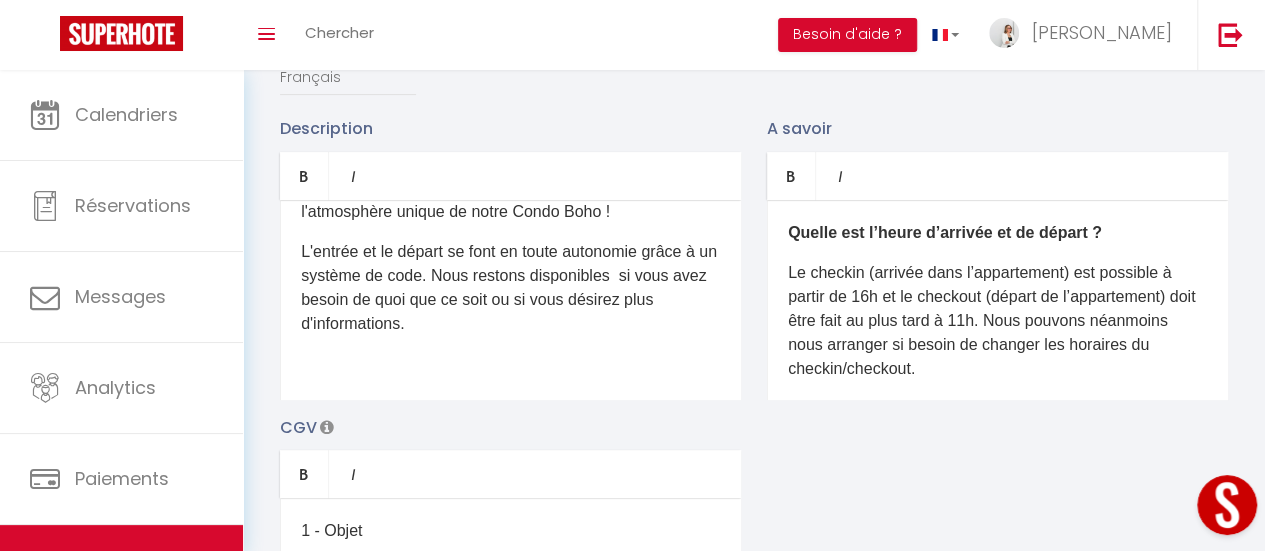 scroll, scrollTop: 714, scrollLeft: 0, axis: vertical 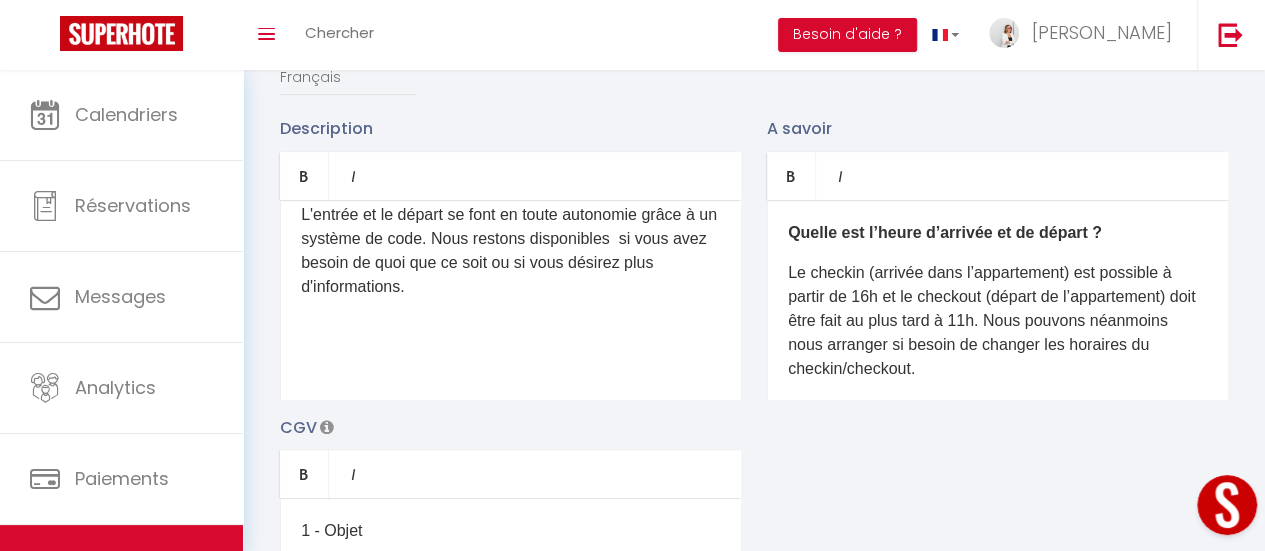 click at bounding box center [510, 327] 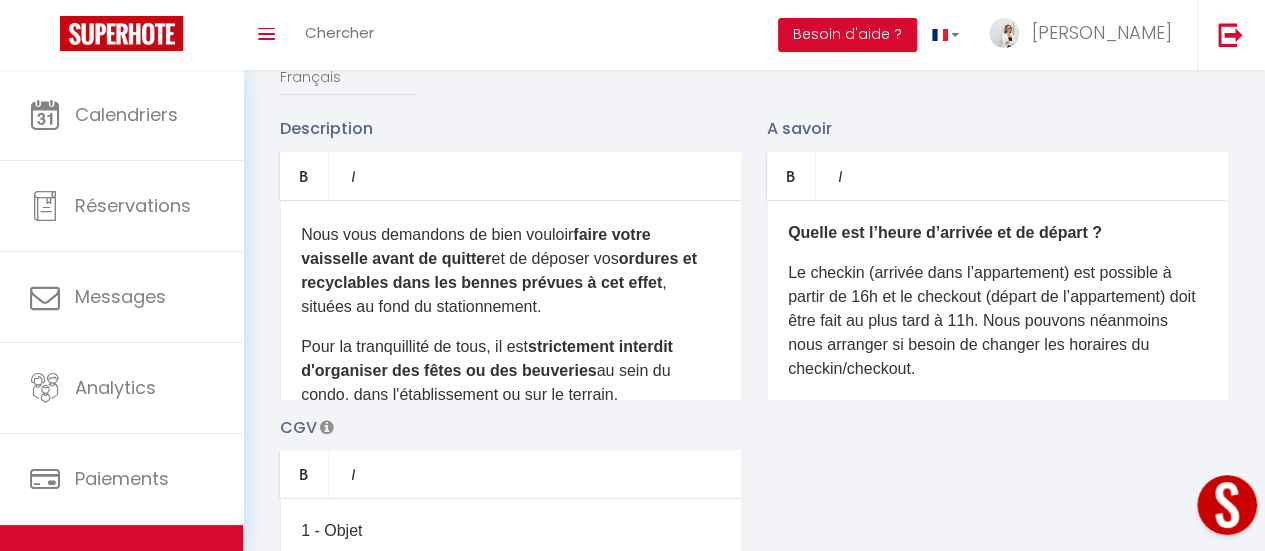 scroll, scrollTop: 1869, scrollLeft: 0, axis: vertical 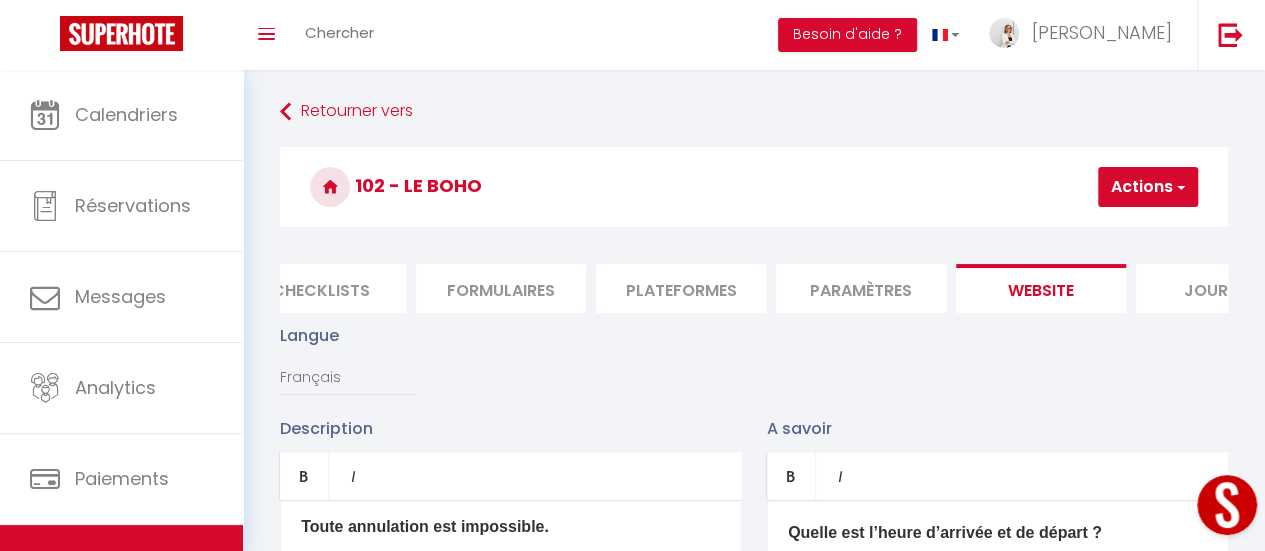 click on "Actions" at bounding box center [1148, 187] 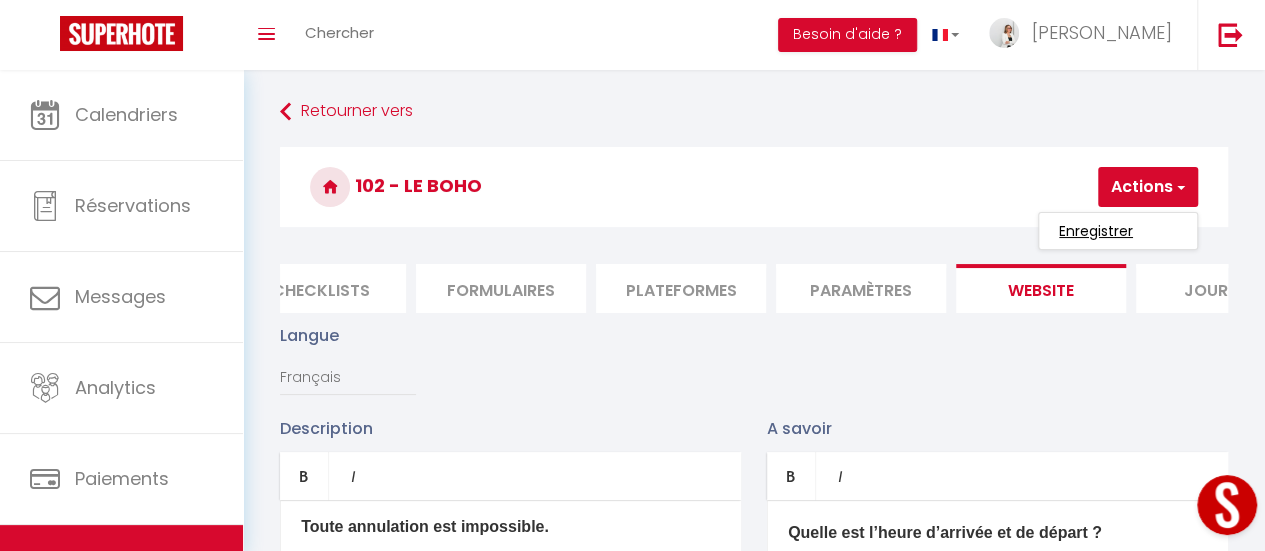 click on "Enregistrer" at bounding box center (1096, 231) 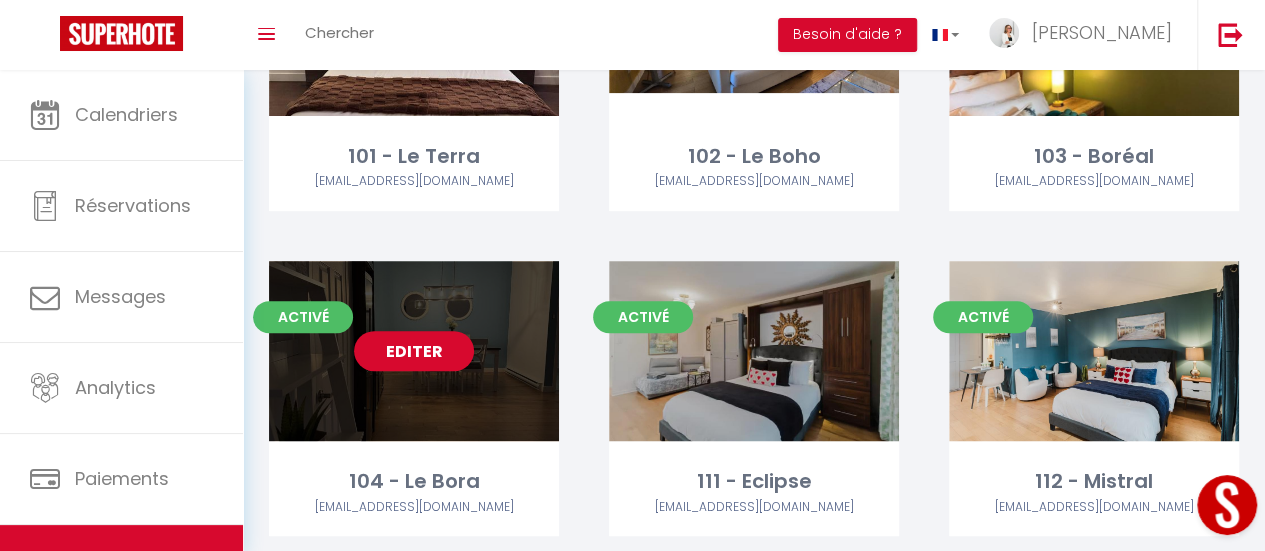 scroll, scrollTop: 300, scrollLeft: 0, axis: vertical 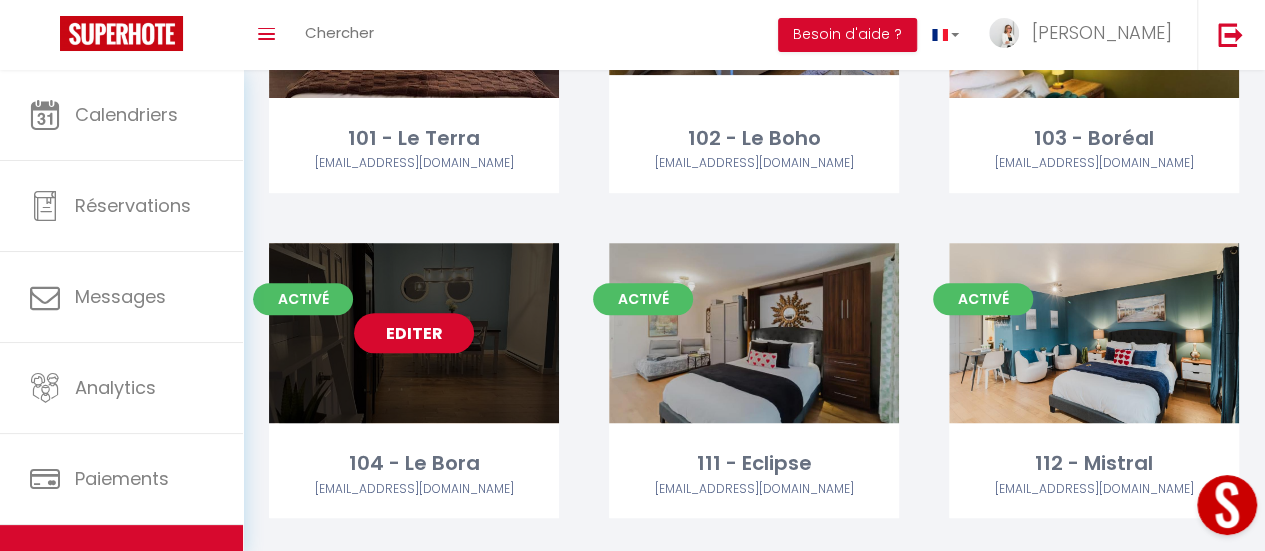 click on "Editer" at bounding box center [414, 333] 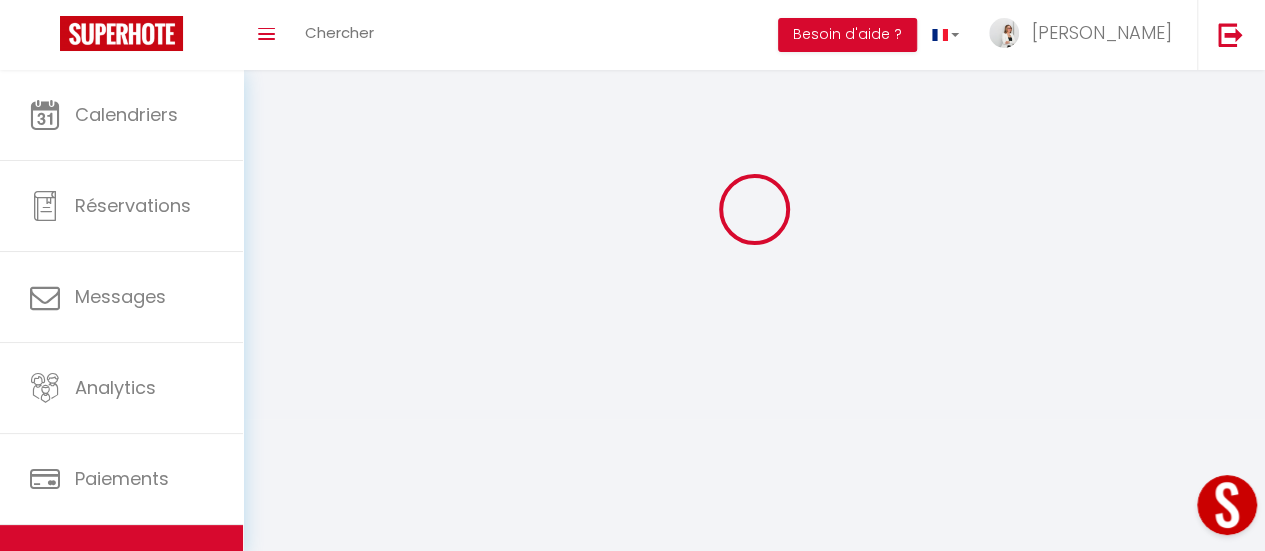 scroll, scrollTop: 0, scrollLeft: 0, axis: both 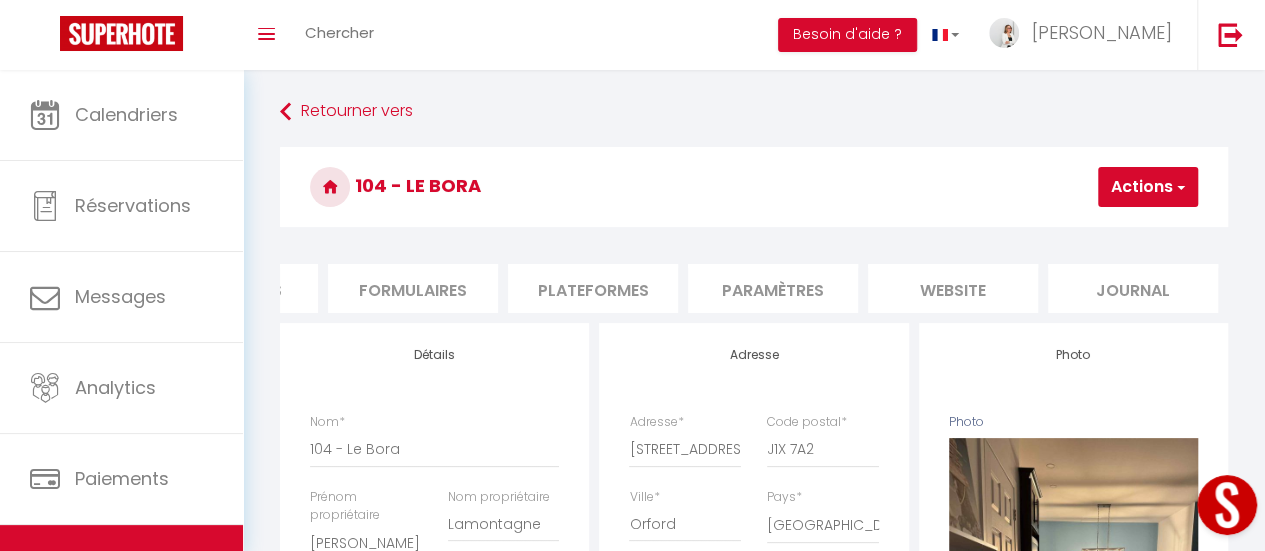 click on "website" at bounding box center (953, 288) 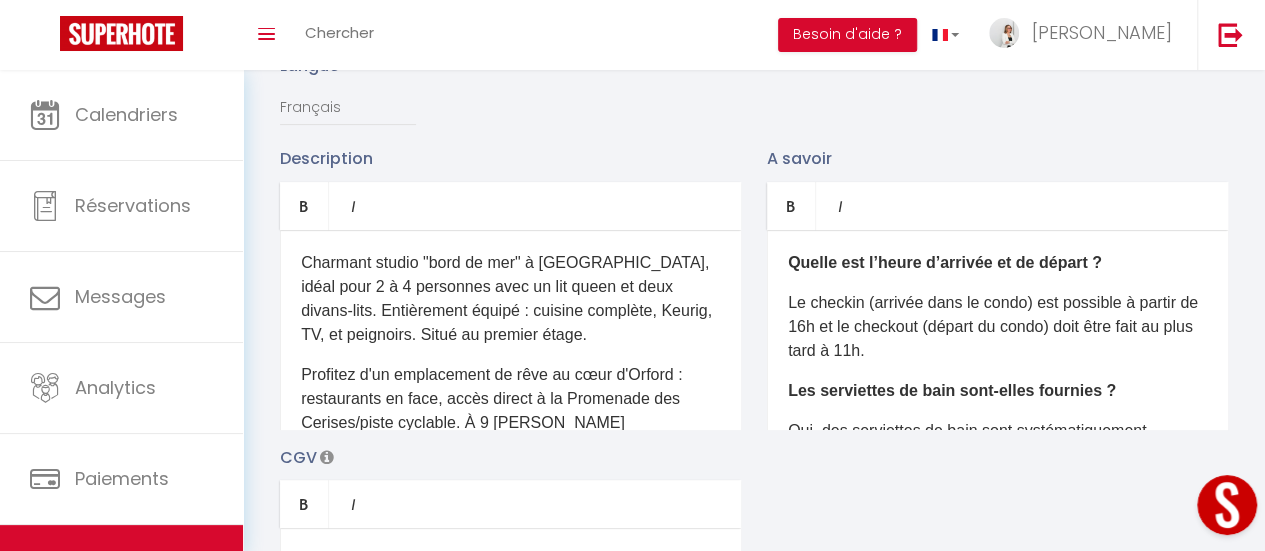 scroll, scrollTop: 500, scrollLeft: 0, axis: vertical 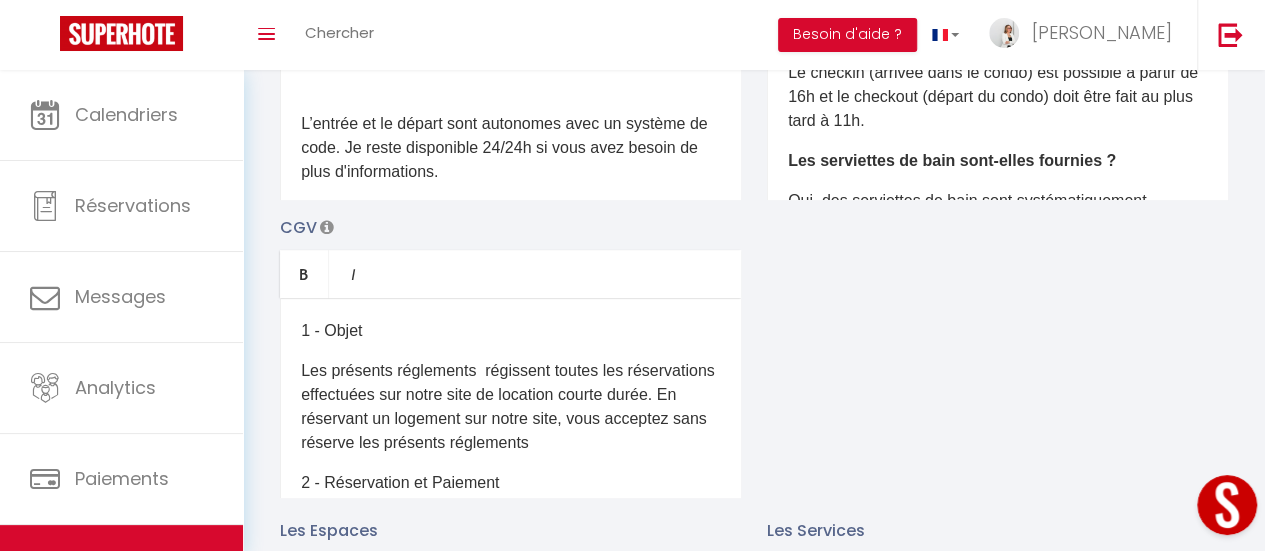 click on "L’entrée et le départ sont autonomes avec un système de code. Je reste disponible 24/24h si vous avez besoin de plus d'informations." at bounding box center (510, 148) 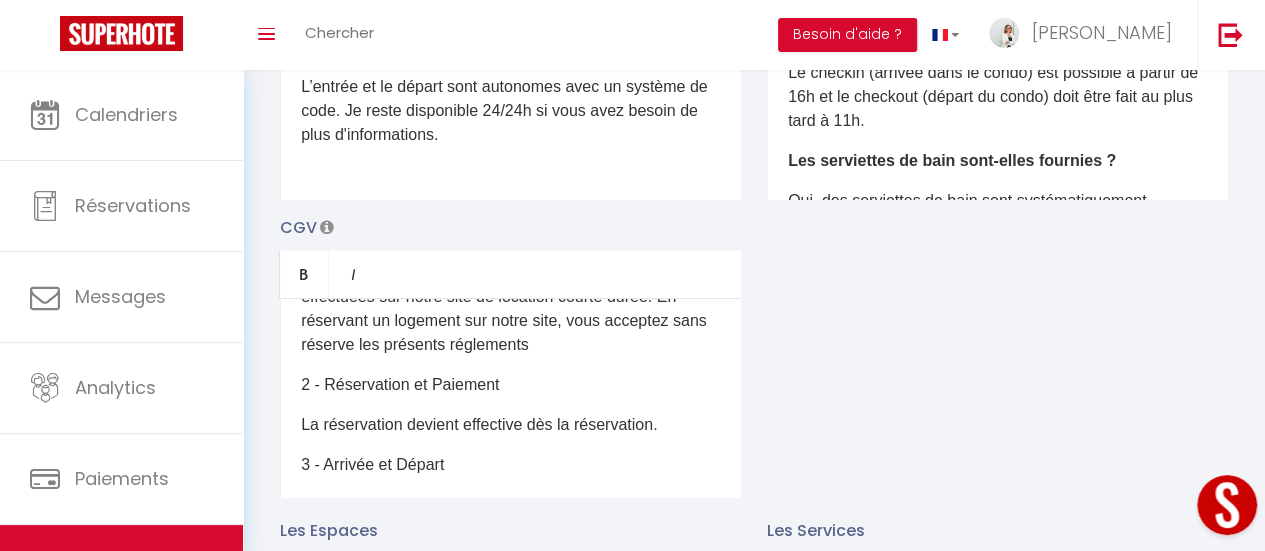 scroll, scrollTop: 200, scrollLeft: 0, axis: vertical 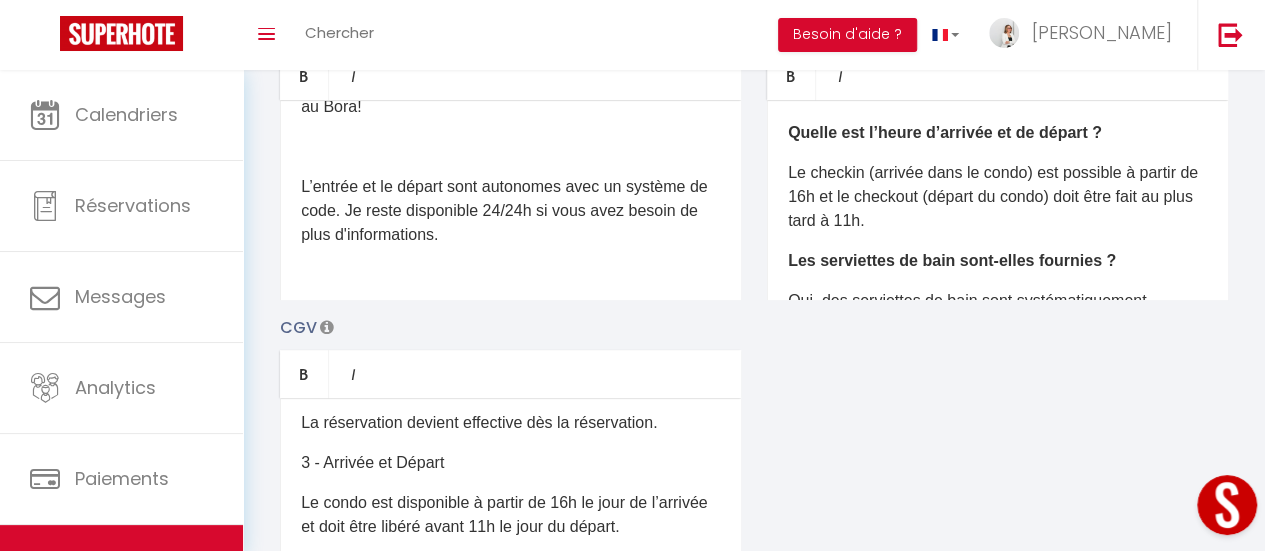 click on "Charmant studio "bord de mer" à Orford, idéal pour 2 à 4 personnes avec un lit queen et deux divans-lits. Entièrement équipé : cuisine complète, Keurig, TV, et peignoirs. Situé au premier étage.
Profitez d'un emplacement de rêve au cœur d'Orford : restaurants en face, accès direct à la Promenade des Cerises/piste cyclable. À 9 min du Mont Orford,  et  10 minde Magog. Cafés et dépanneur à pied.
Détendez-vous avec 2 spas (ouverts toute l'année) et une piscine chauffée en été. Créez vos souvenirs inoubliables au Bora!
L’entrée et le départ sont autonomes avec un système de code. Je reste disponible 24/24h si vous avez besoin de plus d'informations." at bounding box center (510, 200) 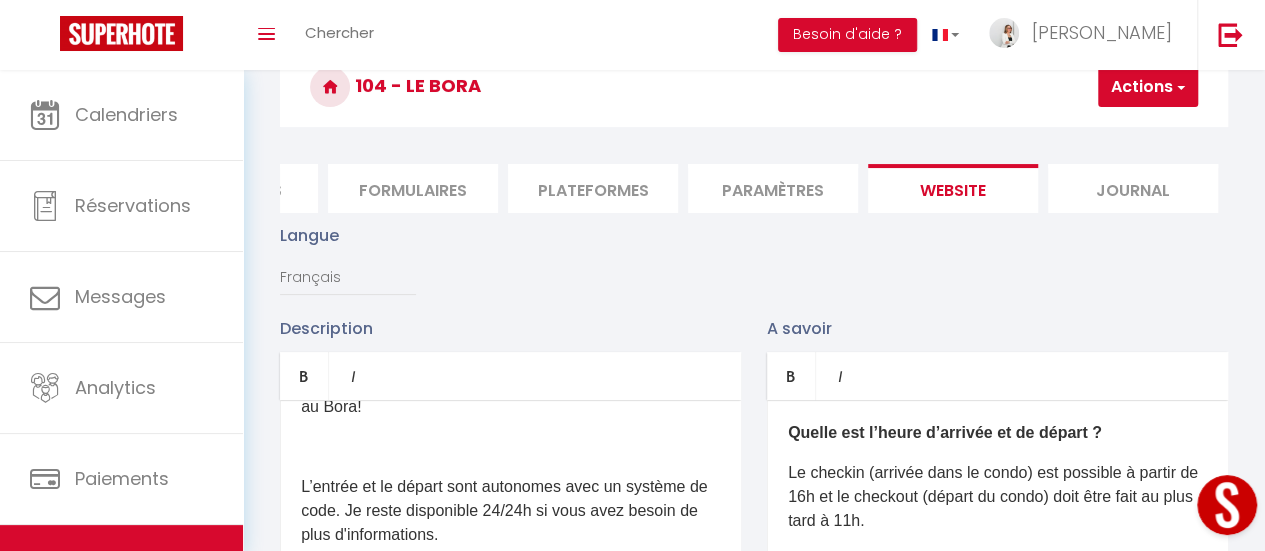 scroll, scrollTop: 0, scrollLeft: 0, axis: both 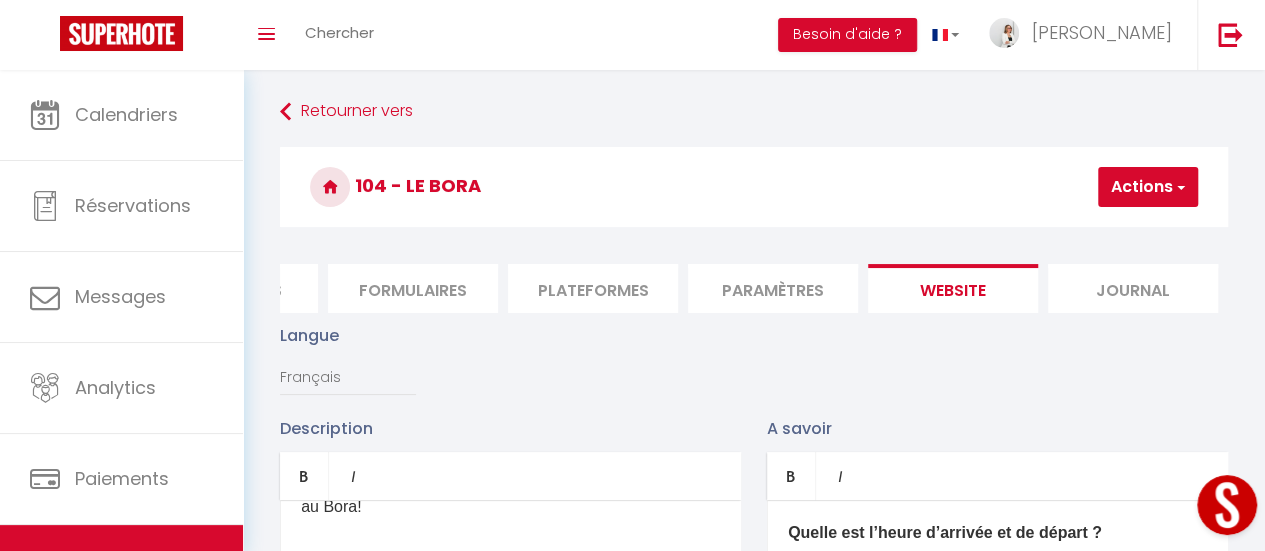 click at bounding box center [1179, 187] 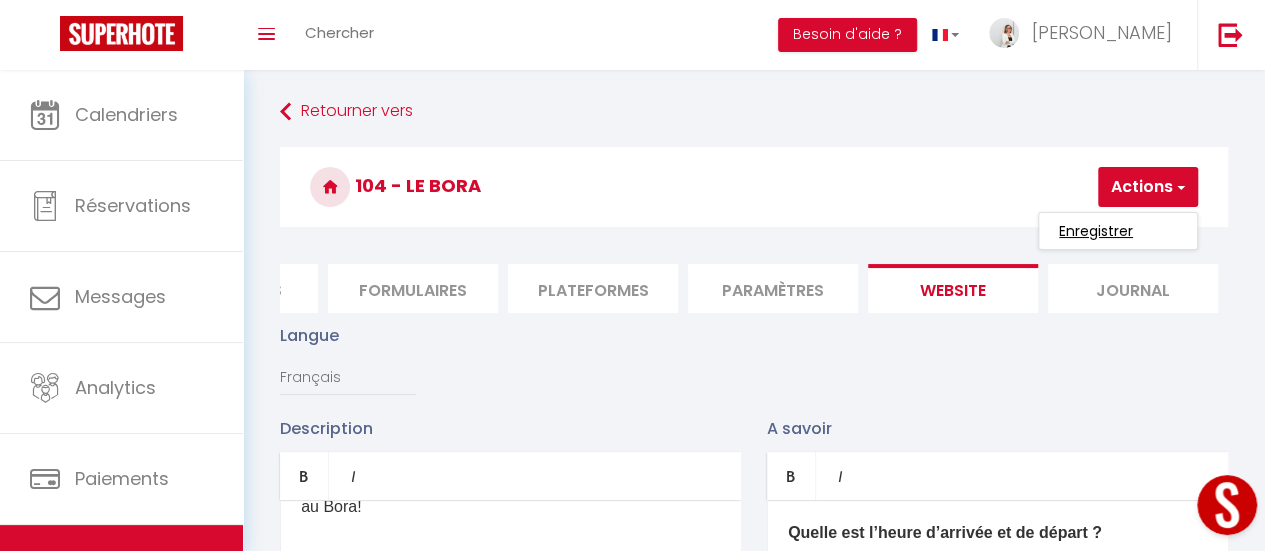 click on "Enregistrer" at bounding box center (1096, 231) 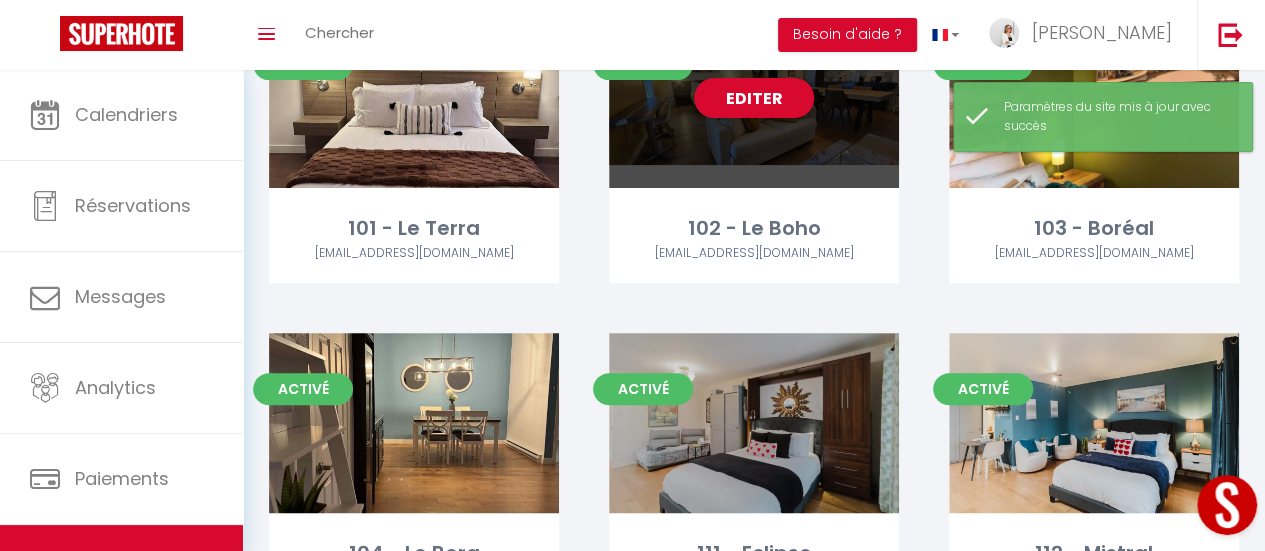 scroll, scrollTop: 300, scrollLeft: 0, axis: vertical 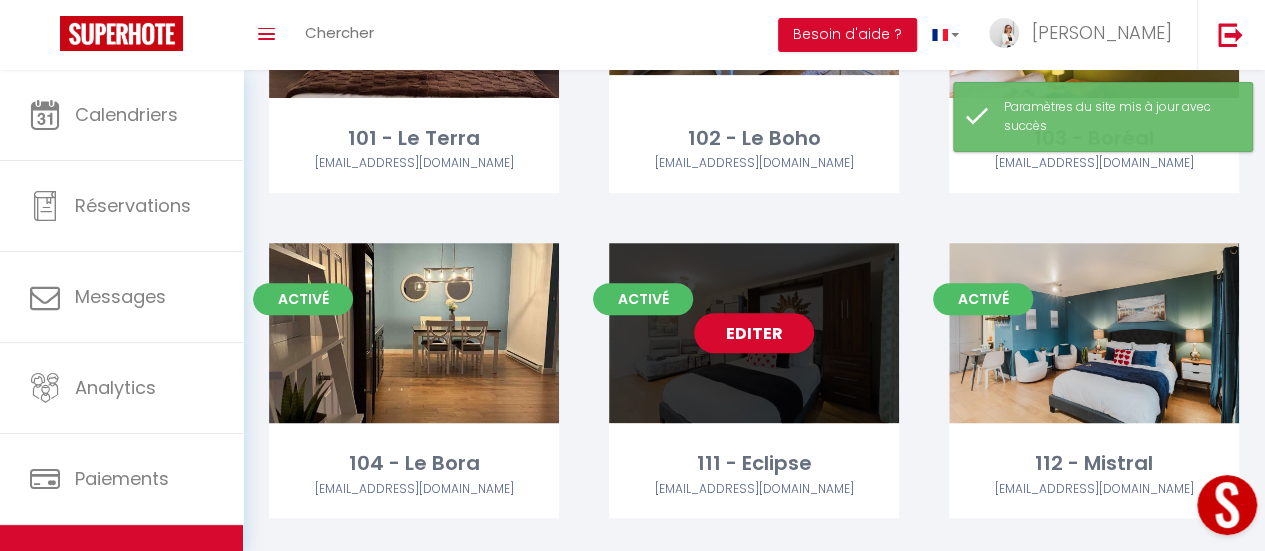 click on "Editer" at bounding box center (754, 333) 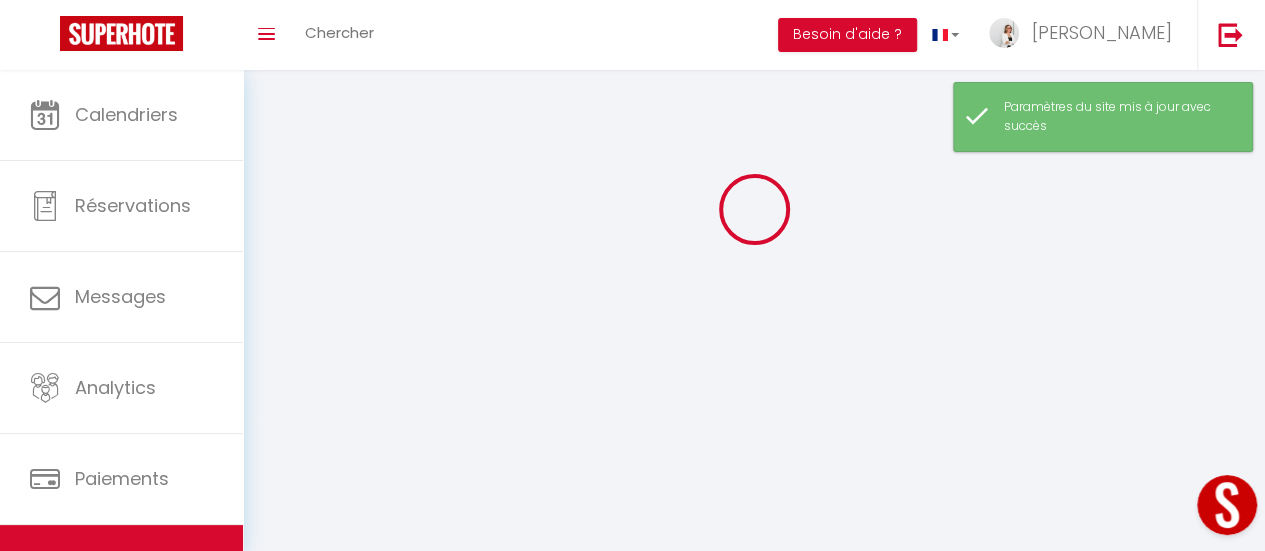 scroll, scrollTop: 0, scrollLeft: 0, axis: both 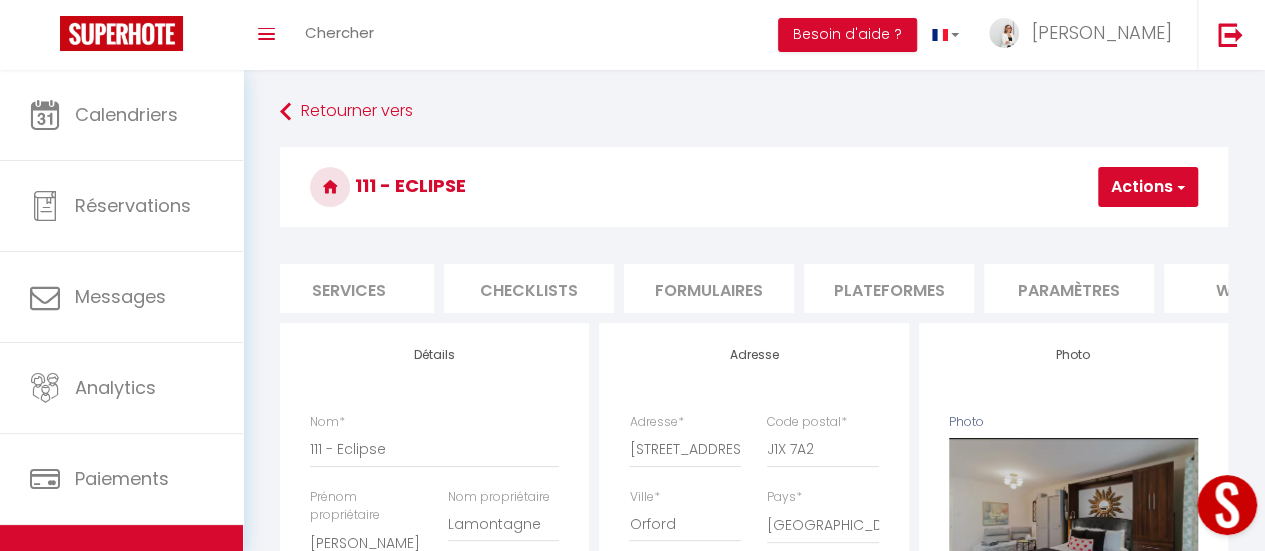 click on "Plateformes" at bounding box center [889, 288] 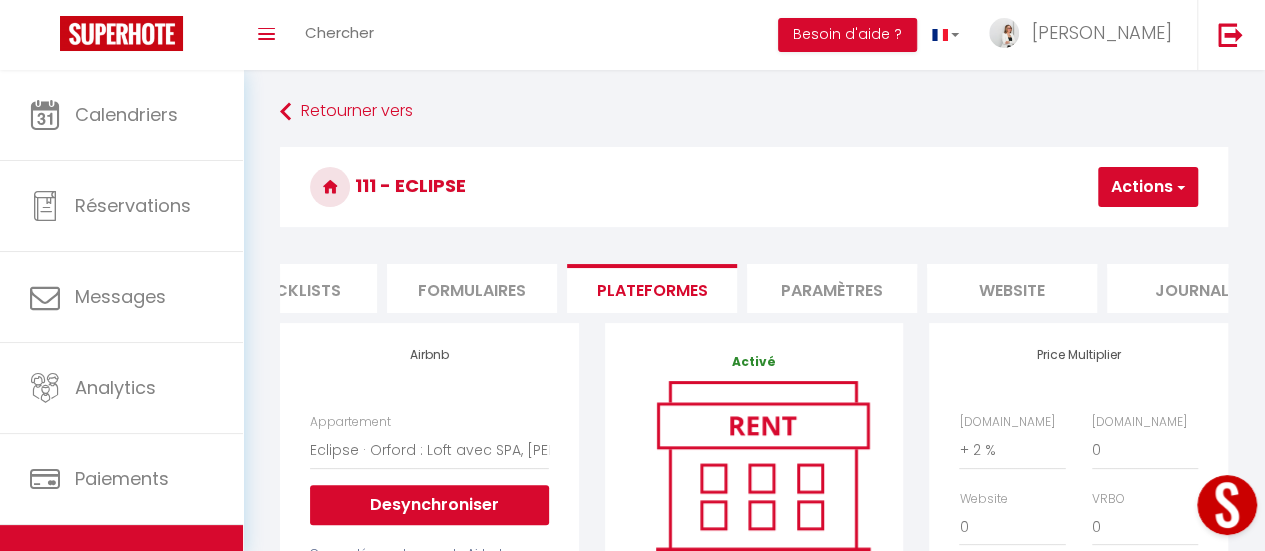 scroll, scrollTop: 0, scrollLeft: 797, axis: horizontal 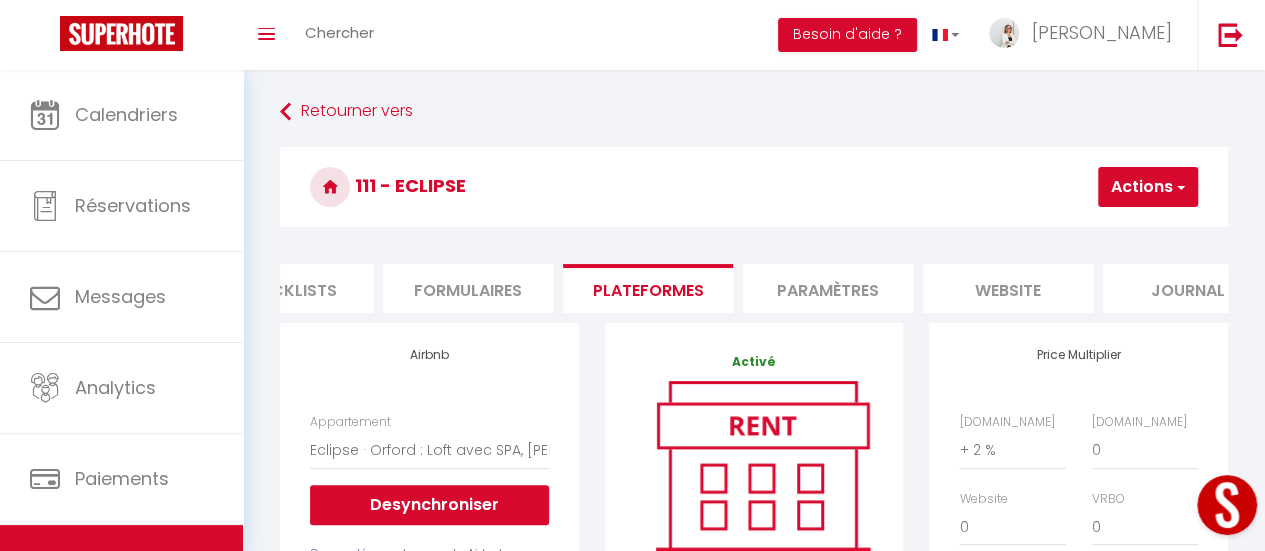 click on "website" at bounding box center [1008, 288] 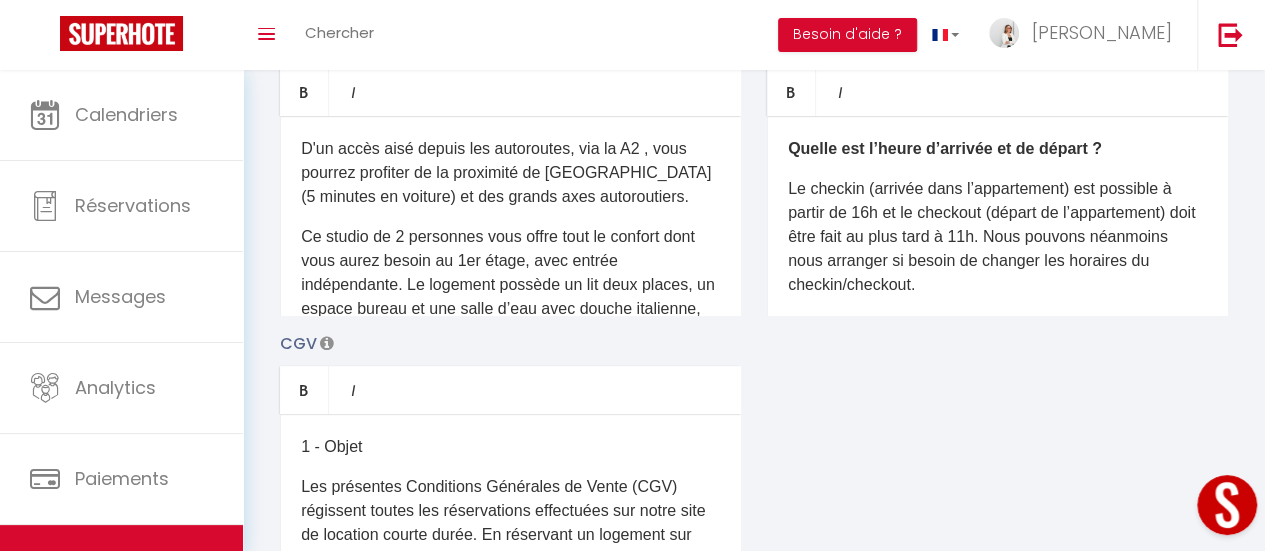 scroll, scrollTop: 300, scrollLeft: 0, axis: vertical 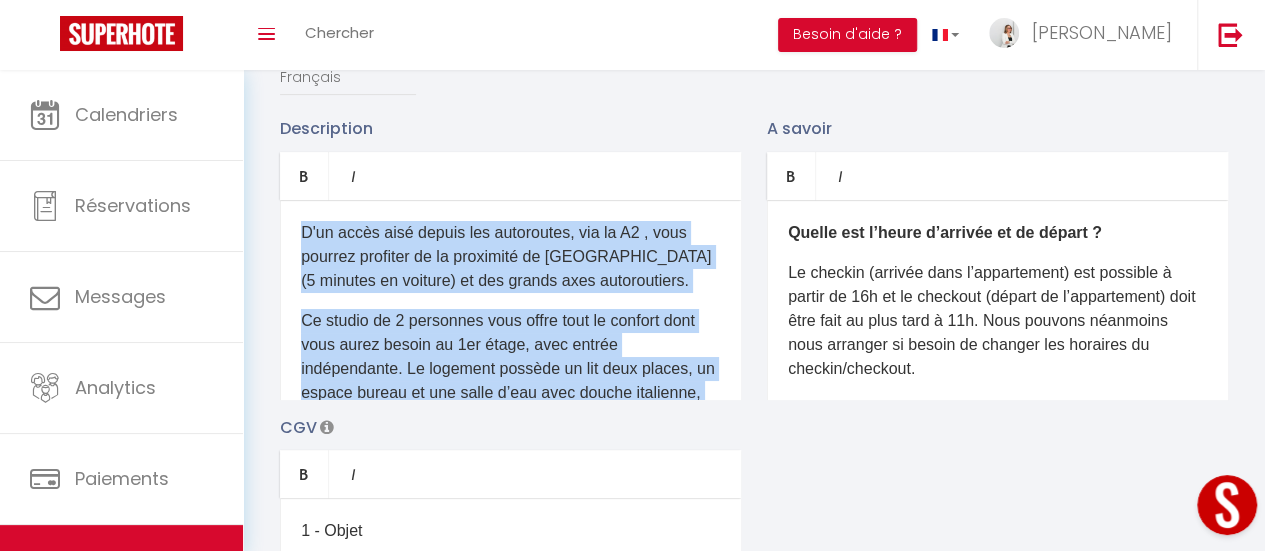 drag, startPoint x: 695, startPoint y: 367, endPoint x: 251, endPoint y: 164, distance: 488.2059 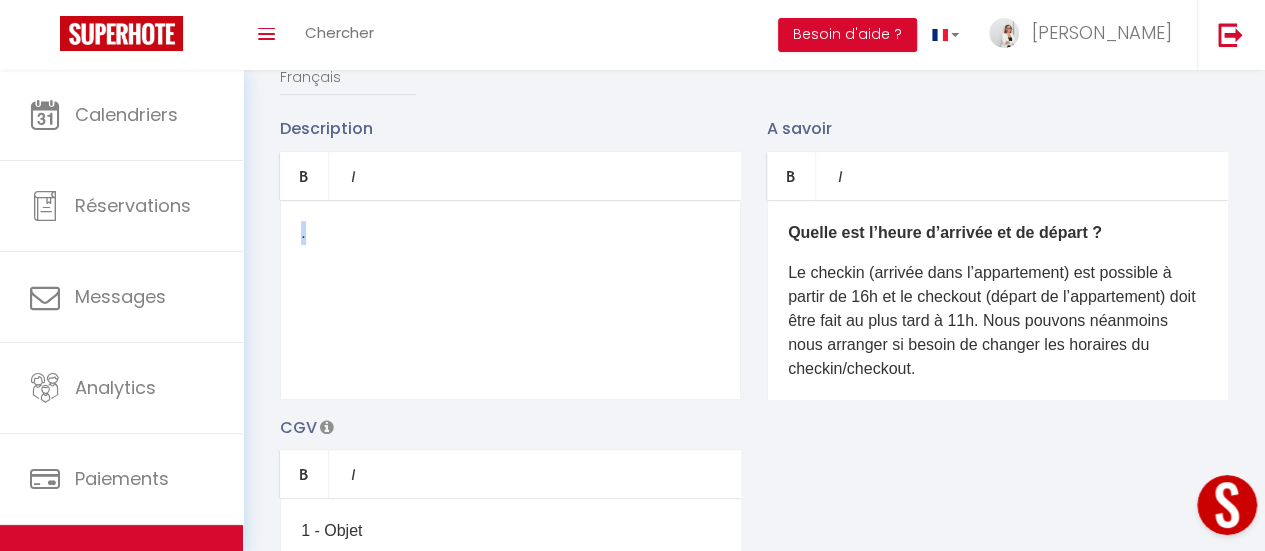 drag, startPoint x: 314, startPoint y: 249, endPoint x: 267, endPoint y: 247, distance: 47.042534 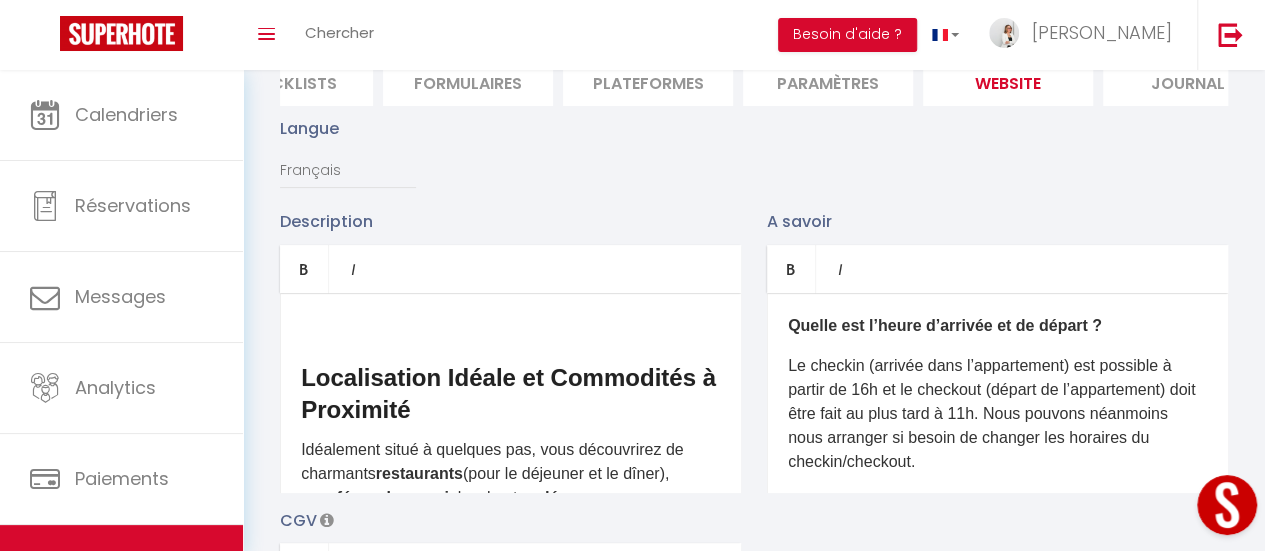scroll, scrollTop: 0, scrollLeft: 0, axis: both 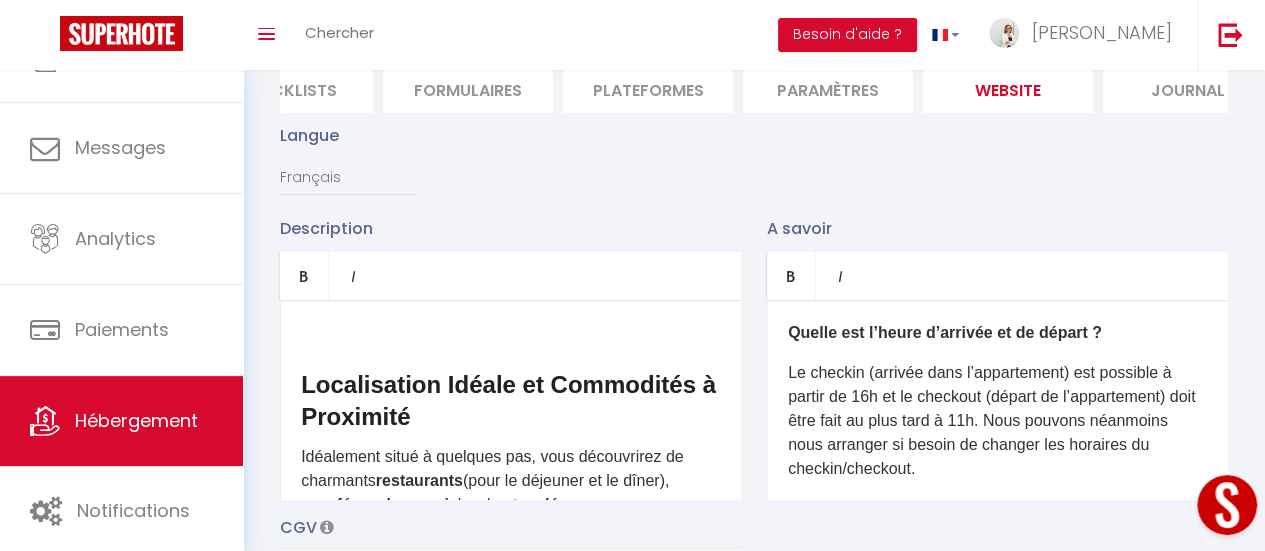 click on "​" at bounding box center [510, 333] 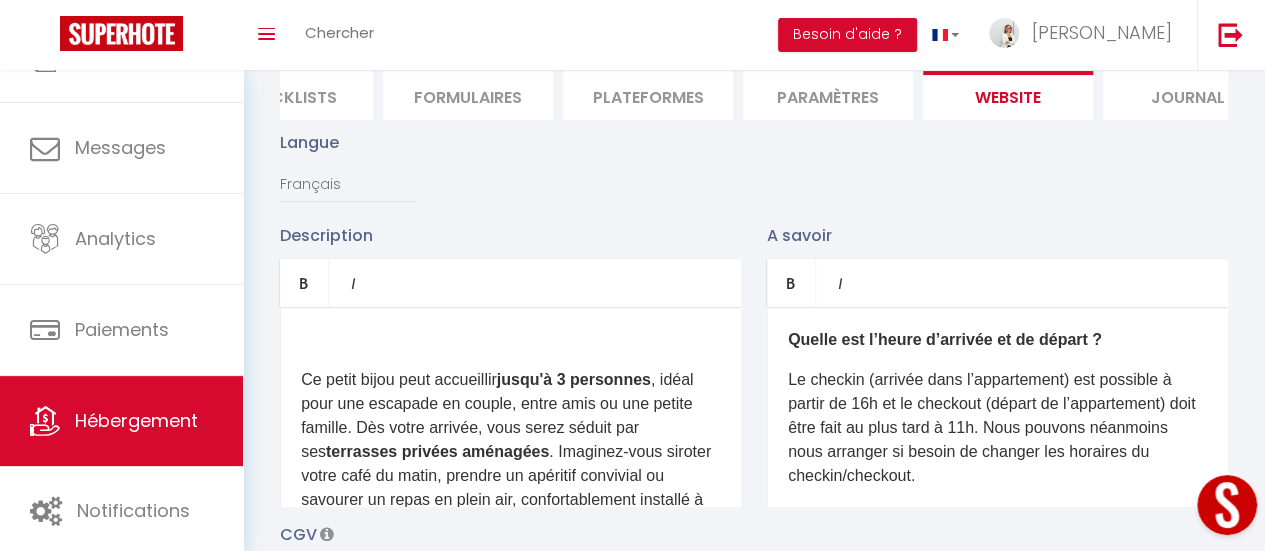 scroll, scrollTop: 200, scrollLeft: 0, axis: vertical 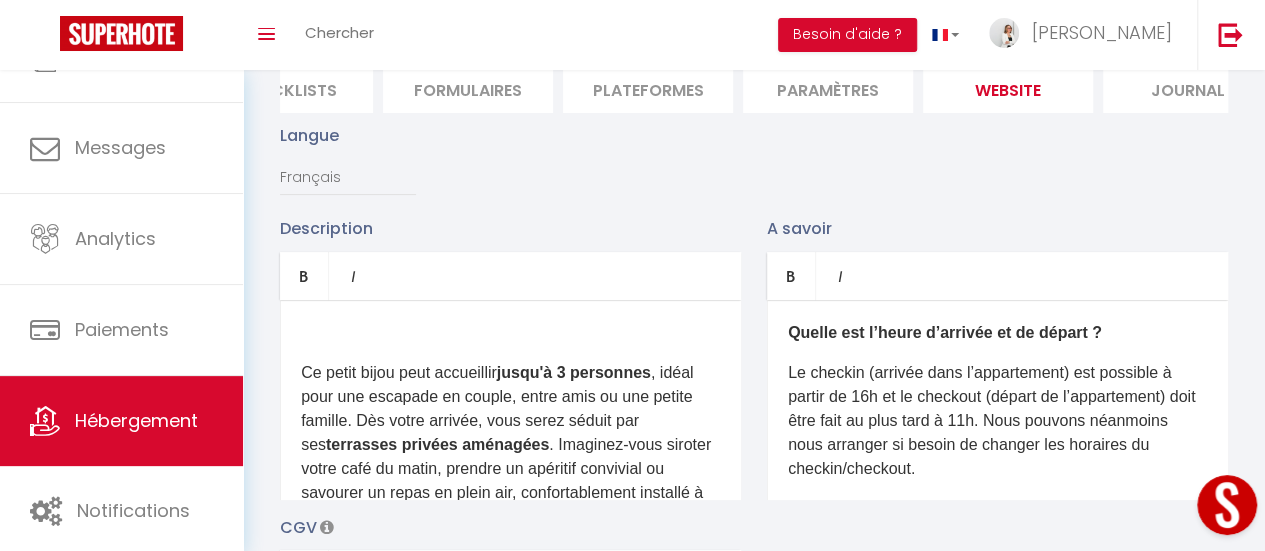 click on "Ce petit bijou peut accueillir  jusqu'à 3 personnes , idéal pour une escapade en couple, entre amis ou une petite famille. Dès votre arrivée, vous serez séduit par ses  terrasses privées aménagées . Imaginez-vous siroter votre café du matin, prendre un apéritif convivial ou savourer un repas en plein air, confortablement installé à table ou lové dans la  chaise cocon ." at bounding box center (510, 445) 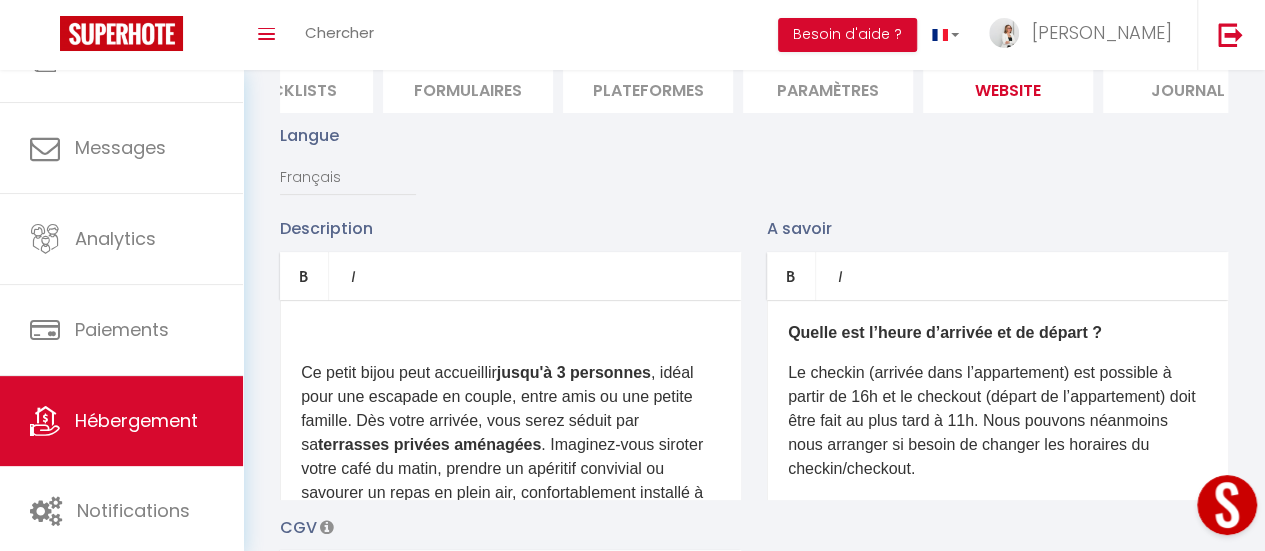 click on "terrasses privées aménagées" at bounding box center (429, 444) 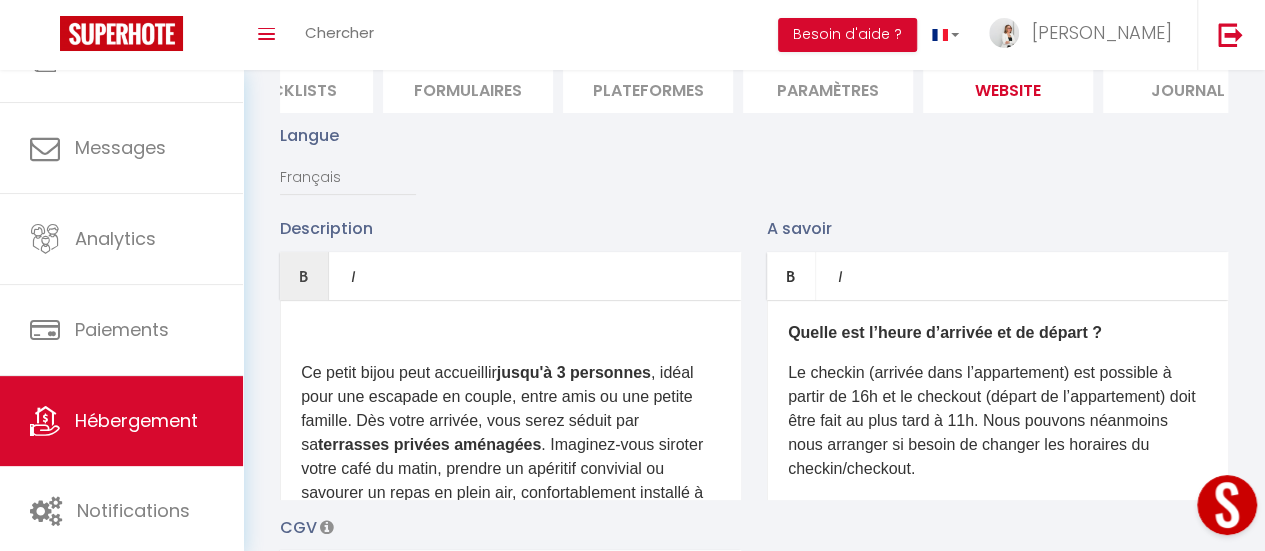 click on "terrasses privées aménagées" at bounding box center (429, 444) 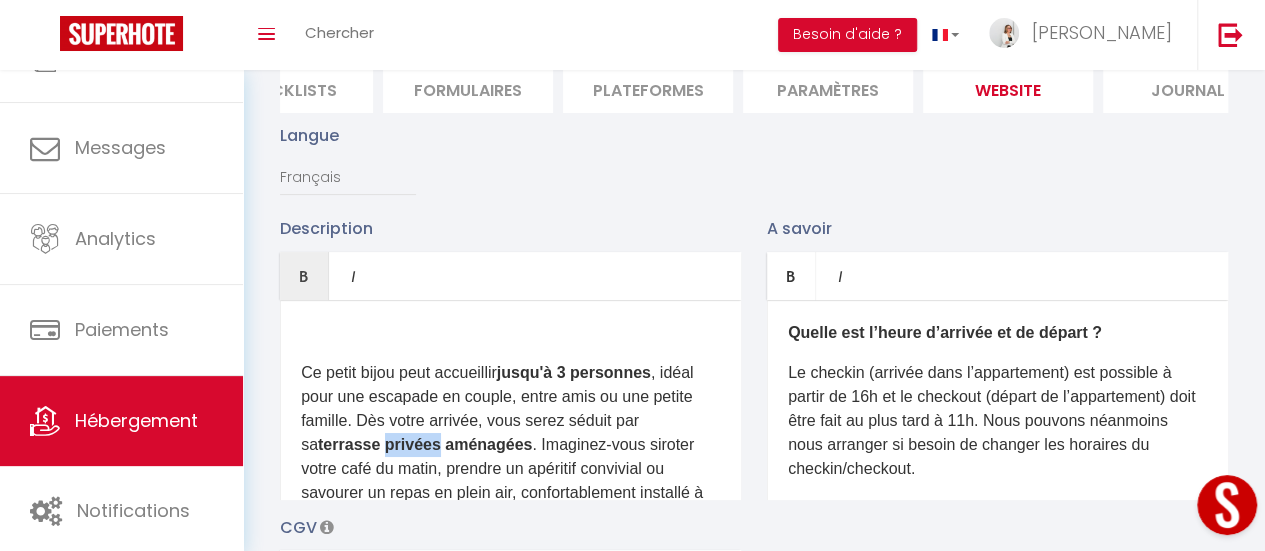 drag, startPoint x: 439, startPoint y: 459, endPoint x: 389, endPoint y: 459, distance: 50 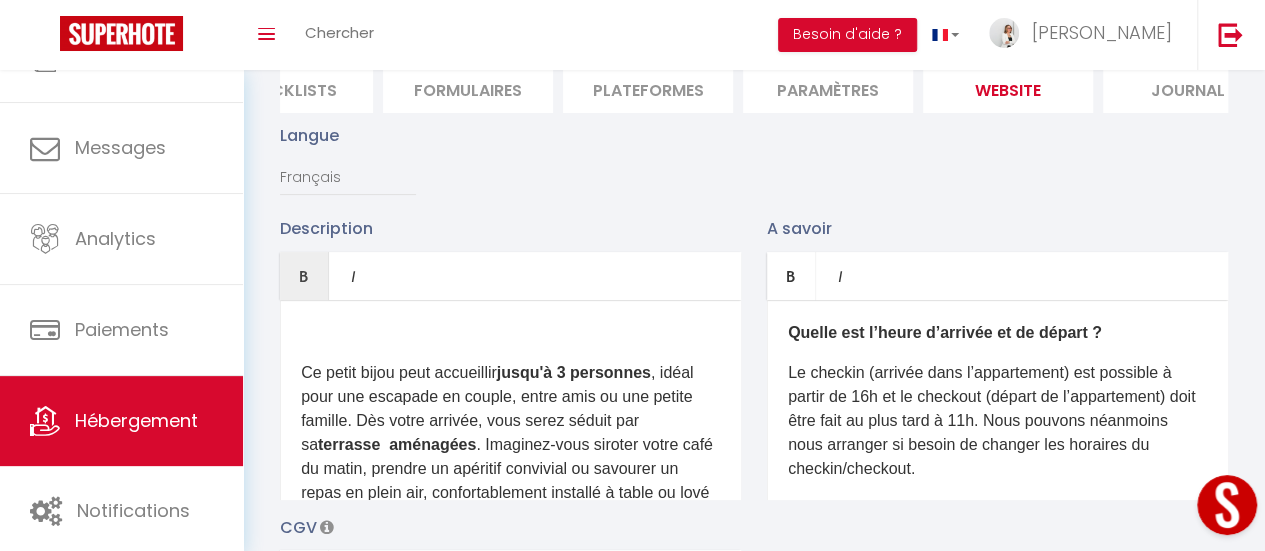 click on "terrasse  aménagées" at bounding box center (397, 444) 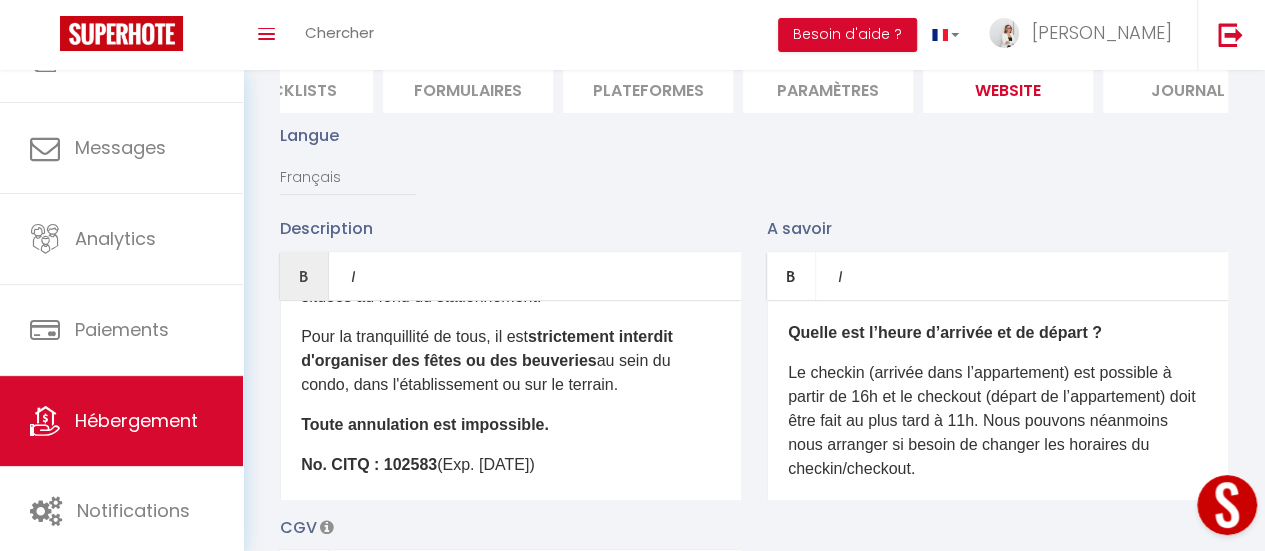 scroll, scrollTop: 1365, scrollLeft: 0, axis: vertical 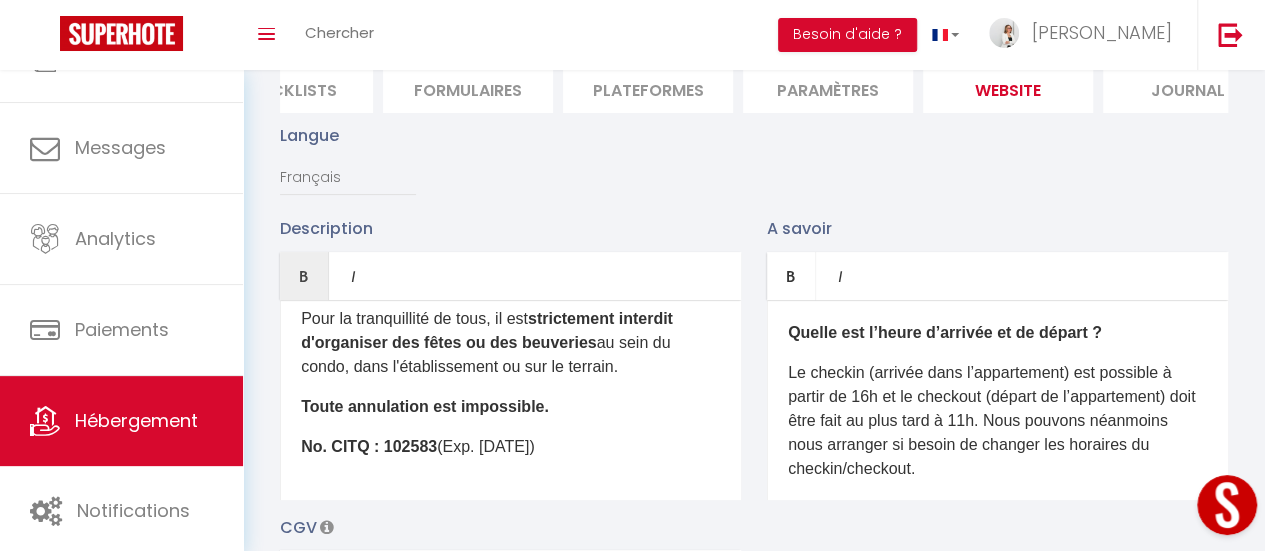 drag, startPoint x: 577, startPoint y: 464, endPoint x: 445, endPoint y: 488, distance: 134.16408 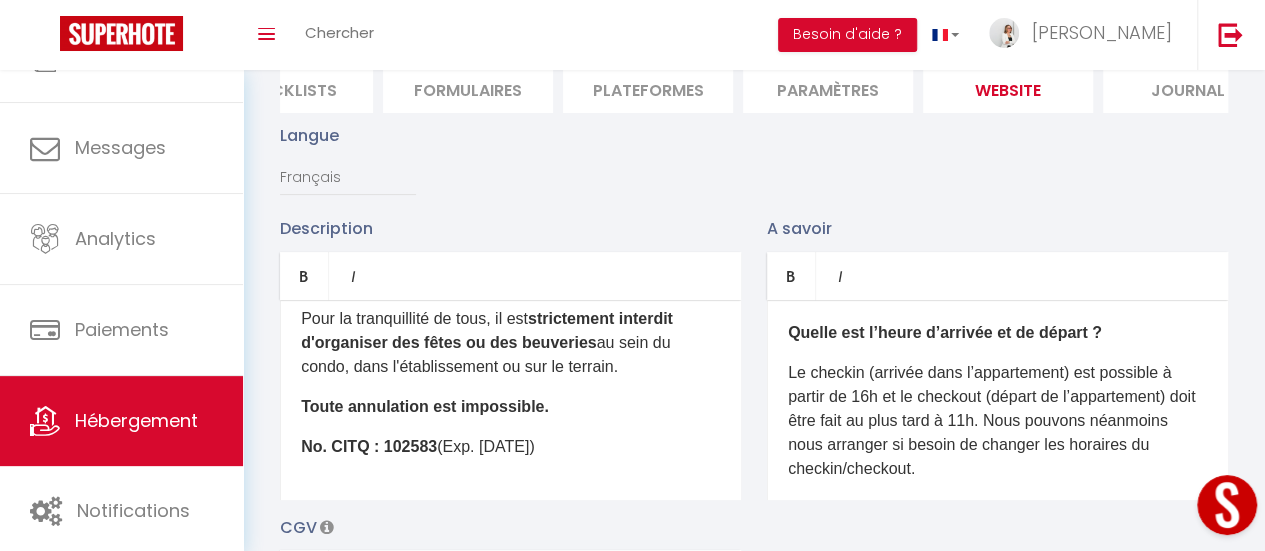 drag, startPoint x: 631, startPoint y: 458, endPoint x: 676, endPoint y: 458, distance: 45 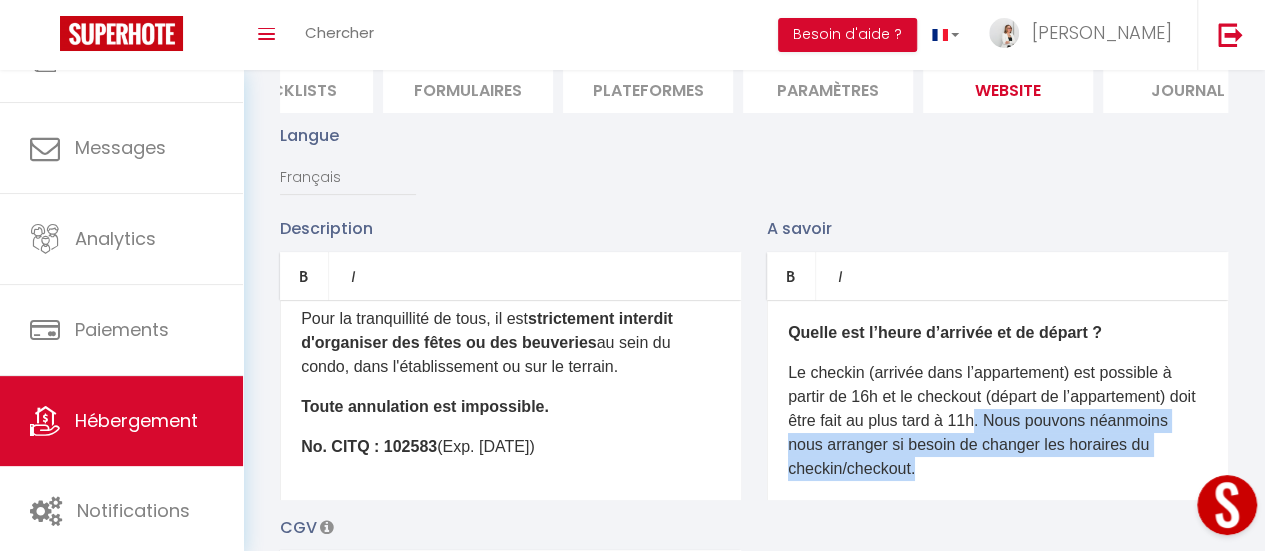 drag, startPoint x: 1017, startPoint y: 431, endPoint x: 1137, endPoint y: 483, distance: 130.78226 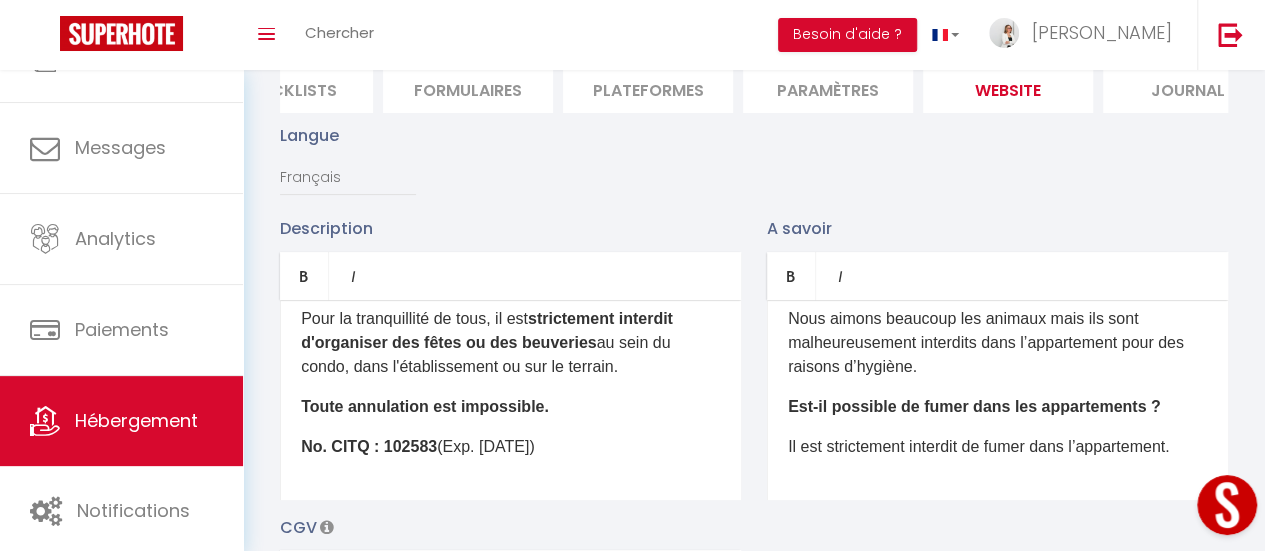 scroll, scrollTop: 309, scrollLeft: 0, axis: vertical 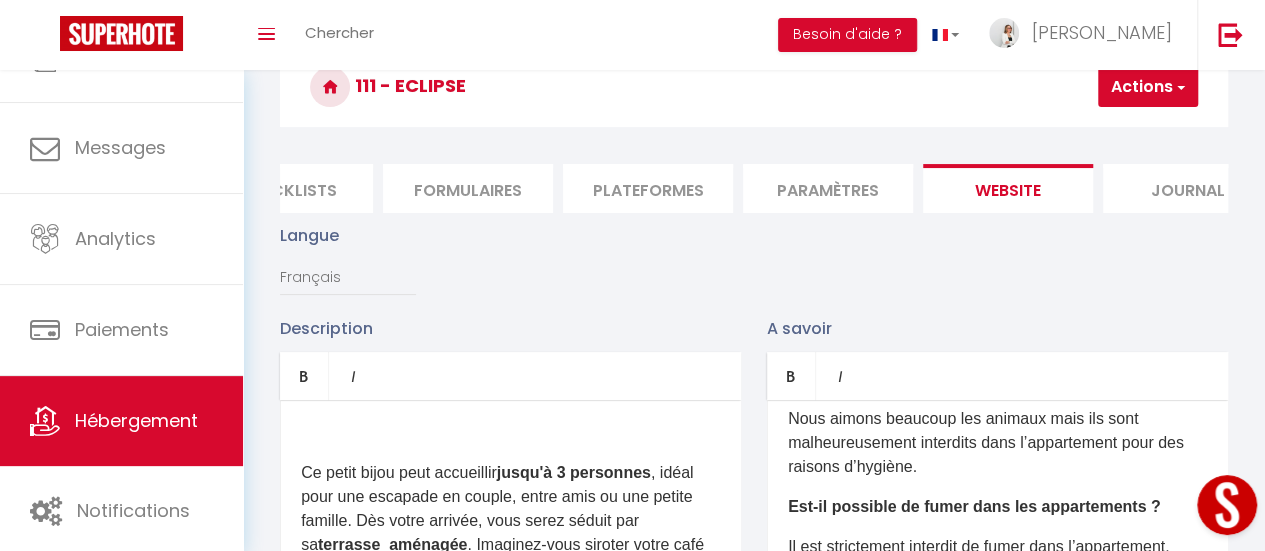 drag, startPoint x: 577, startPoint y: 466, endPoint x: 300, endPoint y: 468, distance: 277.00723 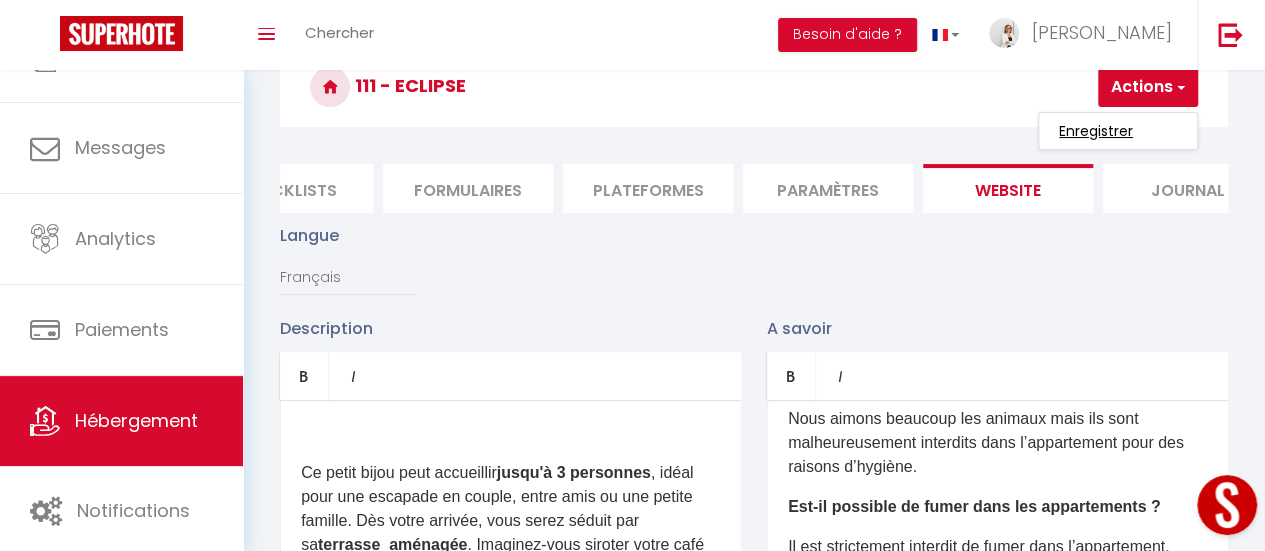 click on "Enregistrer" at bounding box center [1096, 131] 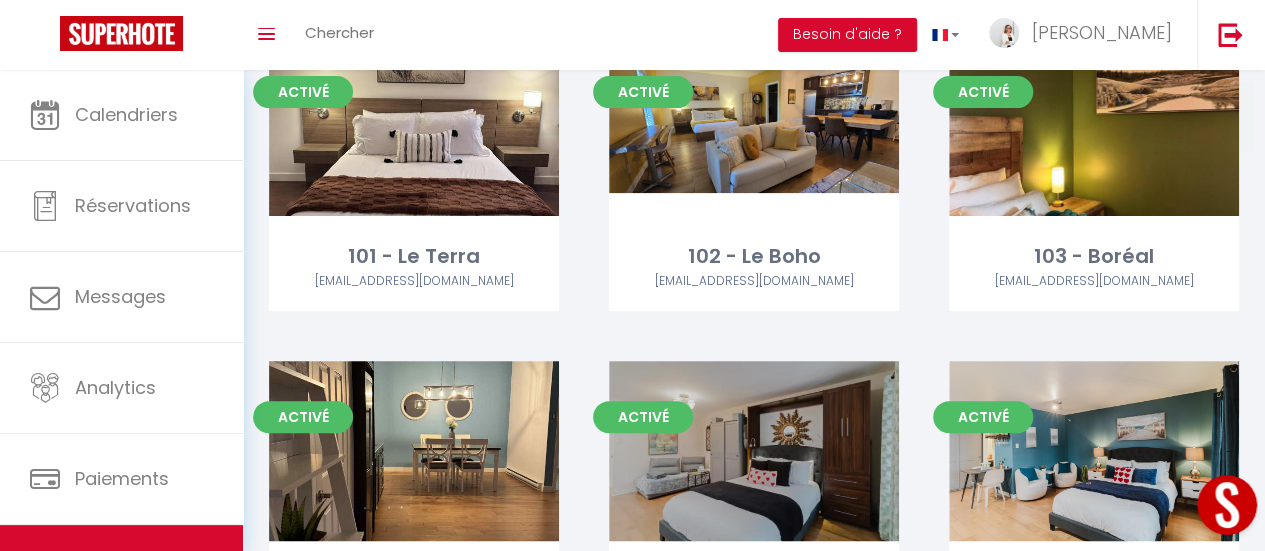 scroll, scrollTop: 300, scrollLeft: 0, axis: vertical 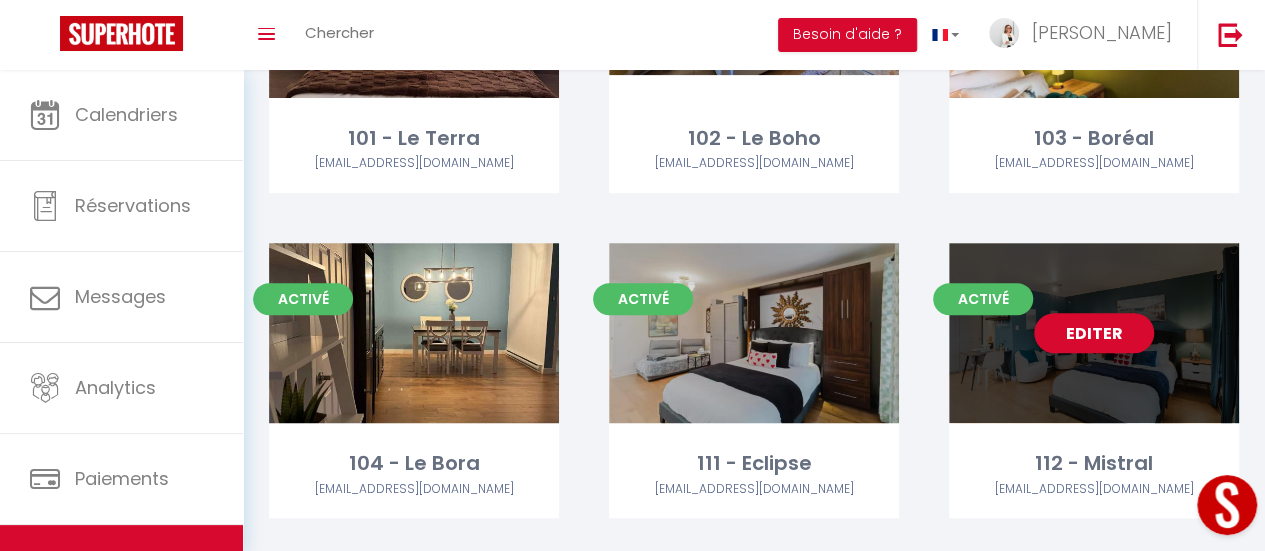 click on "Editer" at bounding box center [1094, 333] 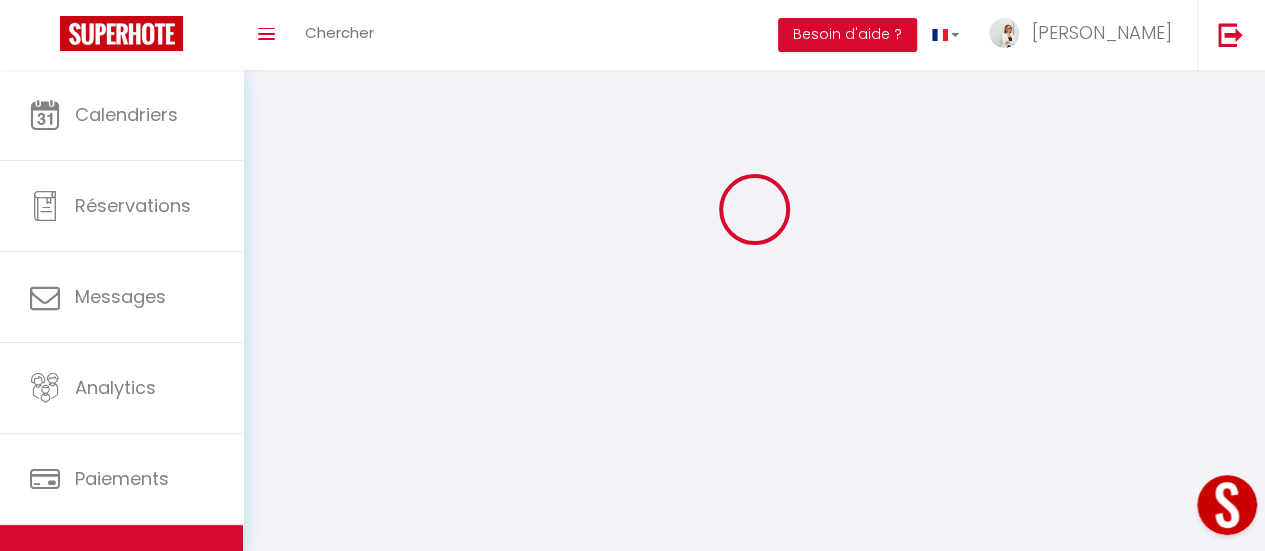scroll, scrollTop: 0, scrollLeft: 0, axis: both 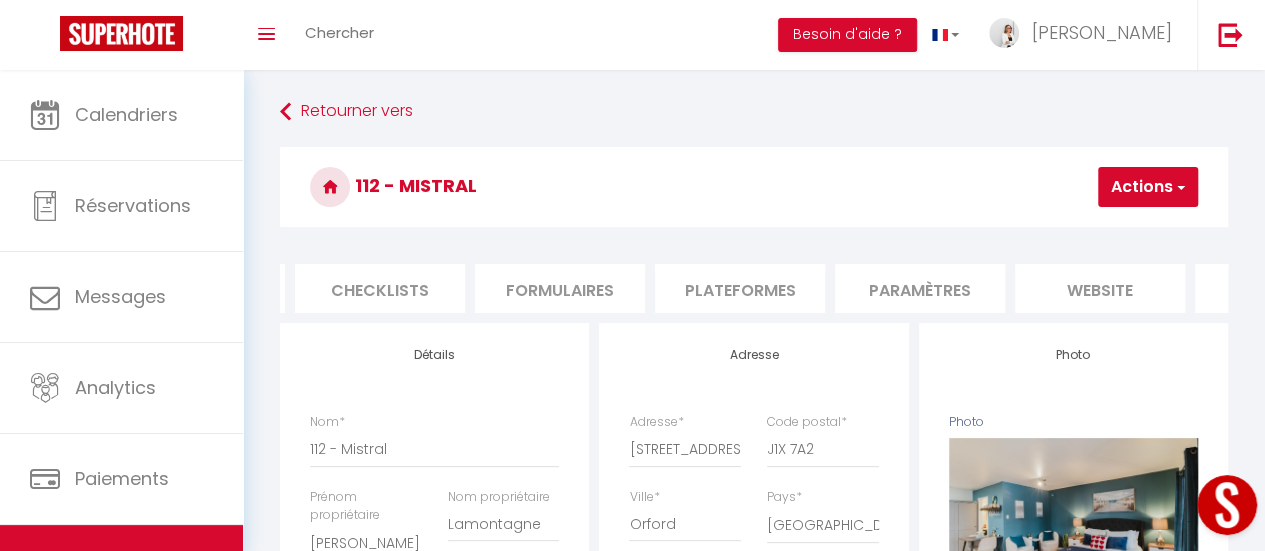 click on "website" at bounding box center [1100, 288] 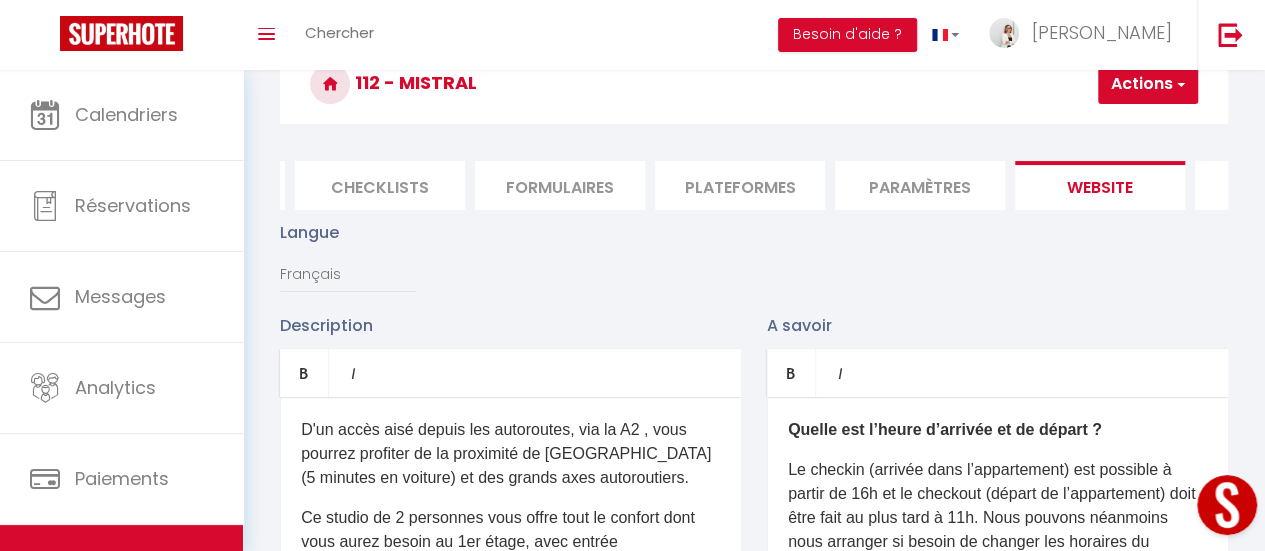 scroll, scrollTop: 200, scrollLeft: 0, axis: vertical 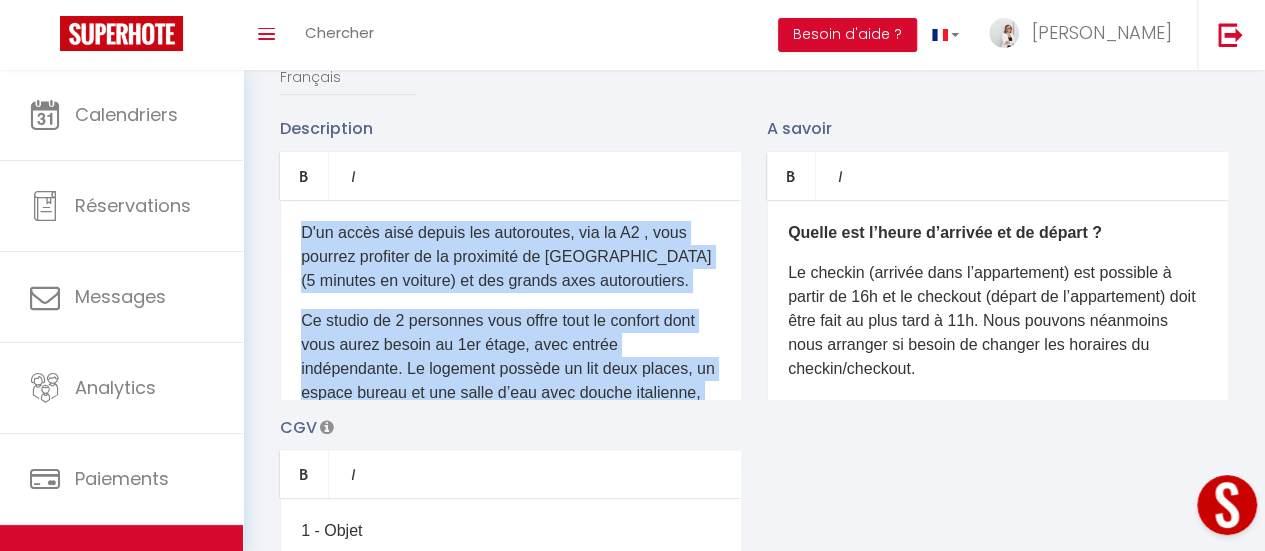 drag, startPoint x: 702, startPoint y: 369, endPoint x: 268, endPoint y: 201, distance: 465.38156 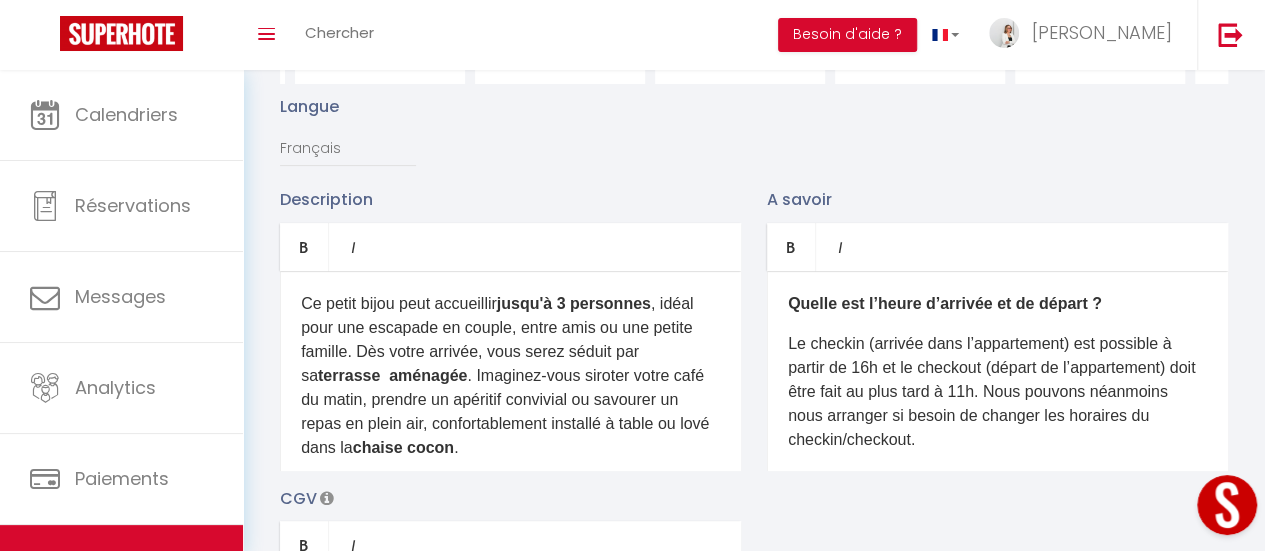 scroll, scrollTop: 200, scrollLeft: 0, axis: vertical 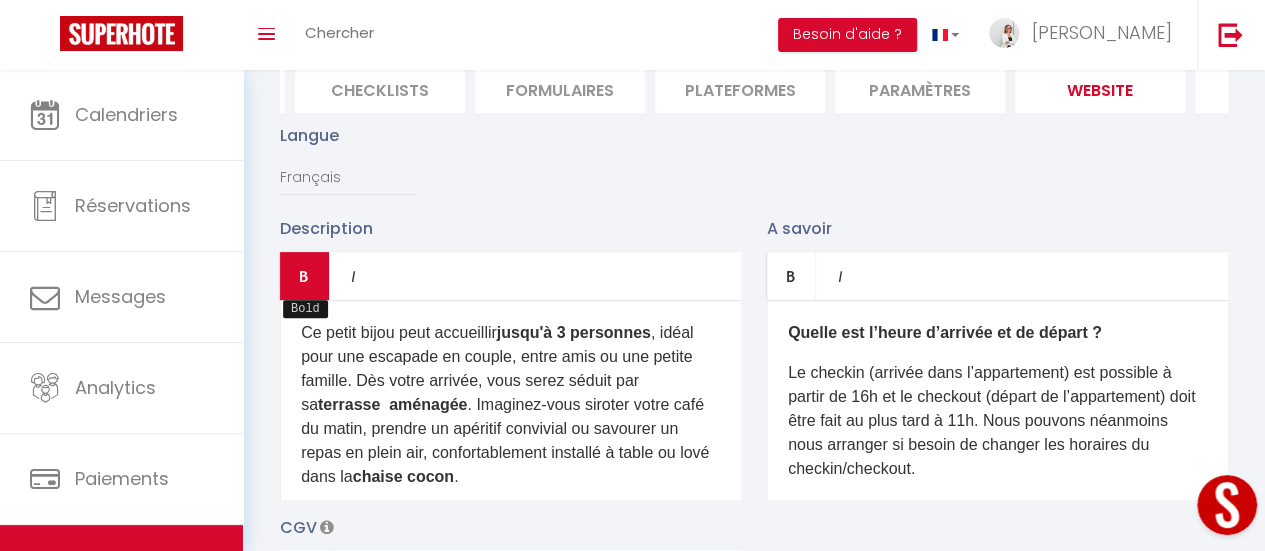 drag, startPoint x: 391, startPoint y: 483, endPoint x: 290, endPoint y: 311, distance: 199.46178 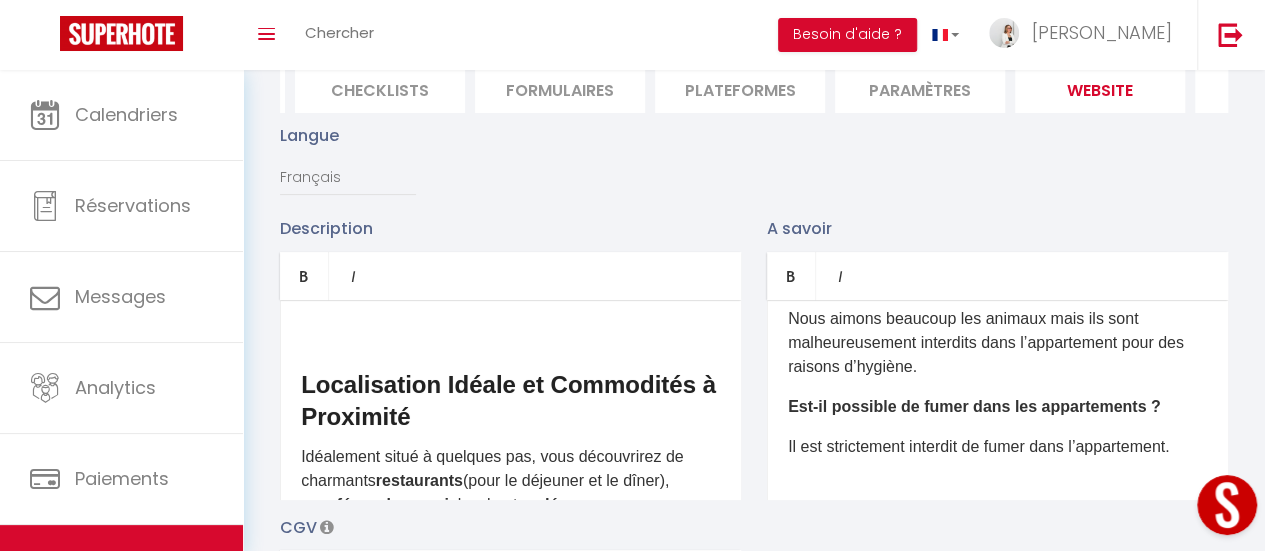 scroll, scrollTop: 357, scrollLeft: 0, axis: vertical 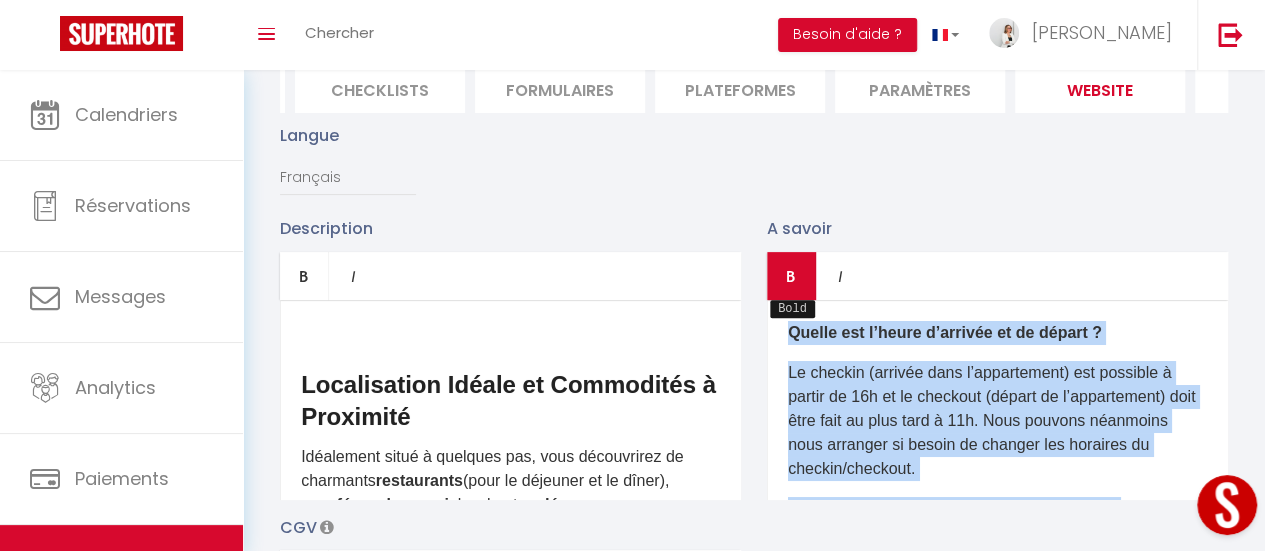 drag, startPoint x: 910, startPoint y: 471, endPoint x: 772, endPoint y: 311, distance: 211.29128 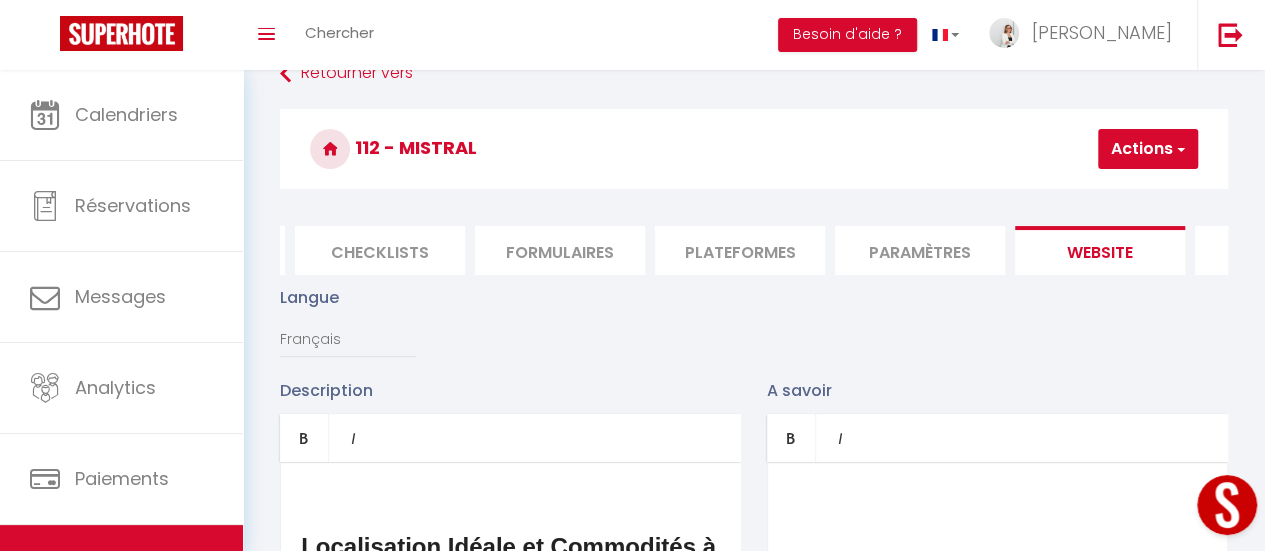 scroll, scrollTop: 0, scrollLeft: 0, axis: both 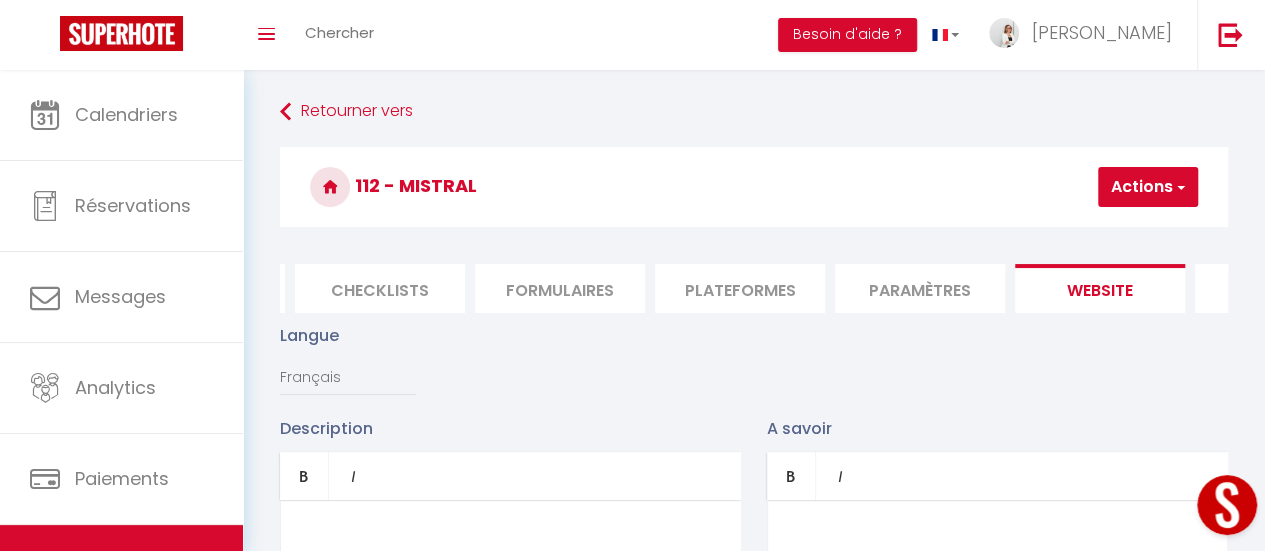 click on "Actions" at bounding box center [1148, 187] 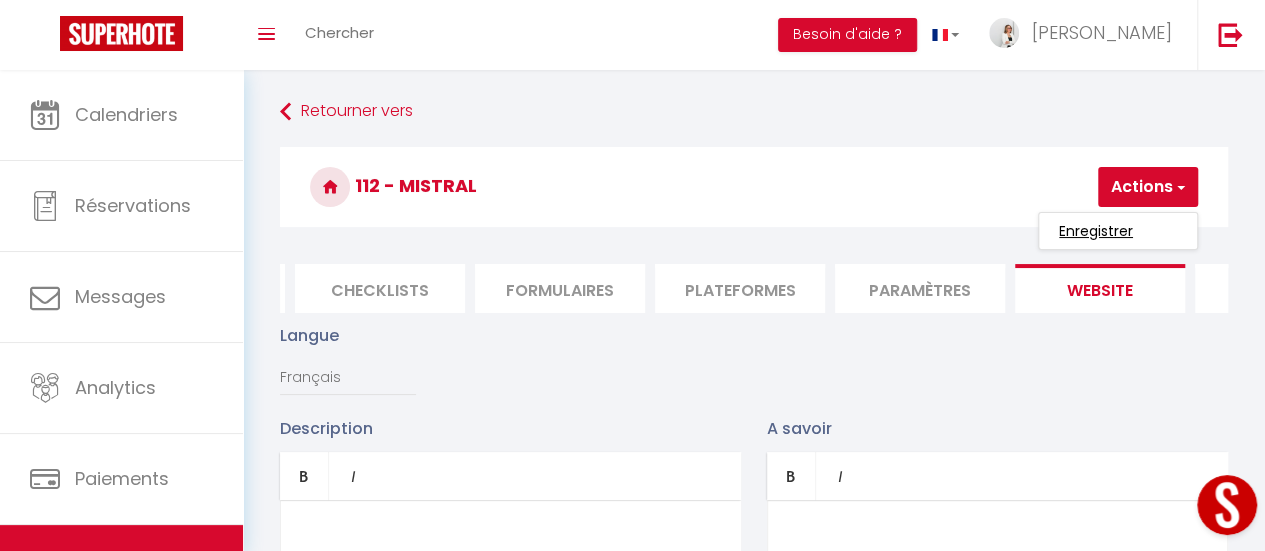 click on "Enregistrer" at bounding box center [1096, 231] 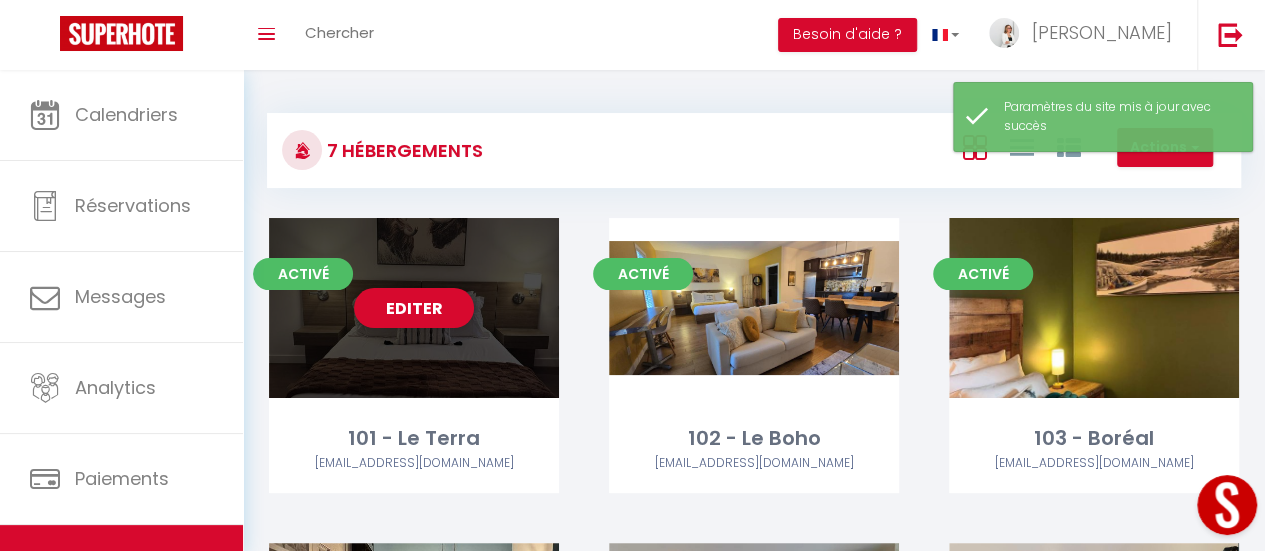 click on "Editer" at bounding box center (414, 308) 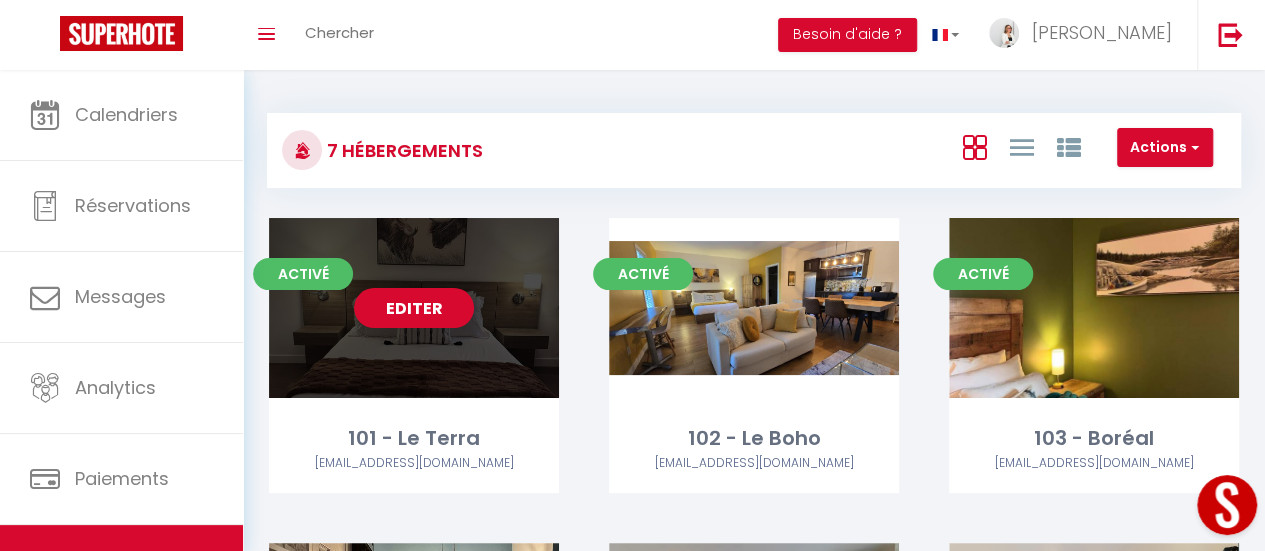 click on "Editer" at bounding box center (414, 308) 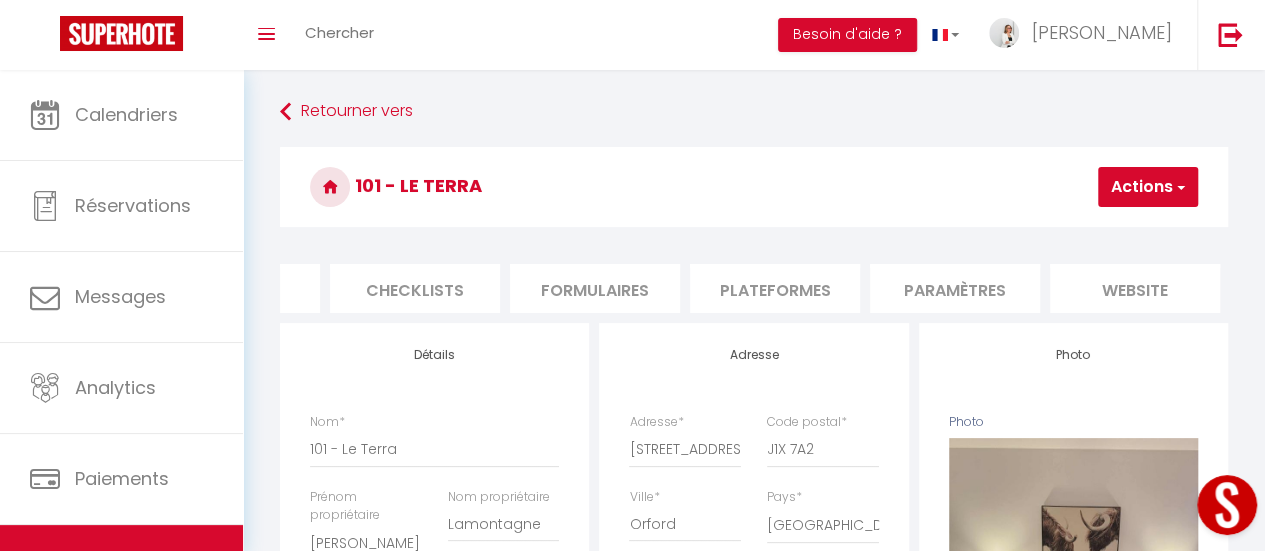 scroll, scrollTop: 0, scrollLeft: 773, axis: horizontal 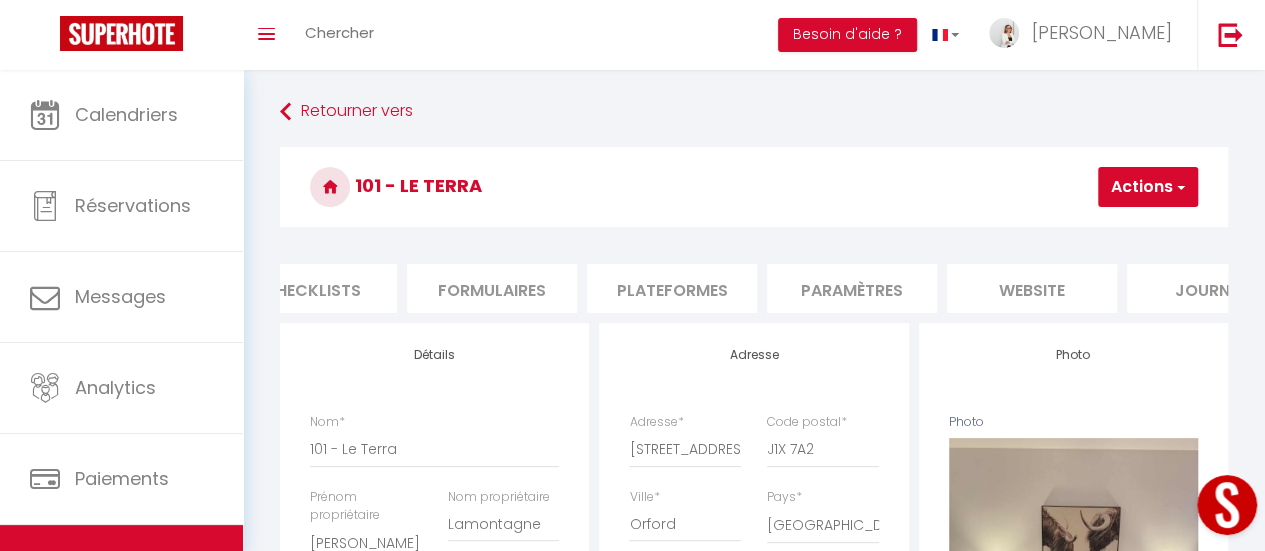 click on "website" at bounding box center (1032, 288) 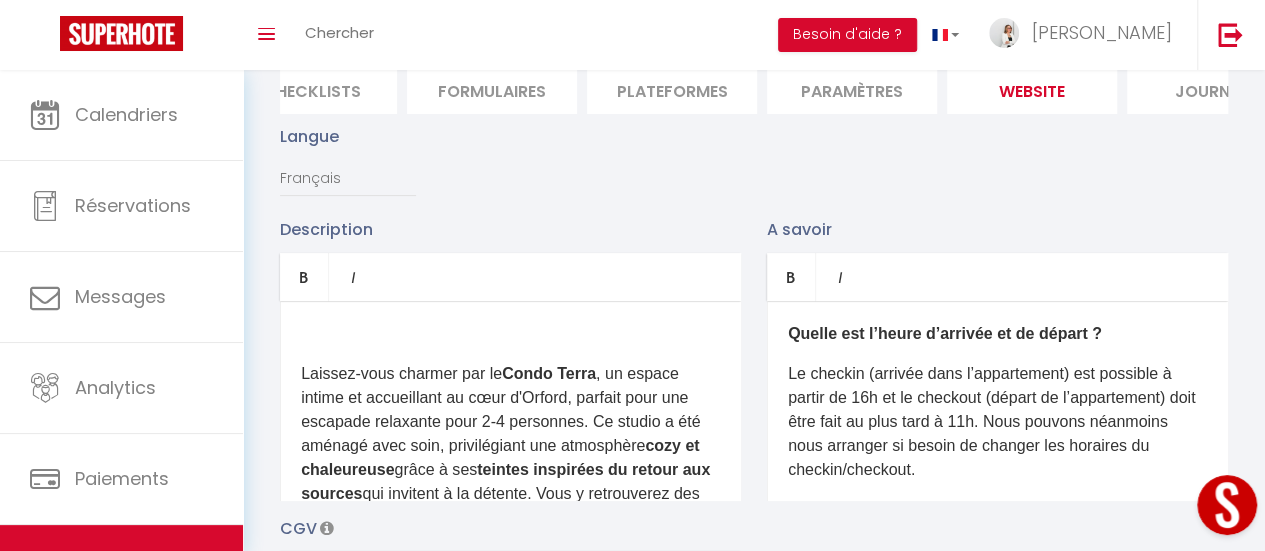 scroll, scrollTop: 200, scrollLeft: 0, axis: vertical 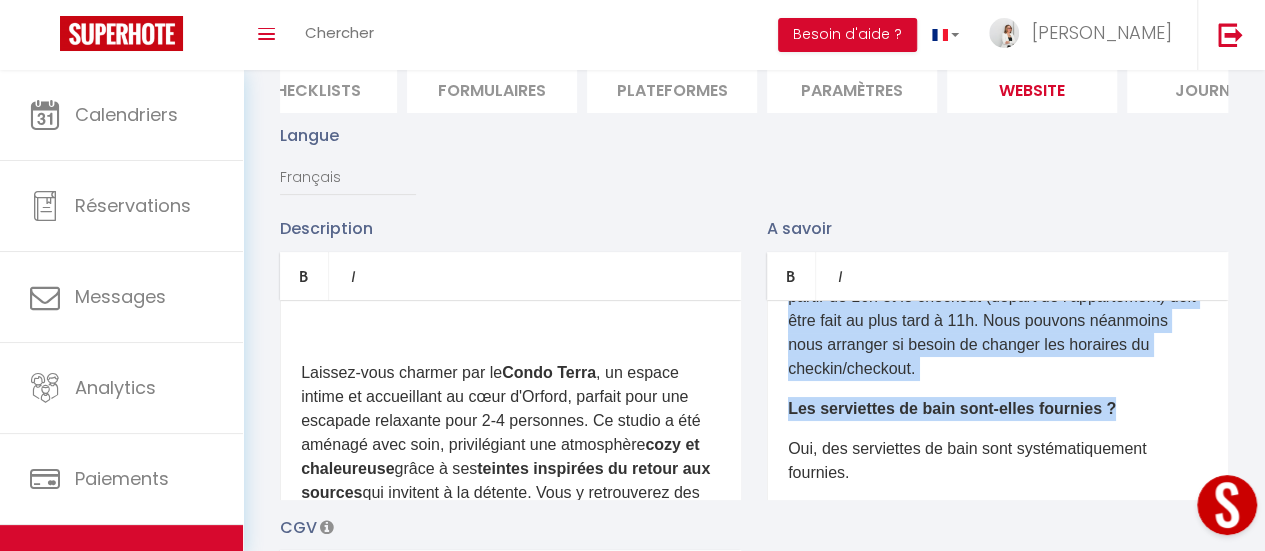 drag, startPoint x: 791, startPoint y: 346, endPoint x: 1130, endPoint y: 433, distance: 349.98572 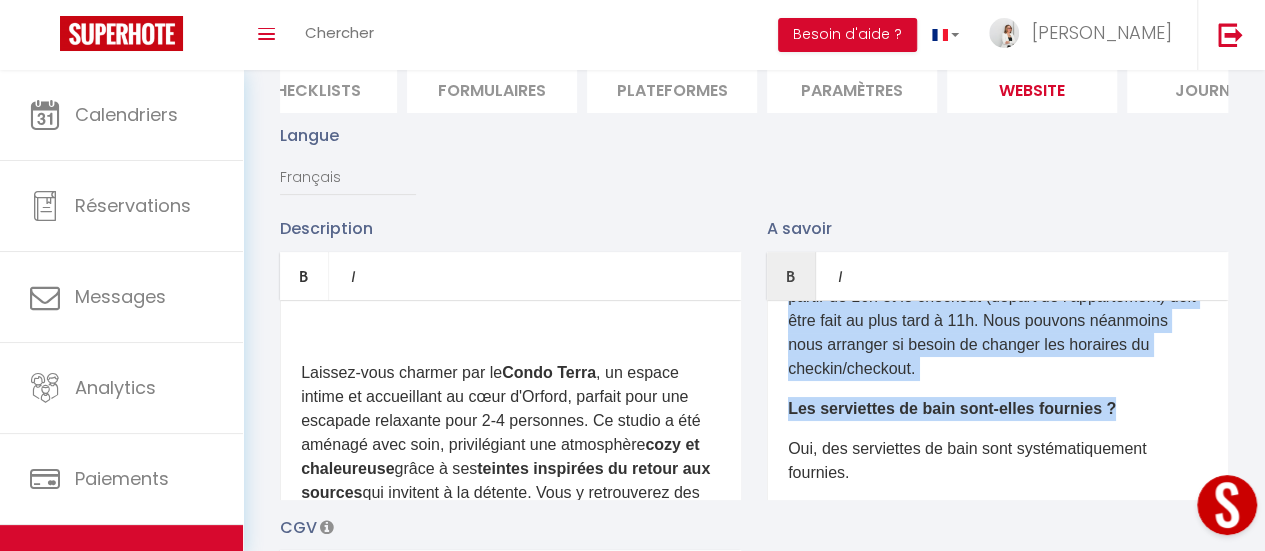 click on "Quelle est l’heure d’arrivée et de départ ?
Le checkin (arrivée dans l’appartement) est possible à partir de 16h et le checkout (départ de l’appartement) doit être fait au plus tard à 11h. Nous pouvons néanmoins nous arranger si besoin de changer les horaires du checkin/checkout.
Les serviettes de bain sont-elles fournies ?
Oui, des serviettes de bain sont systématiquement fournies.
Les animaux sont ils autorisés ?
Nous aimons beaucoup les animaux mais ils sont malheureusement interdits dans l’appartement pour des raisons d’hygiène.
Est-il possible de fumer dans les appartements ?
Il est strictement interdit de fumer dans l’appartement." at bounding box center (997, 400) 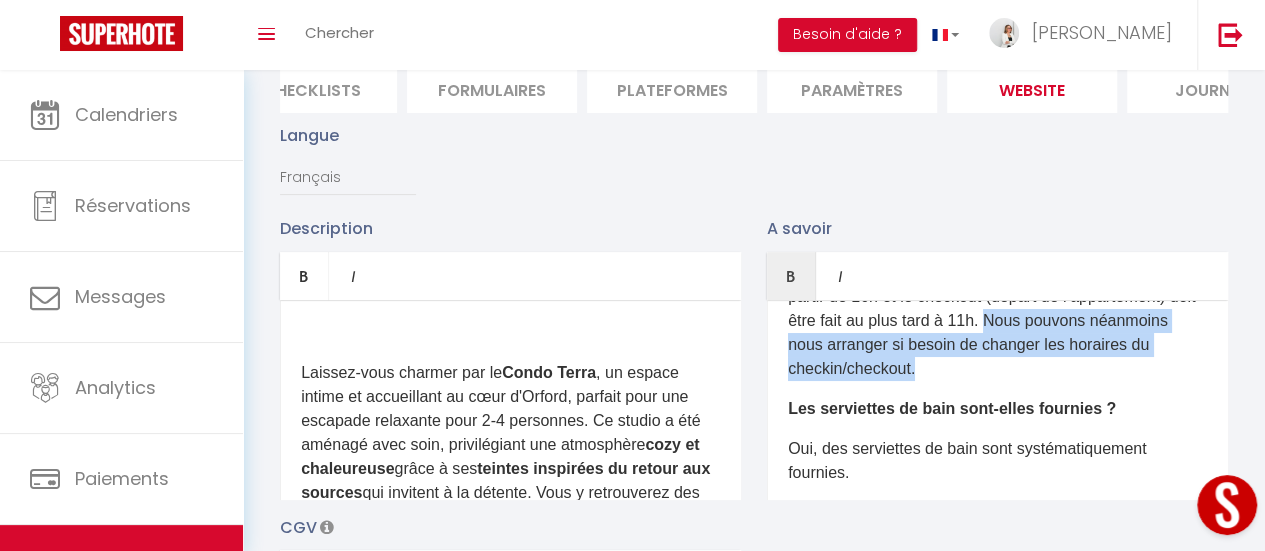 drag, startPoint x: 1025, startPoint y: 333, endPoint x: 1112, endPoint y: 373, distance: 95.7549 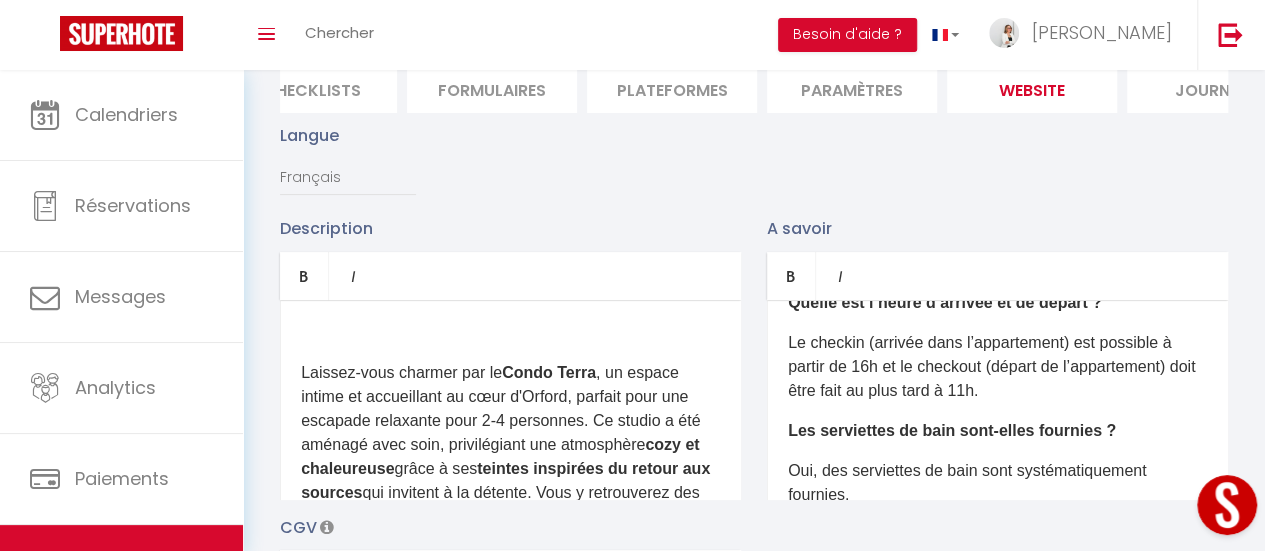scroll, scrollTop: 0, scrollLeft: 0, axis: both 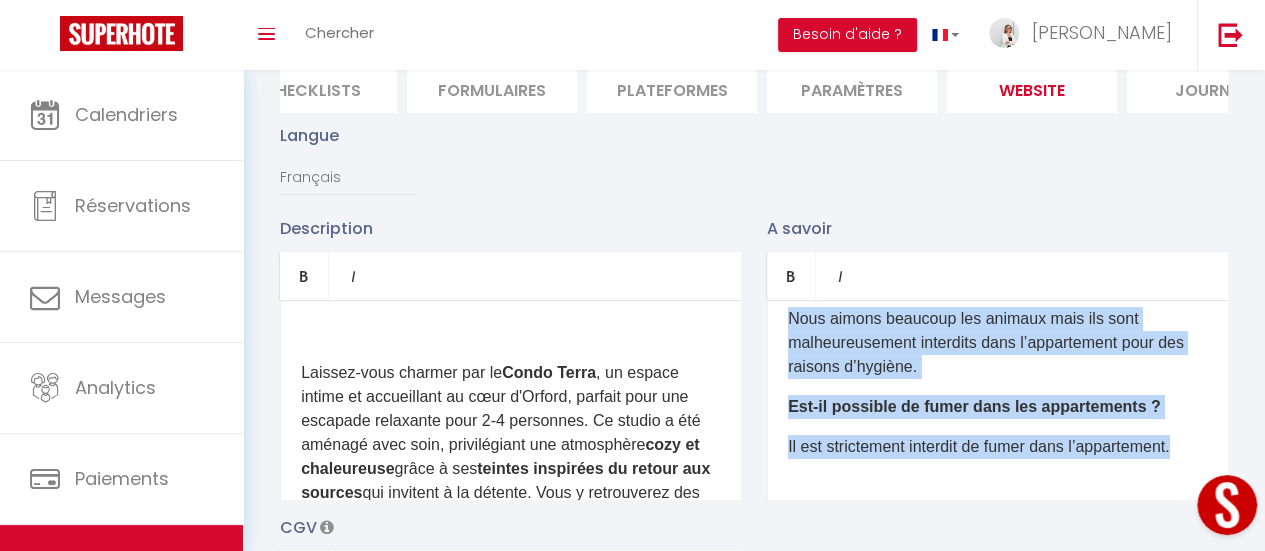 drag, startPoint x: 785, startPoint y: 347, endPoint x: 1126, endPoint y: 465, distance: 360.8393 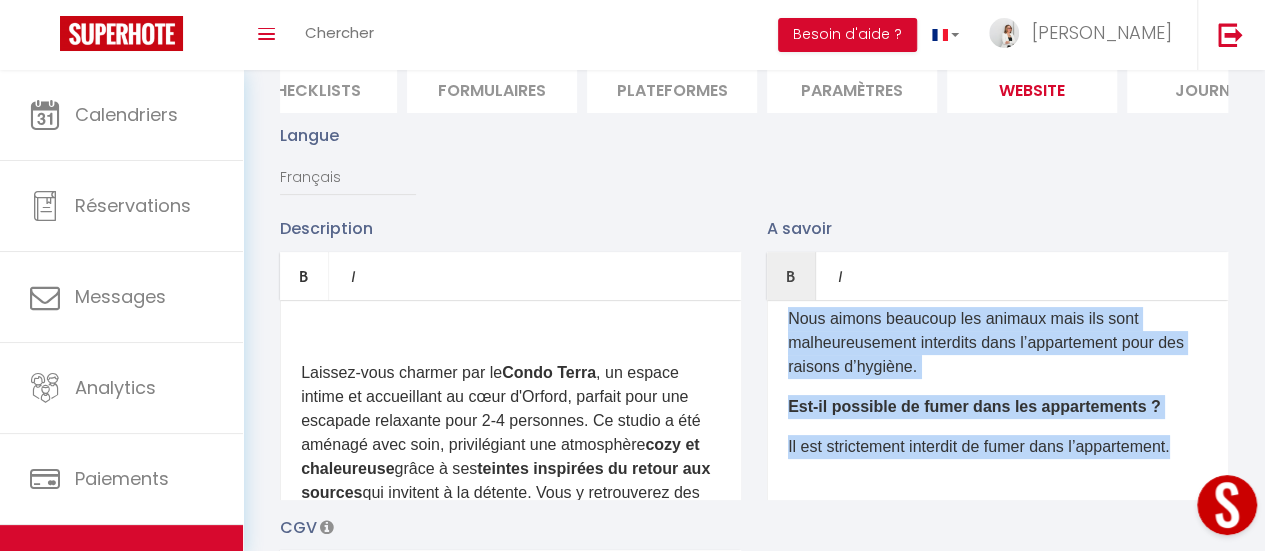 copy on "Quelle est l’heure d’arrivée et de départ ?
Le checkin (arrivée dans l’appartement) est possible à partir de 16h et le checkout (départ de l’appartement) doit être fait au plus tard à 11h.
Les serviettes de bain sont-elles fournies ?
Oui, des serviettes de bain sont systématiquement fournies.
Les animaux sont ils autorisés ?
Nous aimons beaucoup les animaux mais ils sont malheureusement interdits dans l’appartement pour des raisons d’hygiène.
Est-il possible de fumer dans les appartements ?
Il est strictement interdit de fumer dans l’appartement." 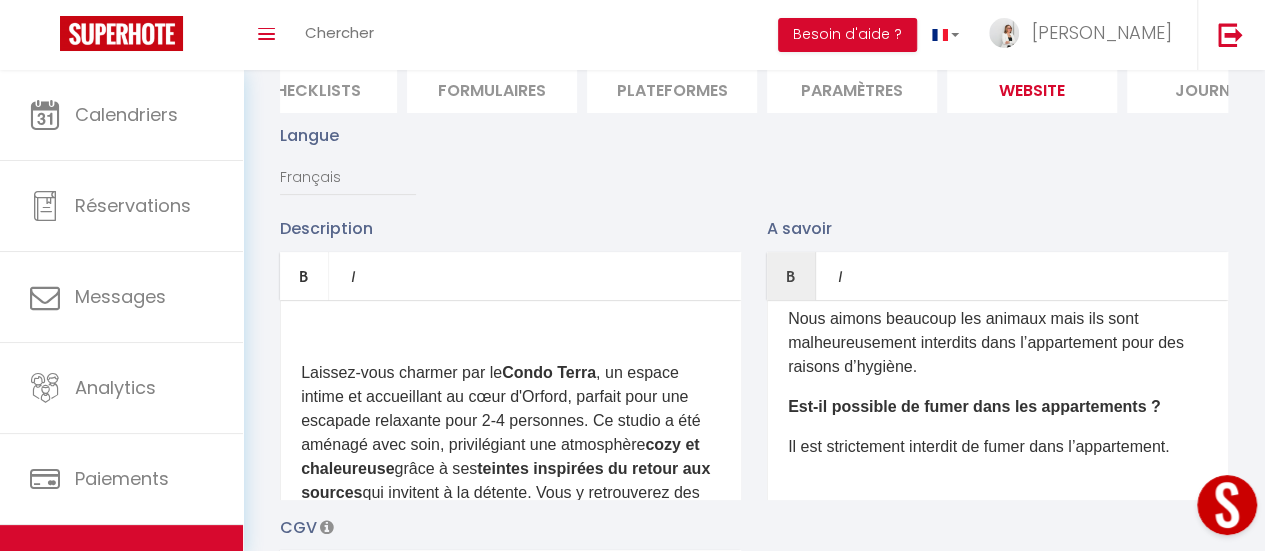 click on "A savoir" at bounding box center (997, 228) 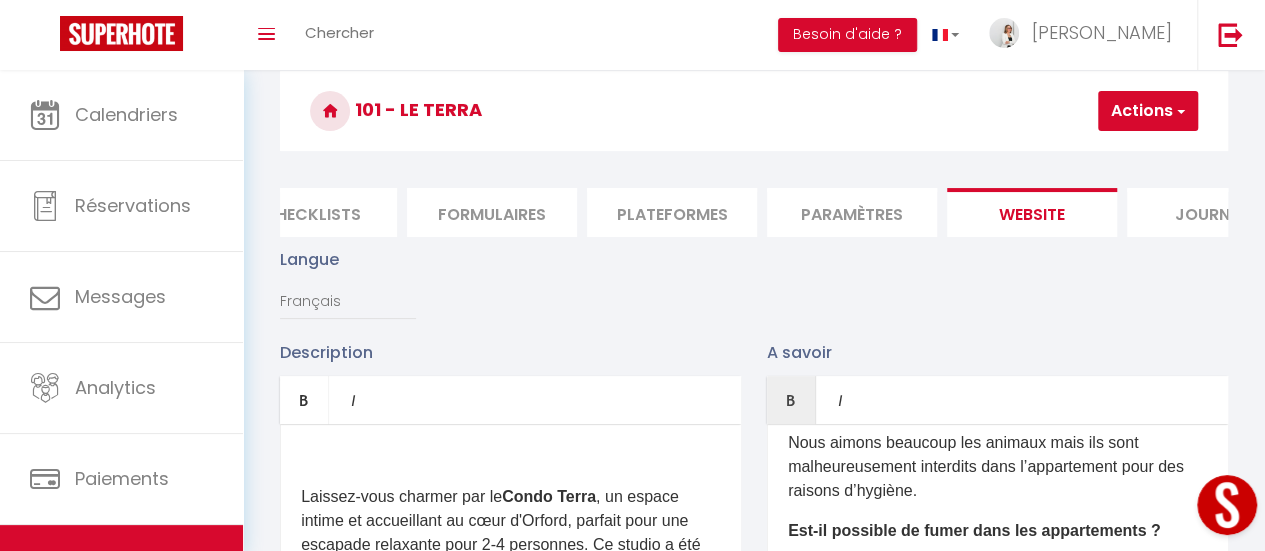 scroll, scrollTop: 0, scrollLeft: 0, axis: both 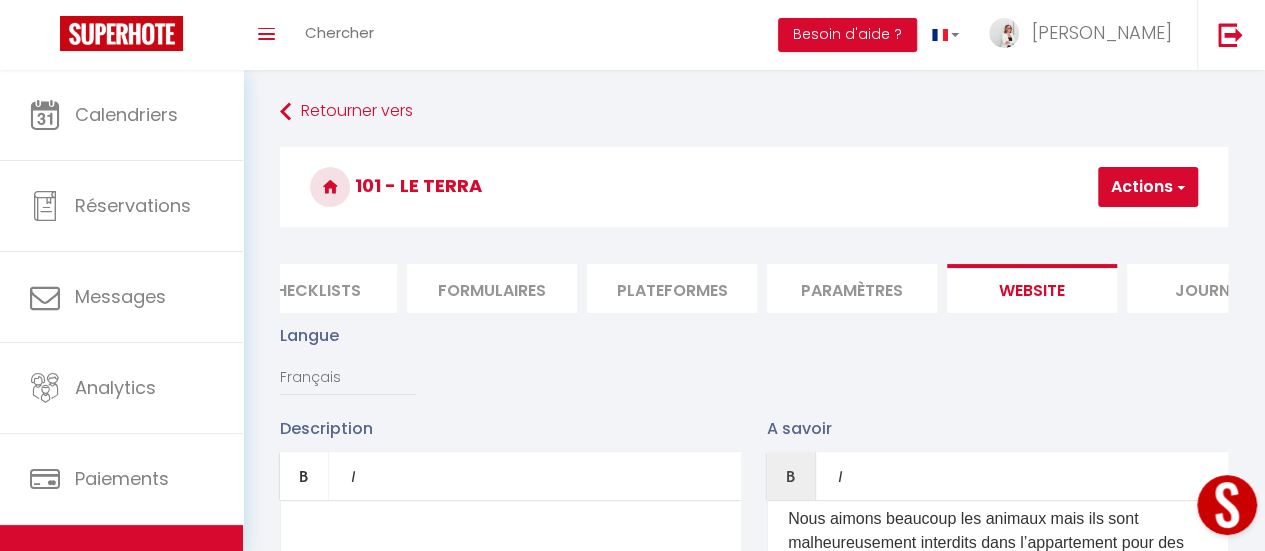 click on "Actions" at bounding box center (1148, 187) 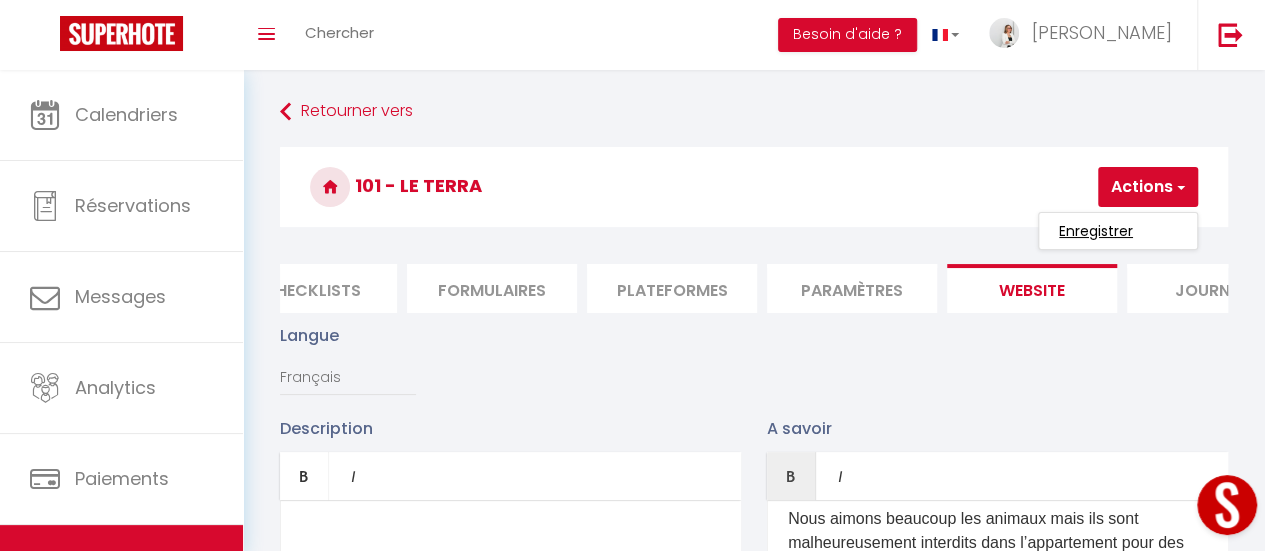 click on "Enregistrer" at bounding box center [1096, 231] 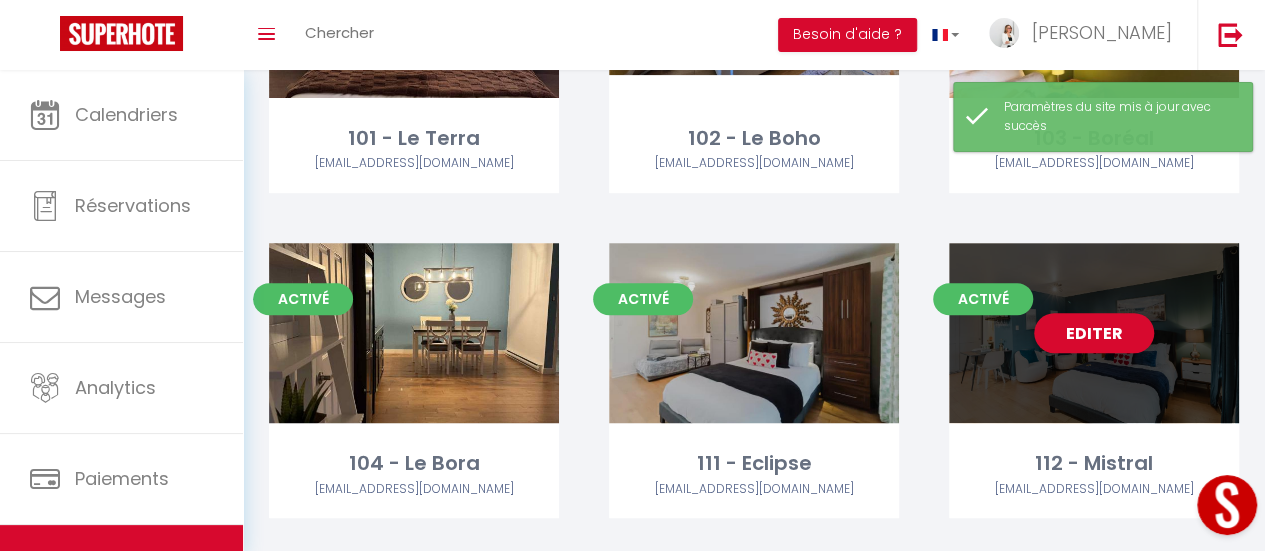 scroll, scrollTop: 400, scrollLeft: 0, axis: vertical 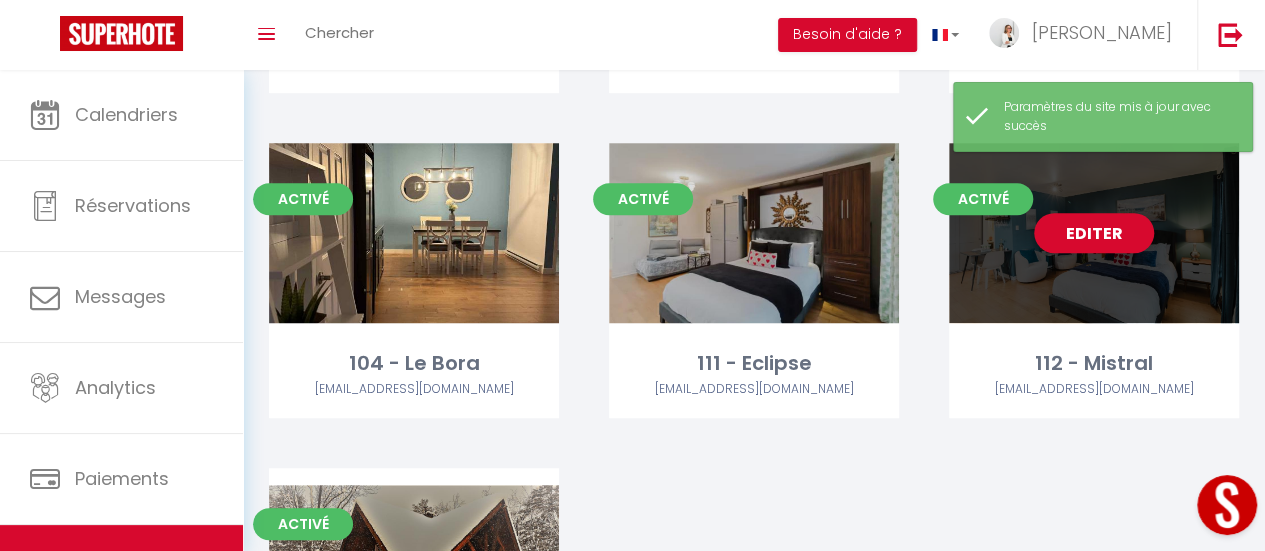 click on "Editer" at bounding box center (1094, 233) 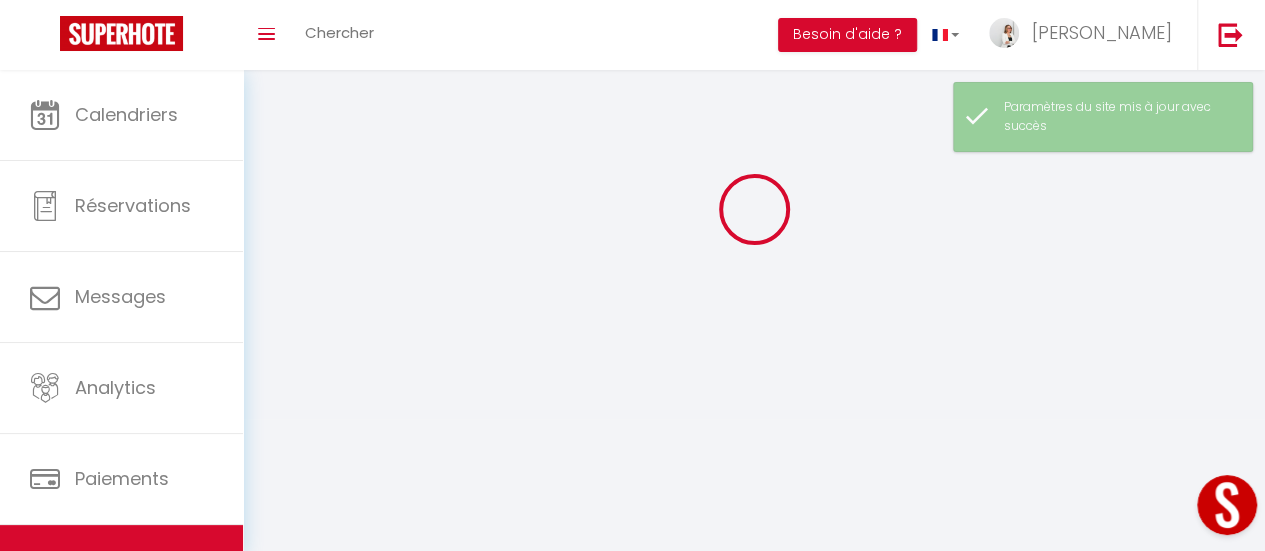 scroll, scrollTop: 0, scrollLeft: 0, axis: both 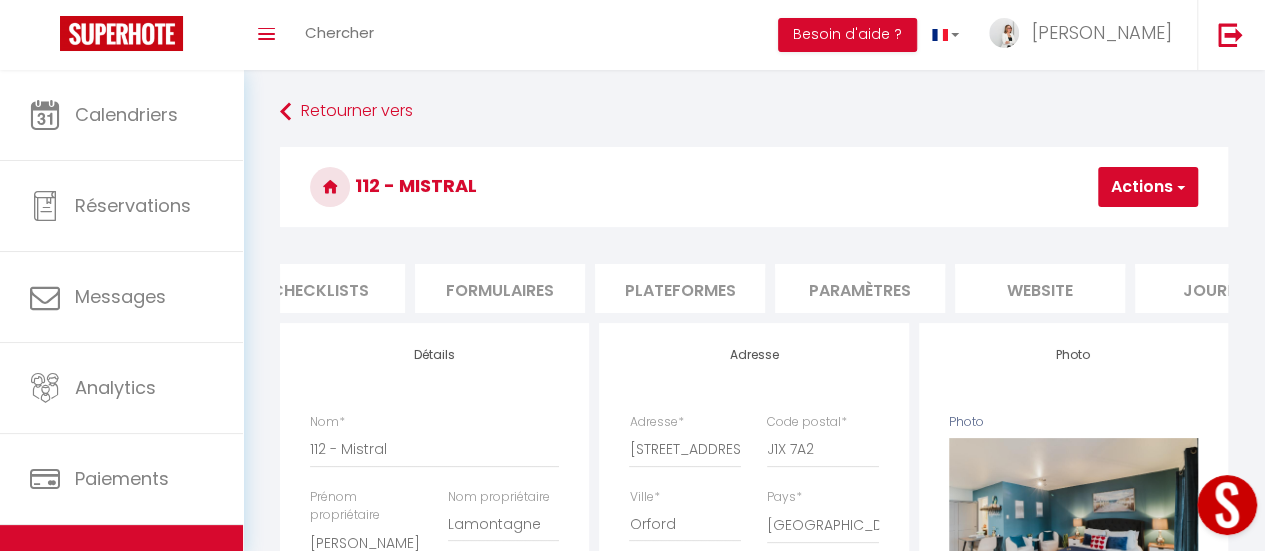 click on "website" at bounding box center (1040, 288) 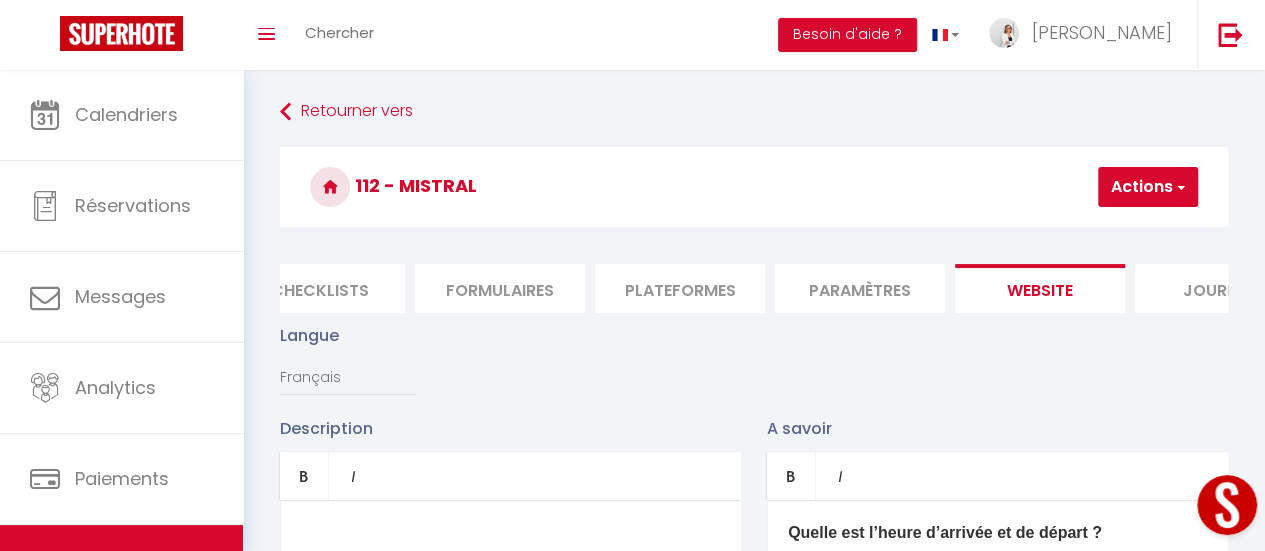 scroll, scrollTop: 300, scrollLeft: 0, axis: vertical 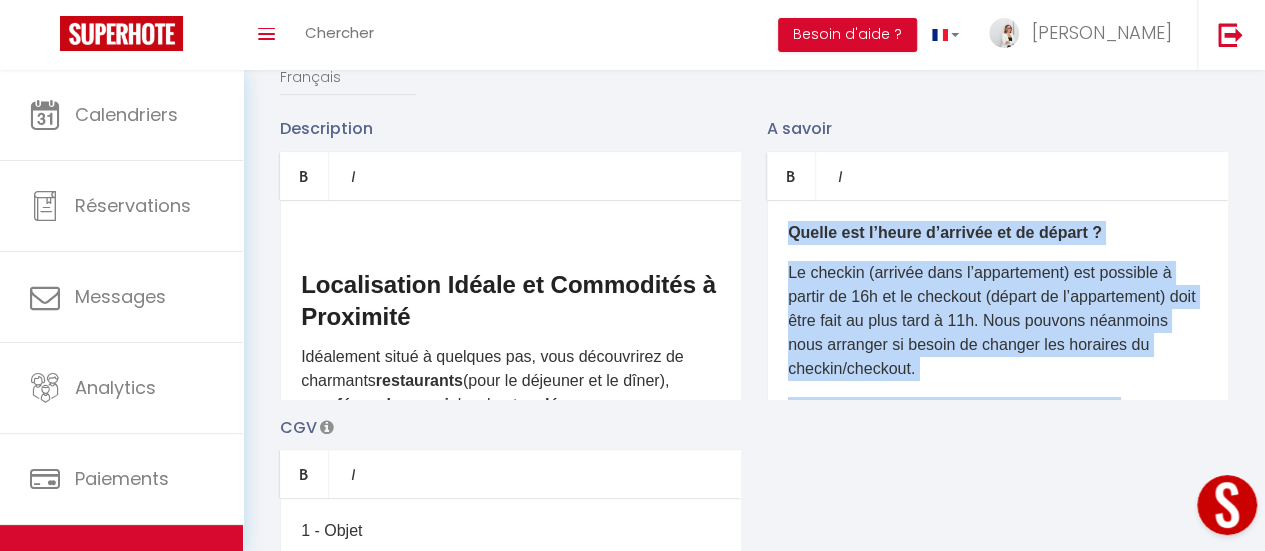 drag, startPoint x: 902, startPoint y: 359, endPoint x: 734, endPoint y: 212, distance: 223.23306 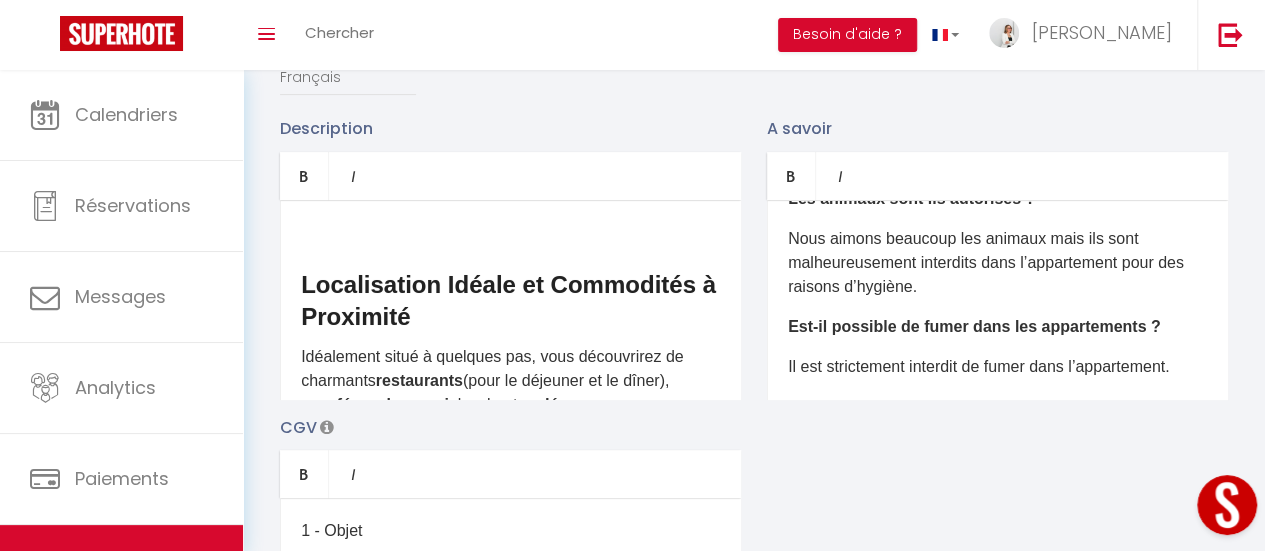 scroll, scrollTop: 349, scrollLeft: 0, axis: vertical 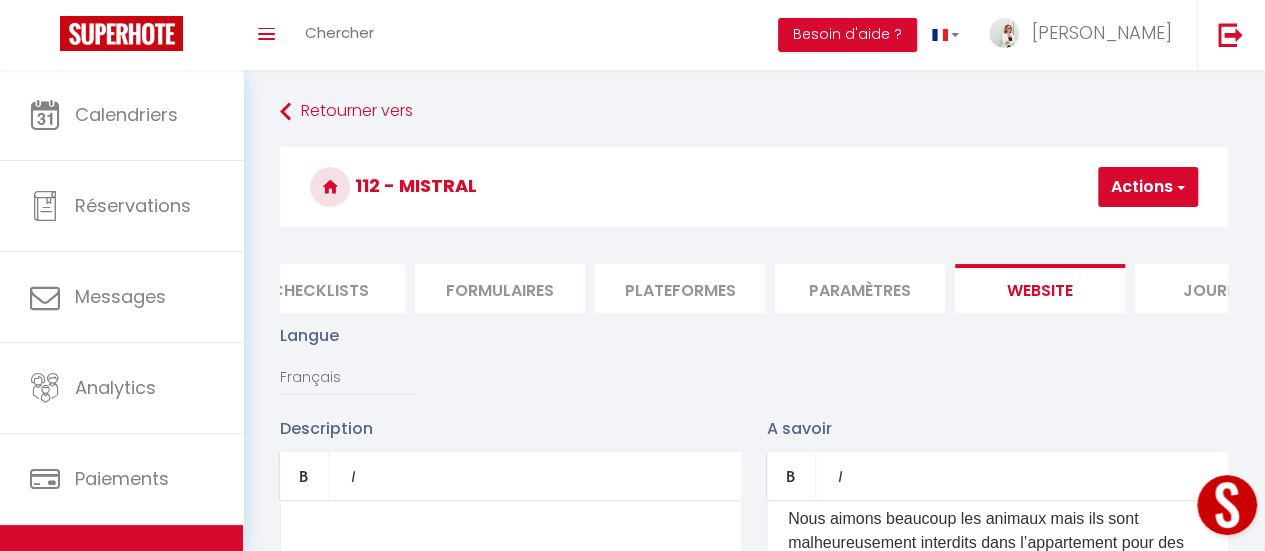 click on "Actions" at bounding box center [1148, 187] 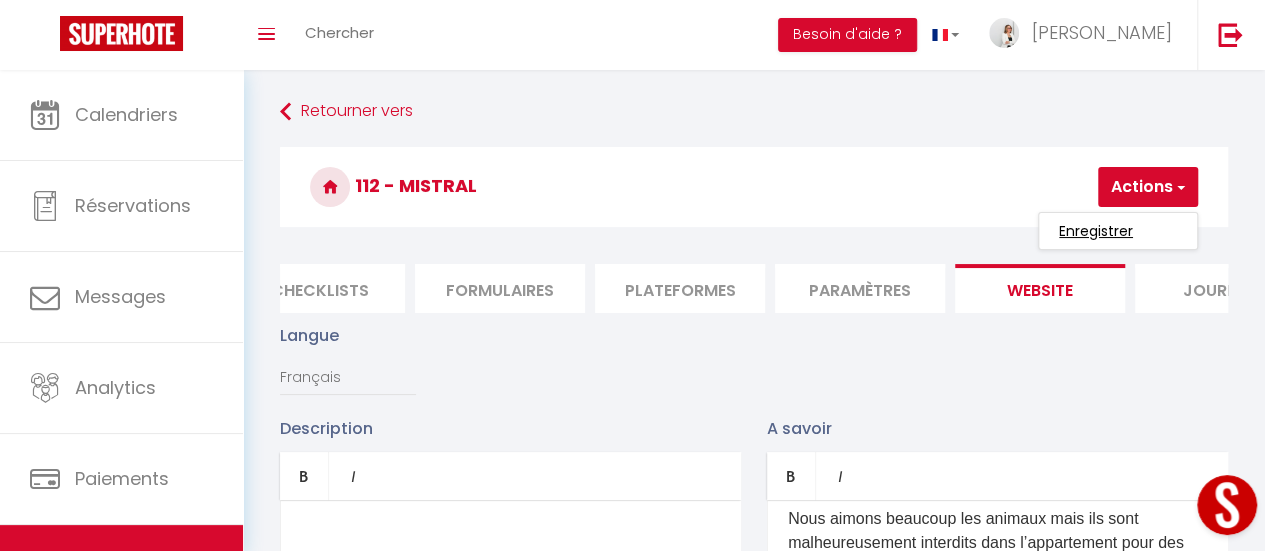 click on "Enregistrer" at bounding box center (1096, 231) 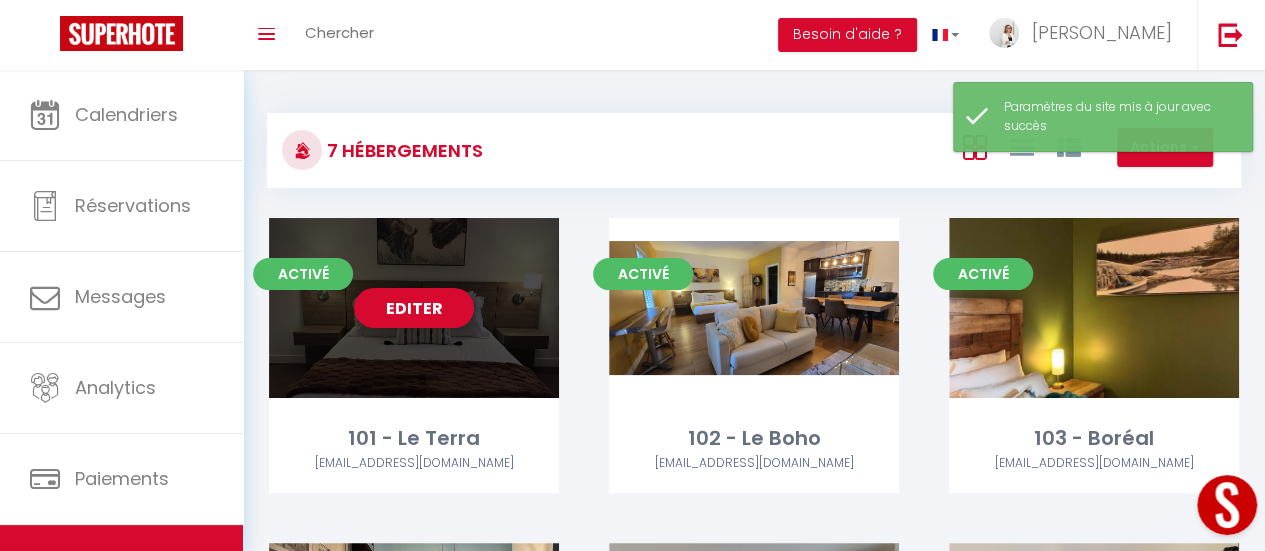 click on "Editer" at bounding box center (414, 308) 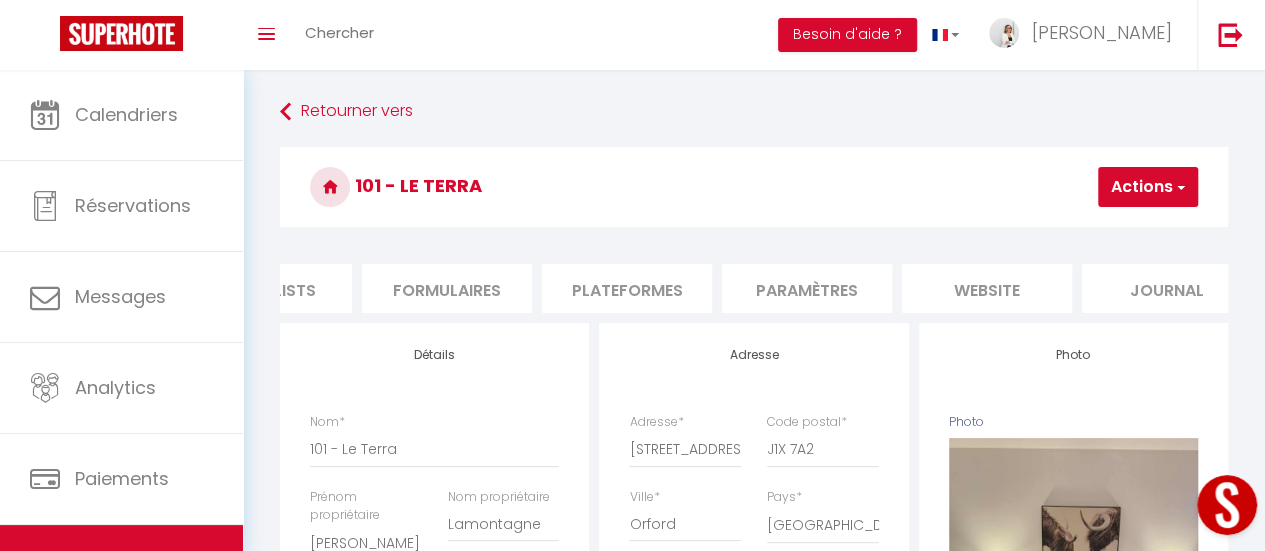 scroll, scrollTop: 0, scrollLeft: 839, axis: horizontal 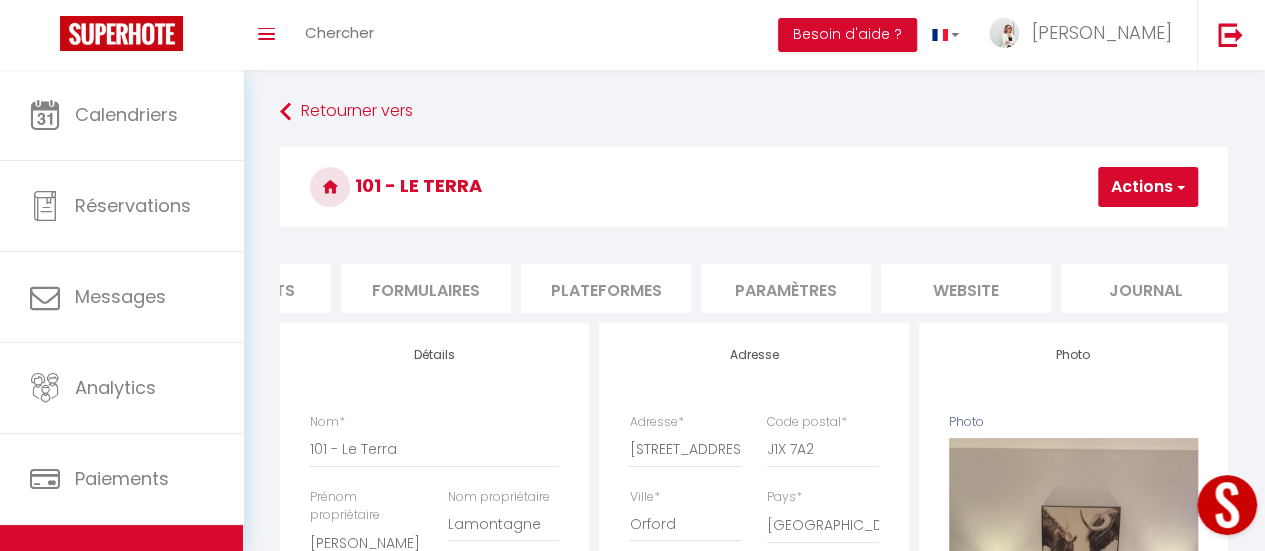 click on "website" at bounding box center (966, 288) 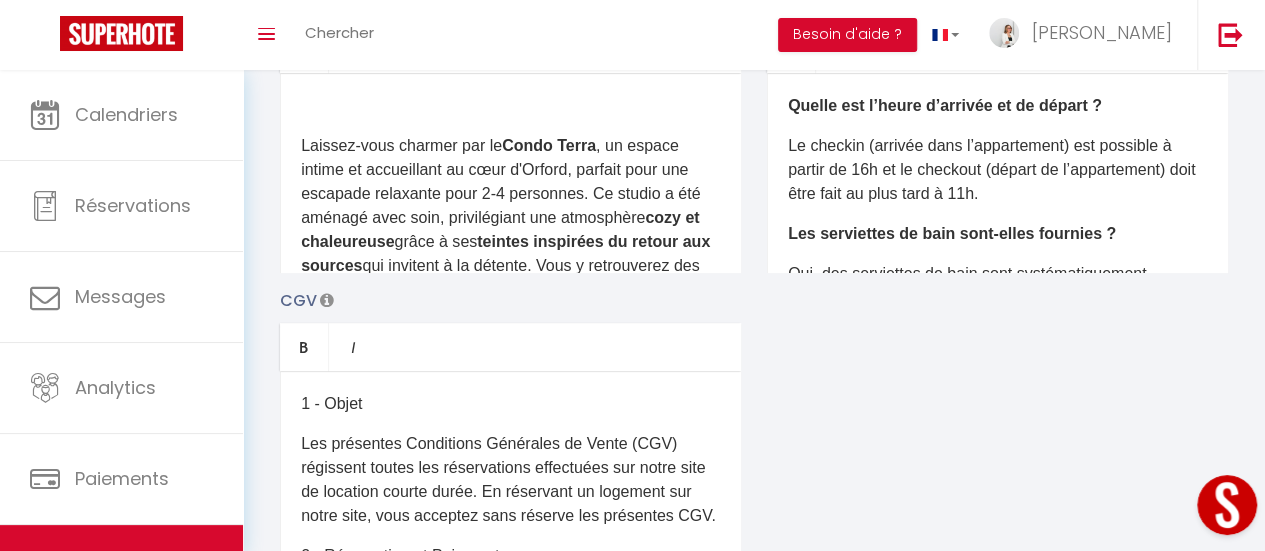 scroll, scrollTop: 500, scrollLeft: 0, axis: vertical 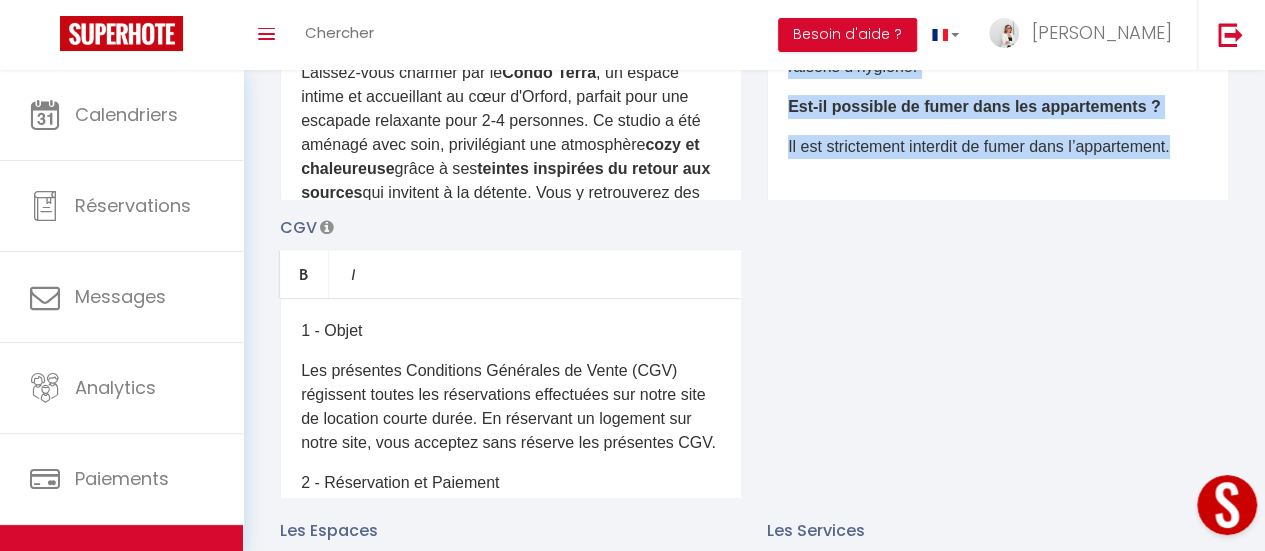 drag, startPoint x: 802, startPoint y: 152, endPoint x: 768, endPoint y: 33, distance: 123.76187 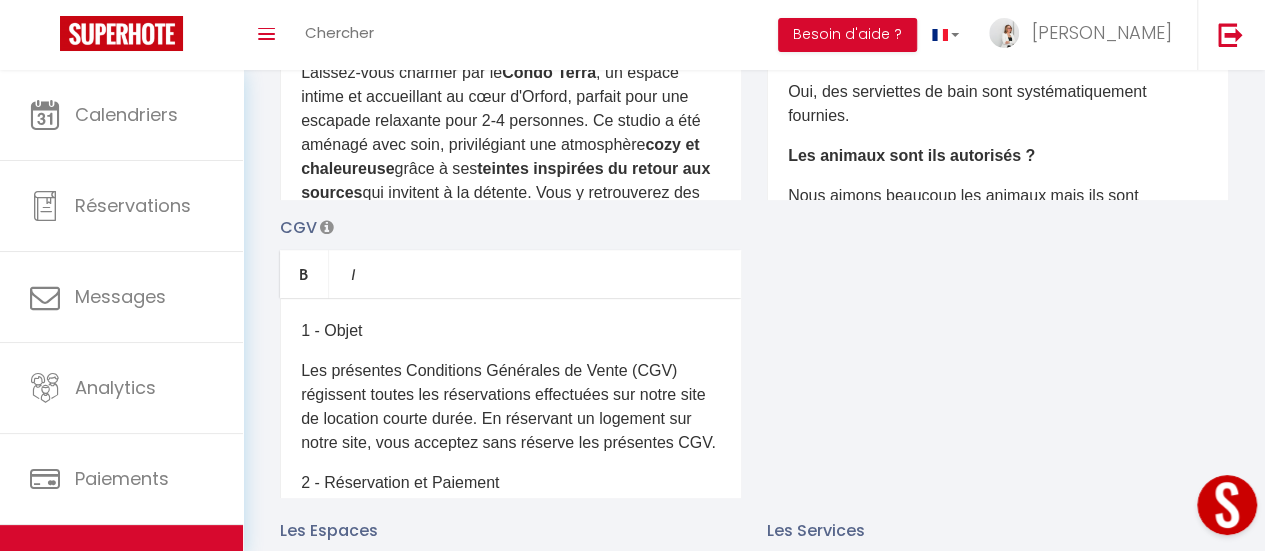 scroll, scrollTop: 0, scrollLeft: 0, axis: both 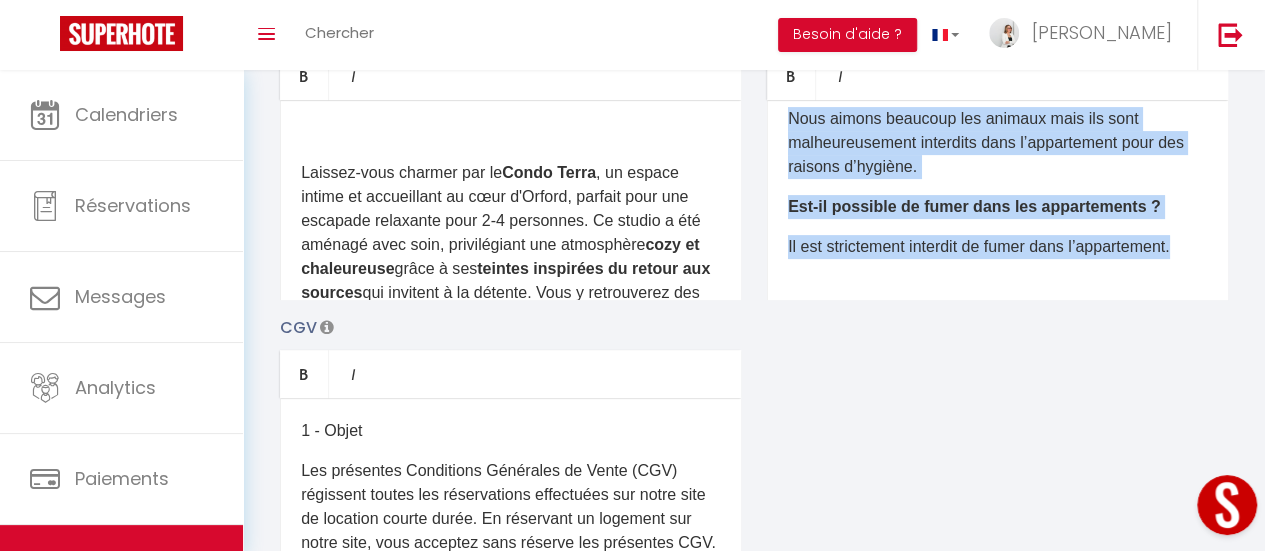 drag, startPoint x: 787, startPoint y: 143, endPoint x: 1132, endPoint y: 308, distance: 382.42645 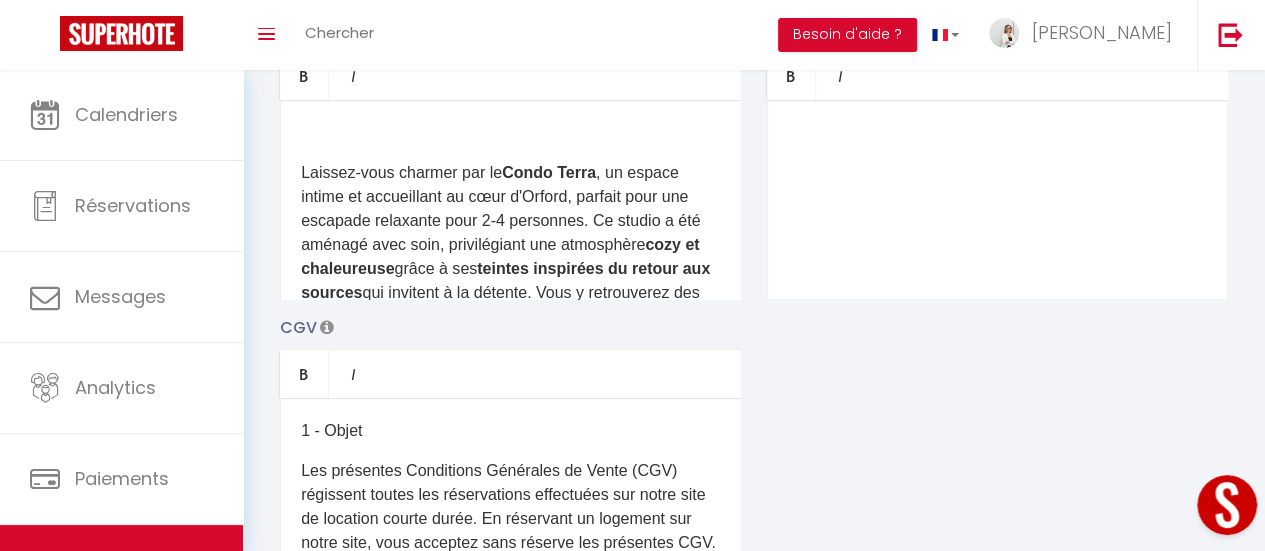 scroll, scrollTop: 0, scrollLeft: 0, axis: both 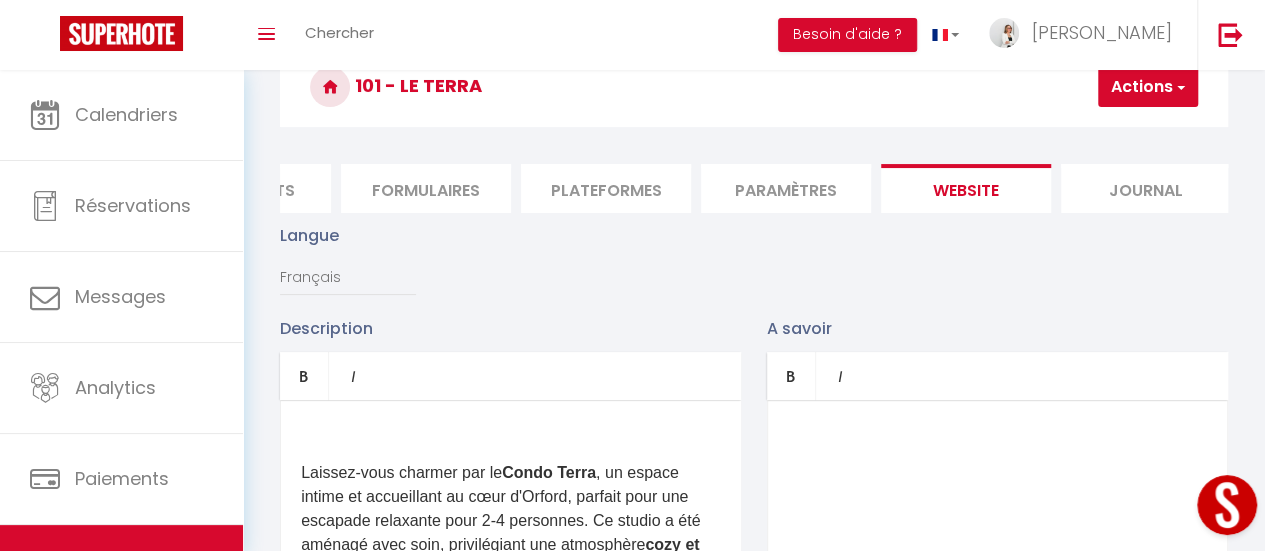 click on "​" at bounding box center [997, 433] 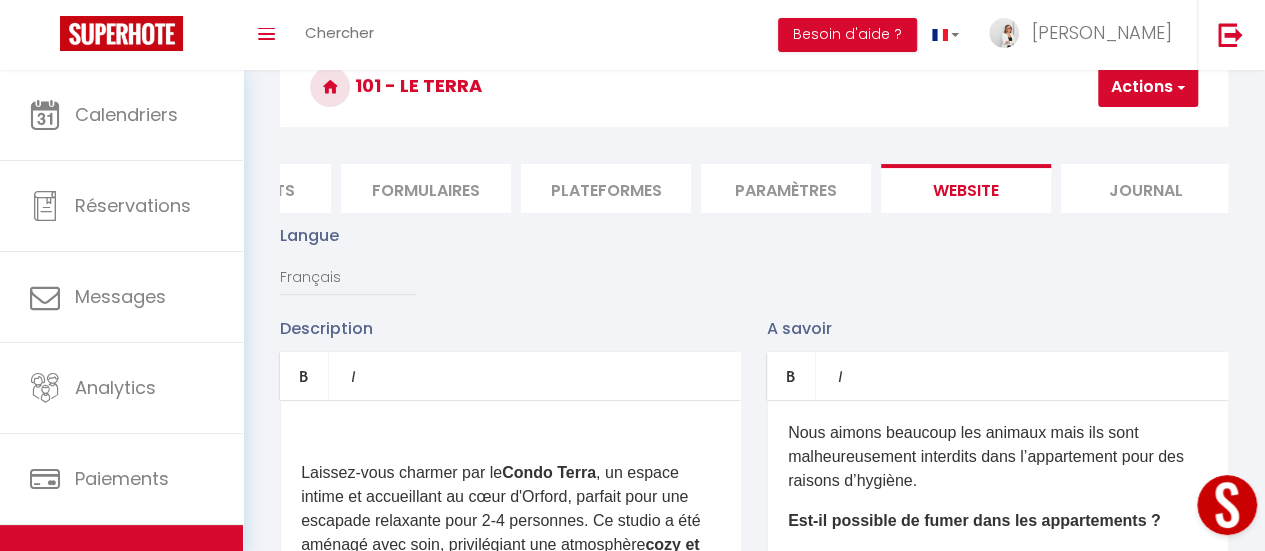 scroll, scrollTop: 349, scrollLeft: 0, axis: vertical 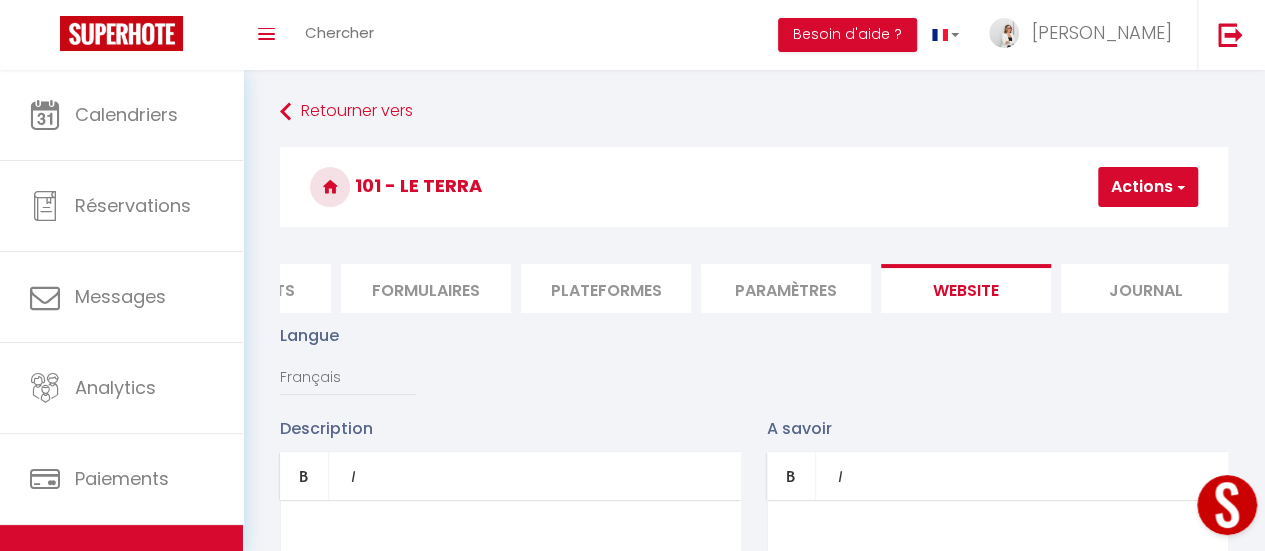 click at bounding box center [1179, 187] 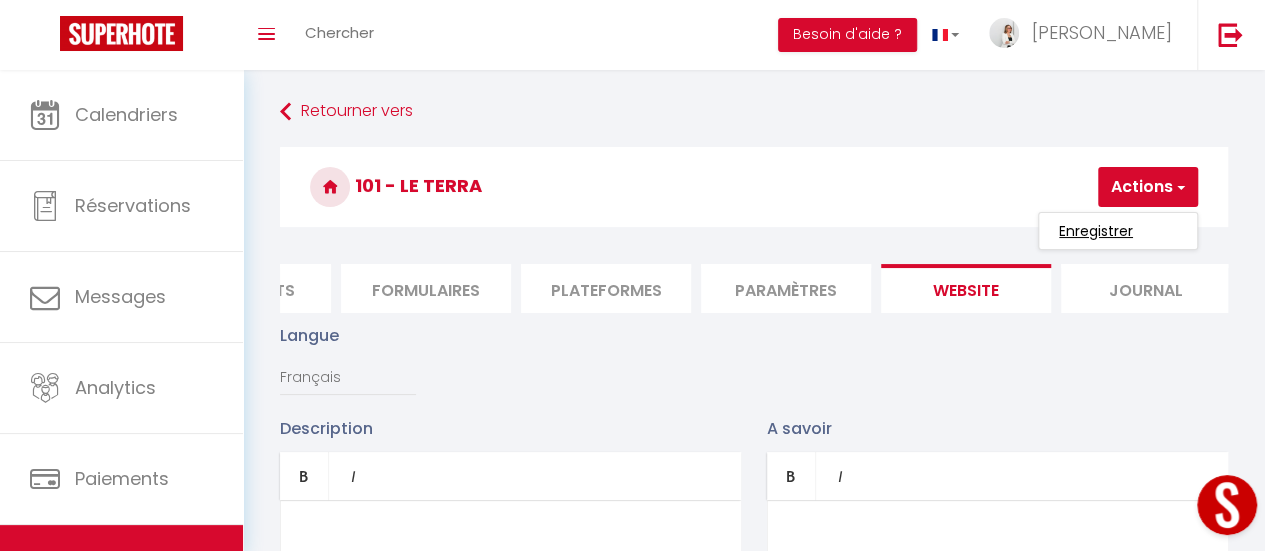 click on "Enregistrer" at bounding box center (1096, 231) 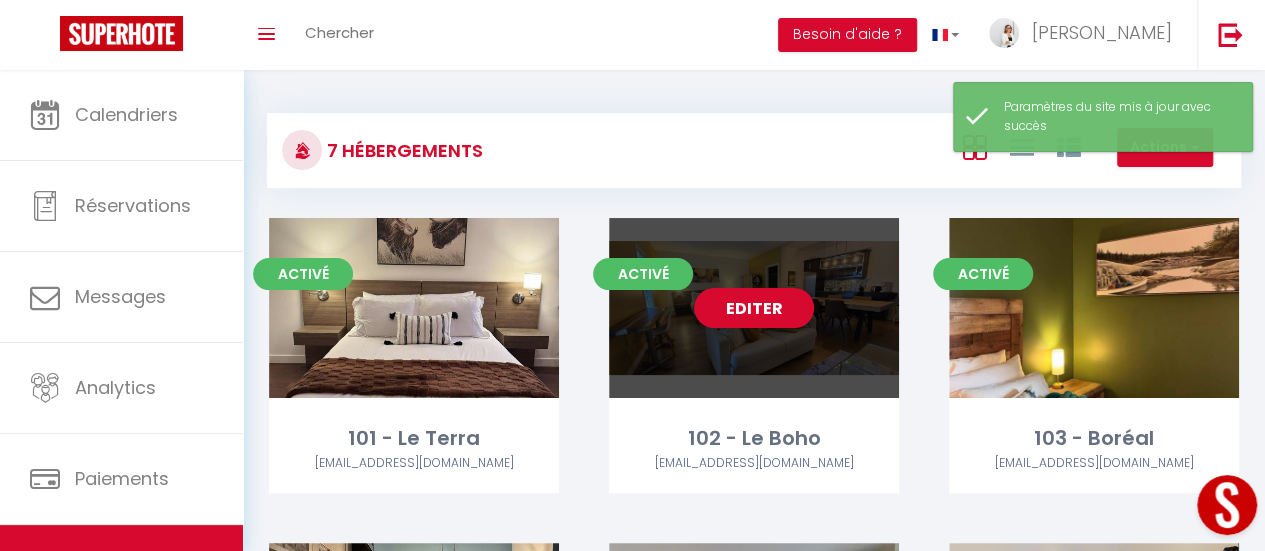 click on "Editer" at bounding box center (754, 308) 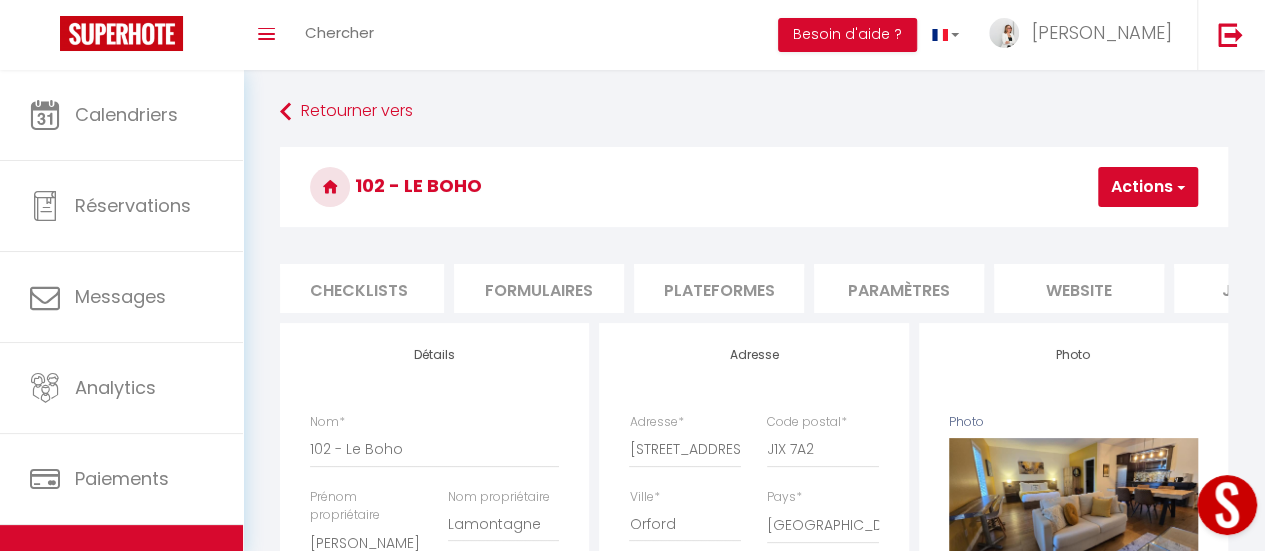 scroll, scrollTop: 0, scrollLeft: 751, axis: horizontal 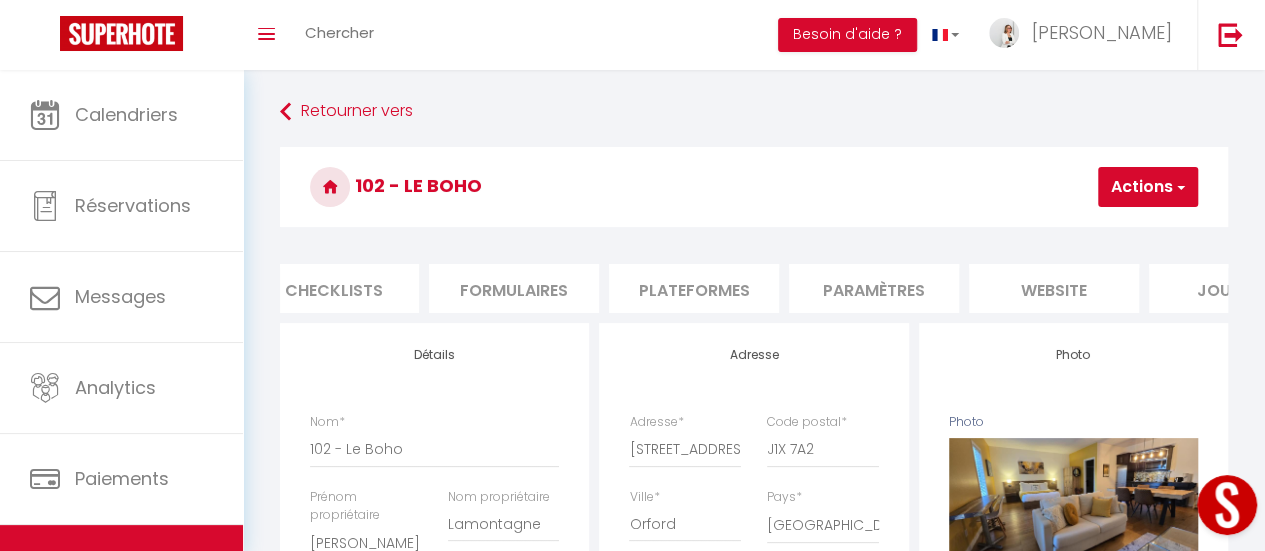 click on "website" at bounding box center [1054, 288] 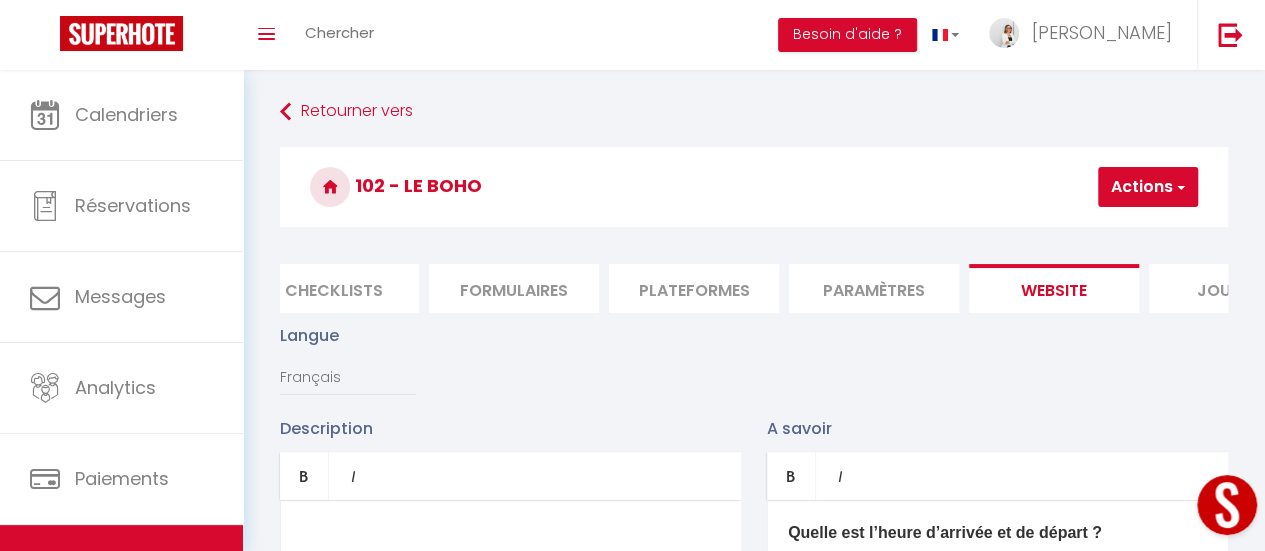 scroll, scrollTop: 100, scrollLeft: 0, axis: vertical 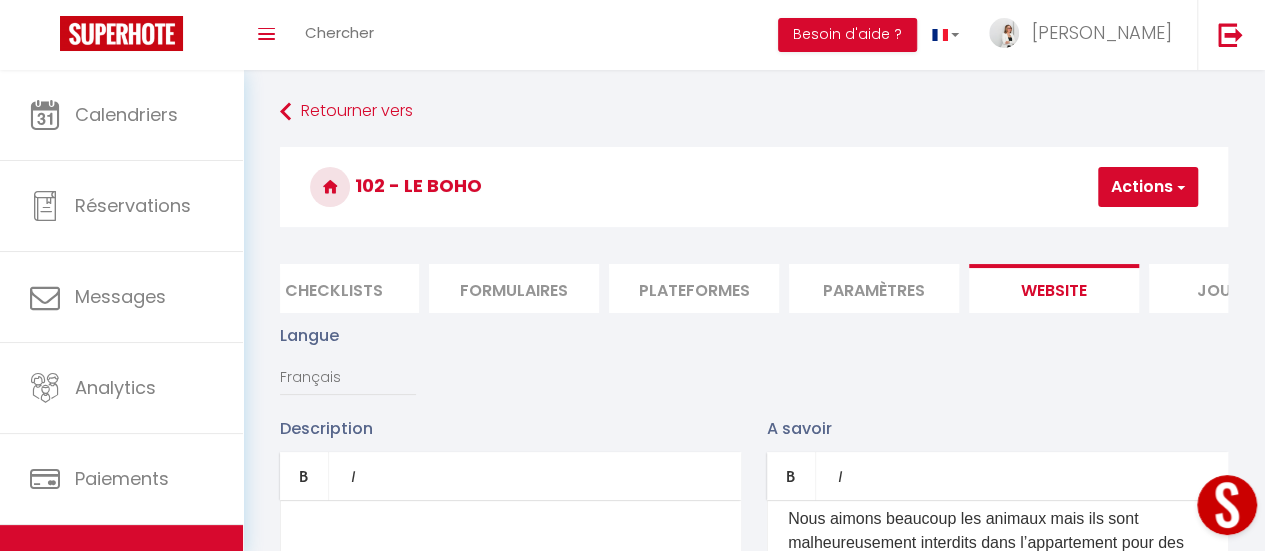 click on "Retourner vers    102 - Le Boho
Actions
Enregistrer
Info
Contrat
Facture
Services
Checklists
Formulaires
Plateformes
Paramètres
website
Journal
Modèle personnalisé
×         Titre Modèle
Annuler
Enregistrer
Liste de checklist
×
Titre
*     *" at bounding box center (754, 1698) 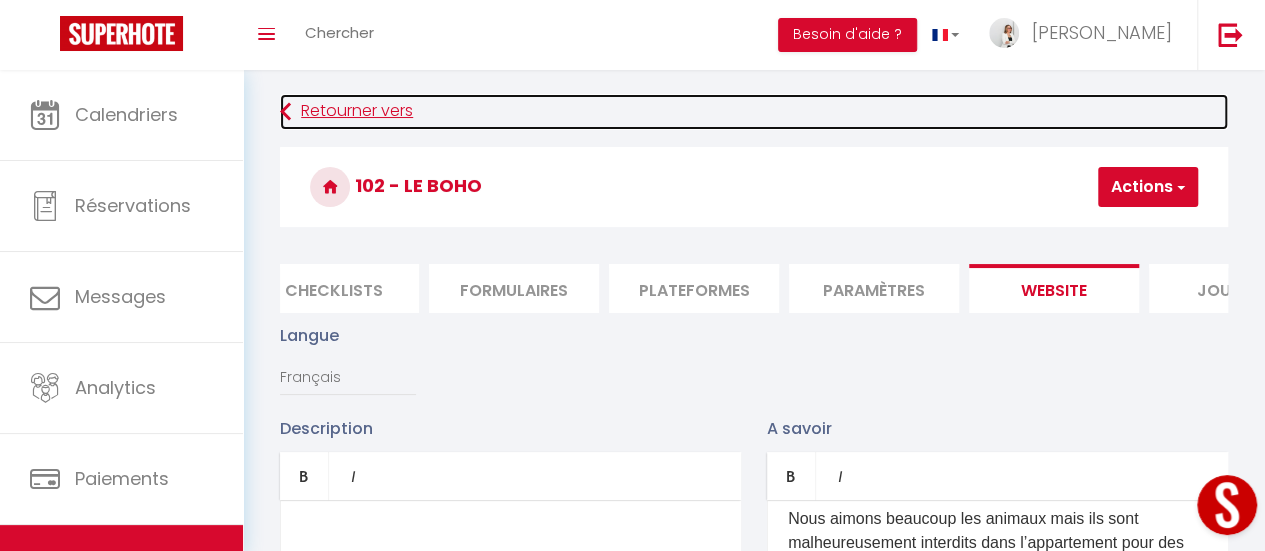 click on "Retourner vers" at bounding box center [754, 112] 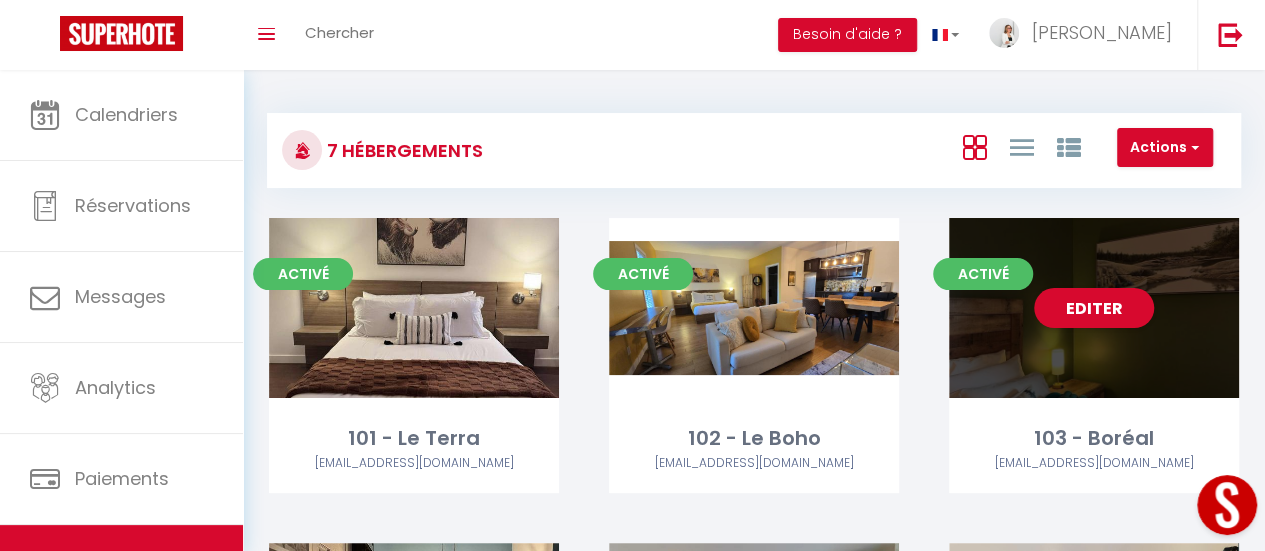 click on "Editer" at bounding box center [1094, 308] 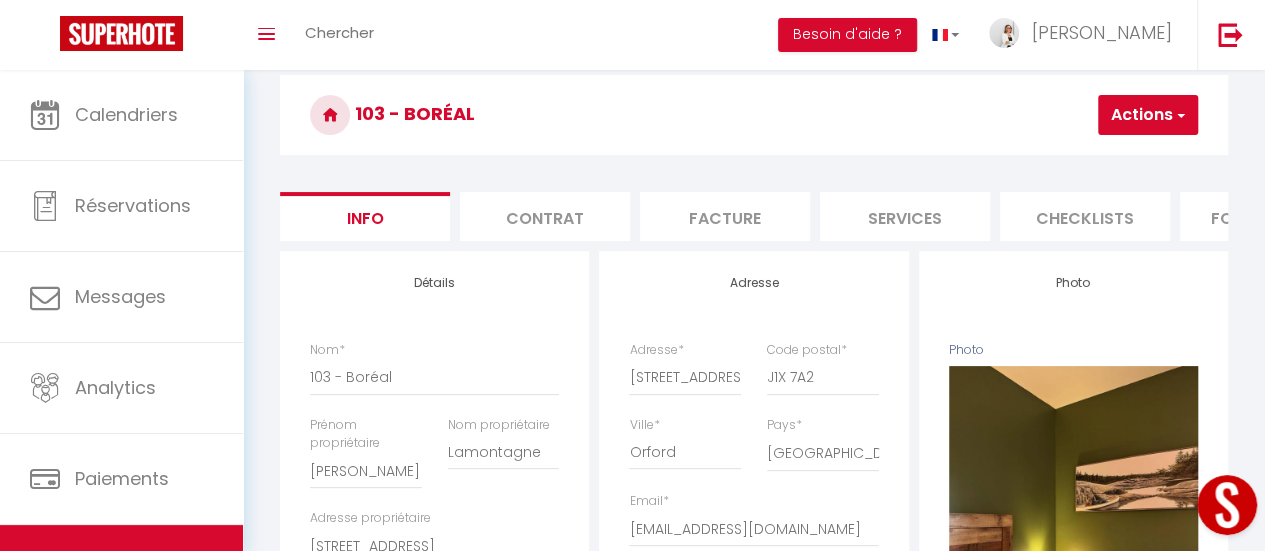 scroll, scrollTop: 100, scrollLeft: 0, axis: vertical 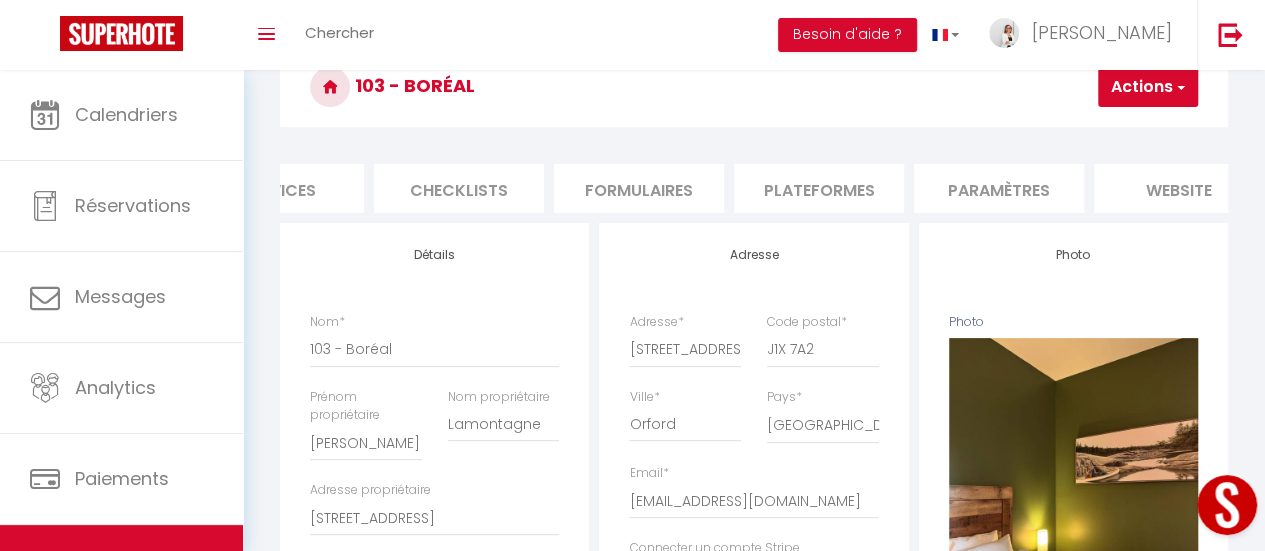 click on "website" at bounding box center [1179, 188] 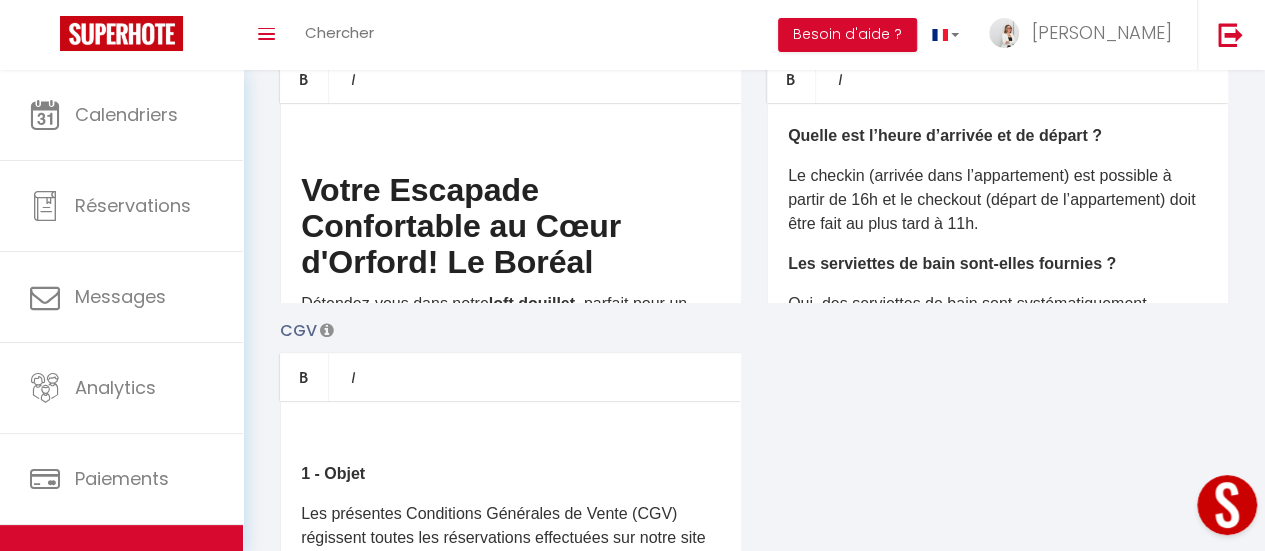 scroll, scrollTop: 500, scrollLeft: 0, axis: vertical 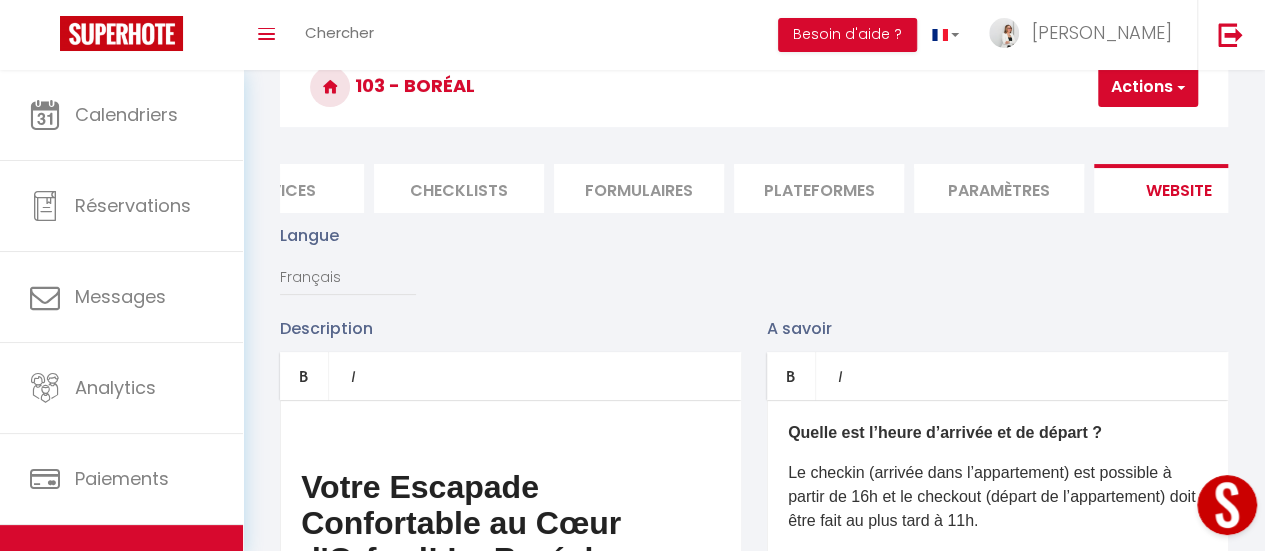 drag, startPoint x: 1187, startPoint y: 135, endPoint x: 768, endPoint y: 336, distance: 464.71713 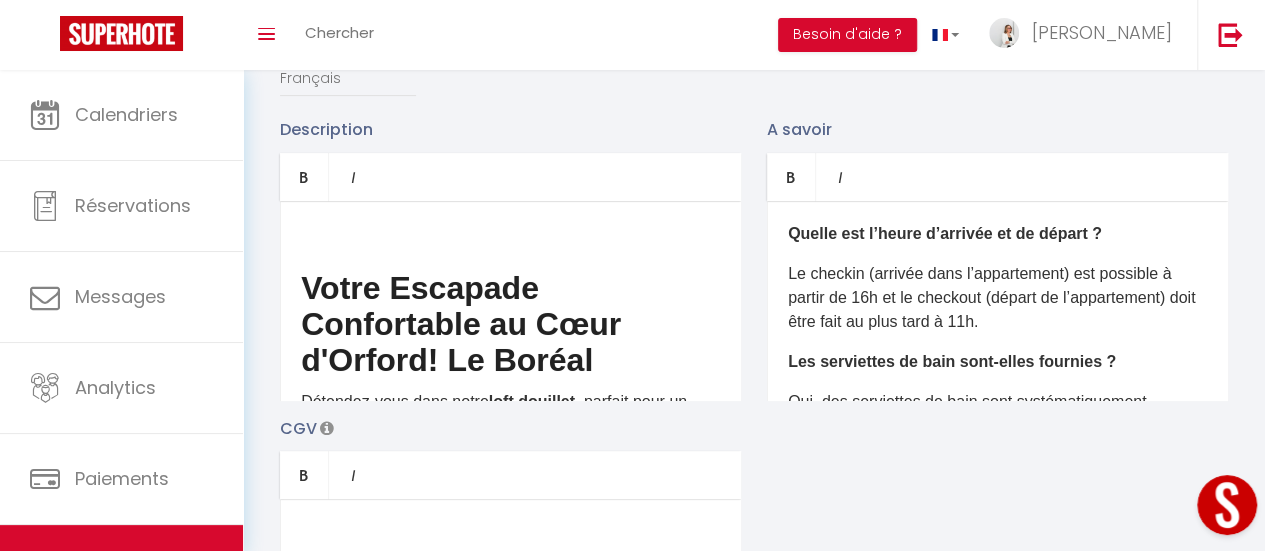 scroll, scrollTop: 300, scrollLeft: 0, axis: vertical 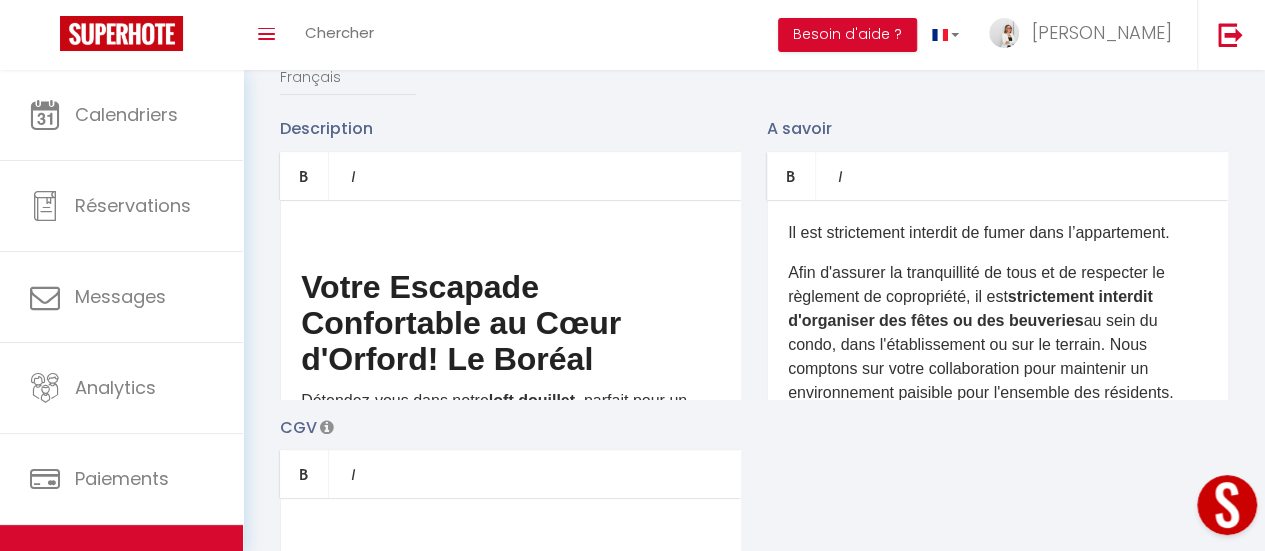 click on "A savoir" at bounding box center [997, 128] 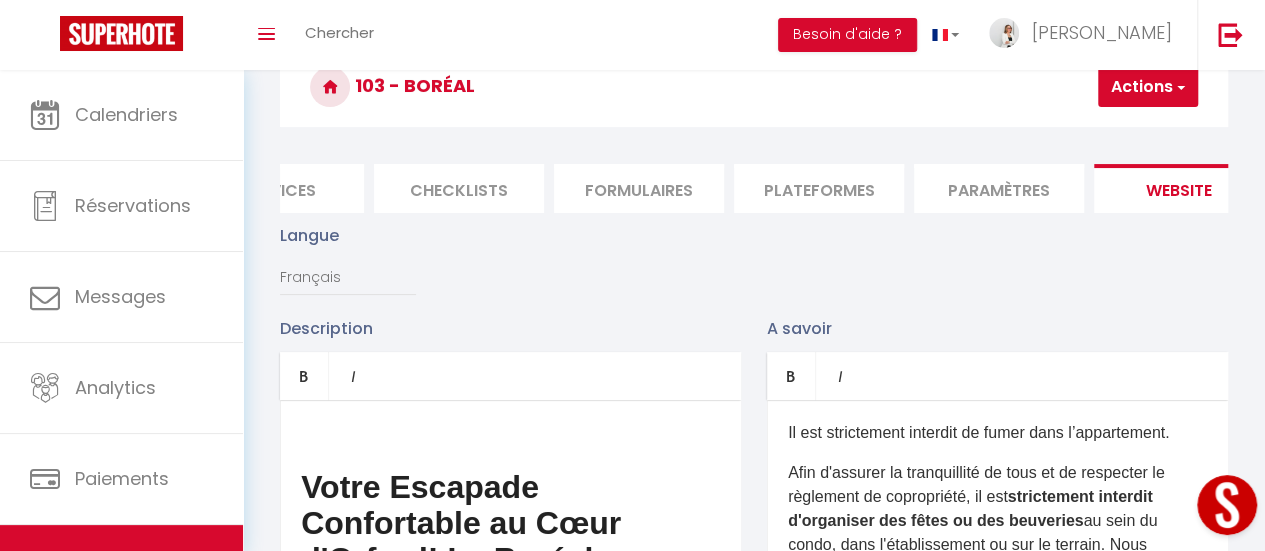 click at bounding box center [1179, 87] 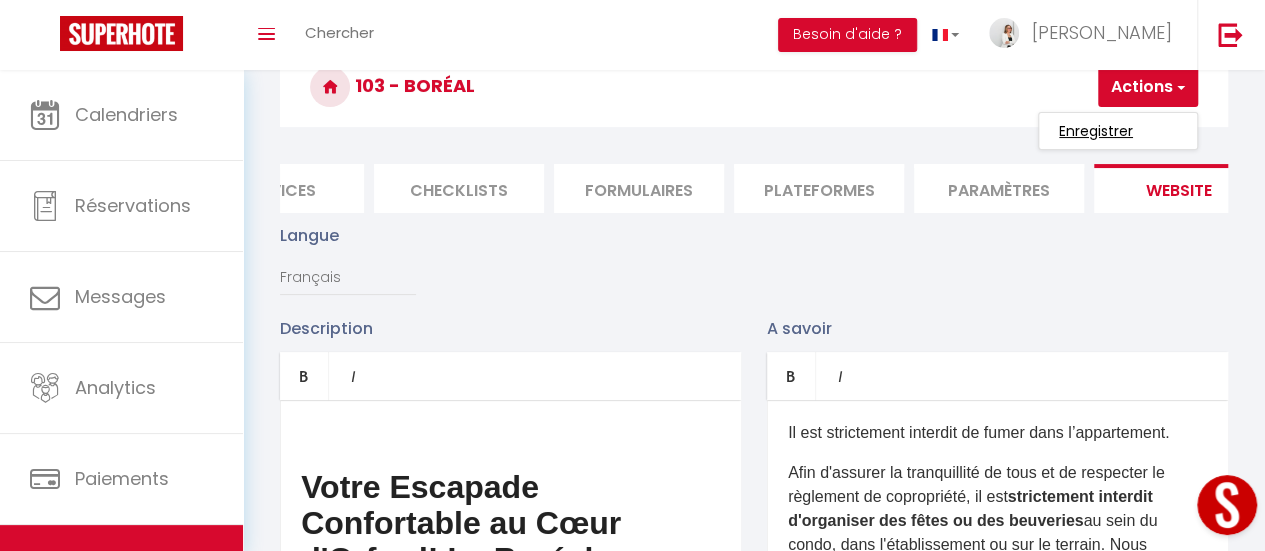 click on "Enregistrer" at bounding box center (1096, 131) 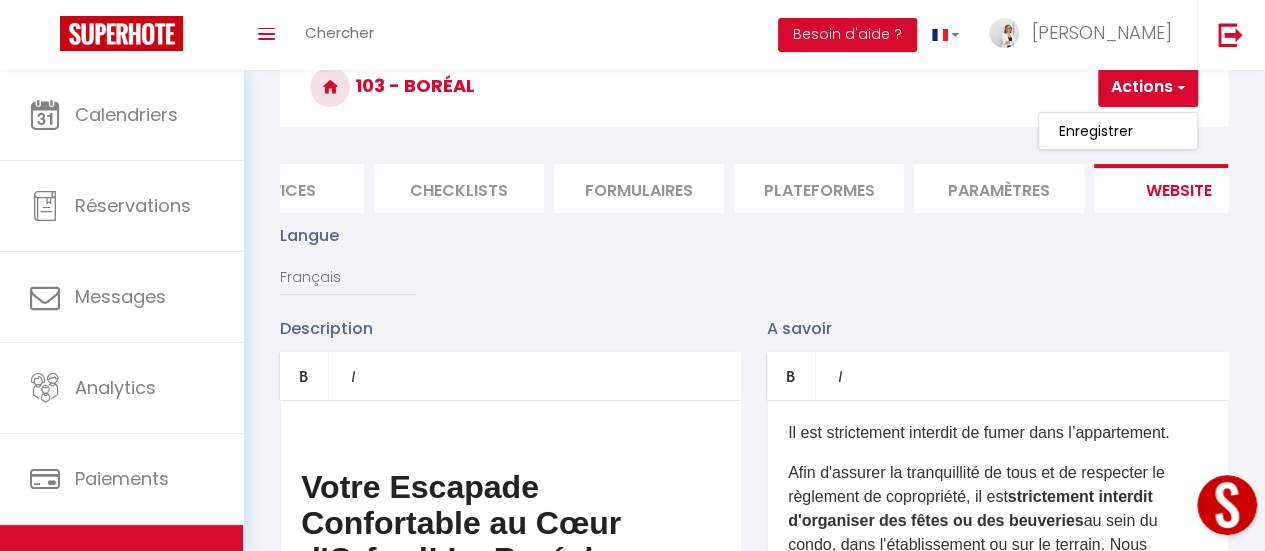 scroll, scrollTop: 0, scrollLeft: 0, axis: both 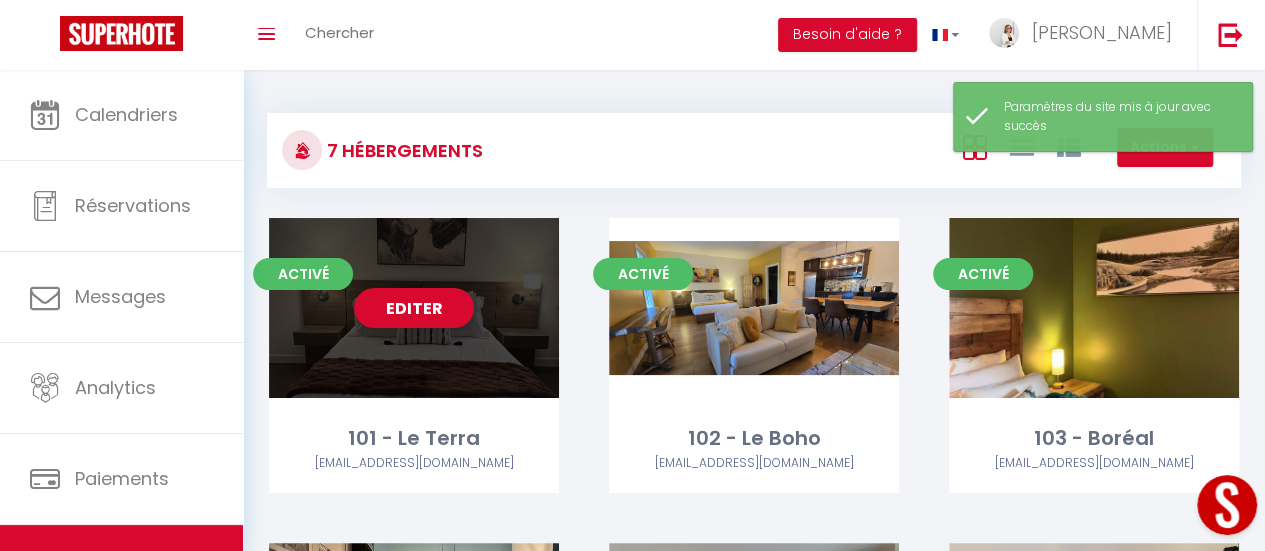click on "Editer" at bounding box center (414, 308) 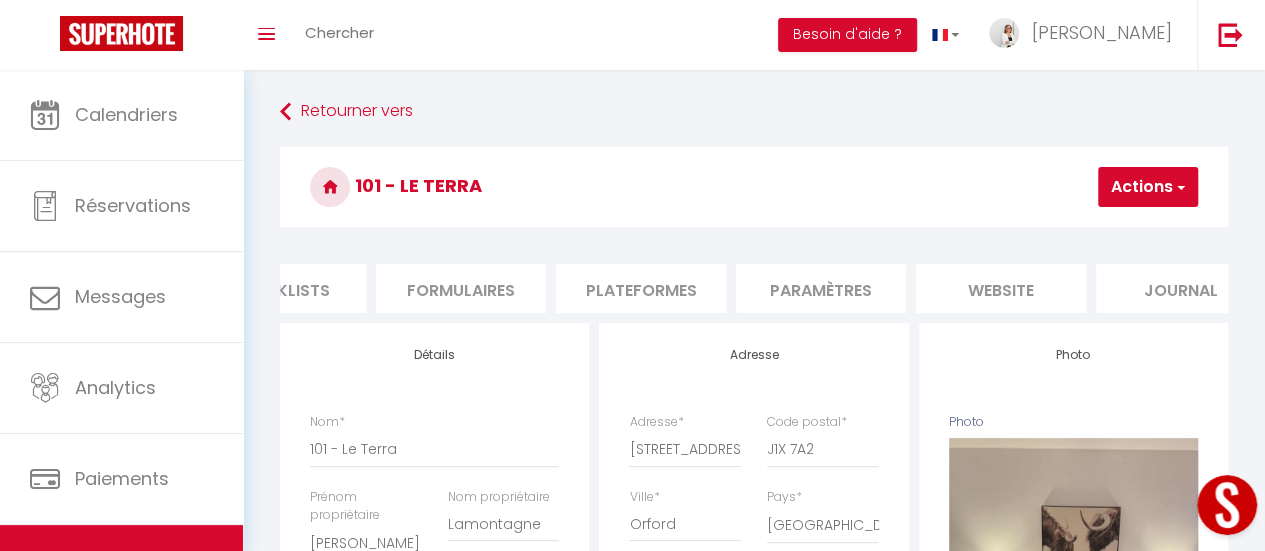 scroll, scrollTop: 0, scrollLeft: 814, axis: horizontal 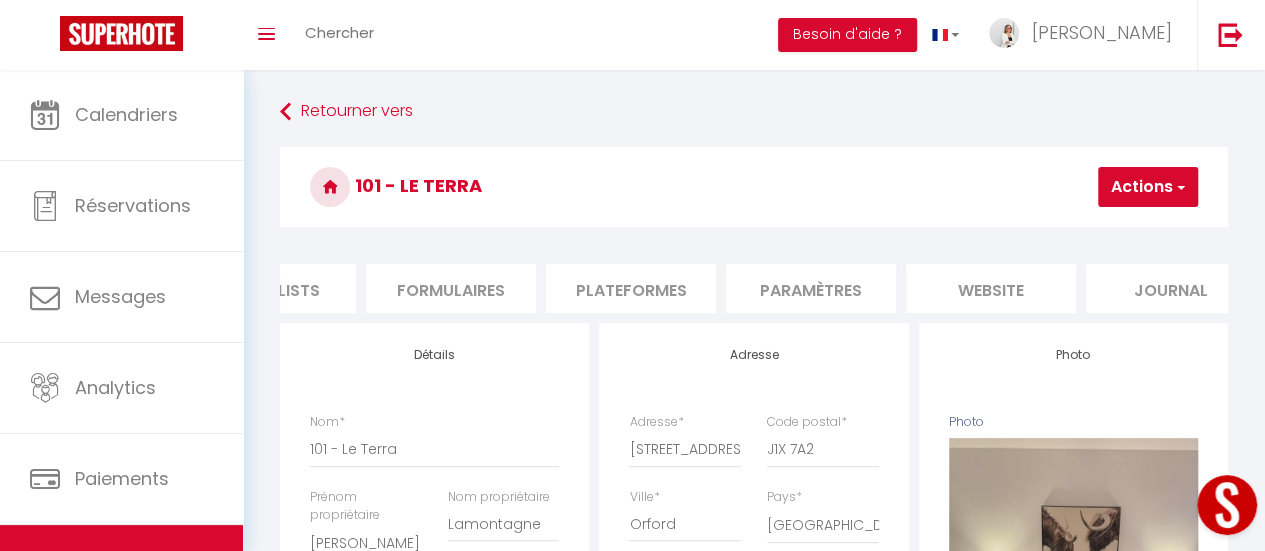 click on "website" at bounding box center [991, 288] 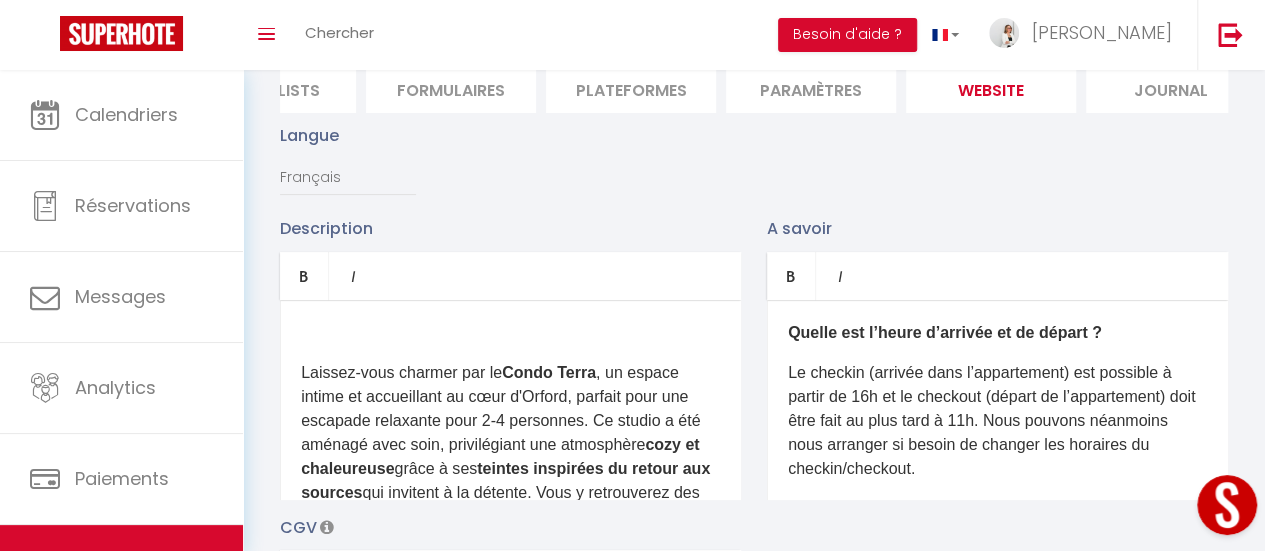 scroll, scrollTop: 300, scrollLeft: 0, axis: vertical 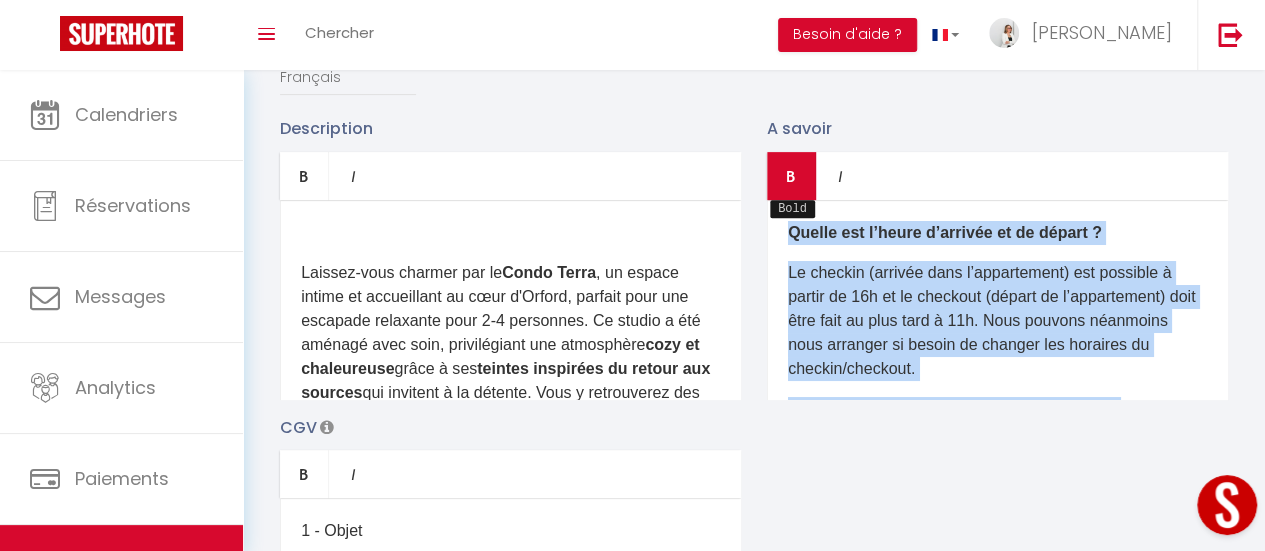 drag, startPoint x: 825, startPoint y: 354, endPoint x: 769, endPoint y: 187, distance: 176.13914 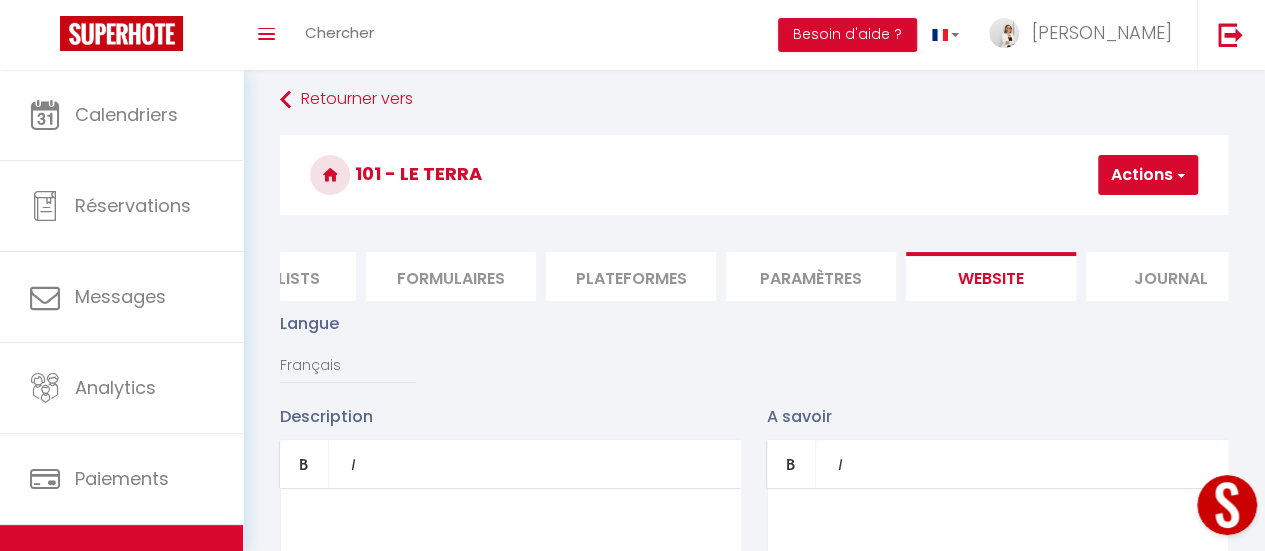 scroll, scrollTop: 0, scrollLeft: 0, axis: both 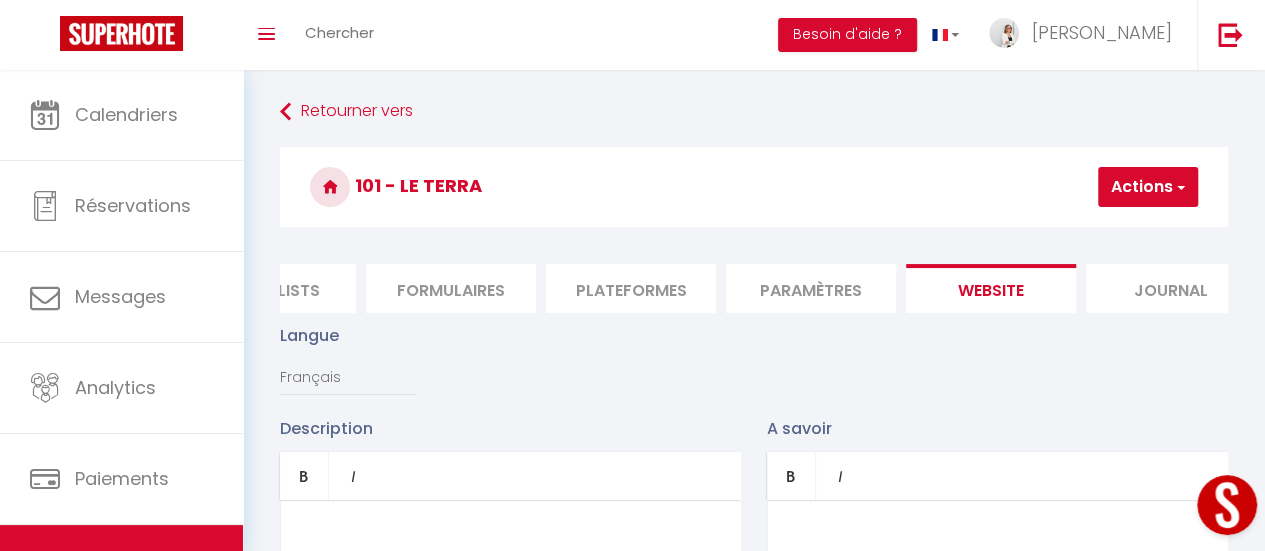 click on "Actions" at bounding box center (1148, 187) 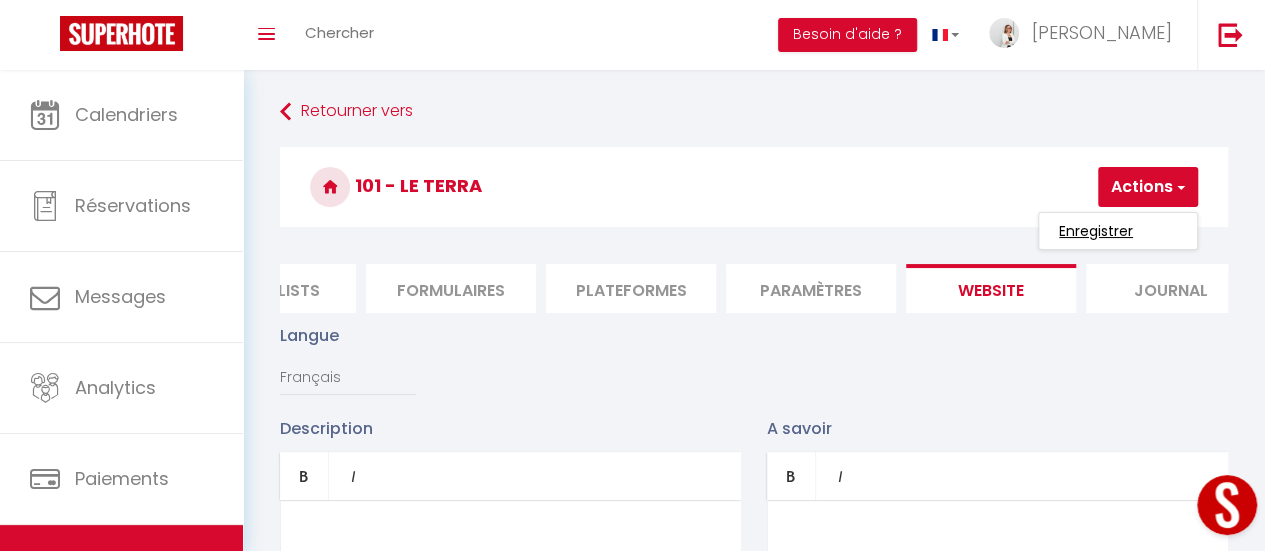 click on "Enregistrer" at bounding box center (1096, 231) 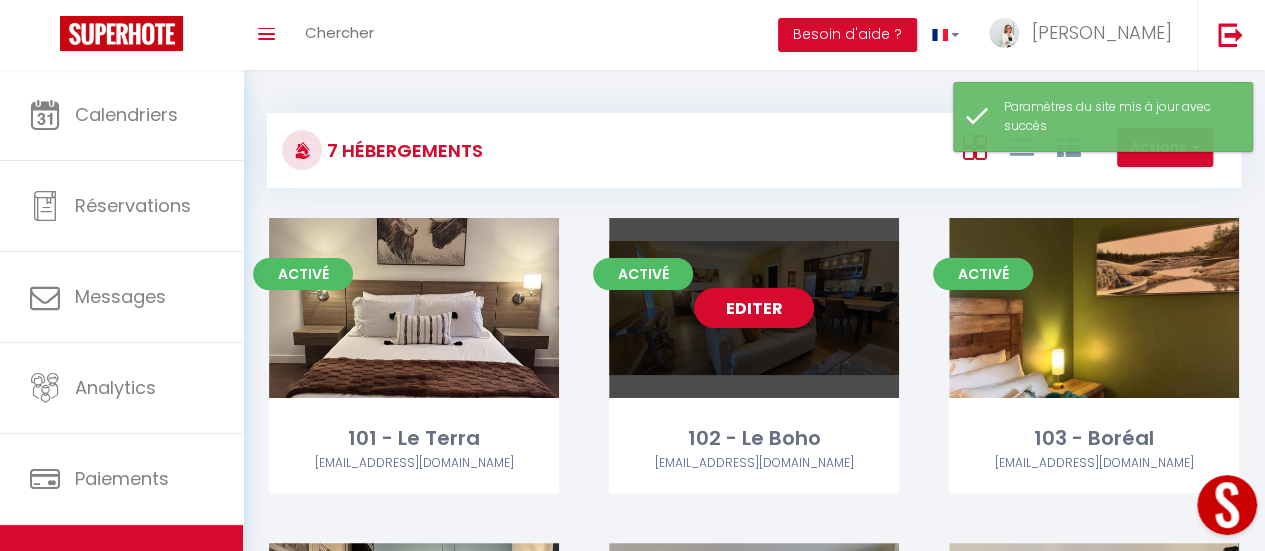click on "Editer" at bounding box center [754, 308] 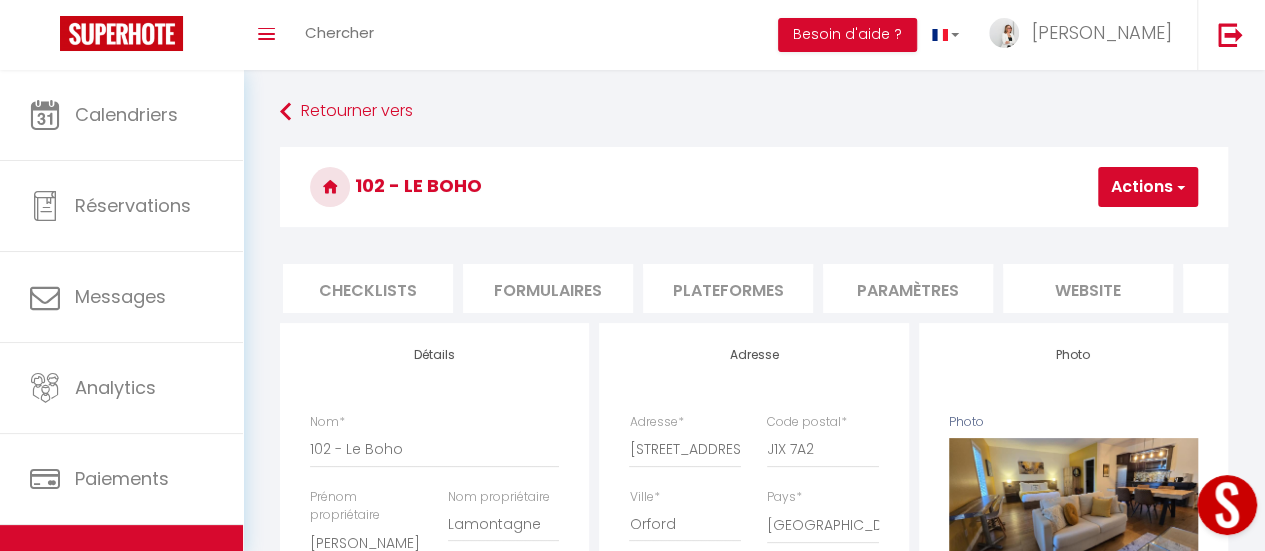 scroll, scrollTop: 0, scrollLeft: 830, axis: horizontal 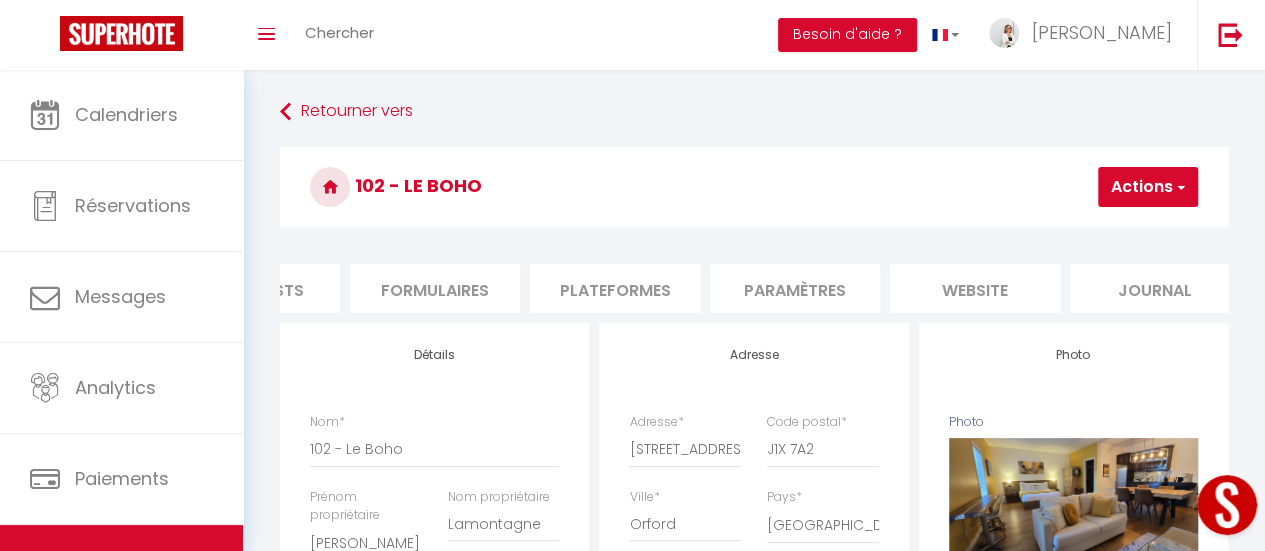 click on "website" at bounding box center [975, 288] 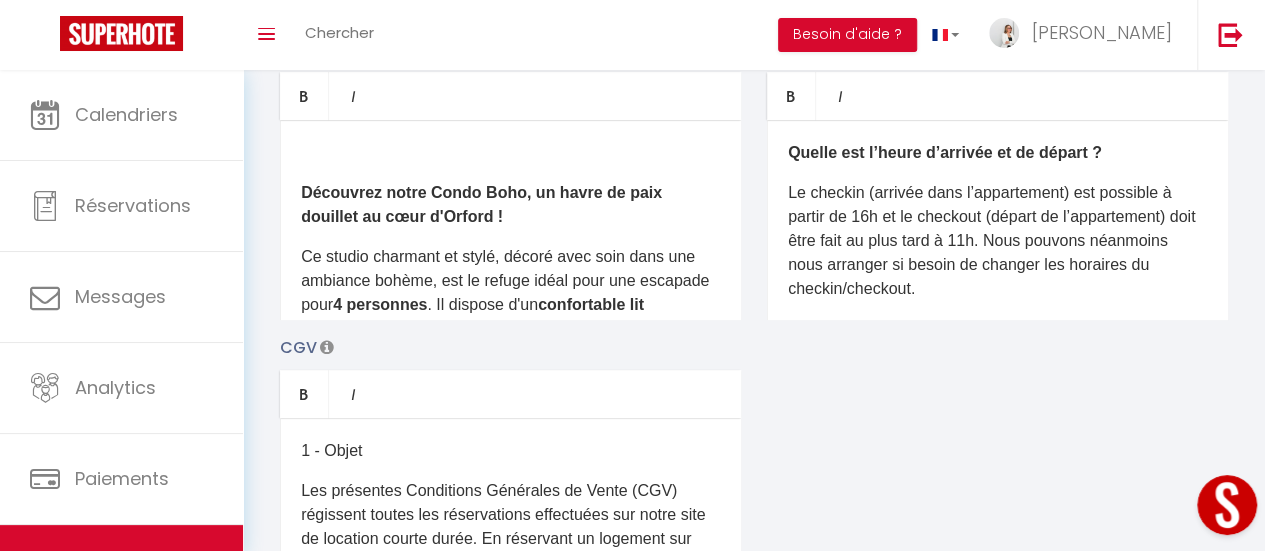 scroll, scrollTop: 400, scrollLeft: 0, axis: vertical 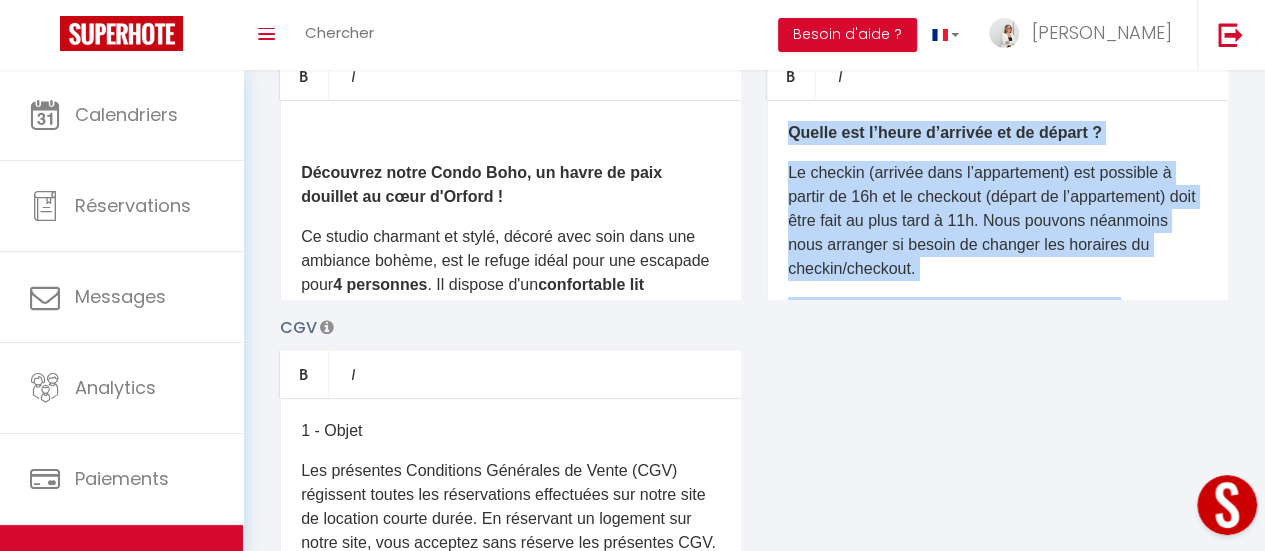 drag, startPoint x: 866, startPoint y: 243, endPoint x: 770, endPoint y: 120, distance: 156.02884 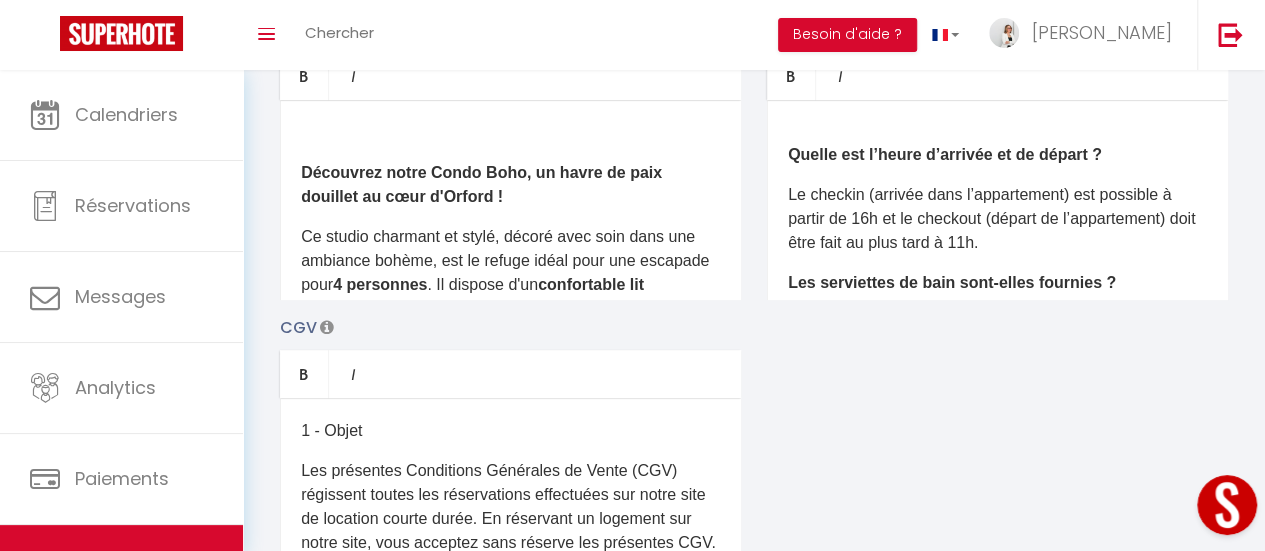 scroll, scrollTop: 0, scrollLeft: 0, axis: both 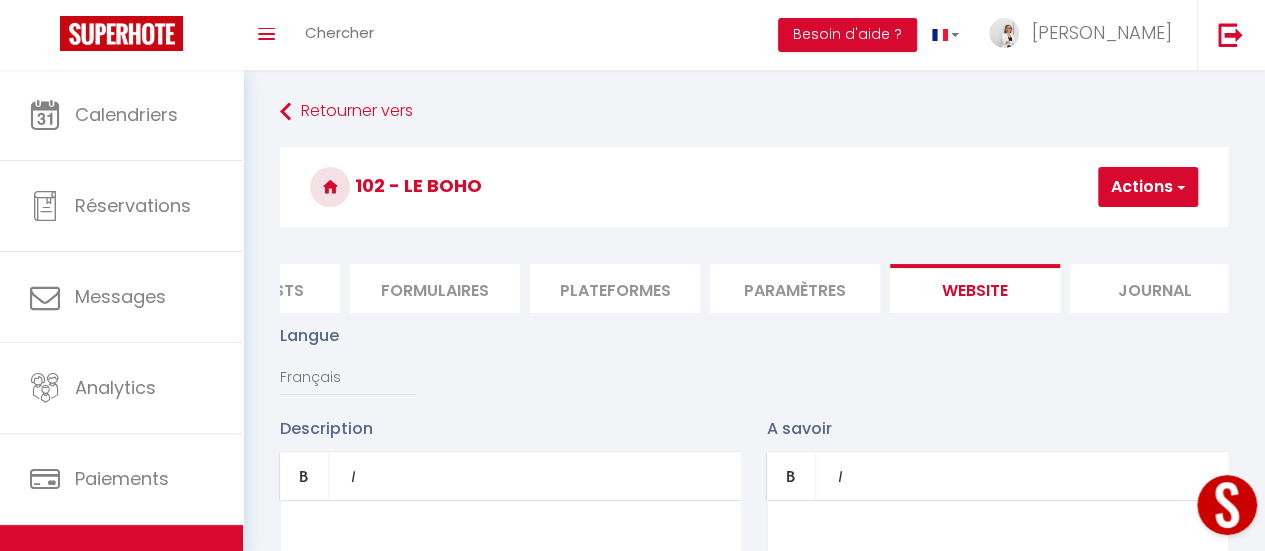 click on "102 - Le Boho" at bounding box center [754, 187] 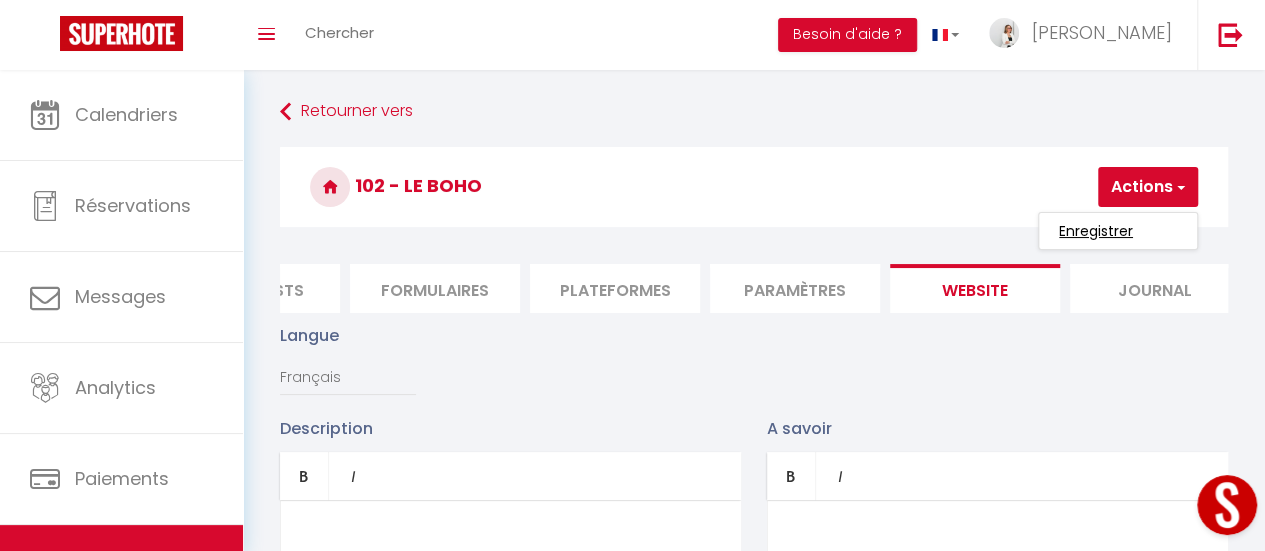 click on "Enregistrer" at bounding box center [1096, 231] 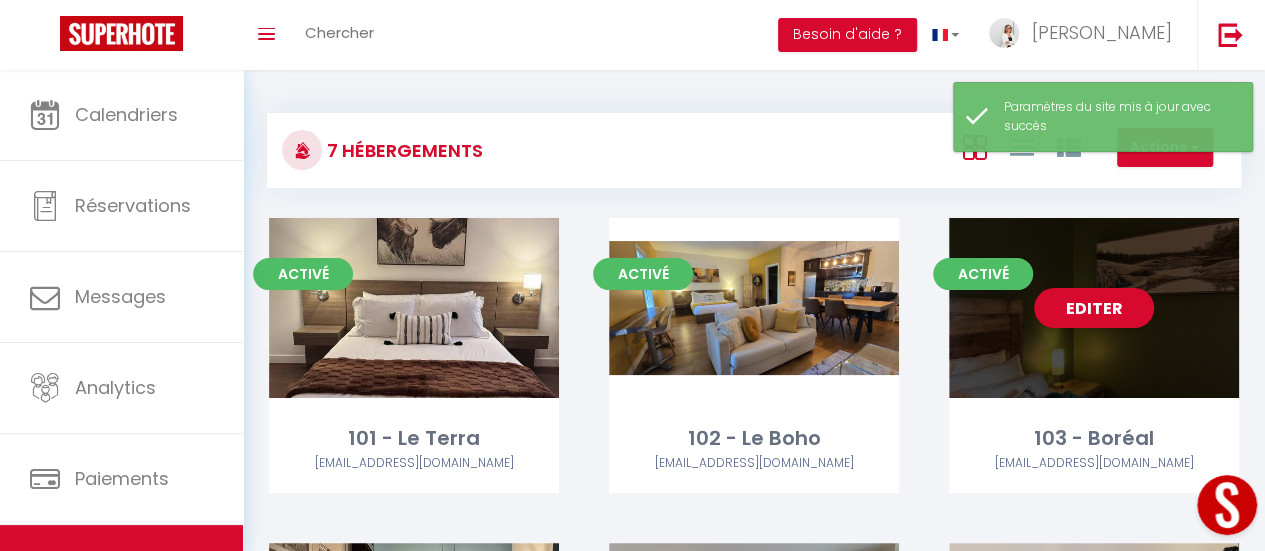 click on "Editer" at bounding box center [1094, 308] 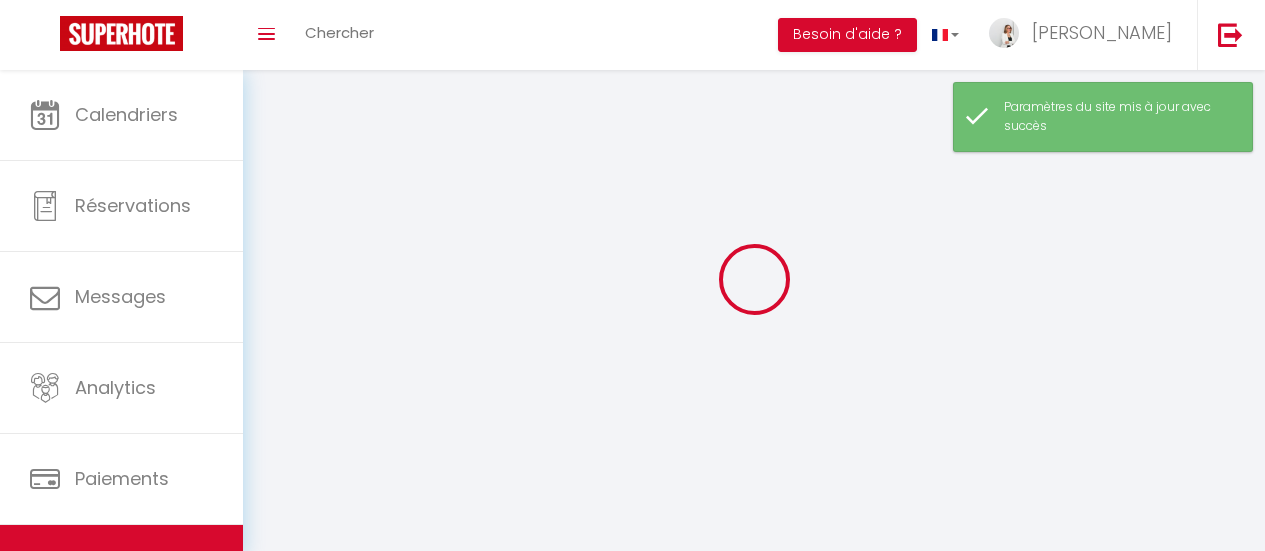 scroll, scrollTop: 0, scrollLeft: 0, axis: both 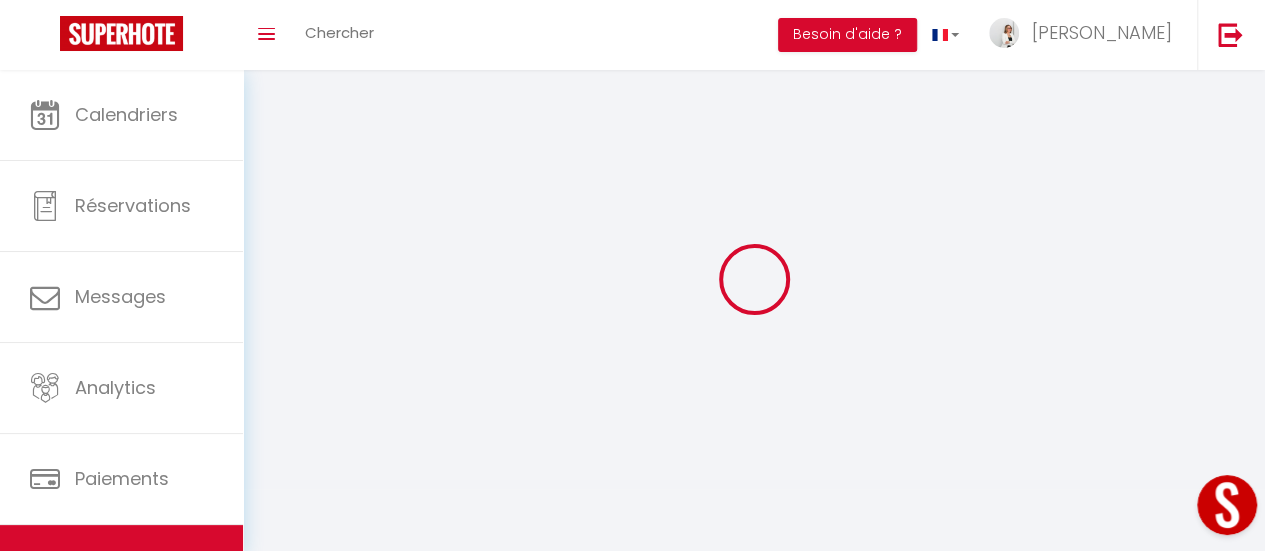 checkbox on "true" 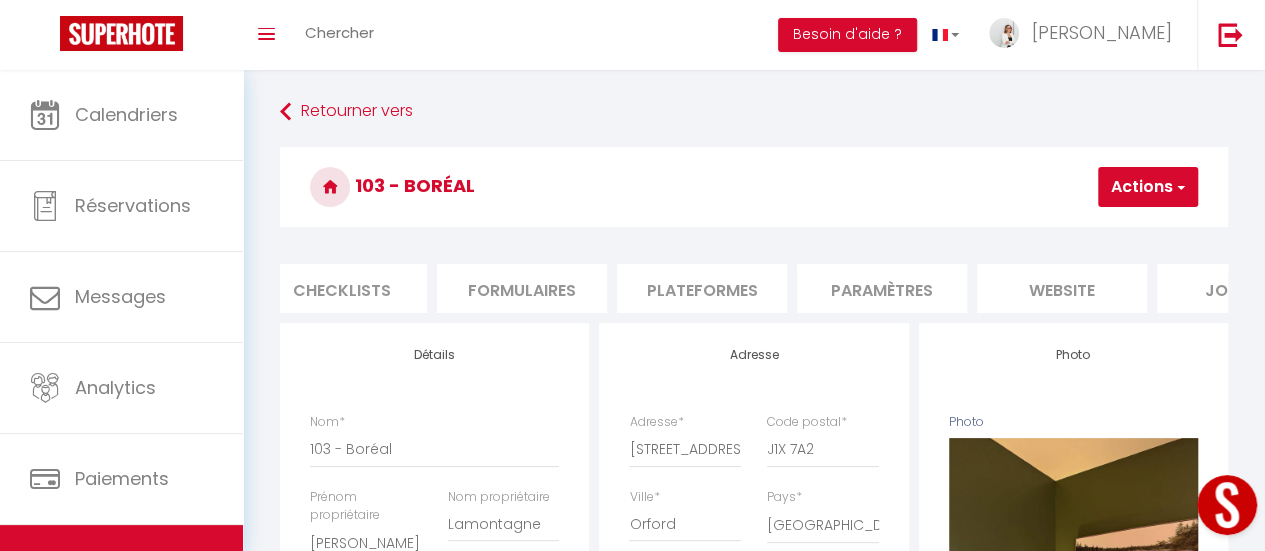 scroll, scrollTop: 0, scrollLeft: 804, axis: horizontal 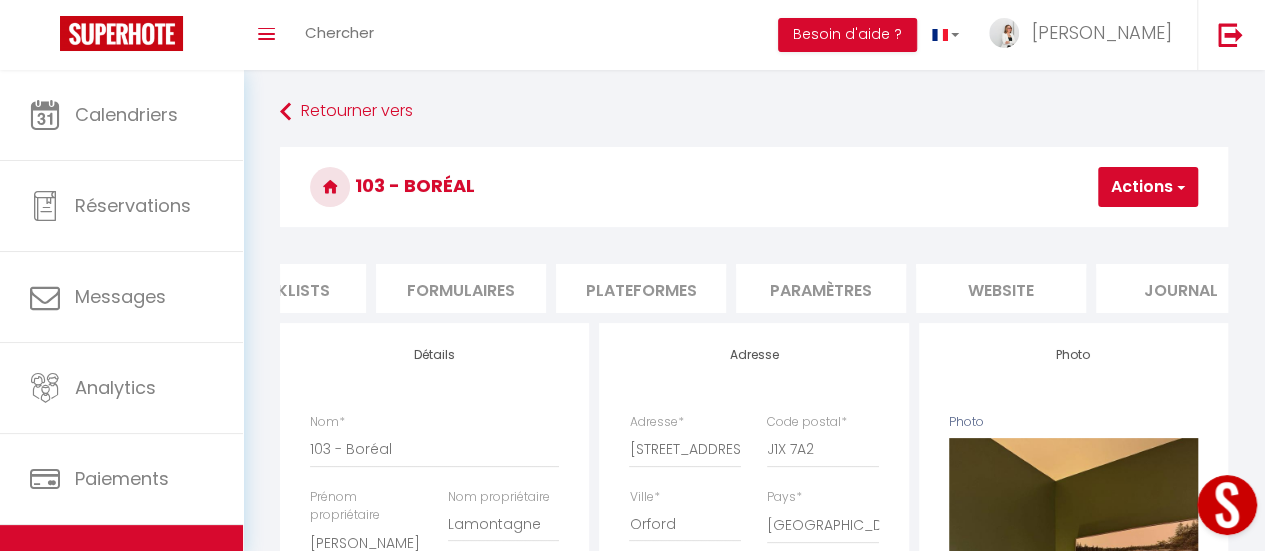 click on "website" at bounding box center (1001, 288) 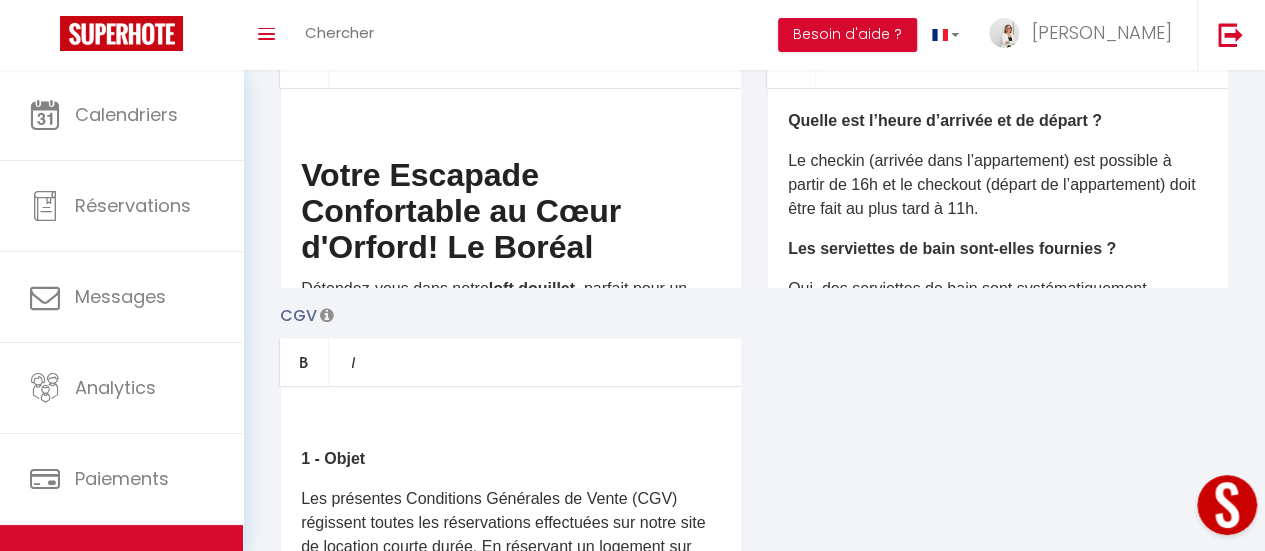 scroll, scrollTop: 500, scrollLeft: 0, axis: vertical 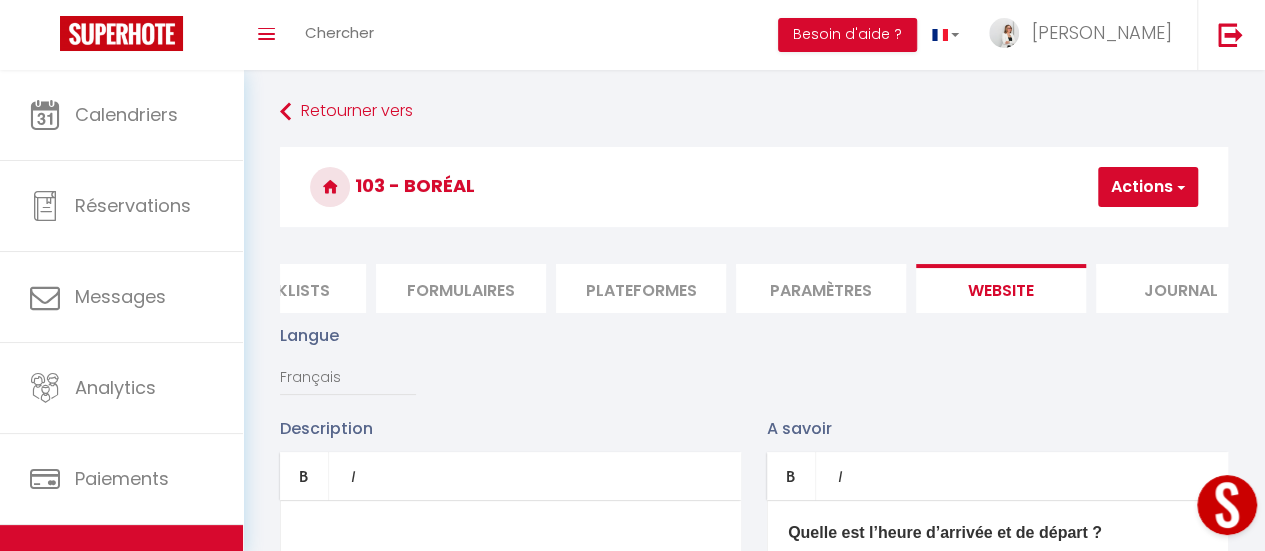 click on "Actions" at bounding box center [1148, 187] 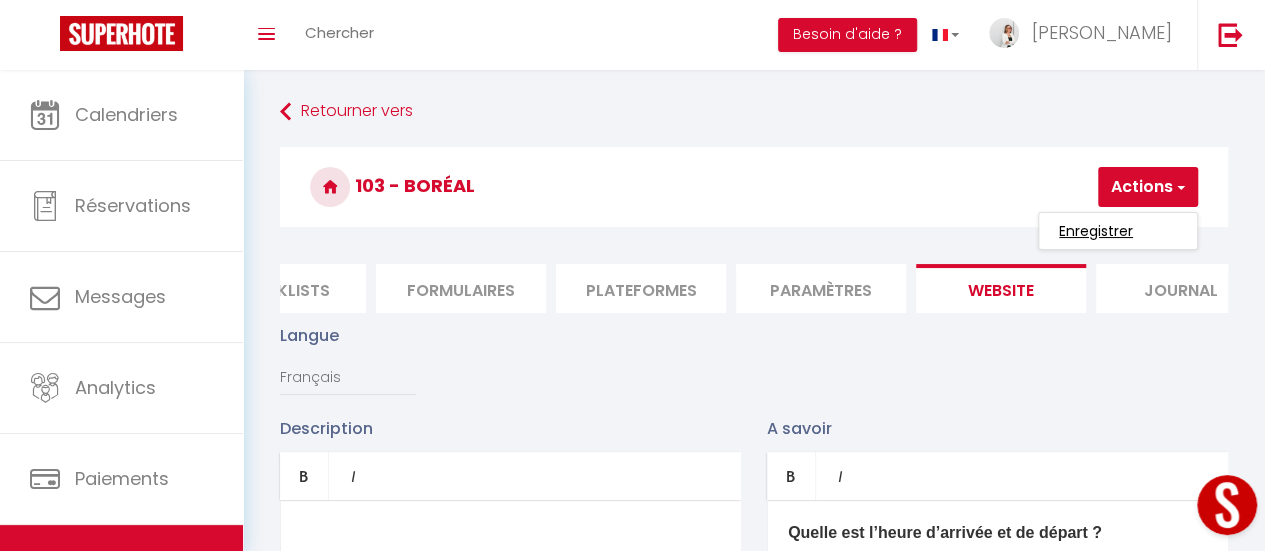 click on "Enregistrer" at bounding box center (1096, 231) 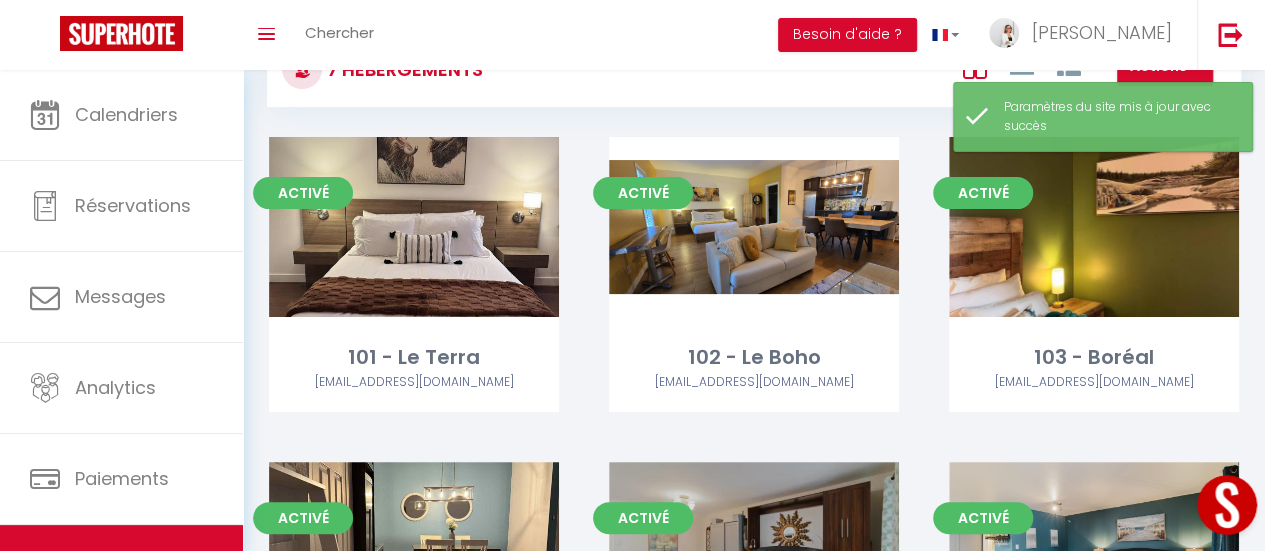 scroll, scrollTop: 100, scrollLeft: 0, axis: vertical 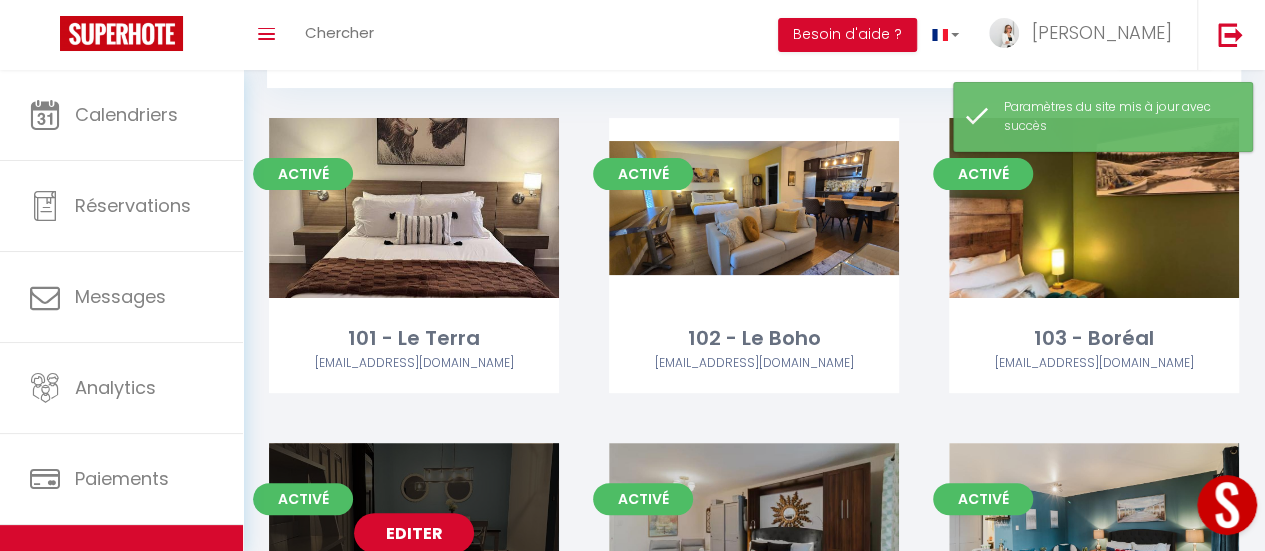 click on "Editer" at bounding box center (414, 533) 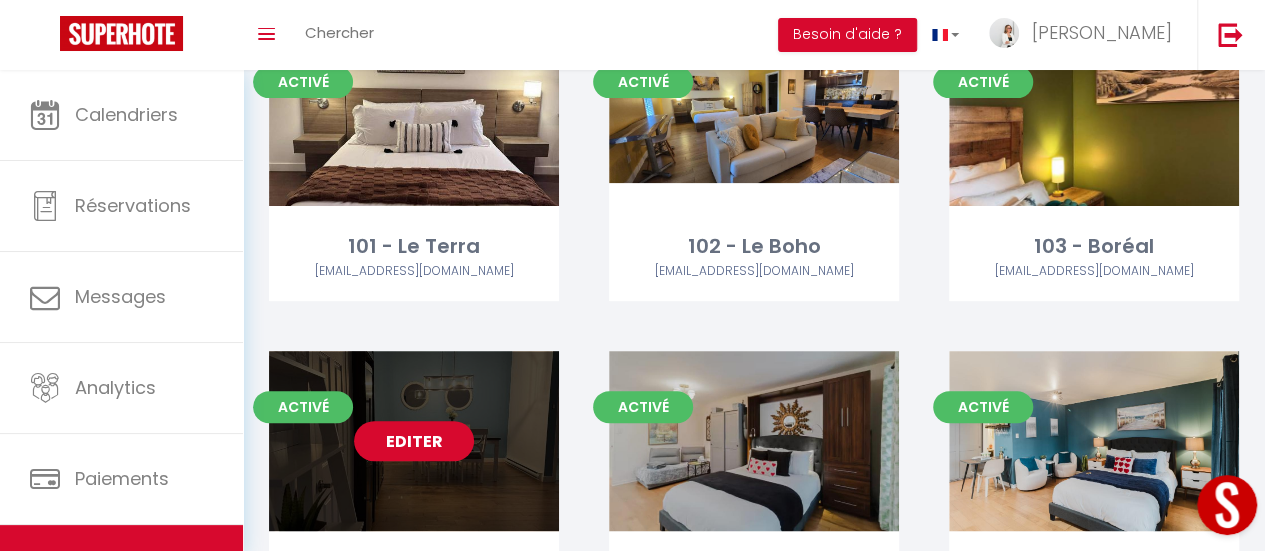 scroll, scrollTop: 200, scrollLeft: 0, axis: vertical 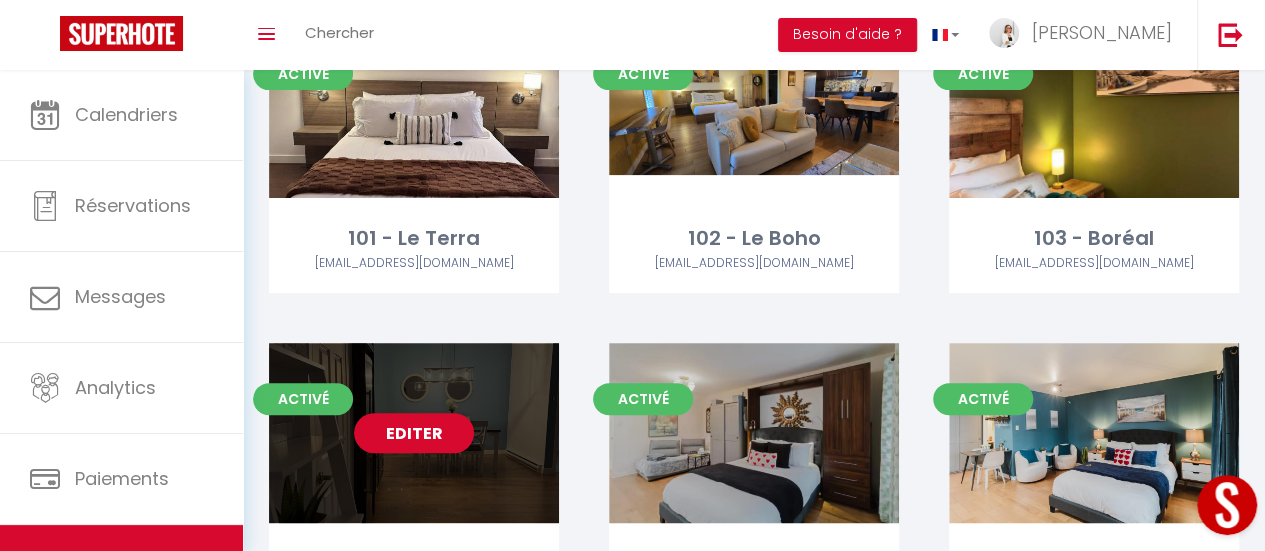 click on "Editer" at bounding box center (414, 433) 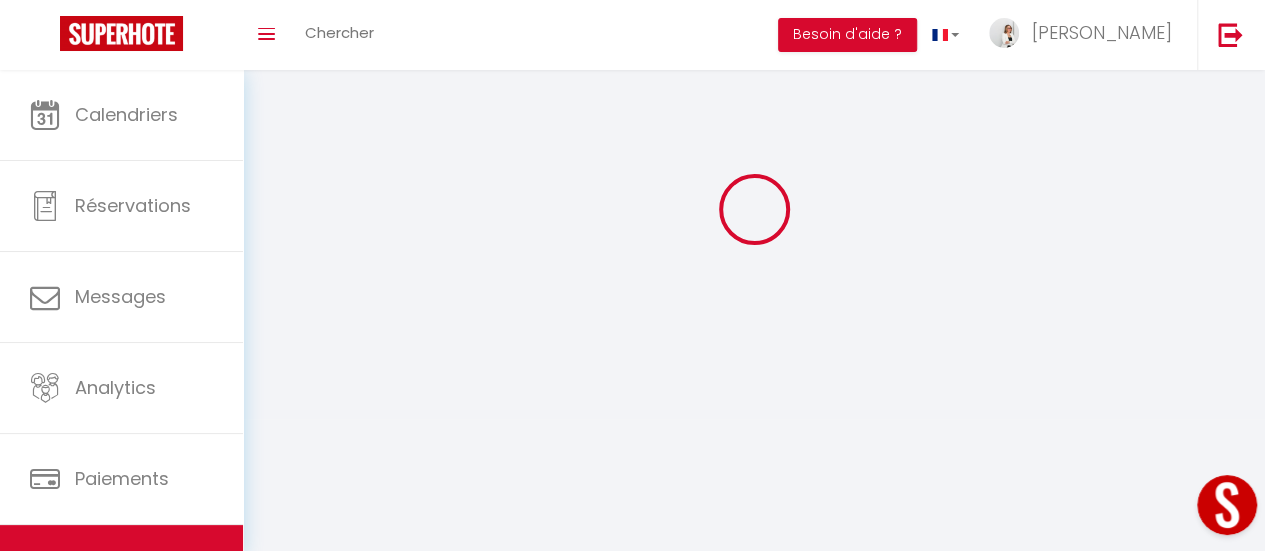 scroll, scrollTop: 0, scrollLeft: 0, axis: both 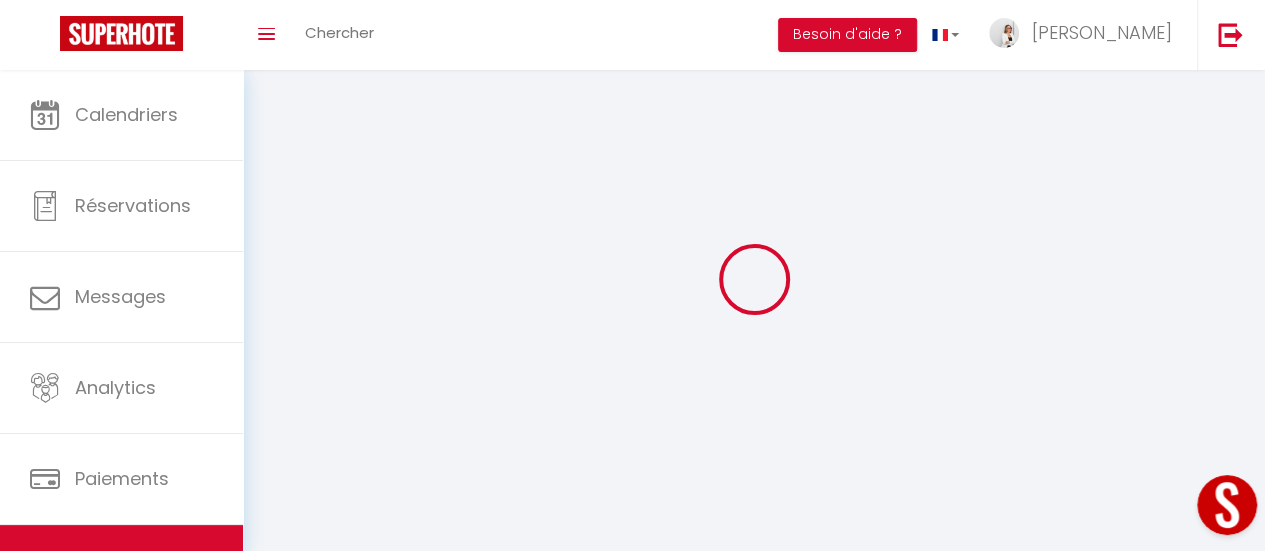 select on "46143" 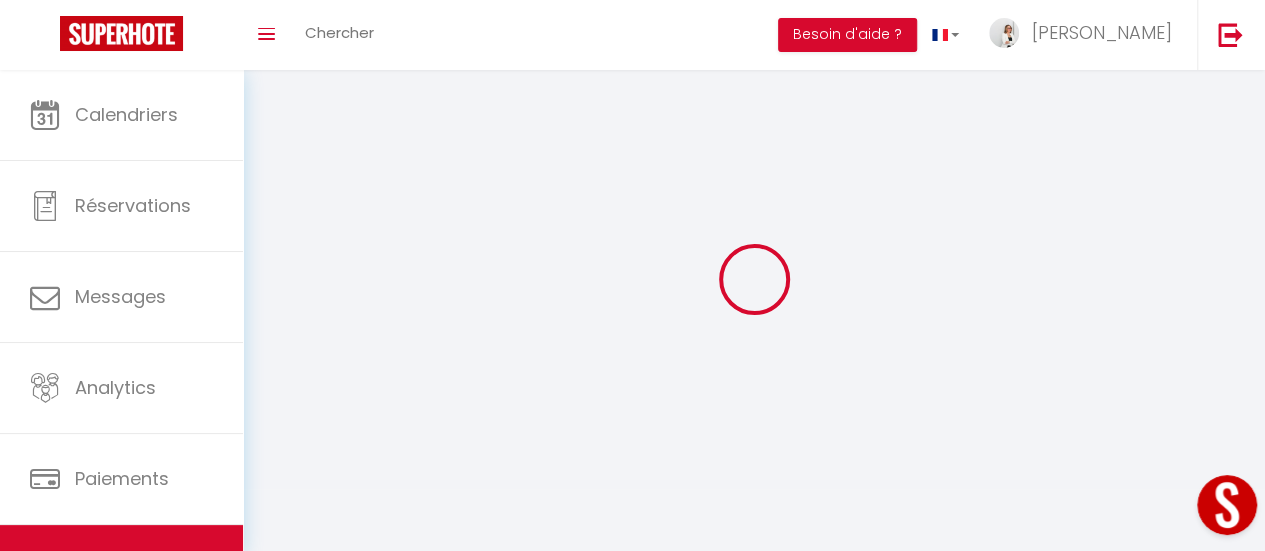 select 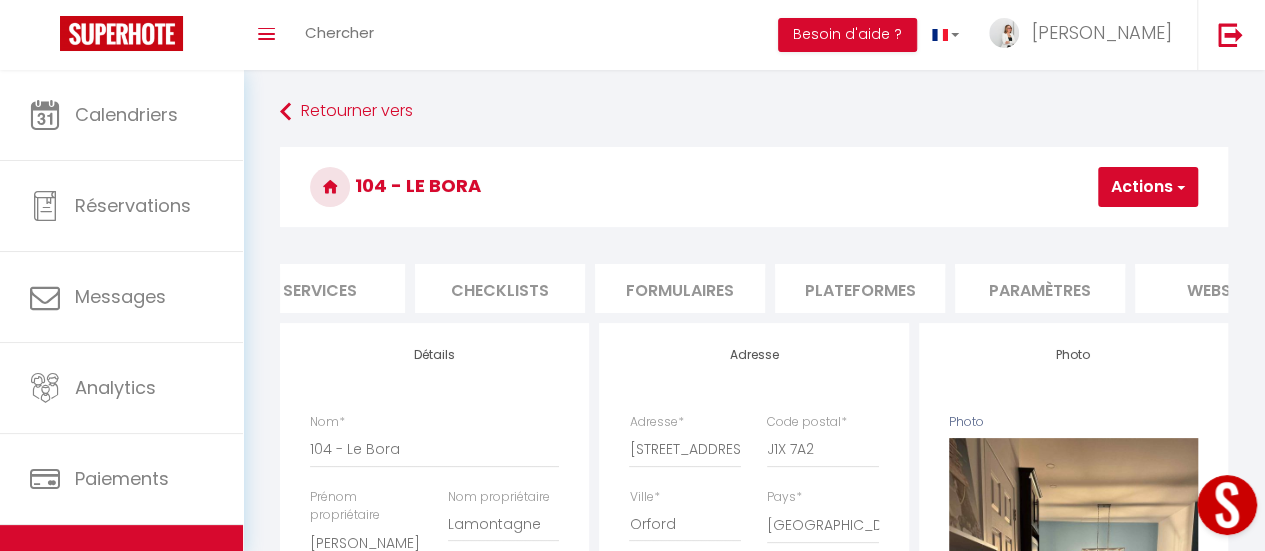 scroll, scrollTop: 0, scrollLeft: 852, axis: horizontal 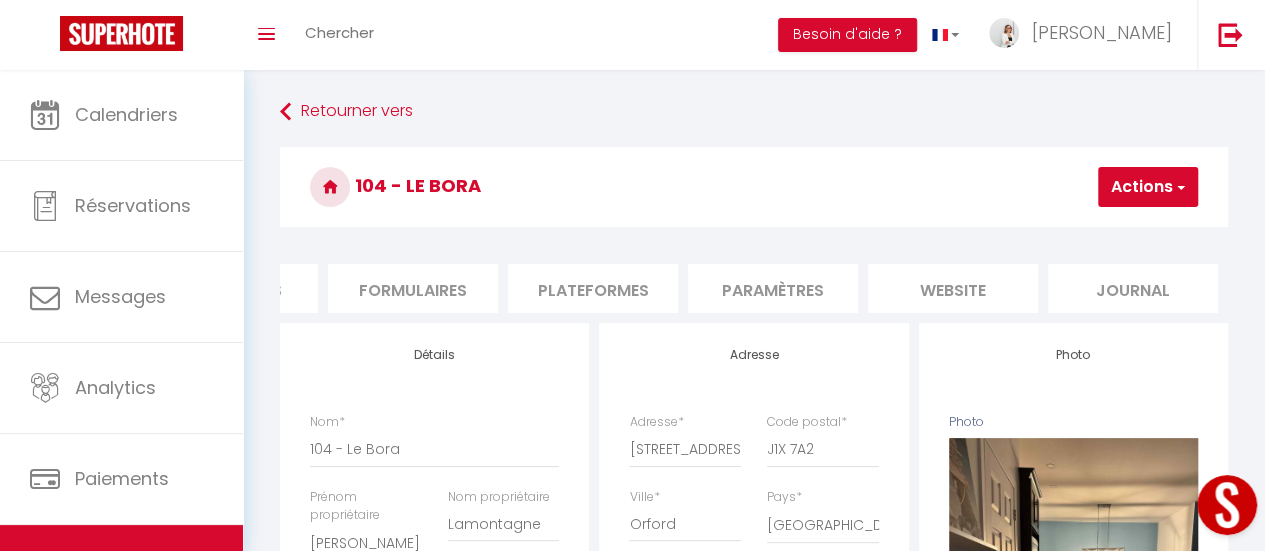click on "website" at bounding box center (953, 288) 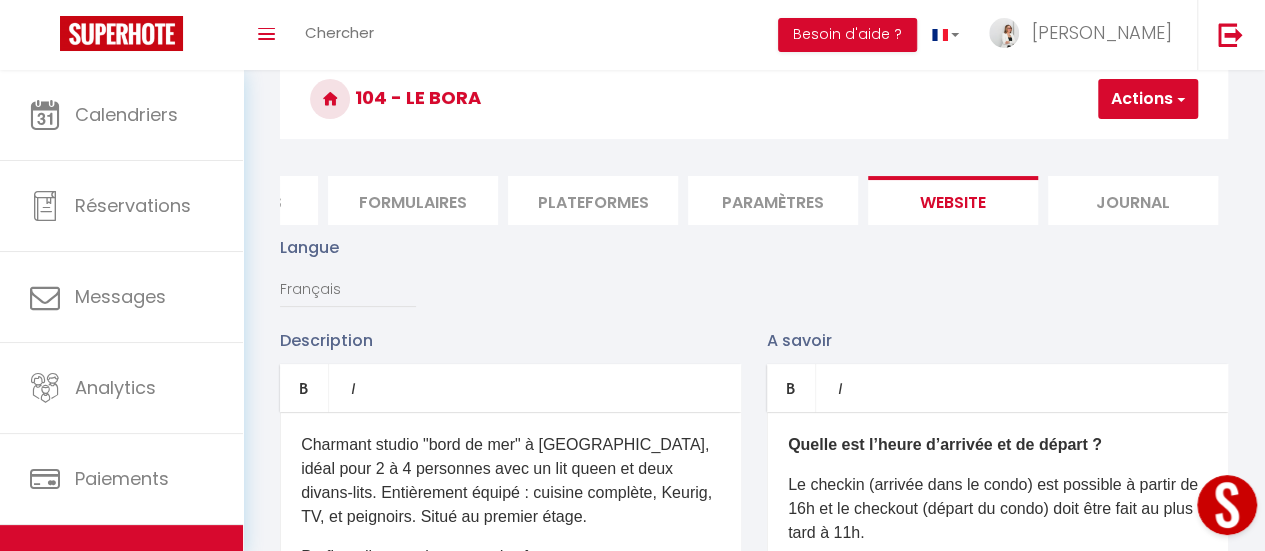 scroll, scrollTop: 300, scrollLeft: 0, axis: vertical 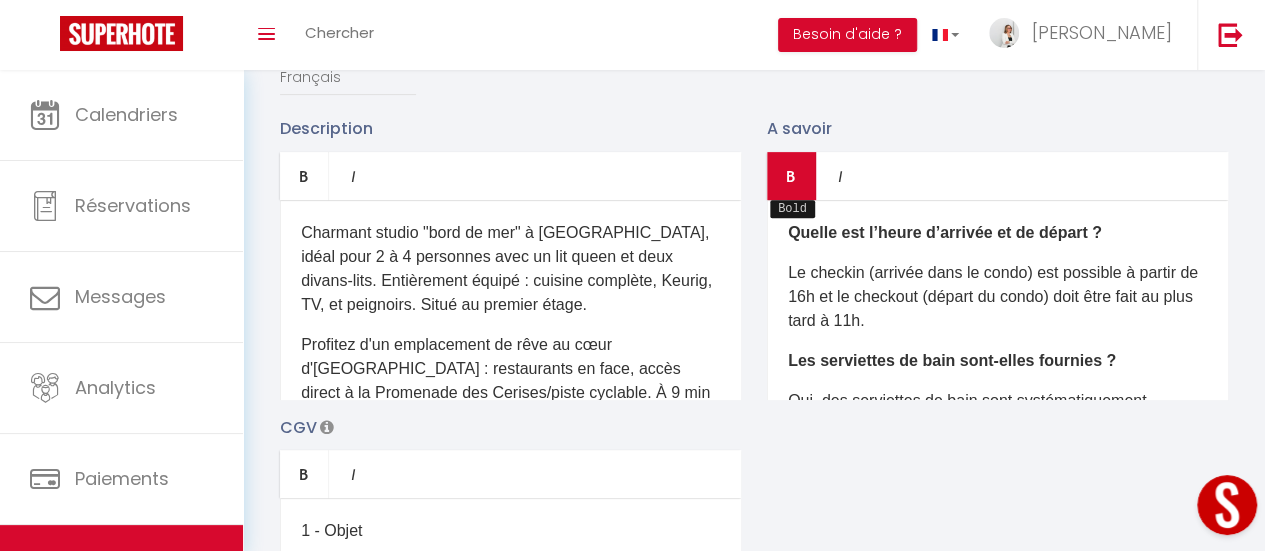 drag, startPoint x: 1035, startPoint y: 364, endPoint x: 770, endPoint y: 189, distance: 317.56888 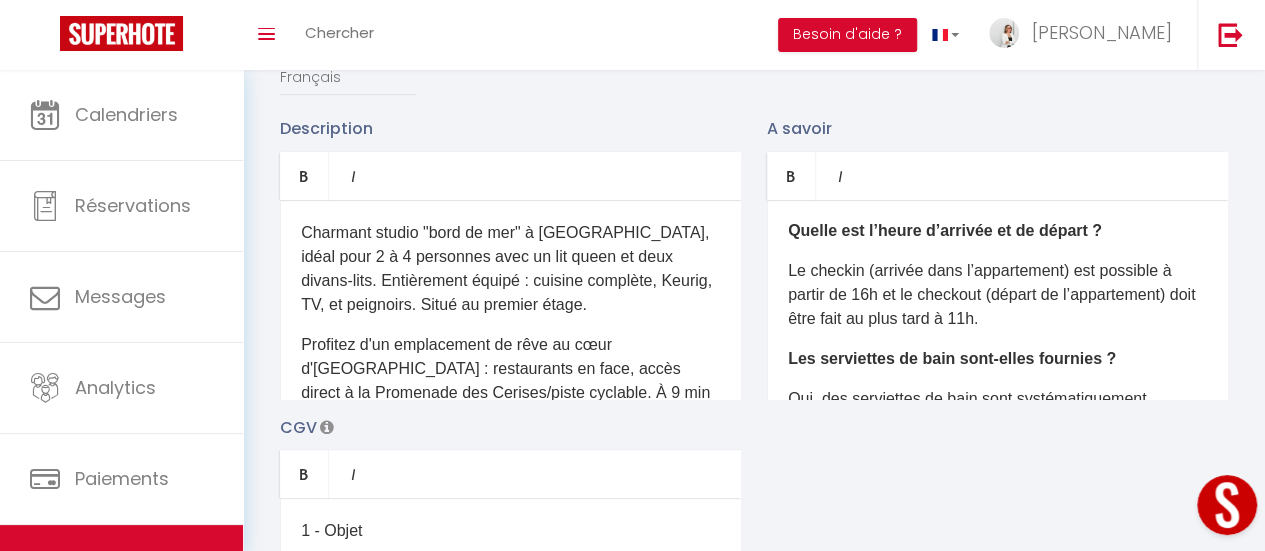 scroll, scrollTop: 0, scrollLeft: 0, axis: both 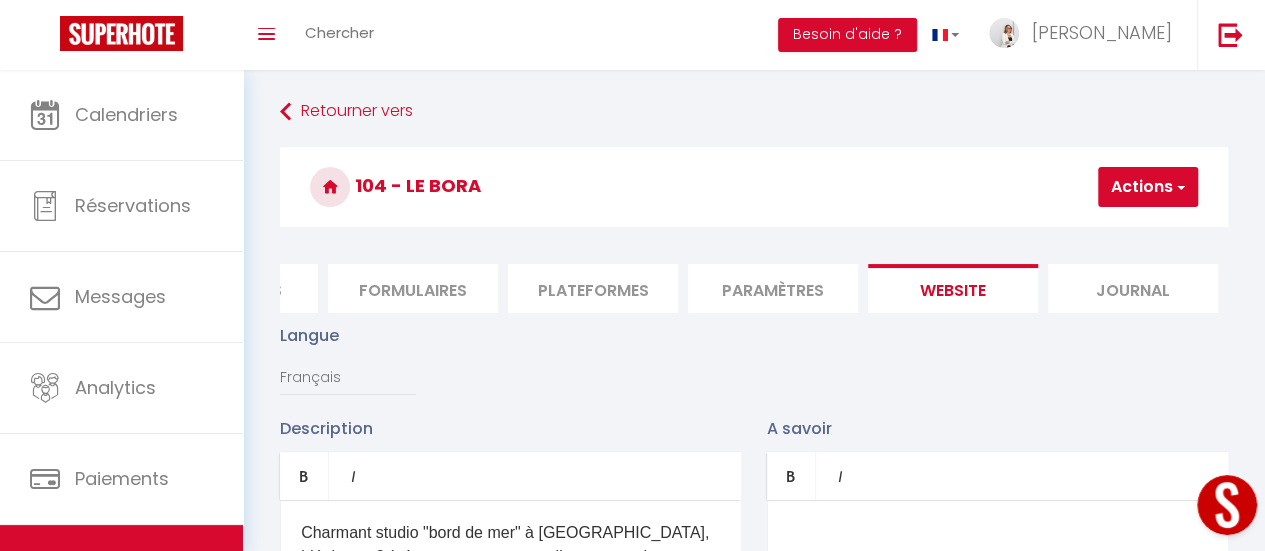 click on "Actions" at bounding box center (1148, 187) 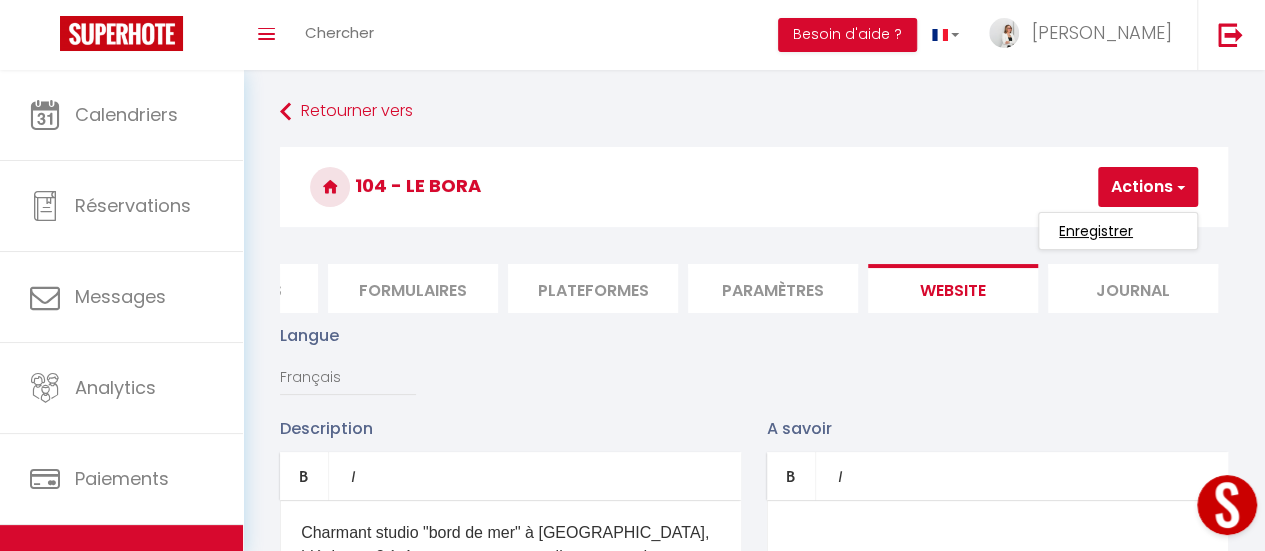 click on "Enregistrer" at bounding box center [1096, 231] 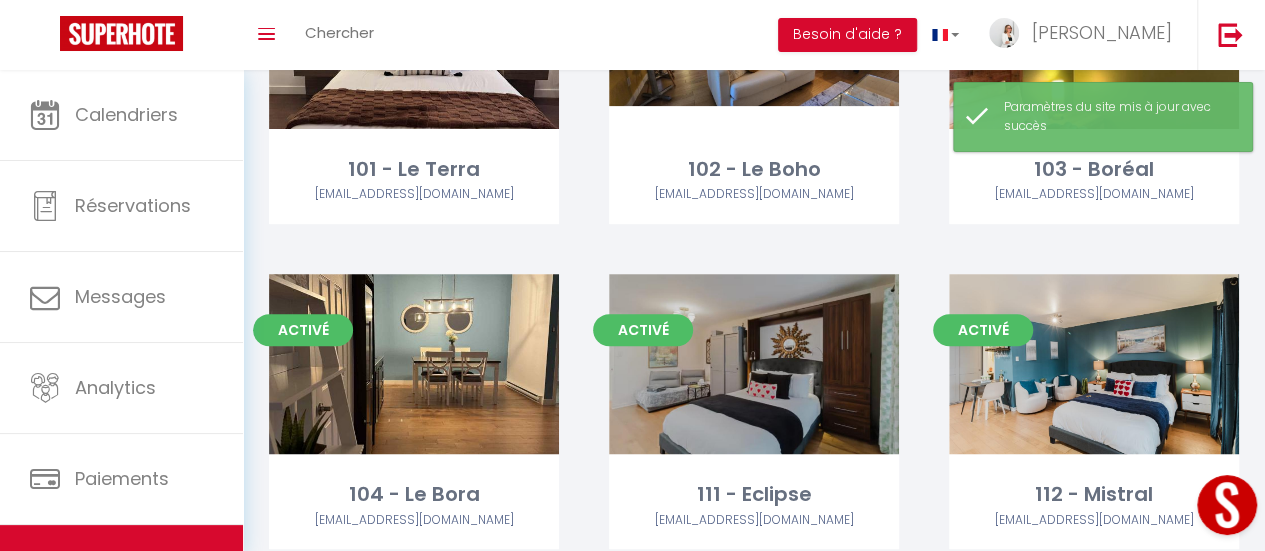 scroll, scrollTop: 300, scrollLeft: 0, axis: vertical 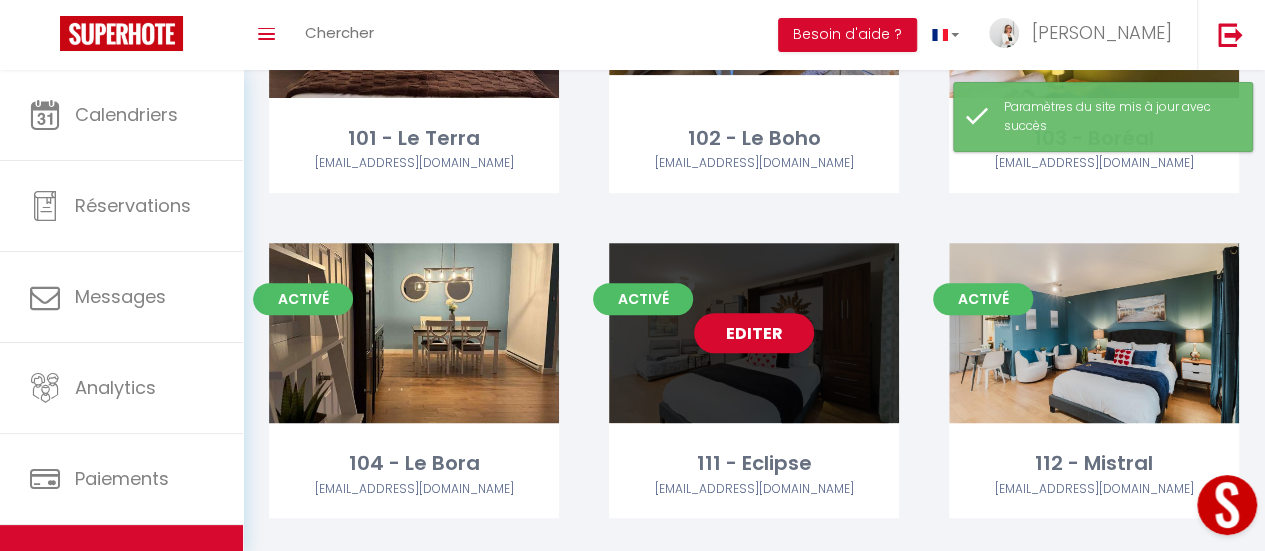 click on "Editer" at bounding box center (754, 333) 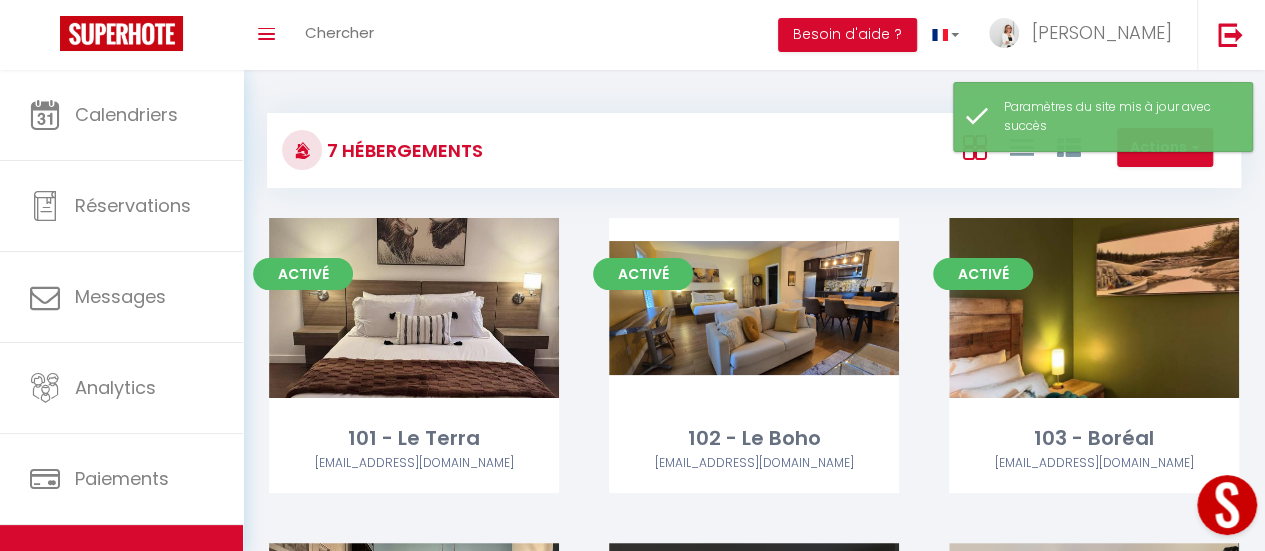 select on "3" 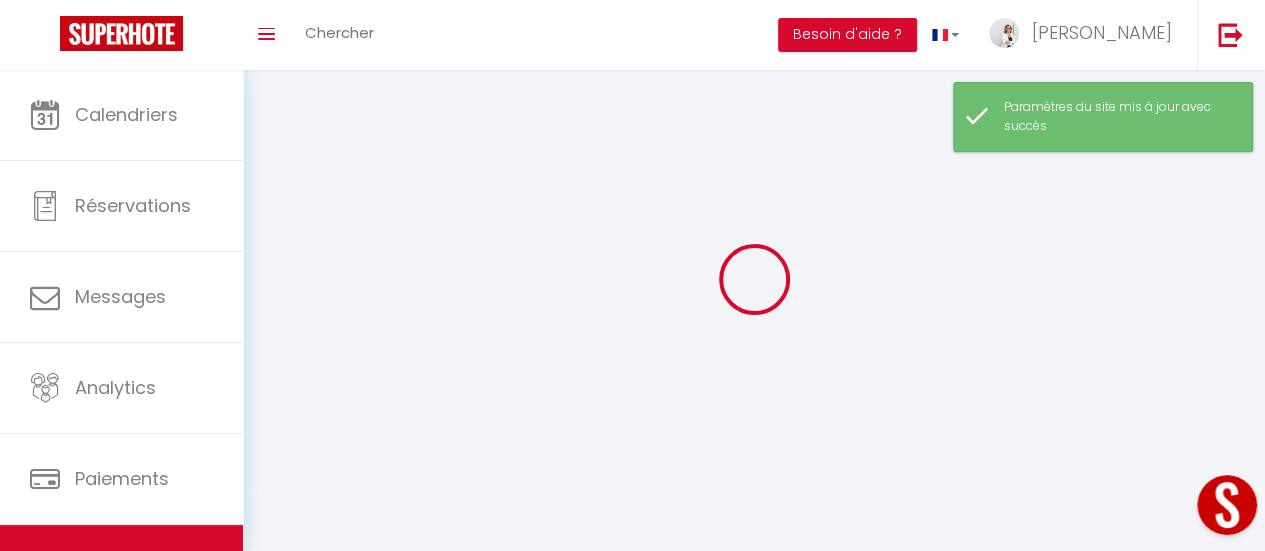 select 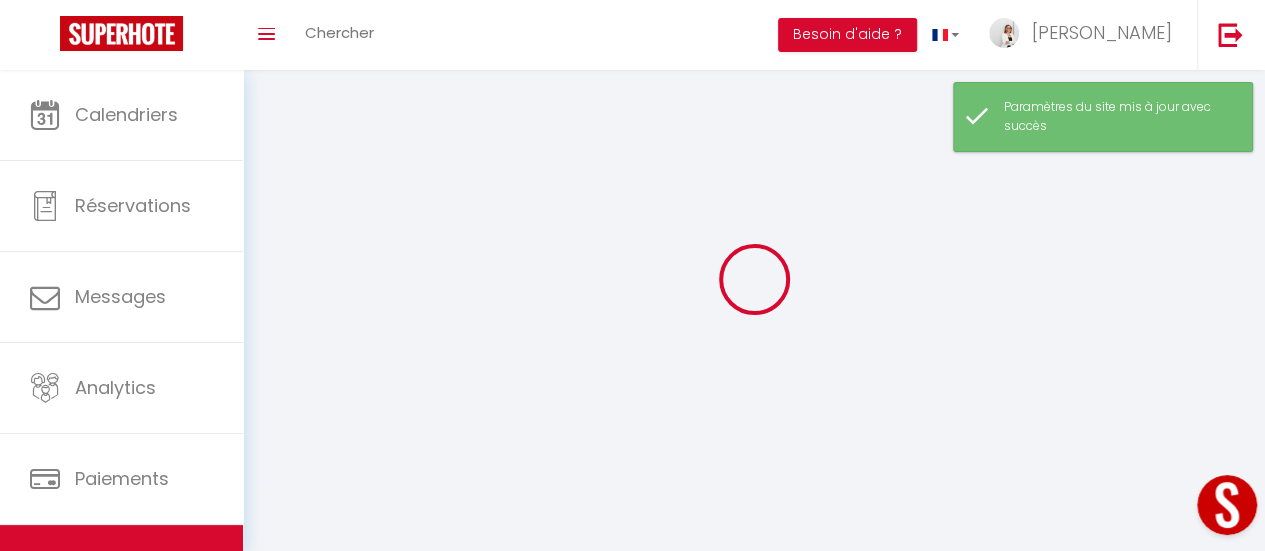 select 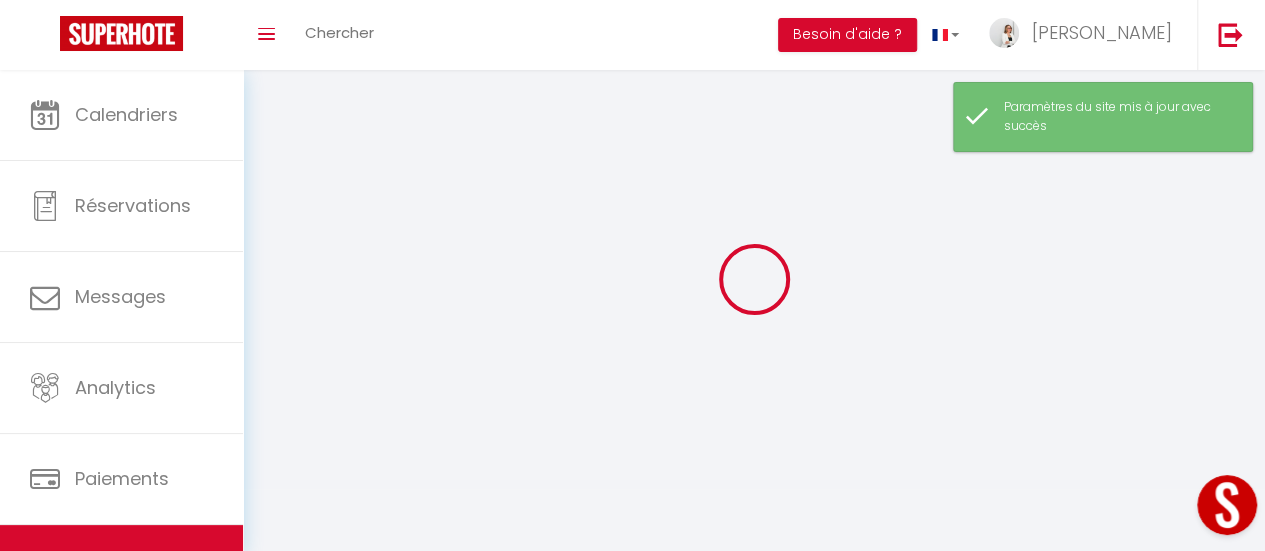 select 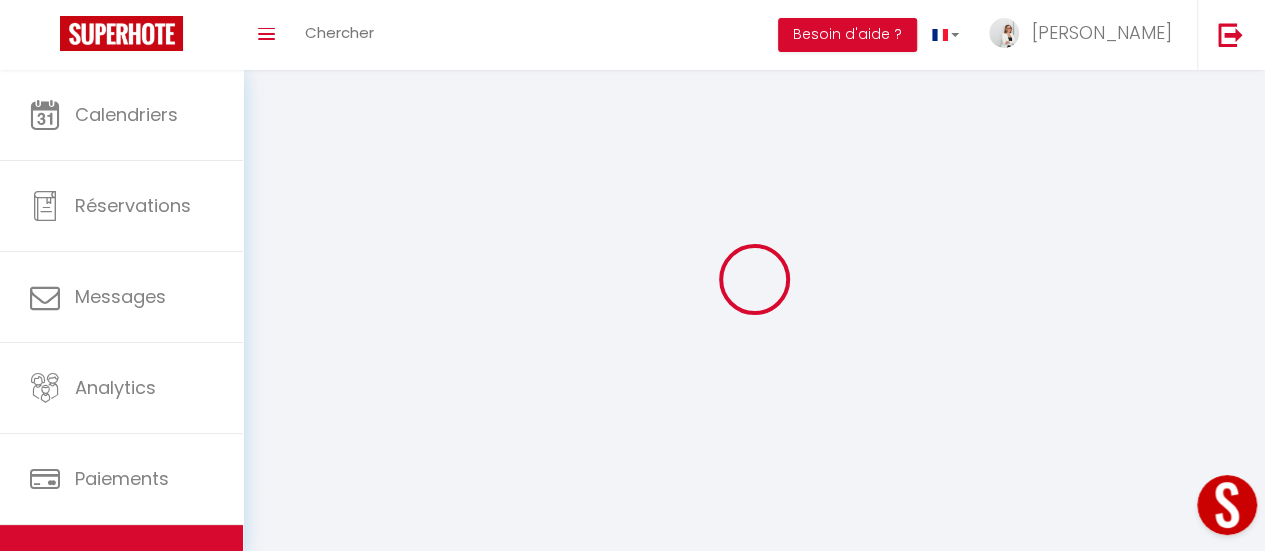 type on "111 - Eclipse" 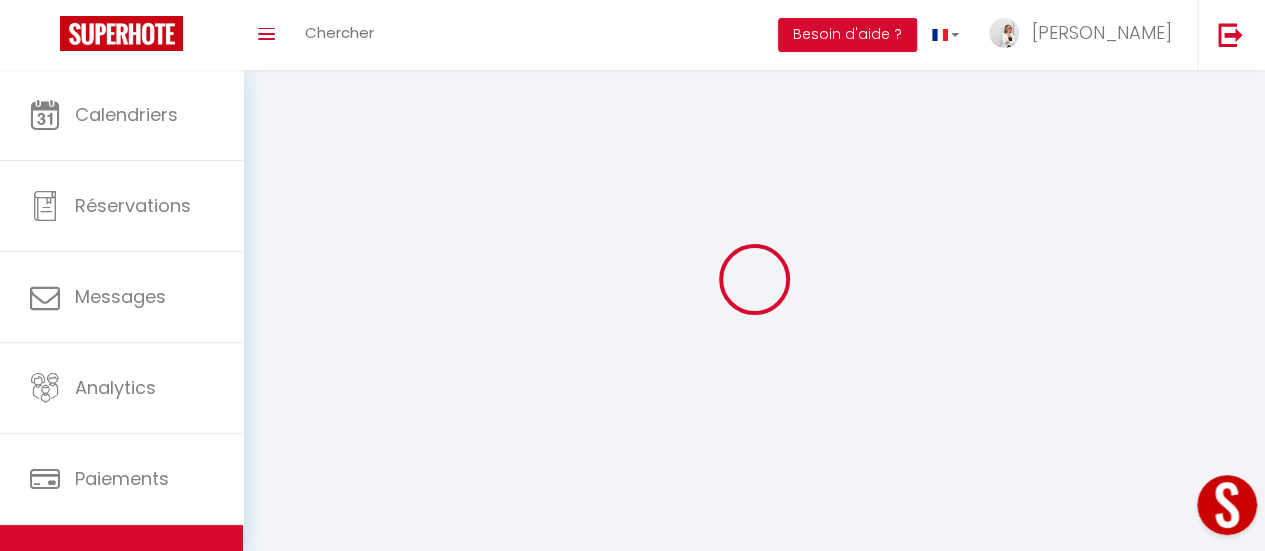 type on "[PERSON_NAME]" 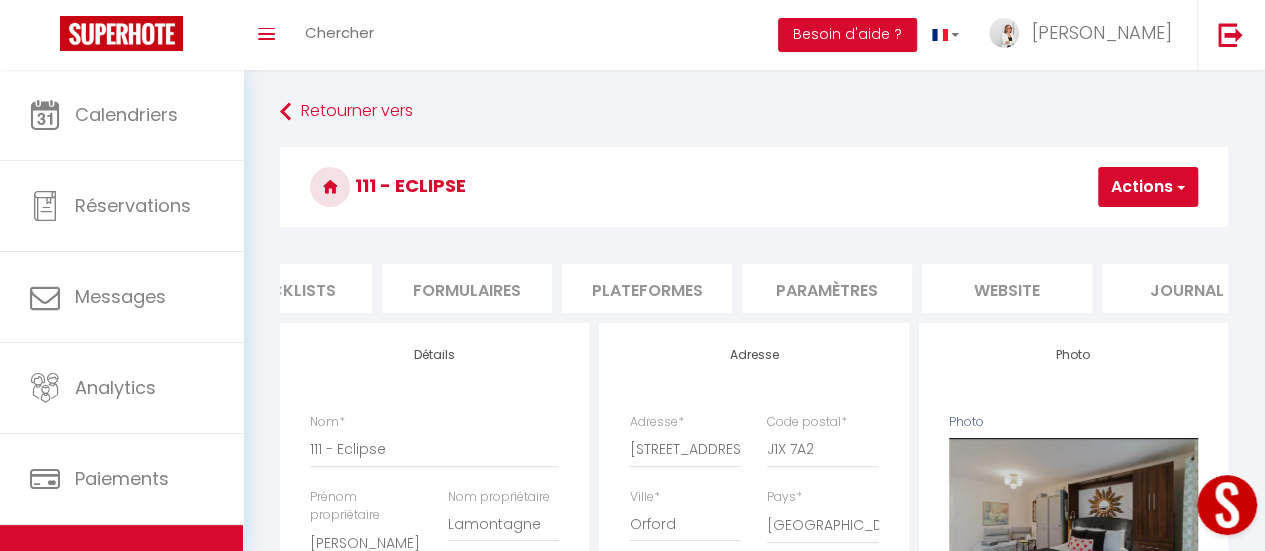 scroll, scrollTop: 0, scrollLeft: 823, axis: horizontal 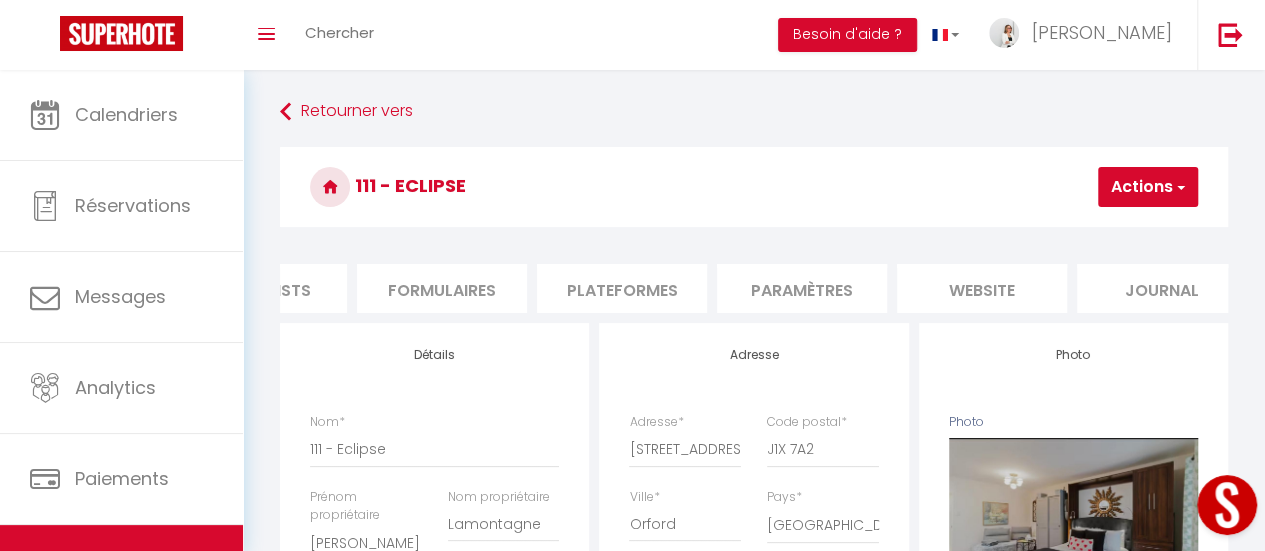 click on "website" at bounding box center (982, 288) 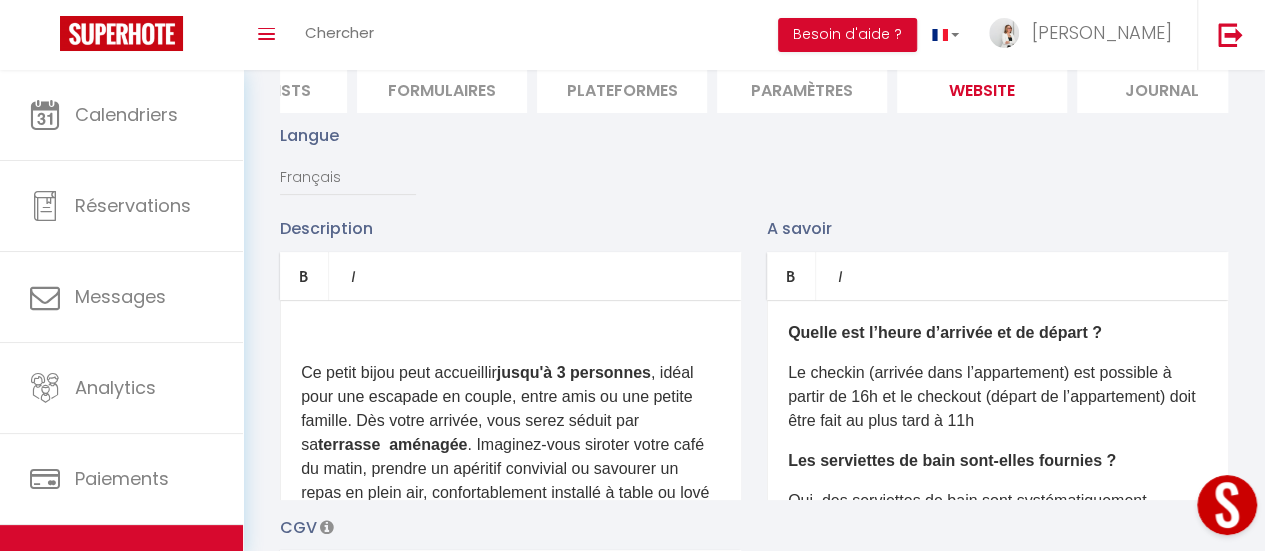 scroll, scrollTop: 300, scrollLeft: 0, axis: vertical 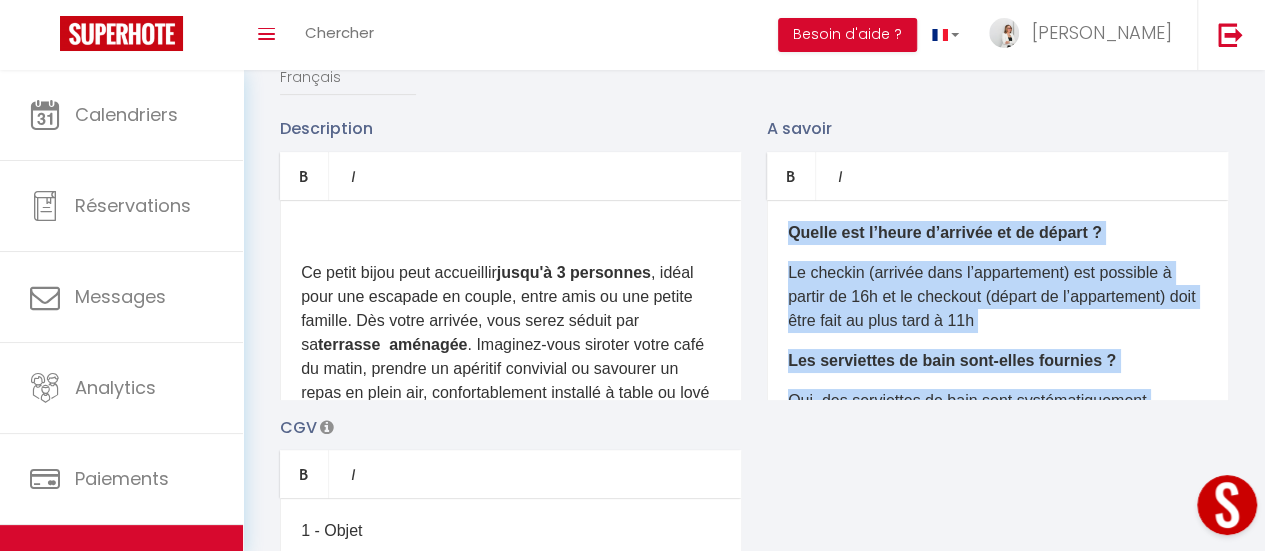 drag, startPoint x: 886, startPoint y: 373, endPoint x: 753, endPoint y: 195, distance: 222.20036 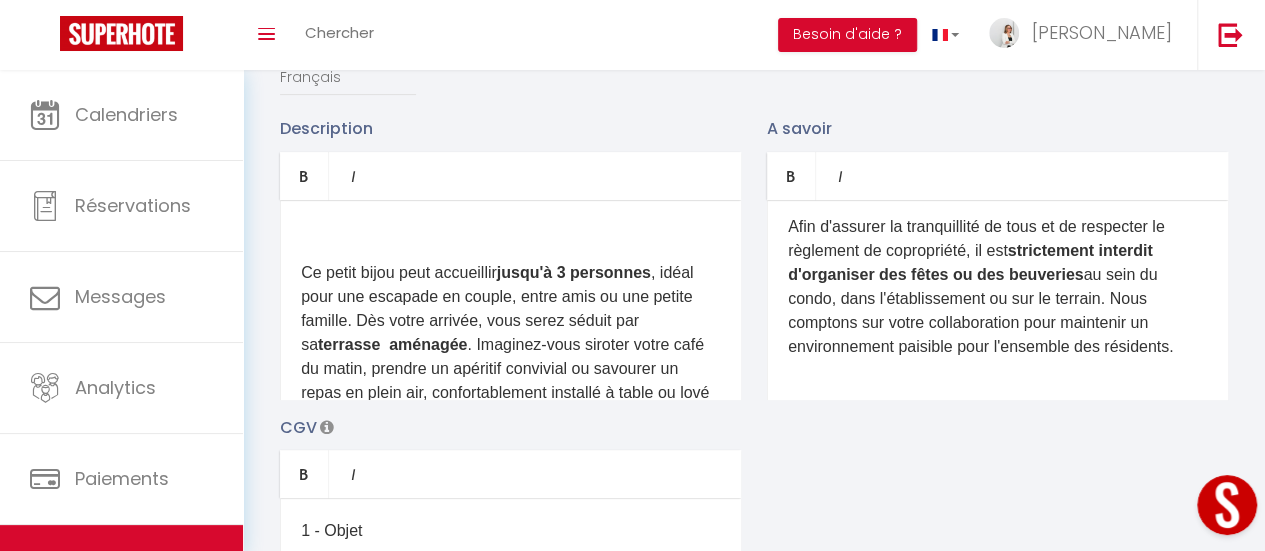 scroll, scrollTop: 509, scrollLeft: 0, axis: vertical 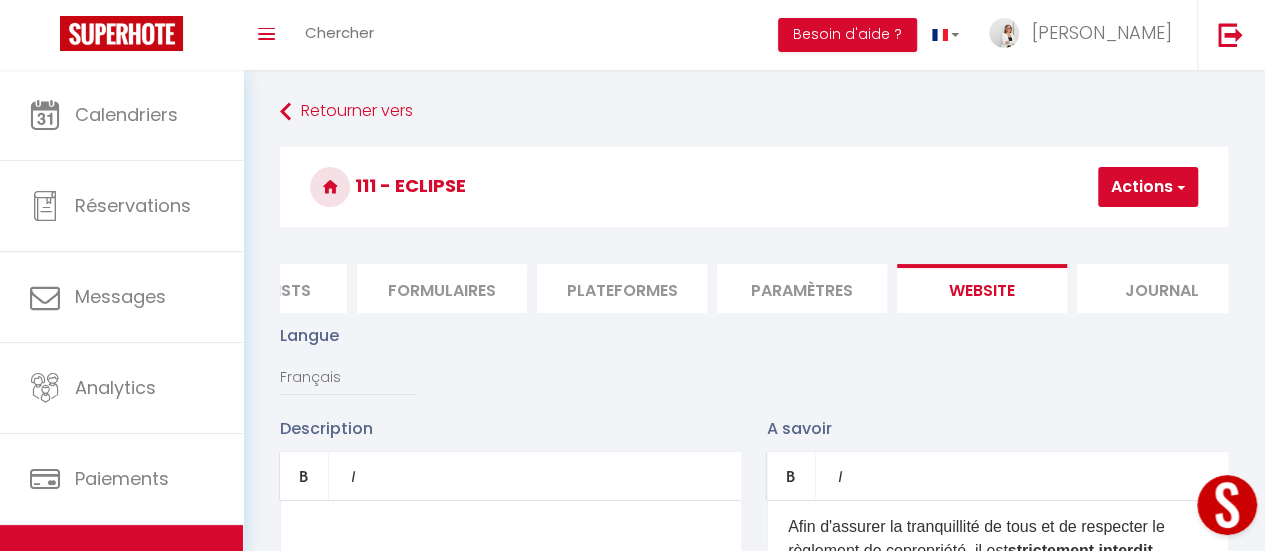 click on "Actions" at bounding box center (1148, 187) 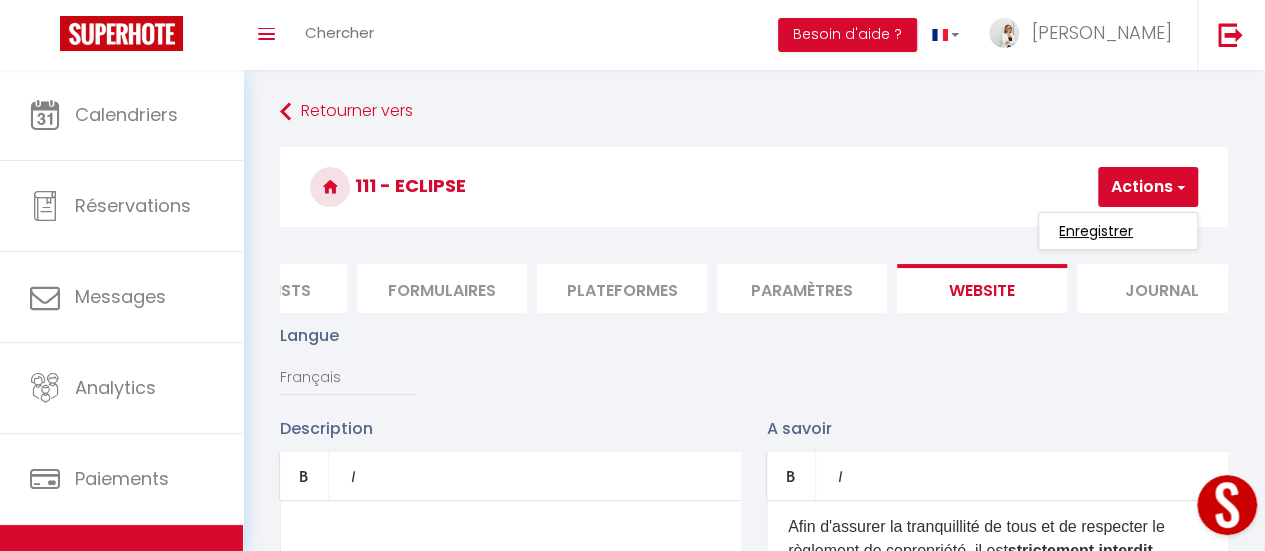 click on "Enregistrer" at bounding box center [1096, 231] 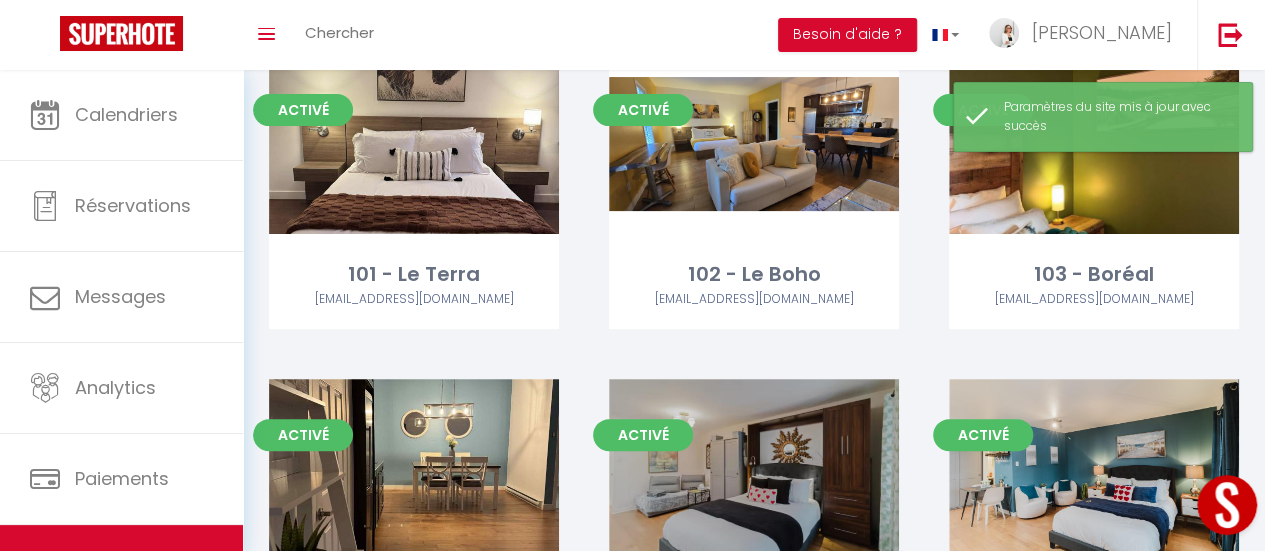 scroll, scrollTop: 300, scrollLeft: 0, axis: vertical 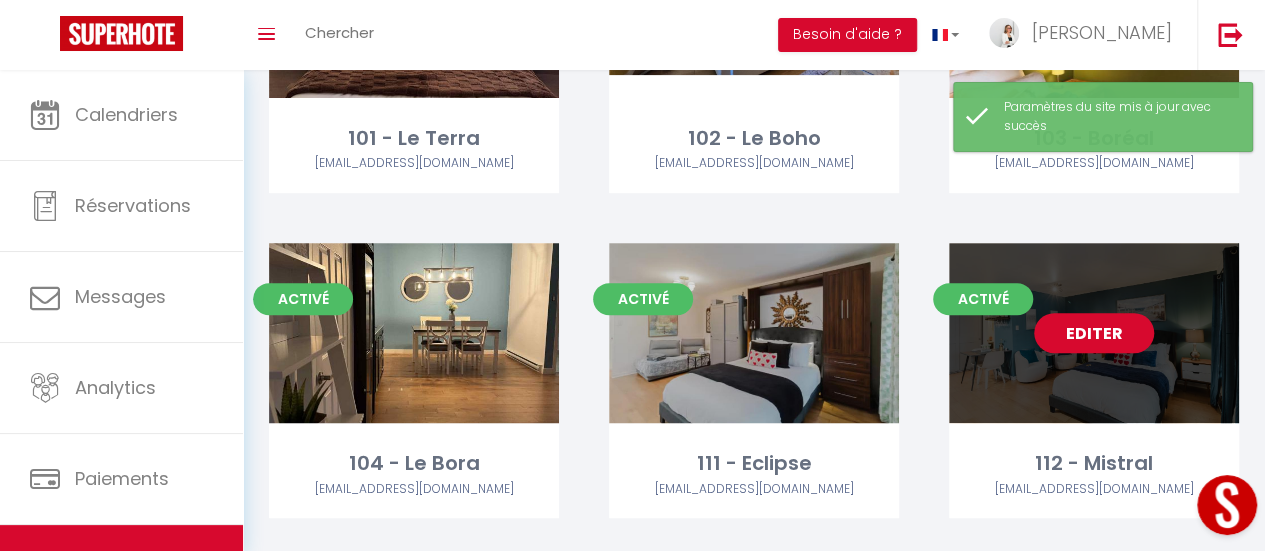 click on "Editer" at bounding box center [1094, 333] 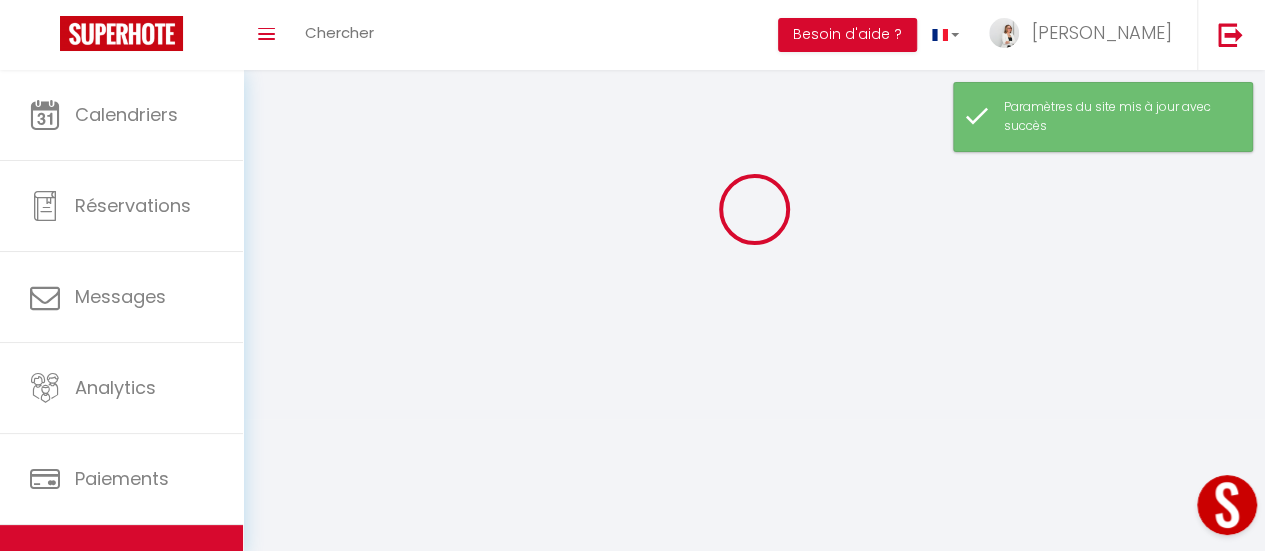 scroll, scrollTop: 0, scrollLeft: 0, axis: both 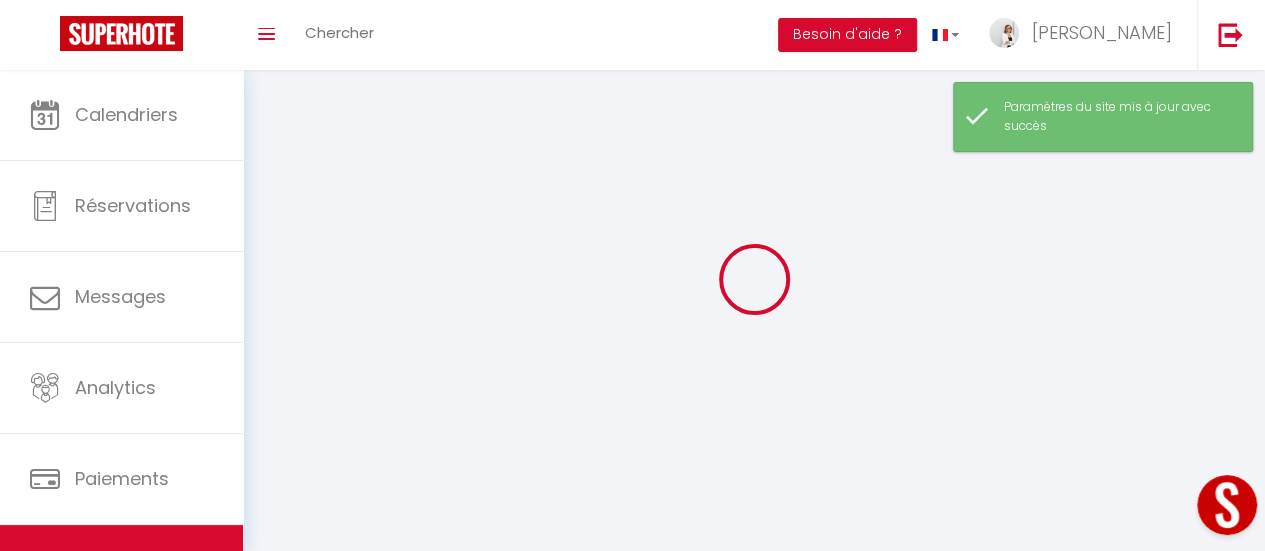 select 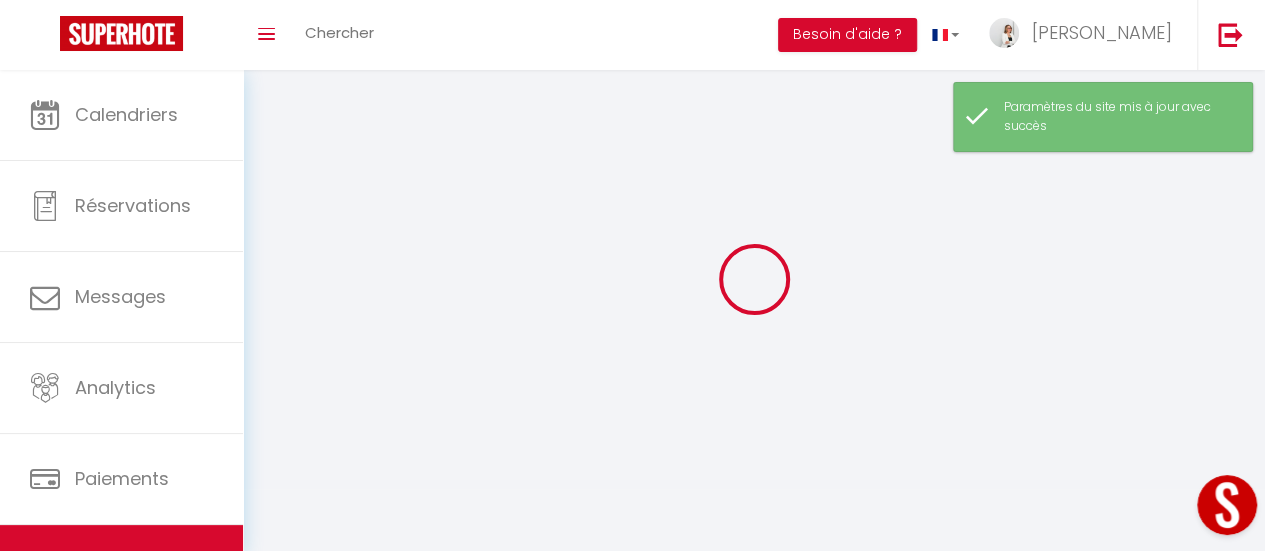 select 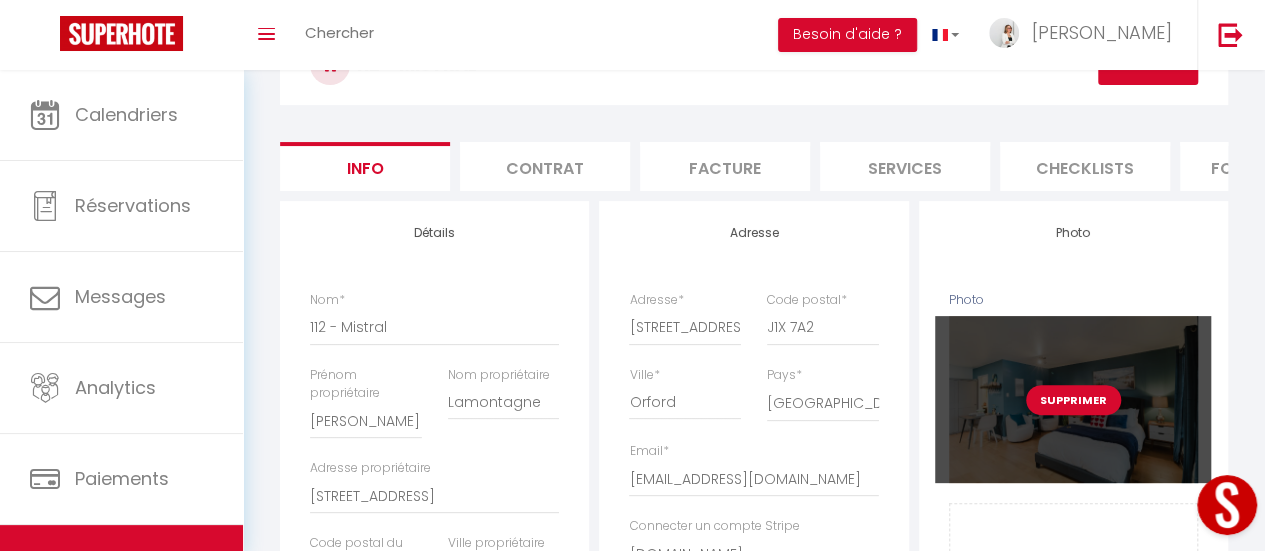 scroll, scrollTop: 200, scrollLeft: 0, axis: vertical 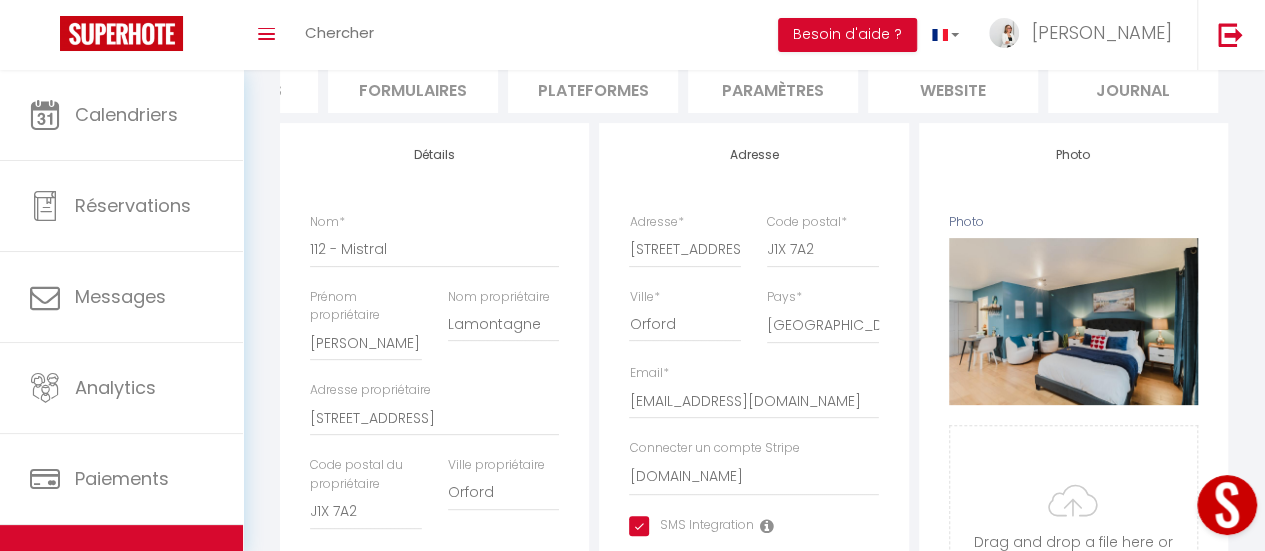 click on "website" at bounding box center [953, 88] 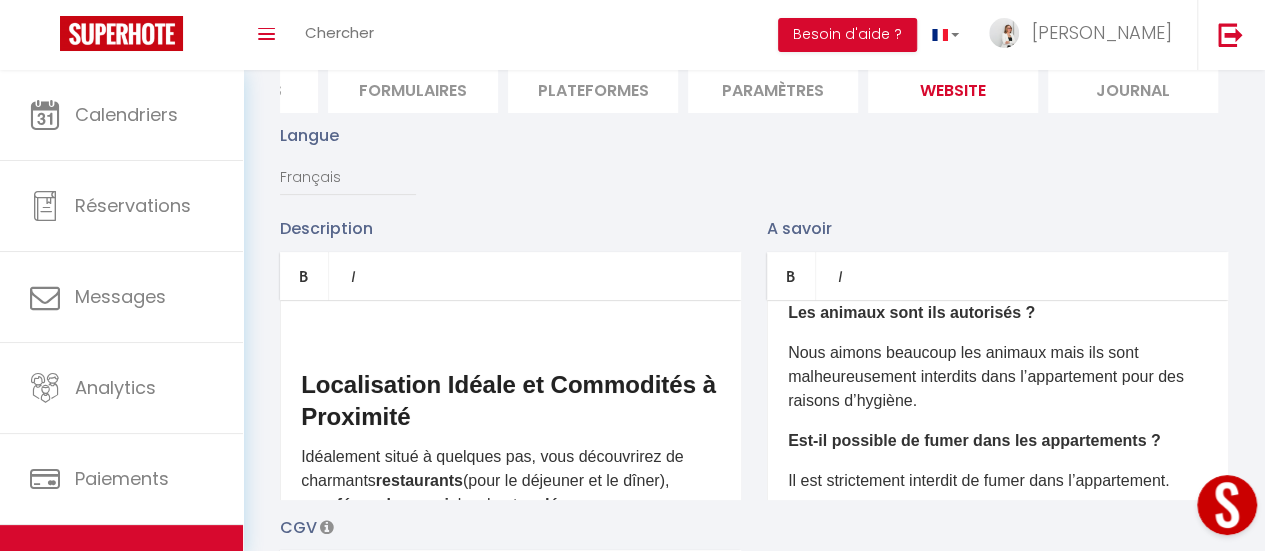 scroll, scrollTop: 357, scrollLeft: 0, axis: vertical 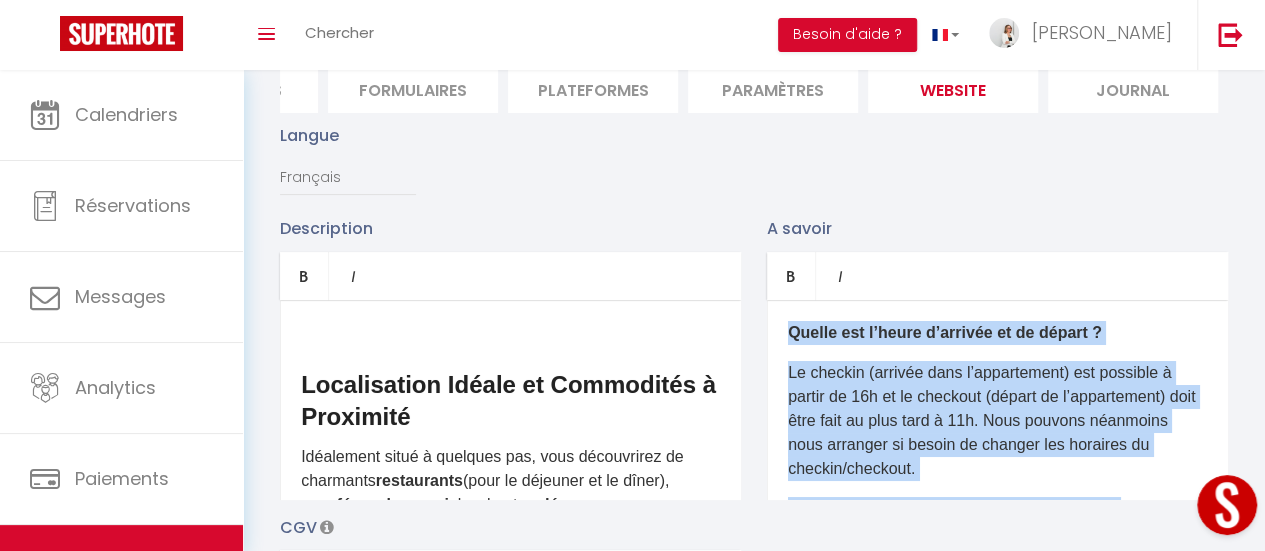 drag, startPoint x: 879, startPoint y: 461, endPoint x: 757, endPoint y: 297, distance: 204.40157 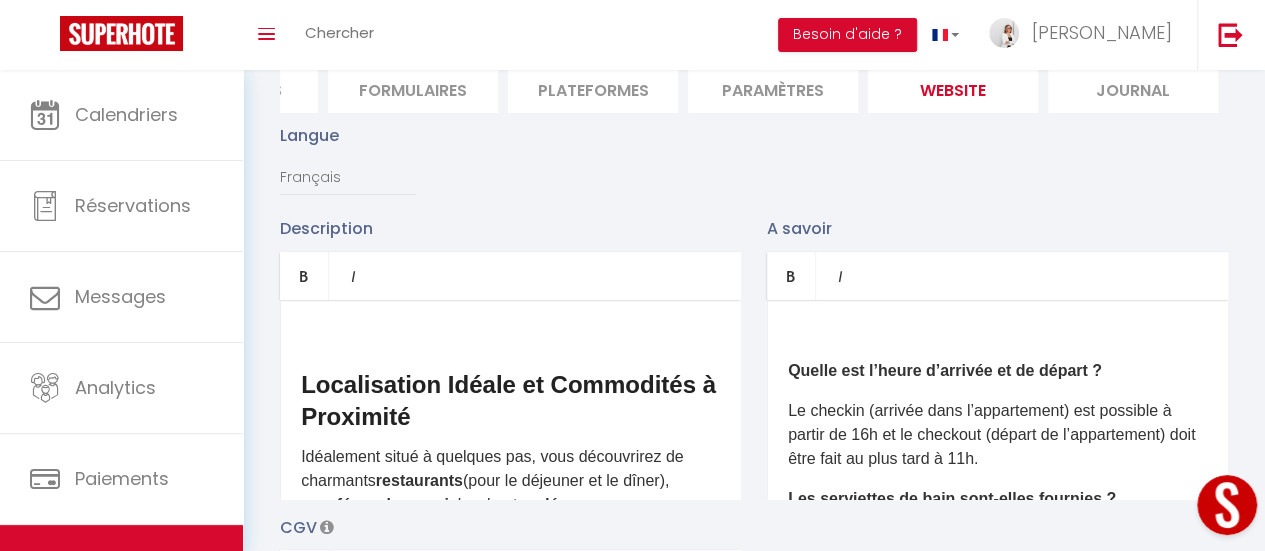 scroll, scrollTop: 0, scrollLeft: 0, axis: both 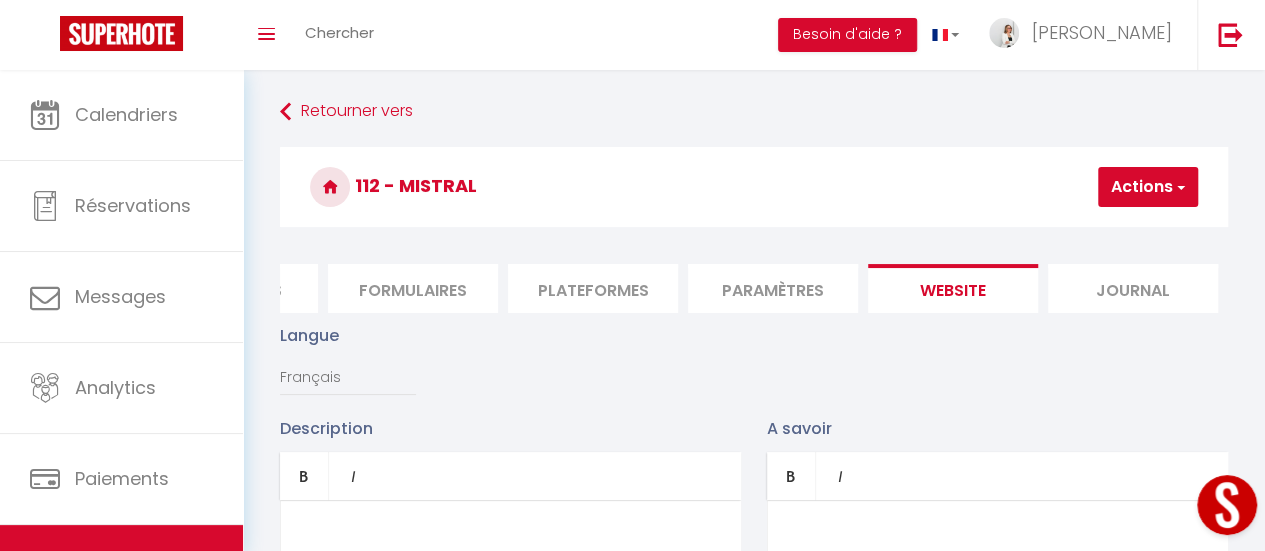 click on "Actions" at bounding box center [1148, 187] 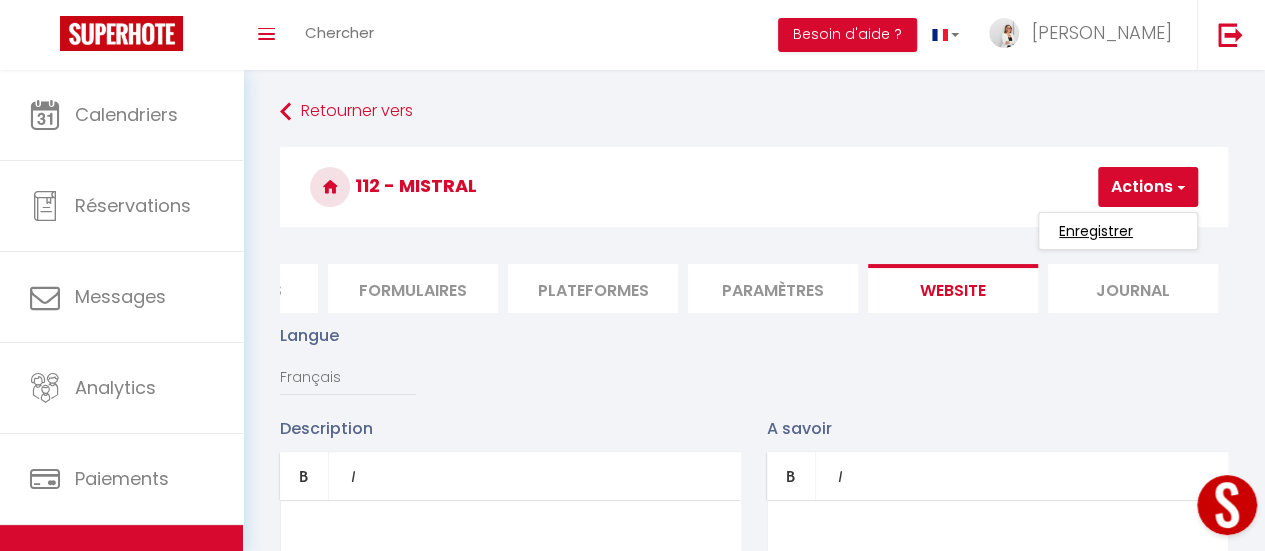 click on "Enregistrer" at bounding box center (1096, 231) 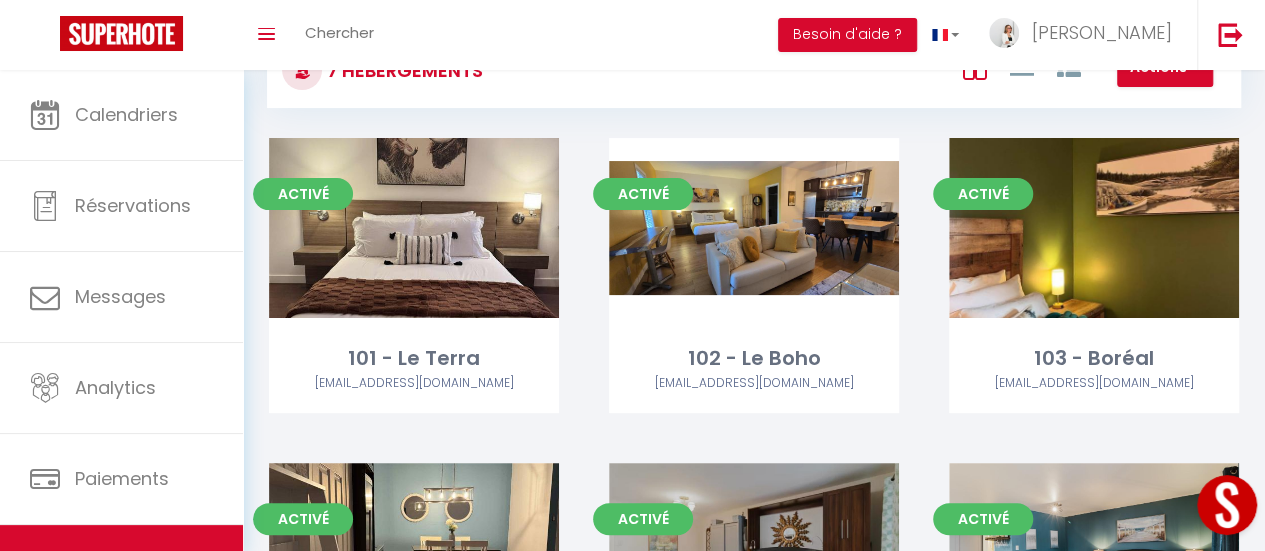 scroll, scrollTop: 100, scrollLeft: 0, axis: vertical 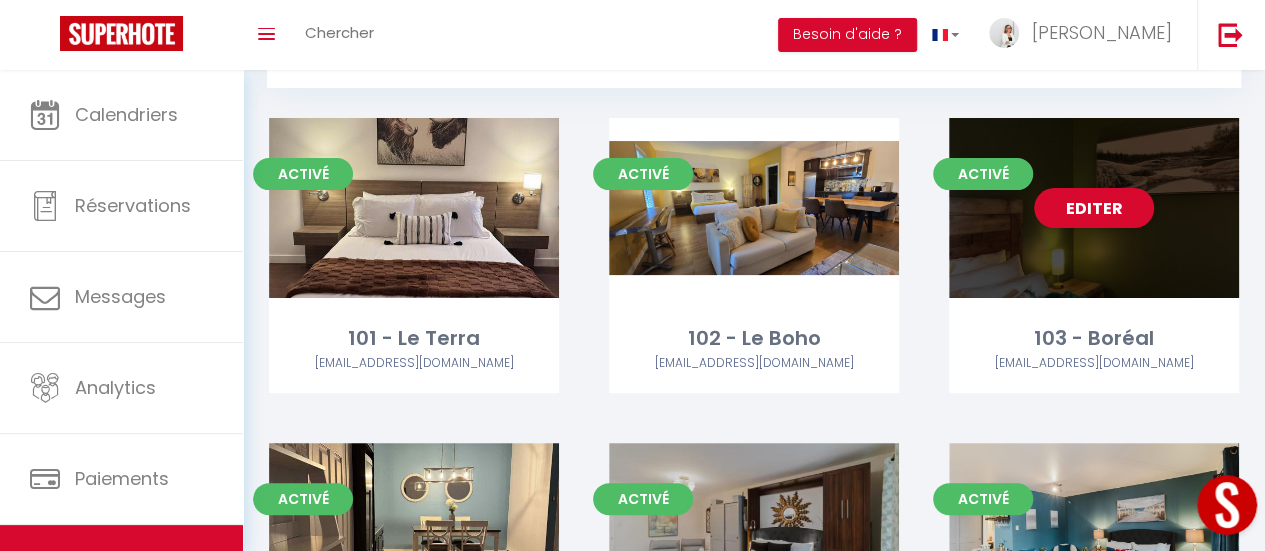 click on "Editer" at bounding box center [1094, 208] 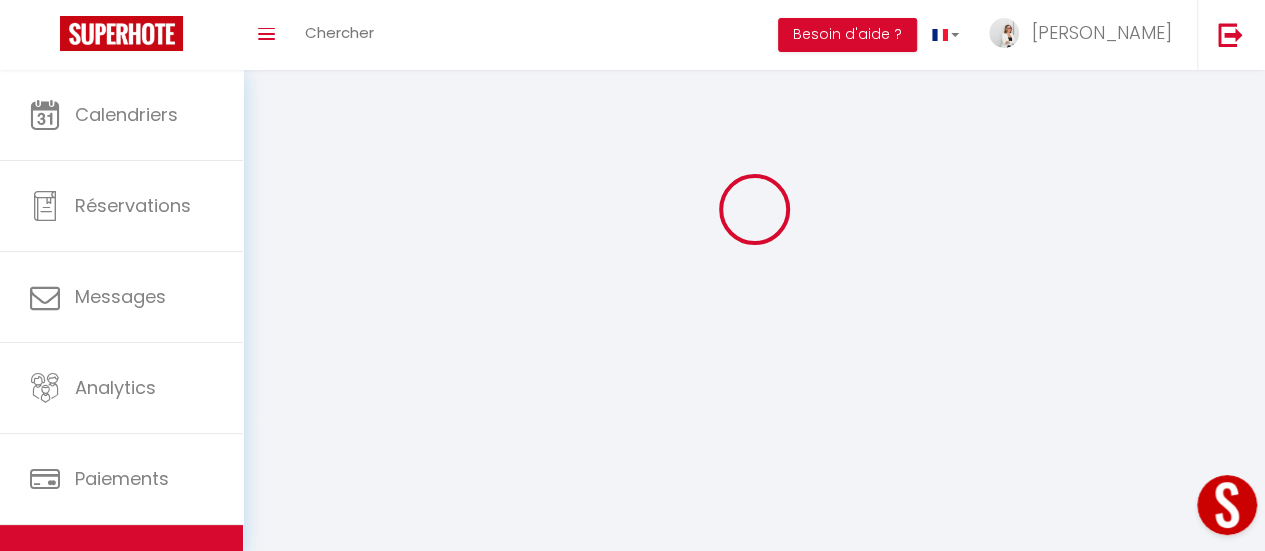 scroll, scrollTop: 0, scrollLeft: 0, axis: both 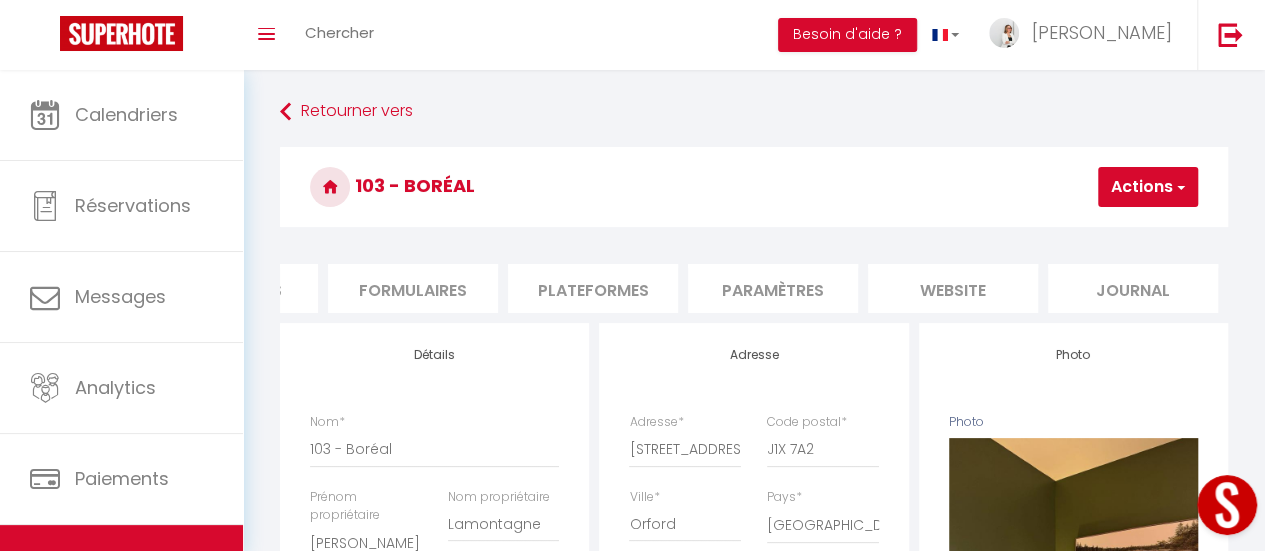 click on "website" at bounding box center [953, 288] 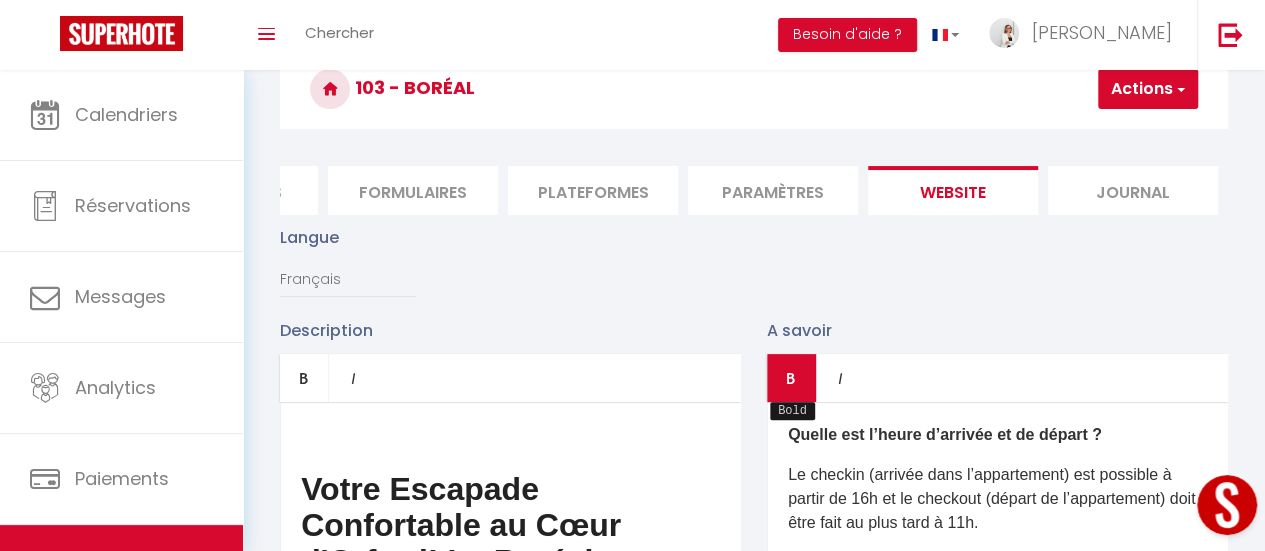 scroll, scrollTop: 200, scrollLeft: 0, axis: vertical 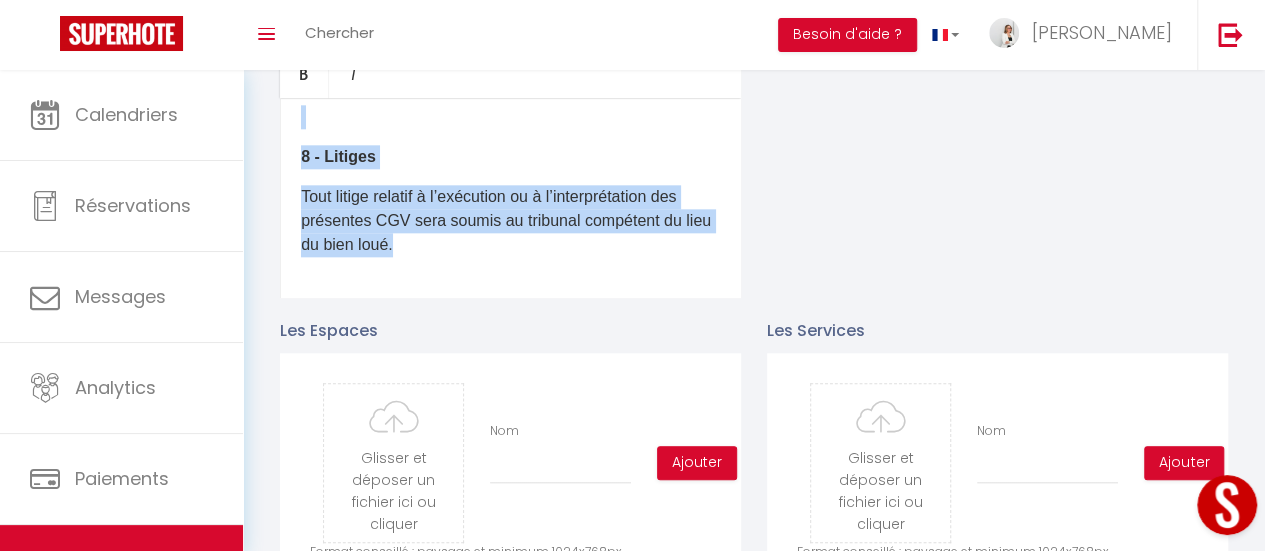 drag, startPoint x: 298, startPoint y: 183, endPoint x: 719, endPoint y: 343, distance: 450.37872 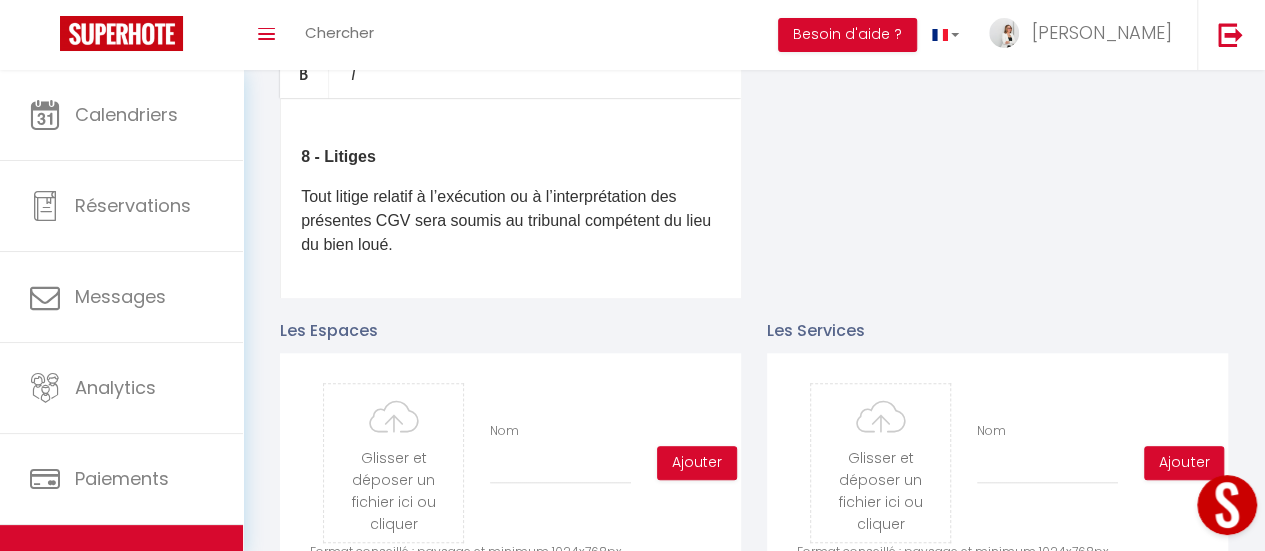 scroll, scrollTop: 0, scrollLeft: 0, axis: both 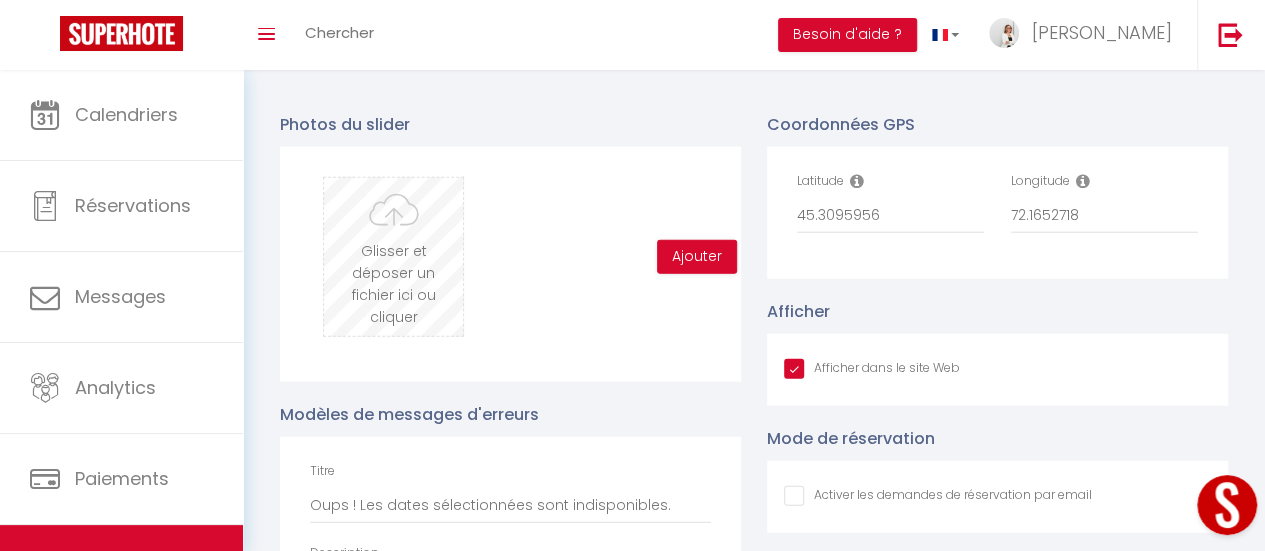 click at bounding box center [393, 257] 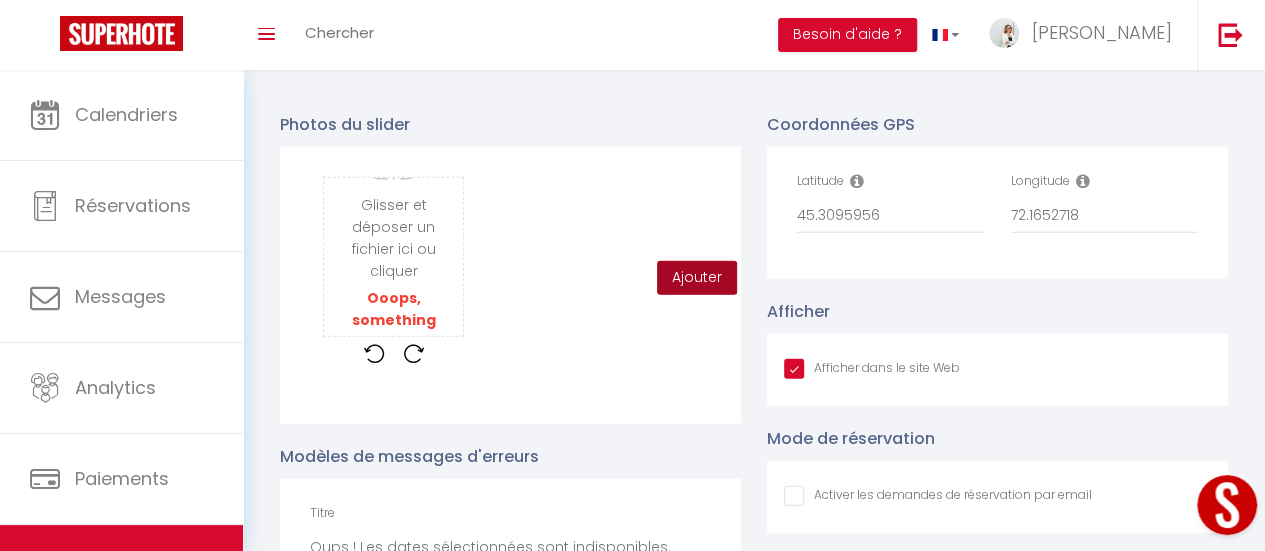 click on "Ajouter" at bounding box center [697, 278] 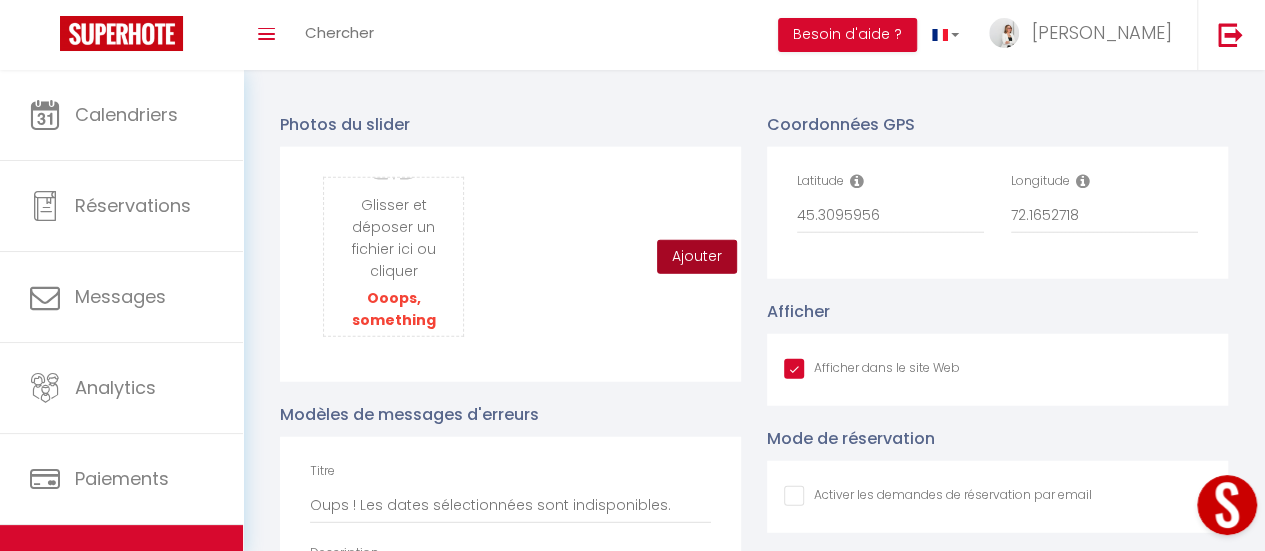 click on "Ajouter" at bounding box center [697, 257] 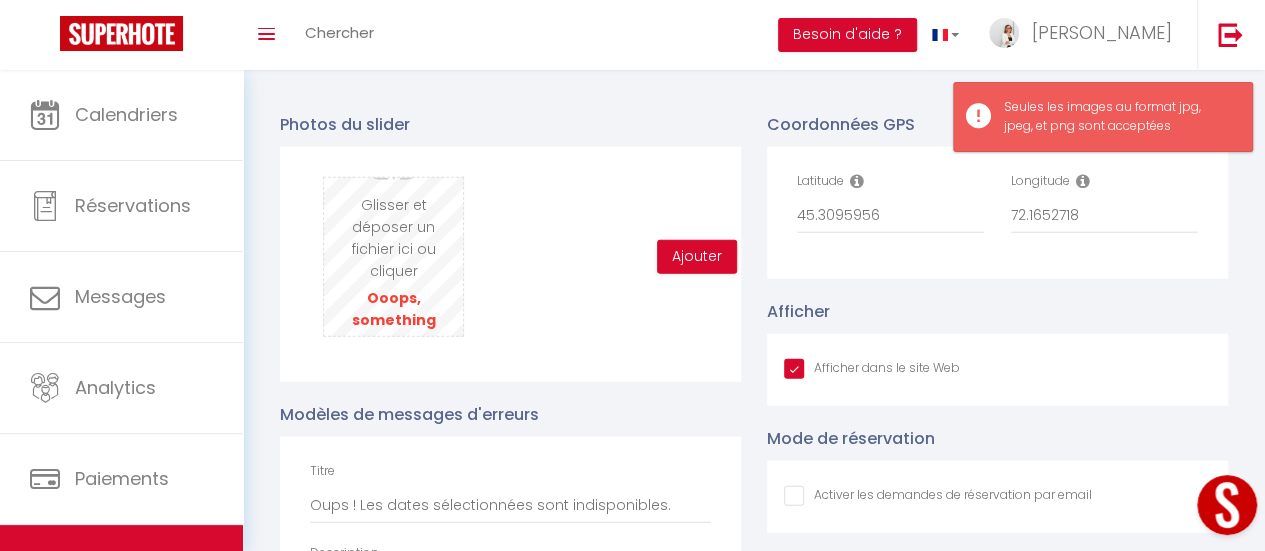 click at bounding box center [393, 257] 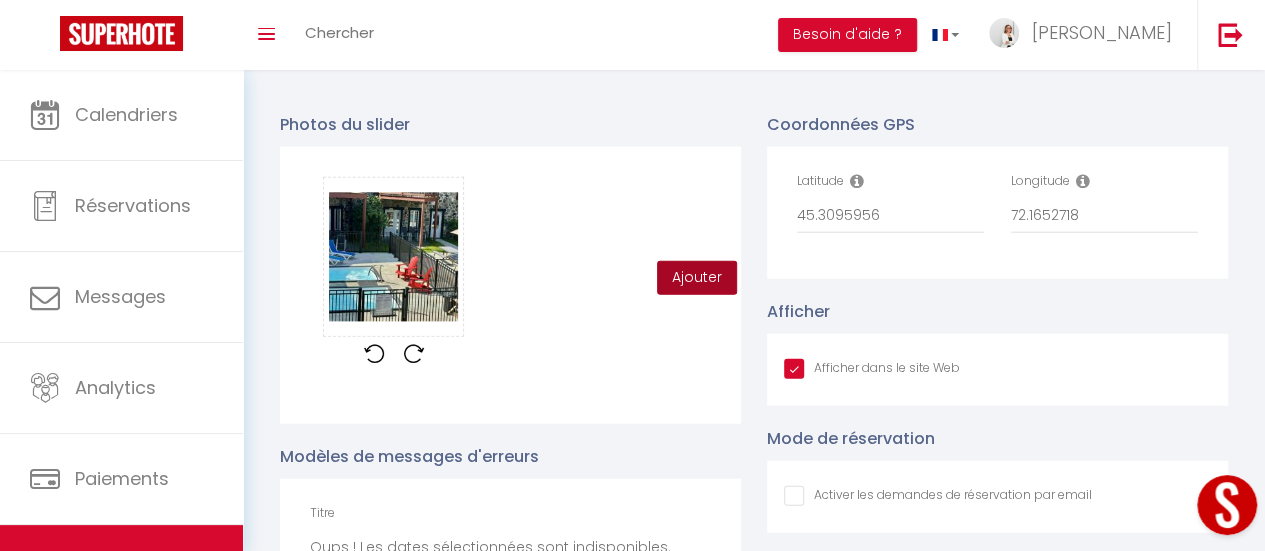 click on "Ajouter" at bounding box center (697, 278) 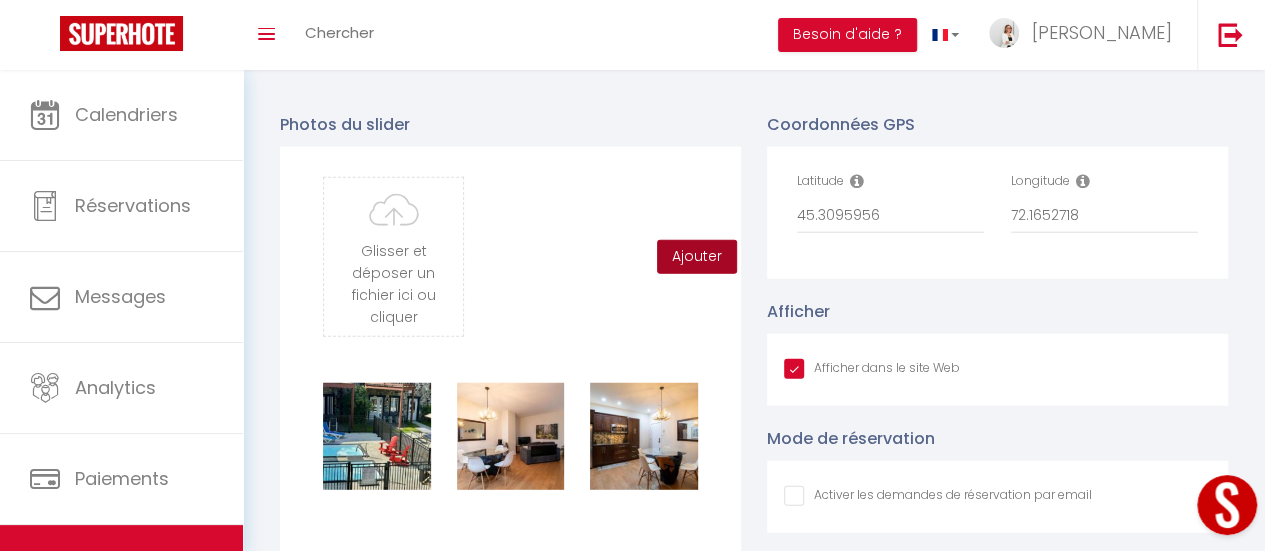 click on "Ajouter" at bounding box center [697, 257] 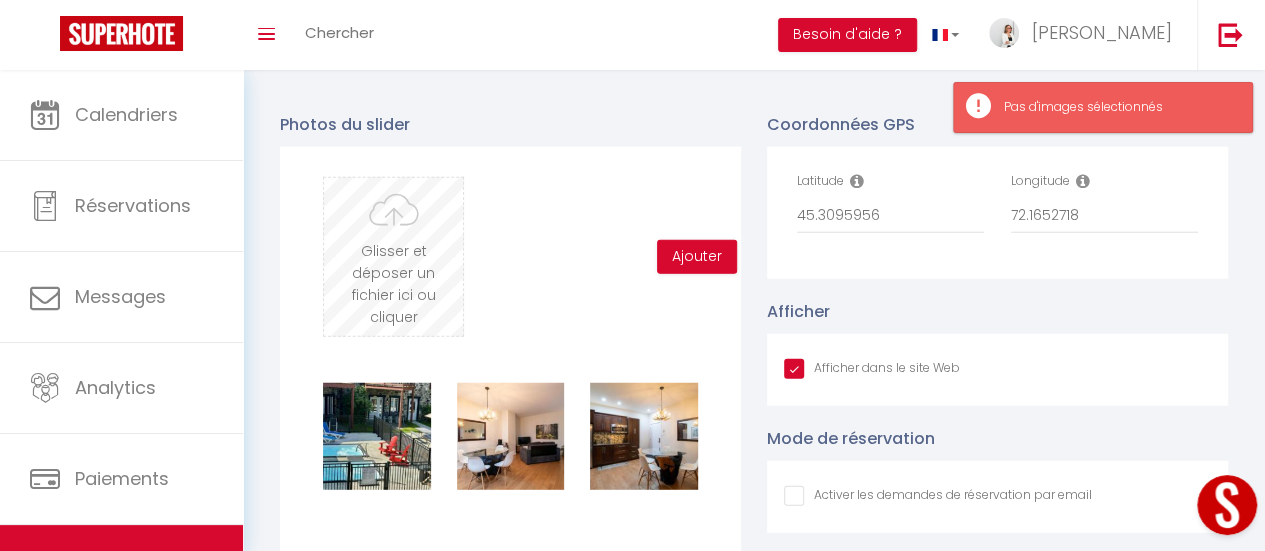 click at bounding box center (393, 257) 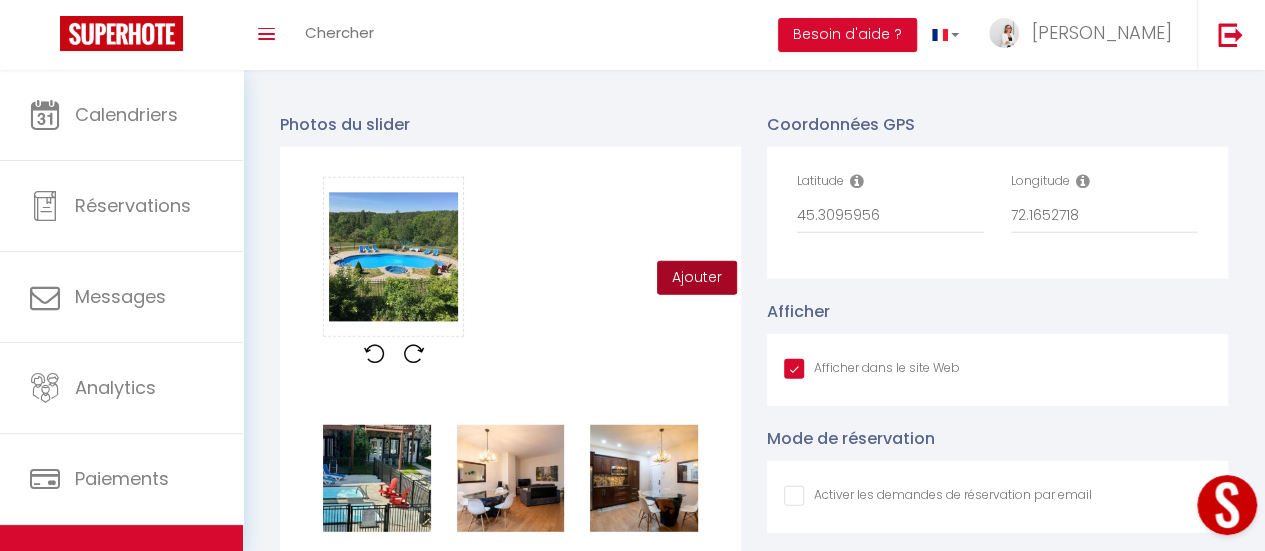 click on "Ajouter" at bounding box center (697, 278) 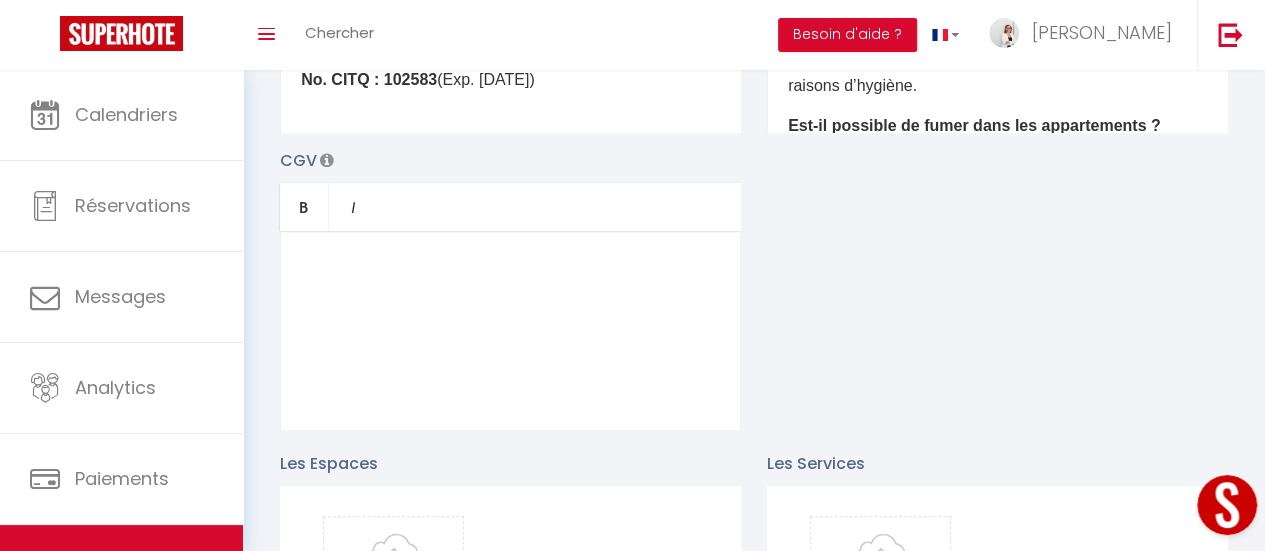 scroll, scrollTop: 430, scrollLeft: 0, axis: vertical 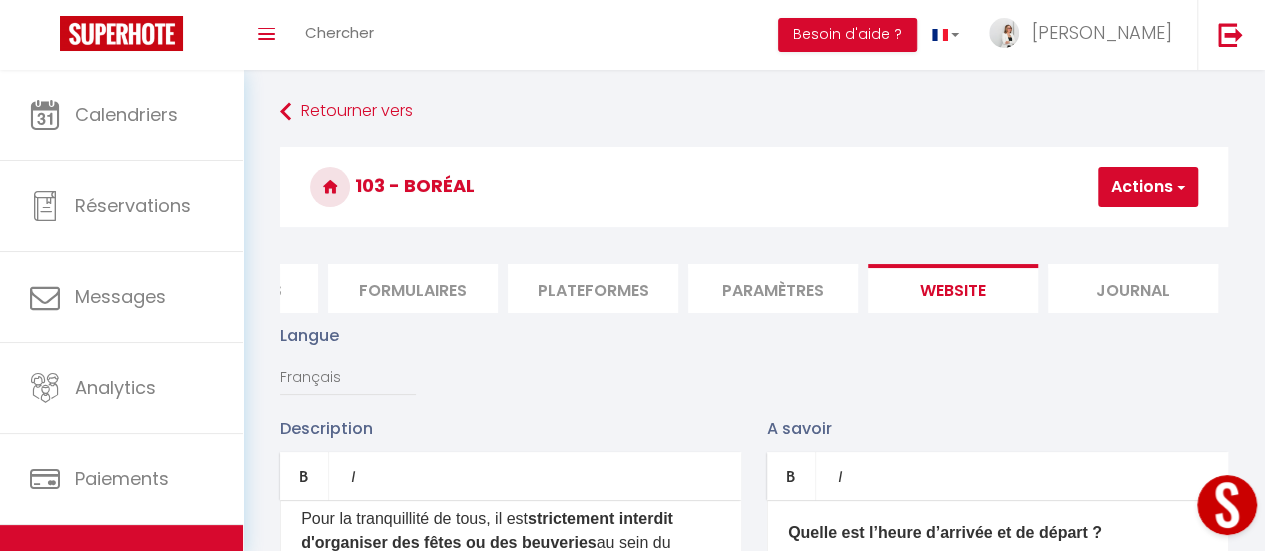 click on "Actions" at bounding box center [1148, 187] 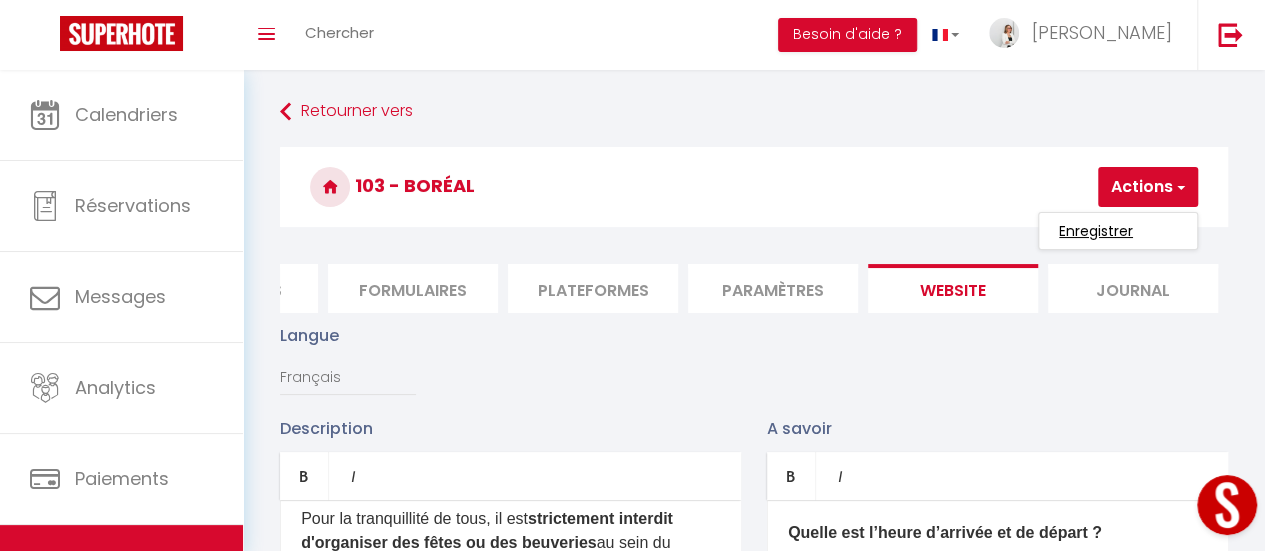 click on "Enregistrer" at bounding box center (1096, 231) 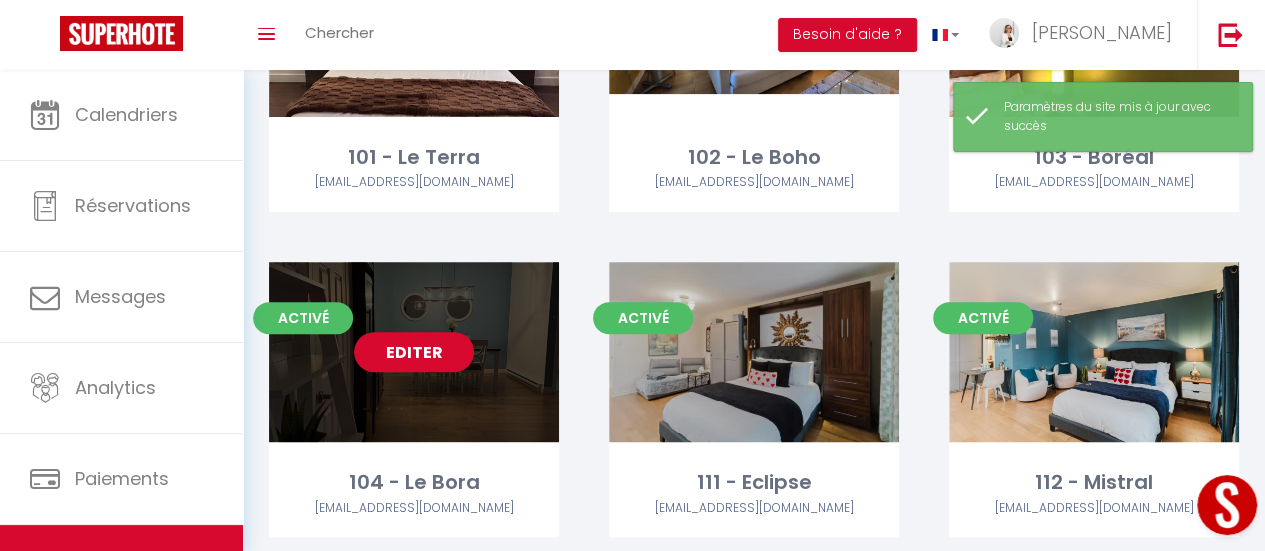 scroll, scrollTop: 300, scrollLeft: 0, axis: vertical 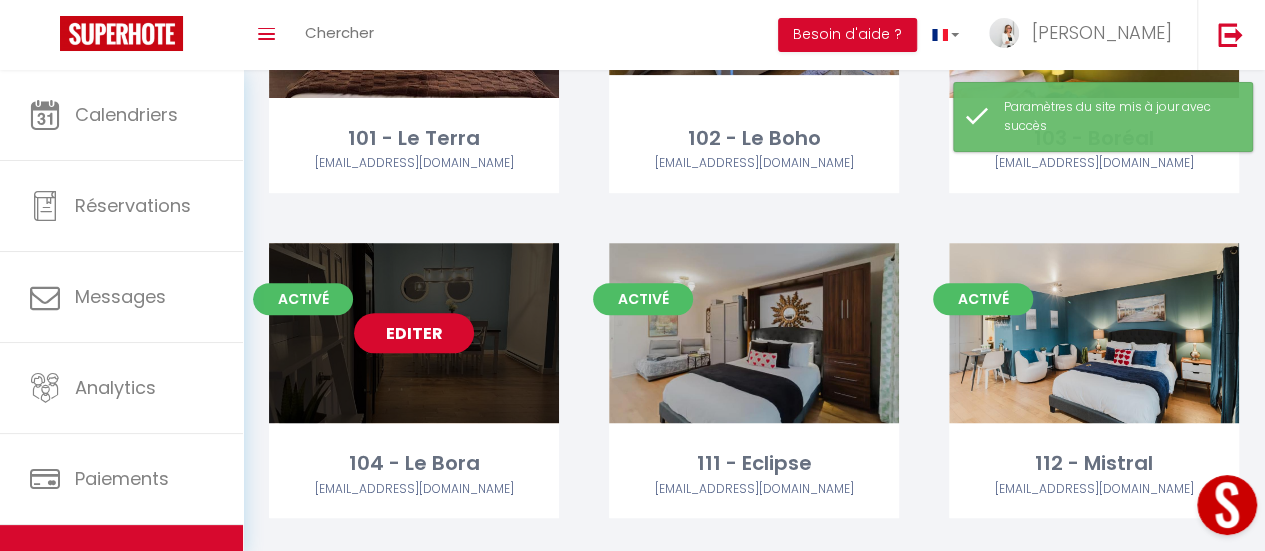 click on "Editer" at bounding box center [414, 333] 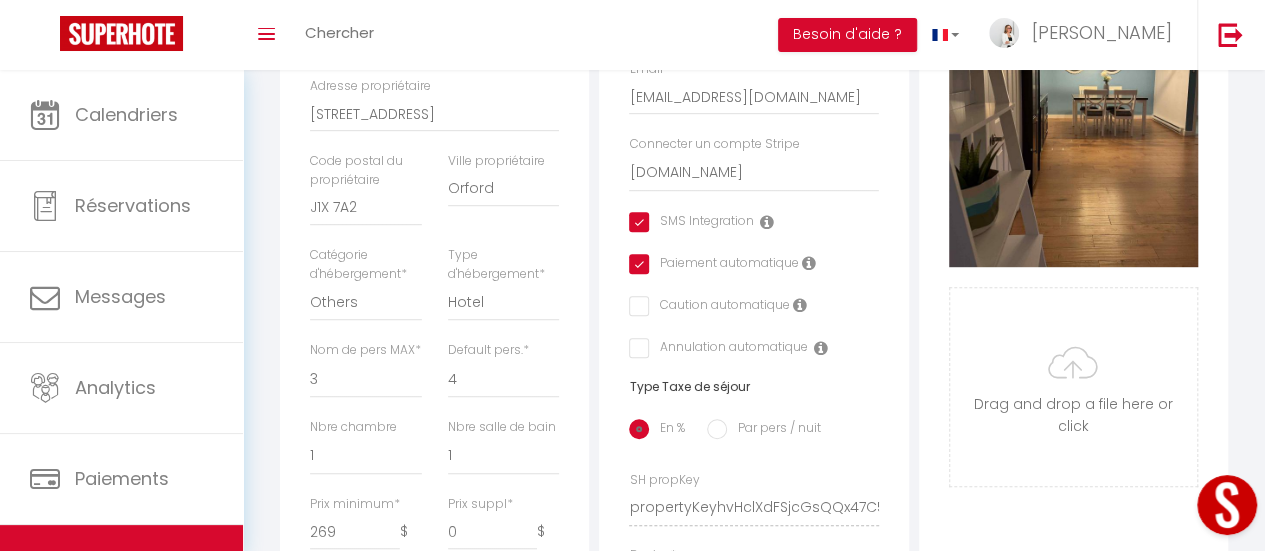 scroll, scrollTop: 700, scrollLeft: 0, axis: vertical 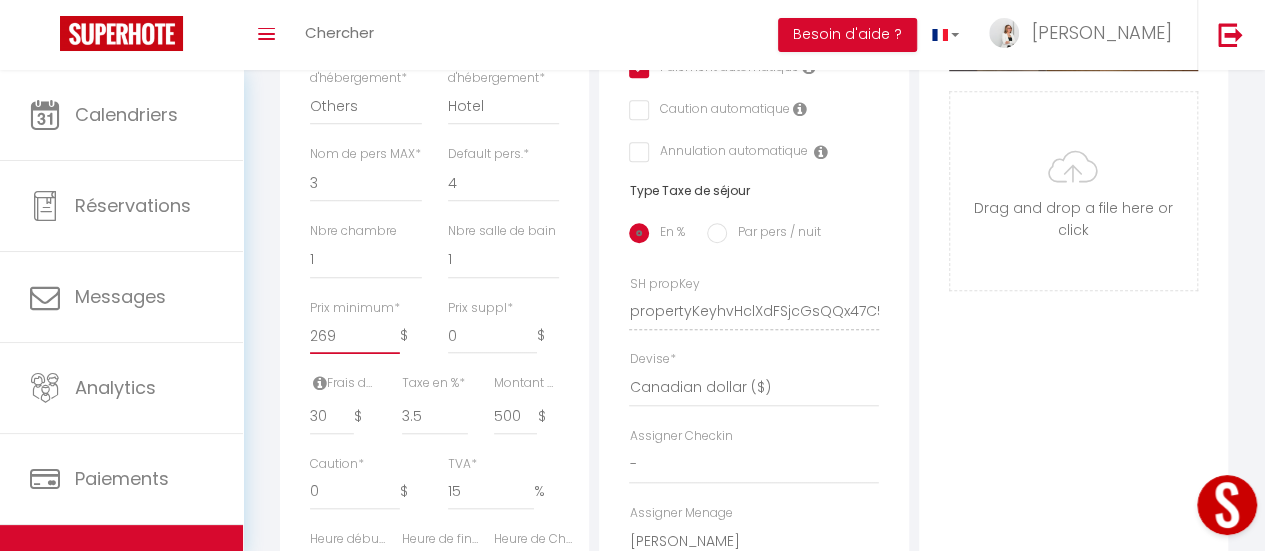 drag, startPoint x: 350, startPoint y: 380, endPoint x: 276, endPoint y: 369, distance: 74.8131 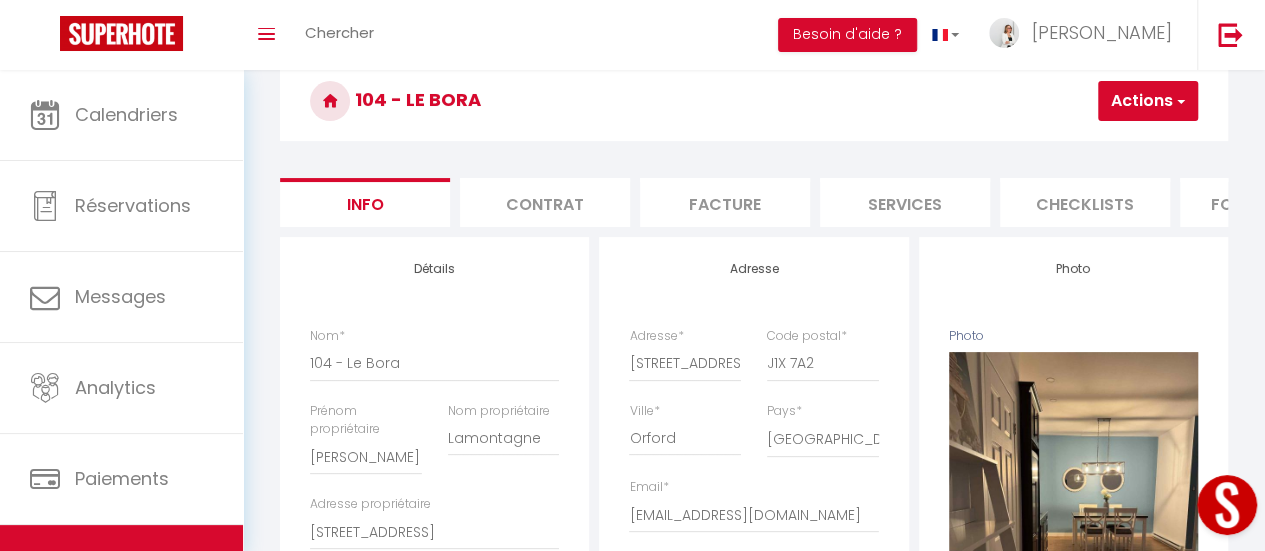 scroll, scrollTop: 0, scrollLeft: 0, axis: both 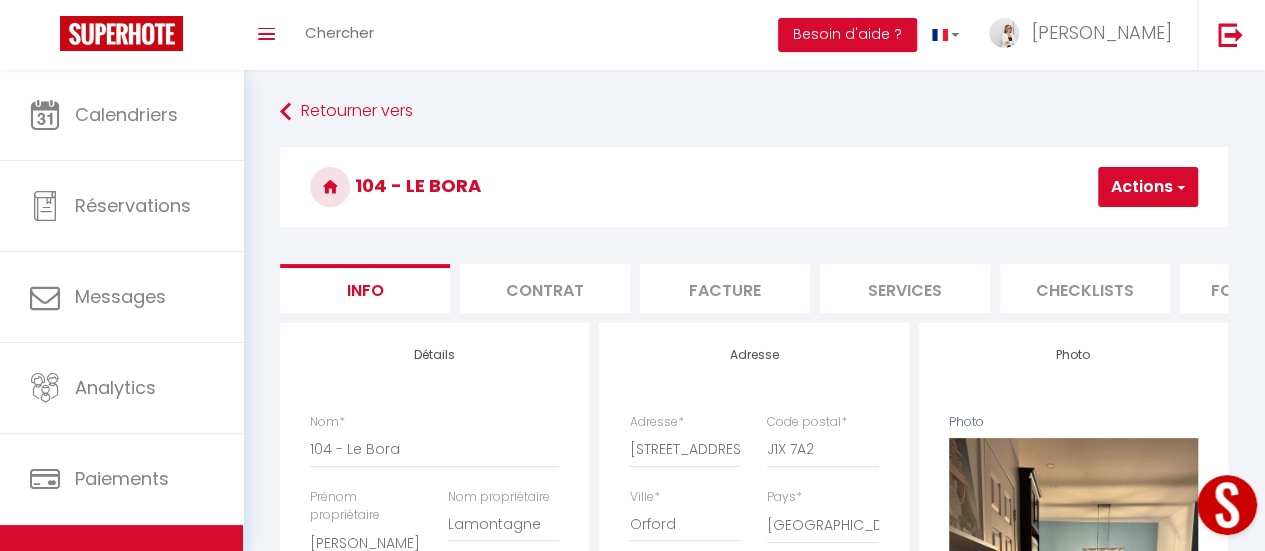 click on "Actions" at bounding box center (1148, 187) 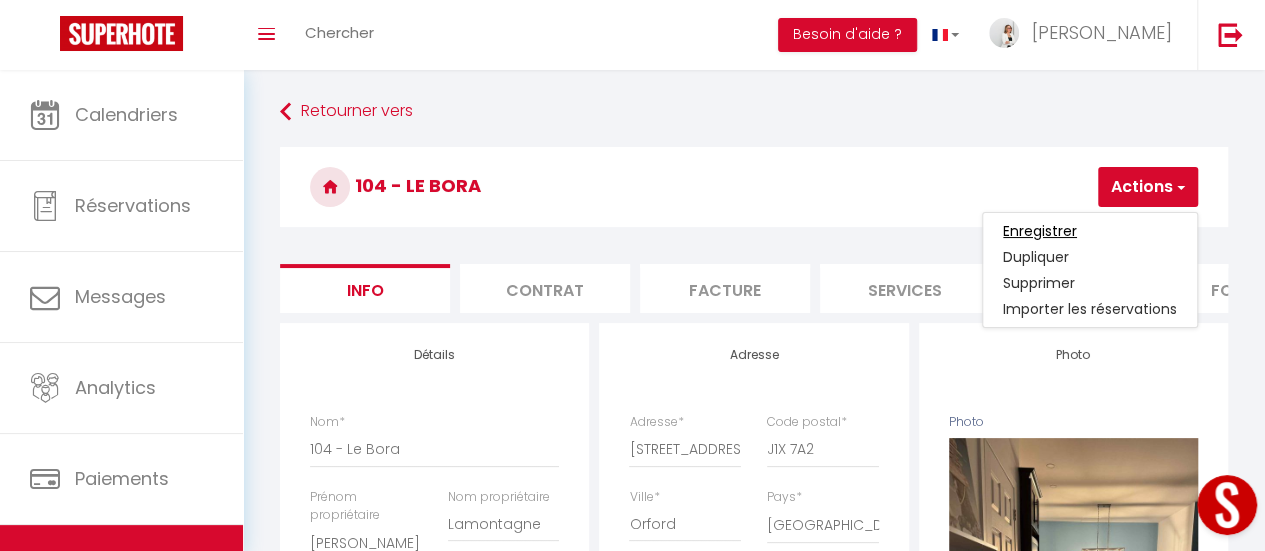 click on "Enregistrer" at bounding box center [1040, 231] 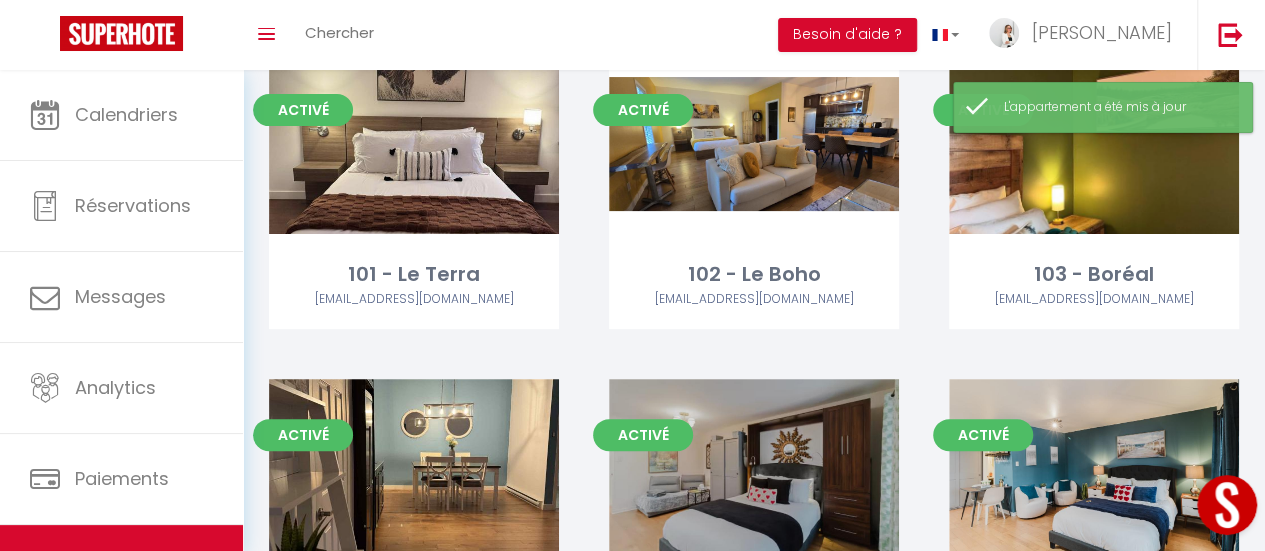 scroll, scrollTop: 400, scrollLeft: 0, axis: vertical 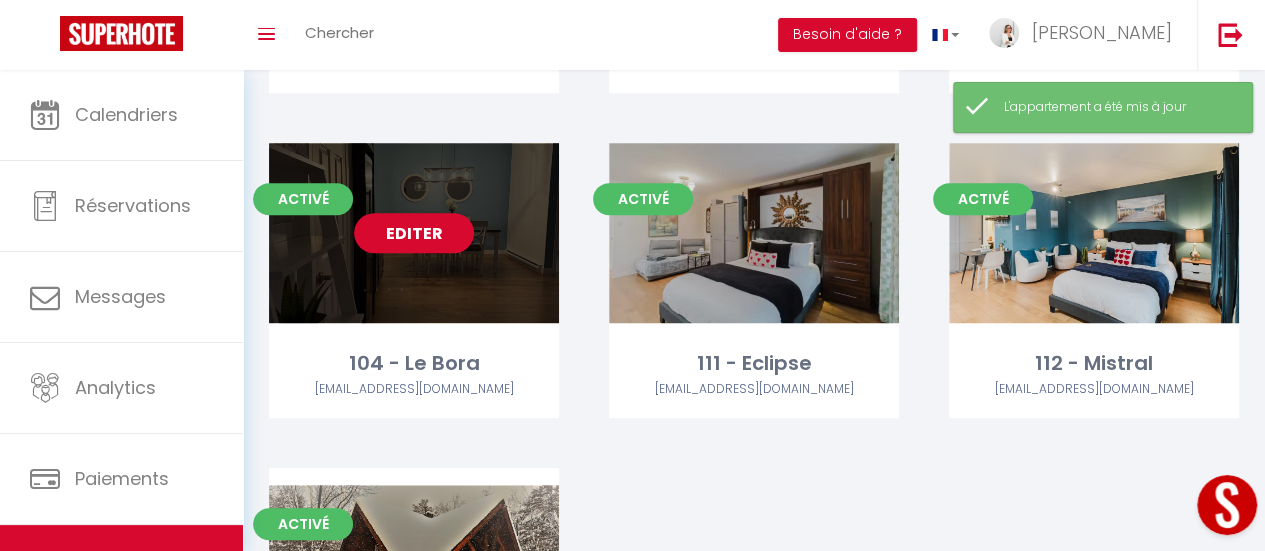 click on "Editer" at bounding box center [414, 233] 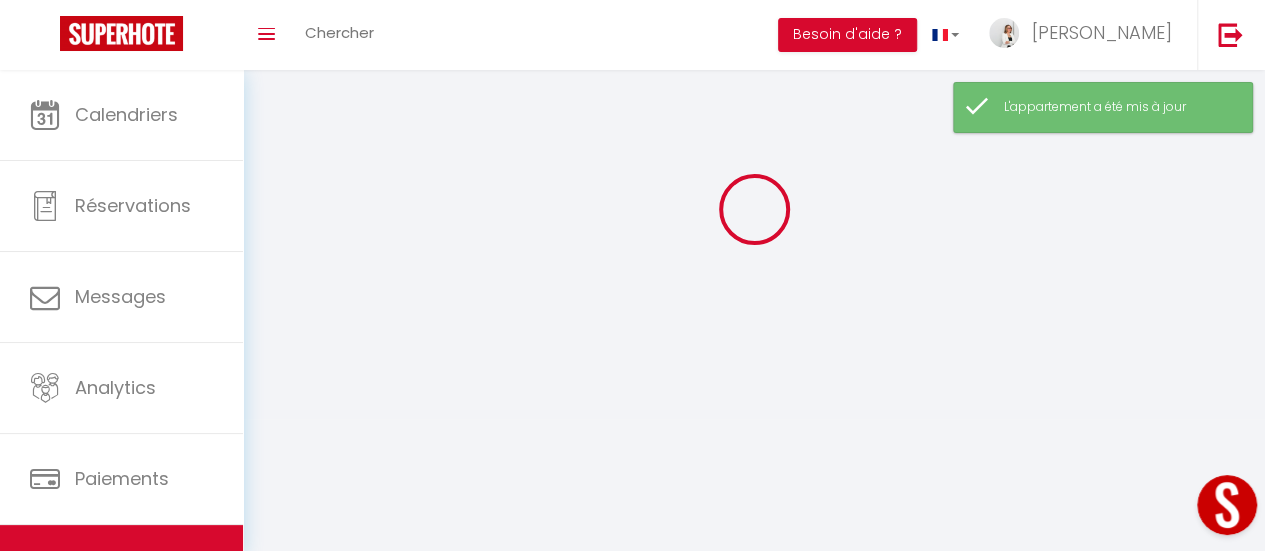 scroll, scrollTop: 0, scrollLeft: 0, axis: both 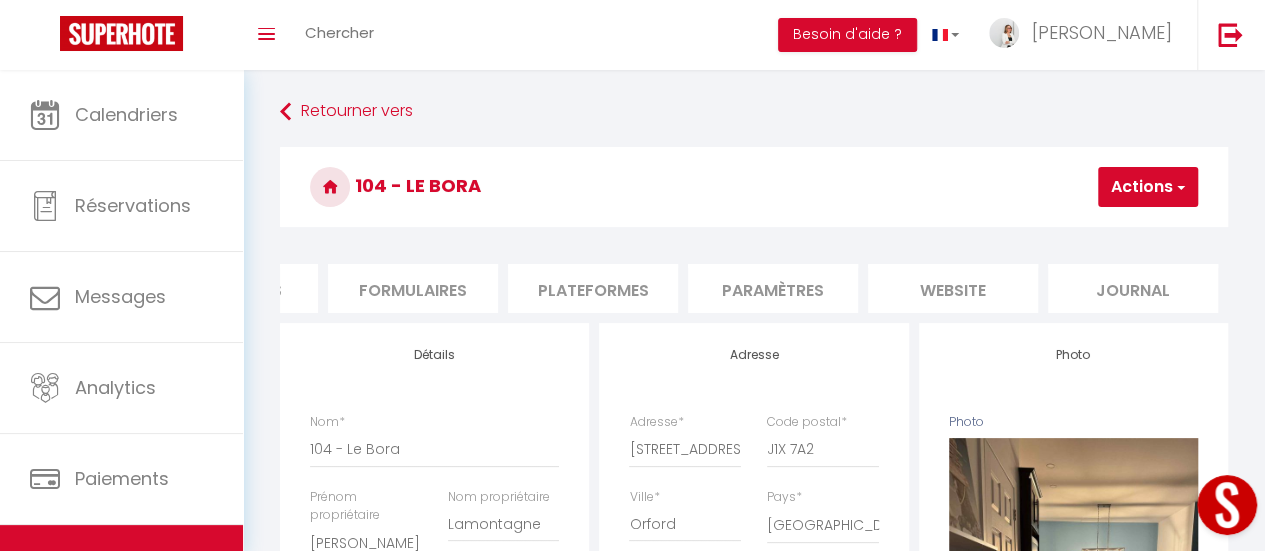 click on "website" at bounding box center (953, 288) 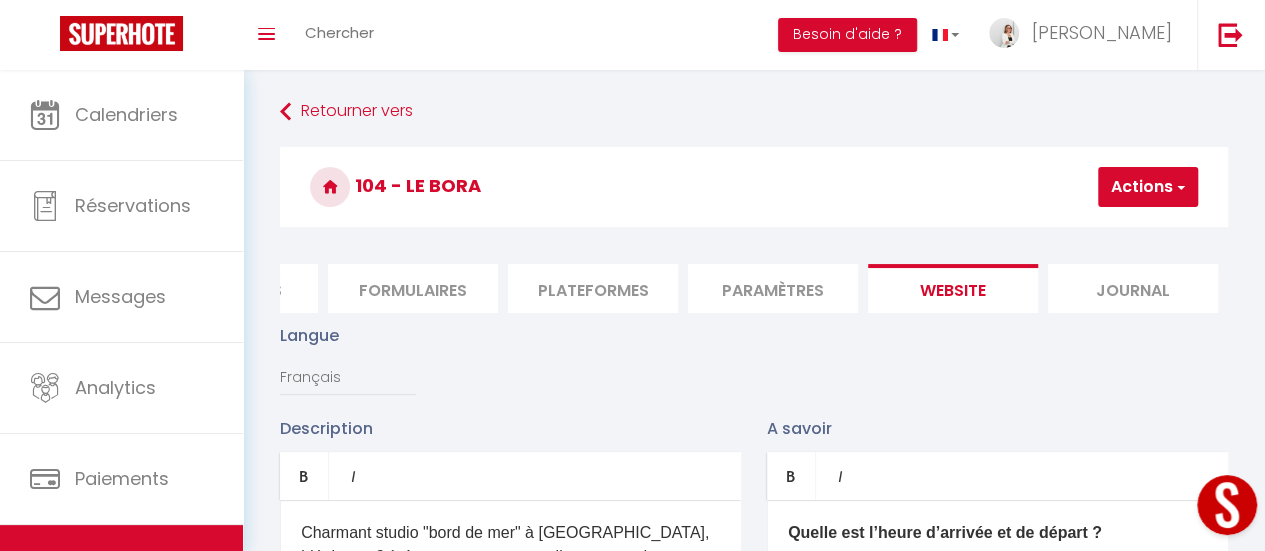 scroll, scrollTop: 200, scrollLeft: 0, axis: vertical 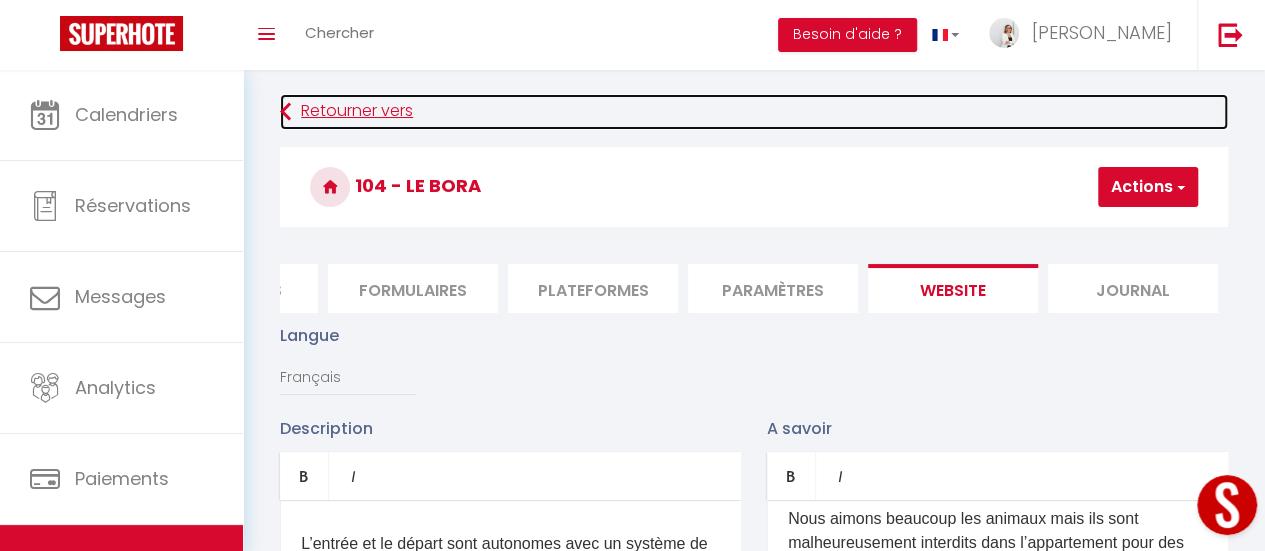 click on "Retourner vers" at bounding box center [754, 112] 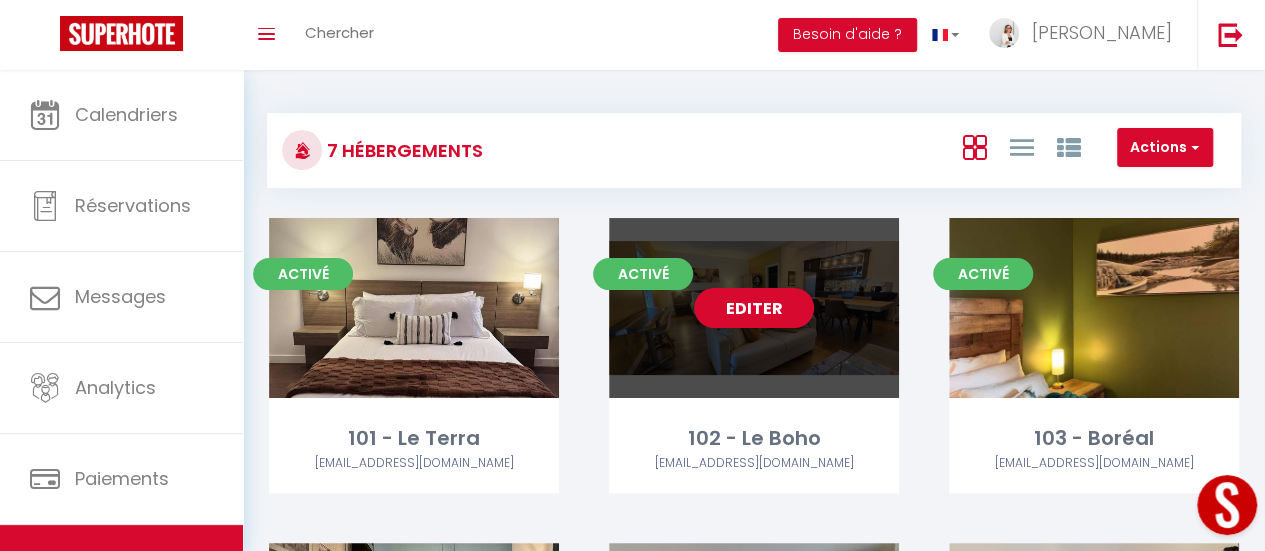 click on "Editer" at bounding box center (754, 308) 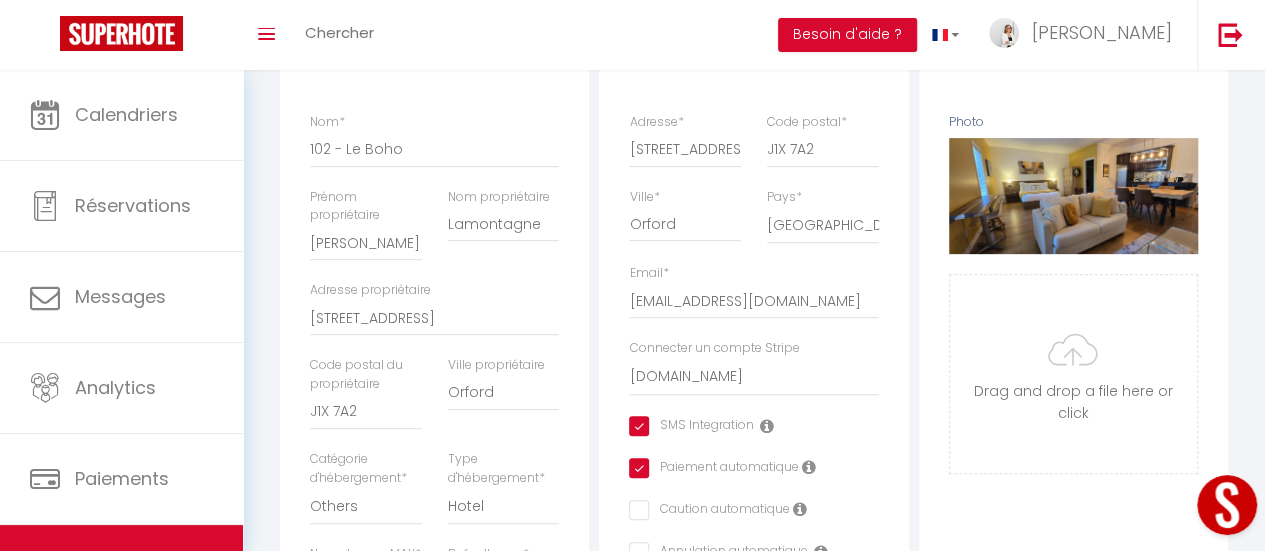 scroll, scrollTop: 100, scrollLeft: 0, axis: vertical 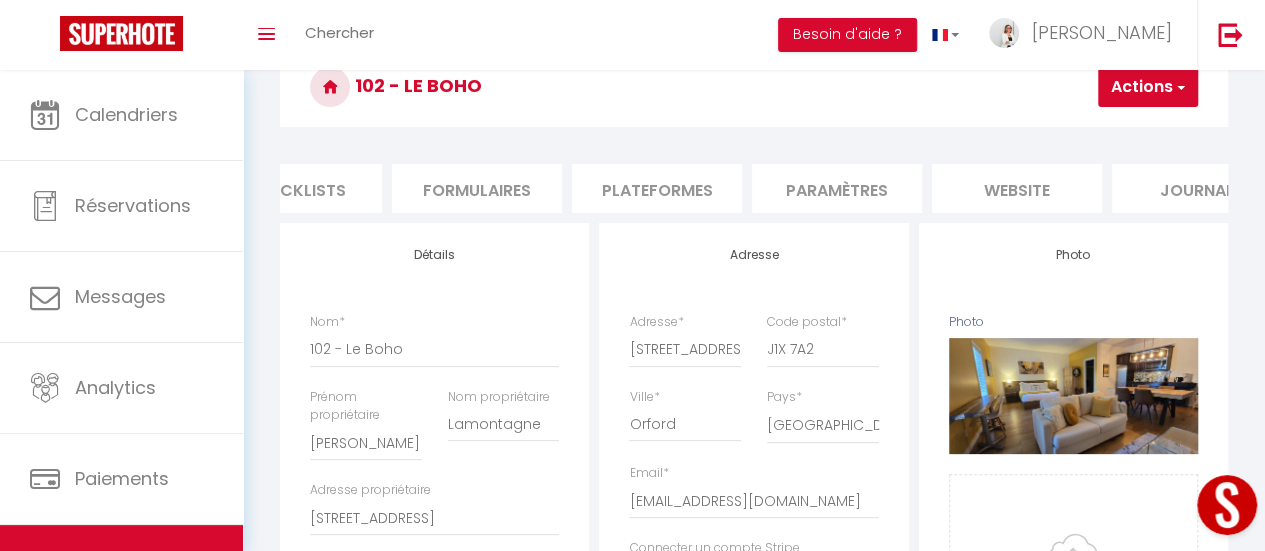 click on "website" at bounding box center [1017, 188] 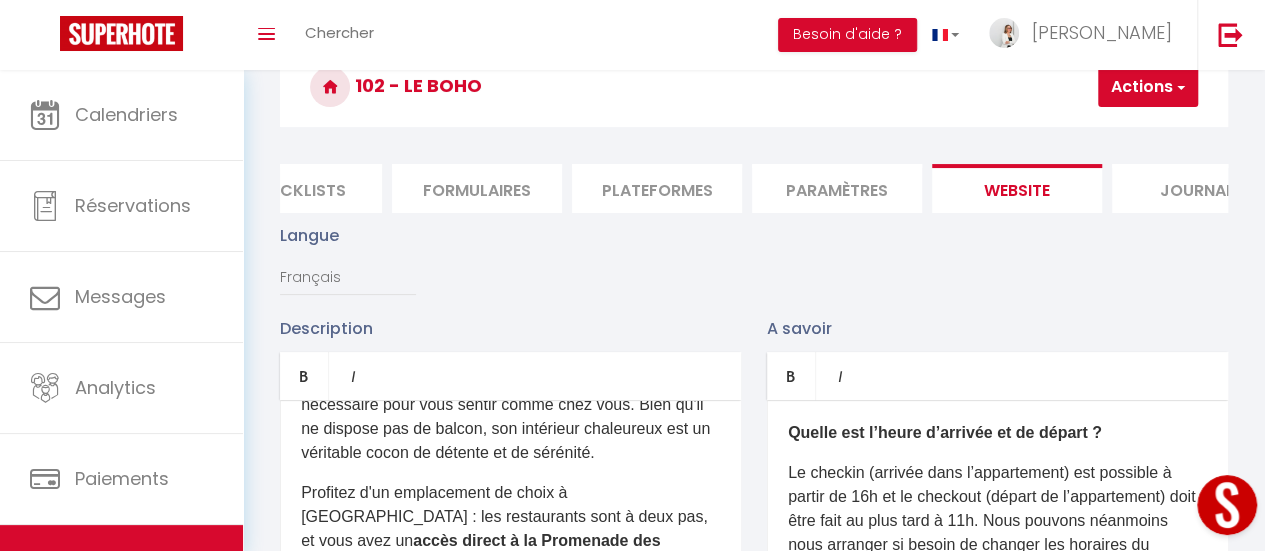 scroll, scrollTop: 400, scrollLeft: 0, axis: vertical 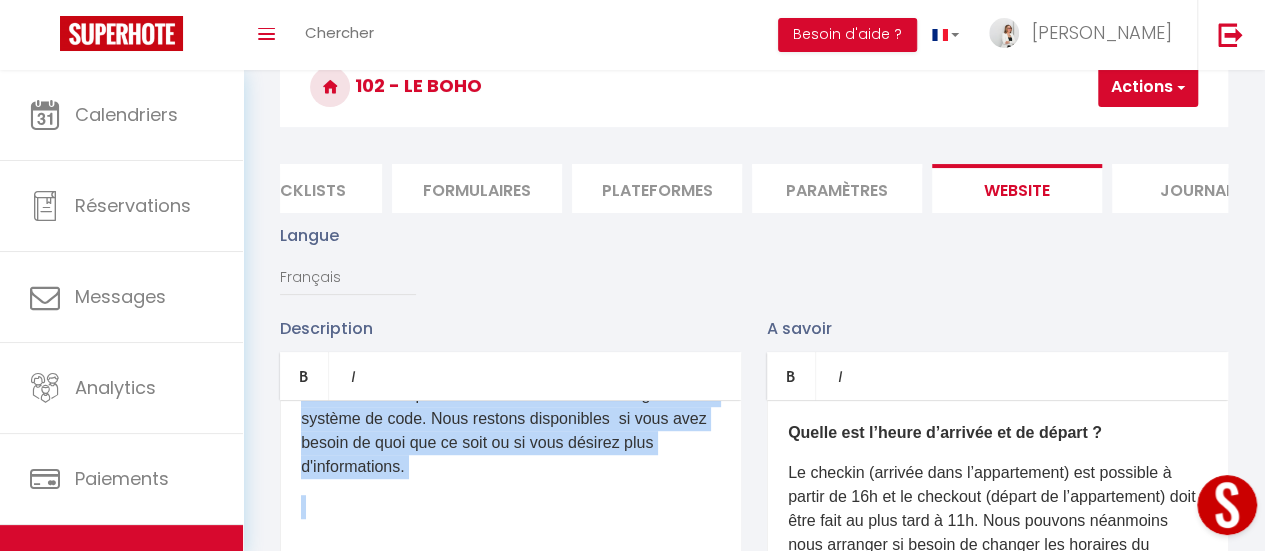 drag, startPoint x: 292, startPoint y: 465, endPoint x: 599, endPoint y: 493, distance: 308.27423 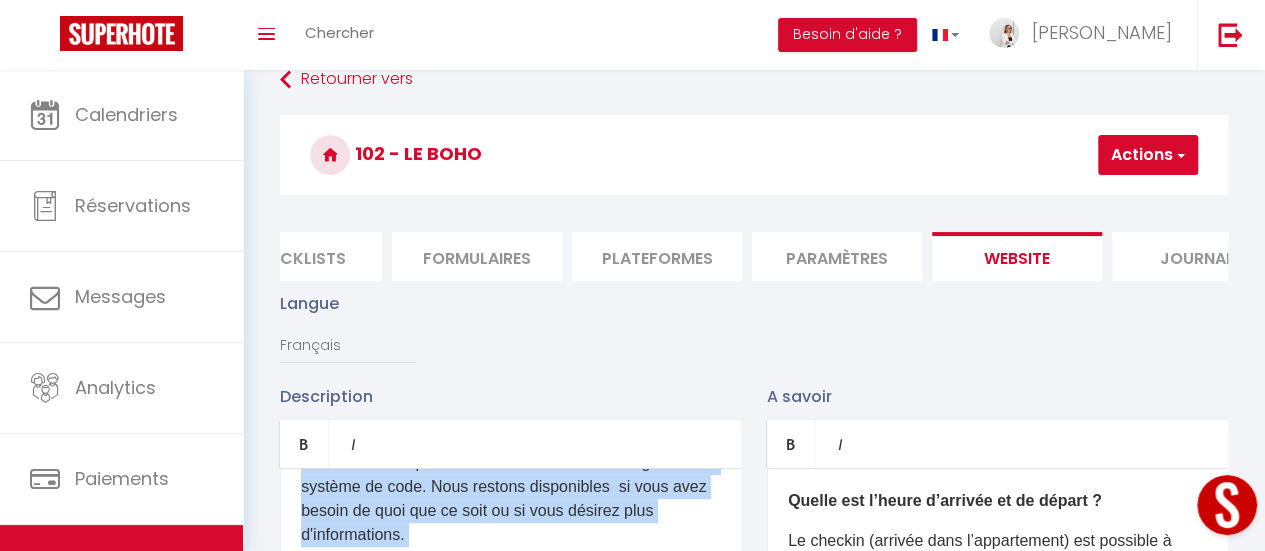 scroll, scrollTop: 0, scrollLeft: 0, axis: both 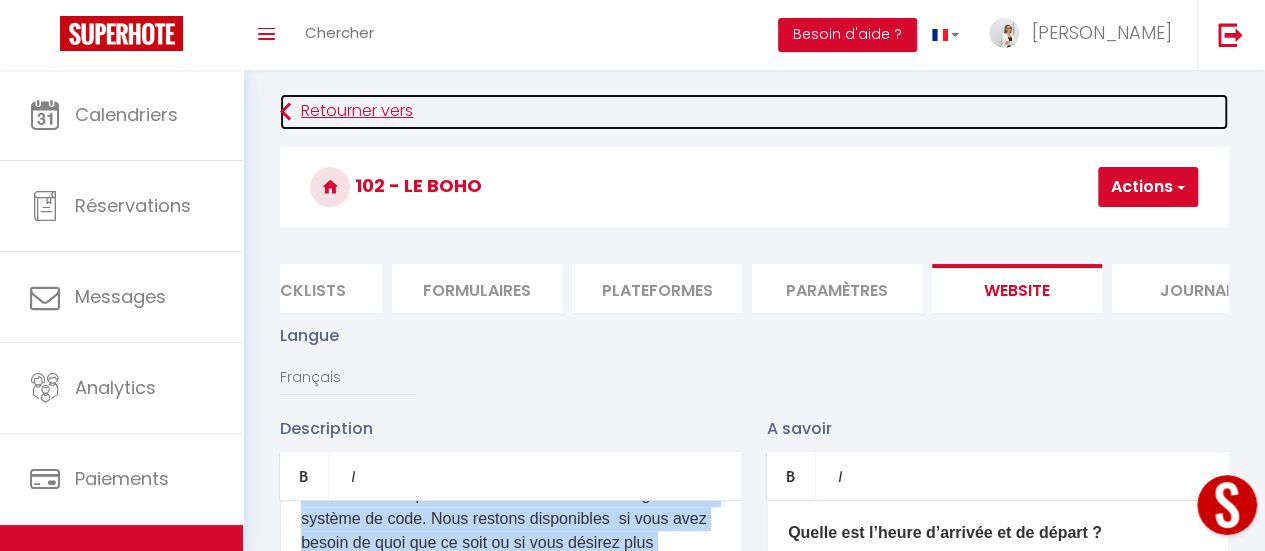 click on "Retourner vers" at bounding box center [754, 112] 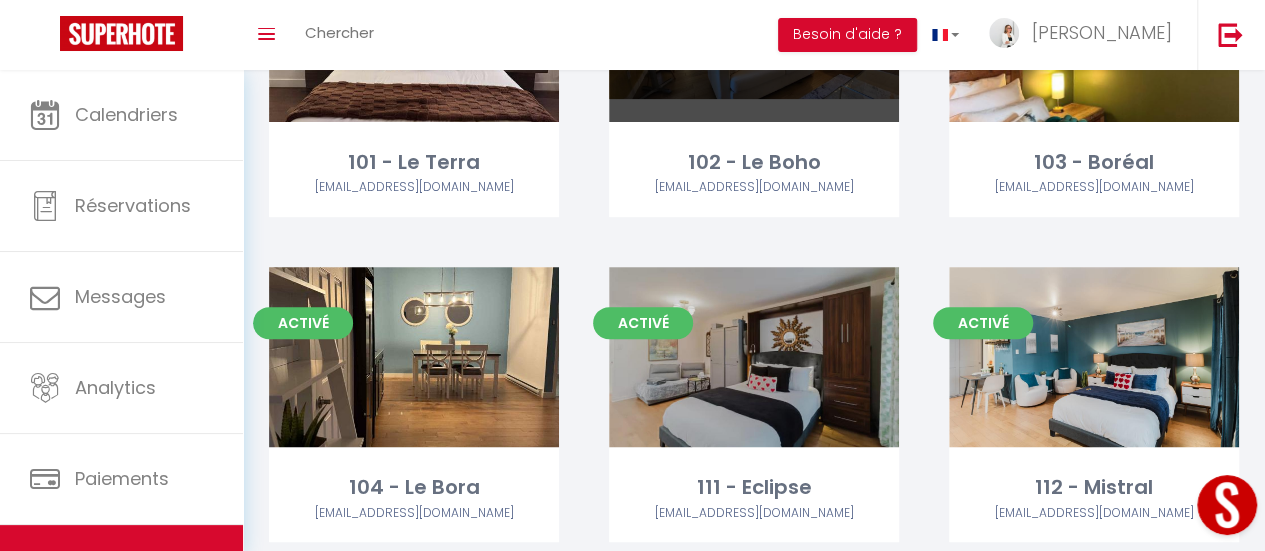 scroll, scrollTop: 300, scrollLeft: 0, axis: vertical 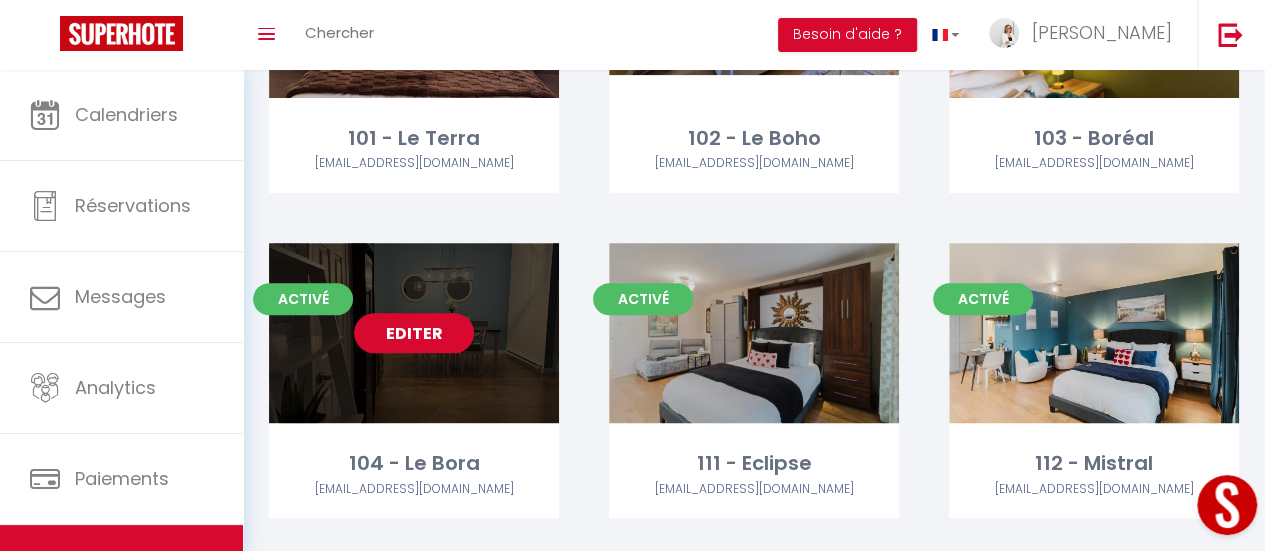 click on "Editer" at bounding box center [414, 333] 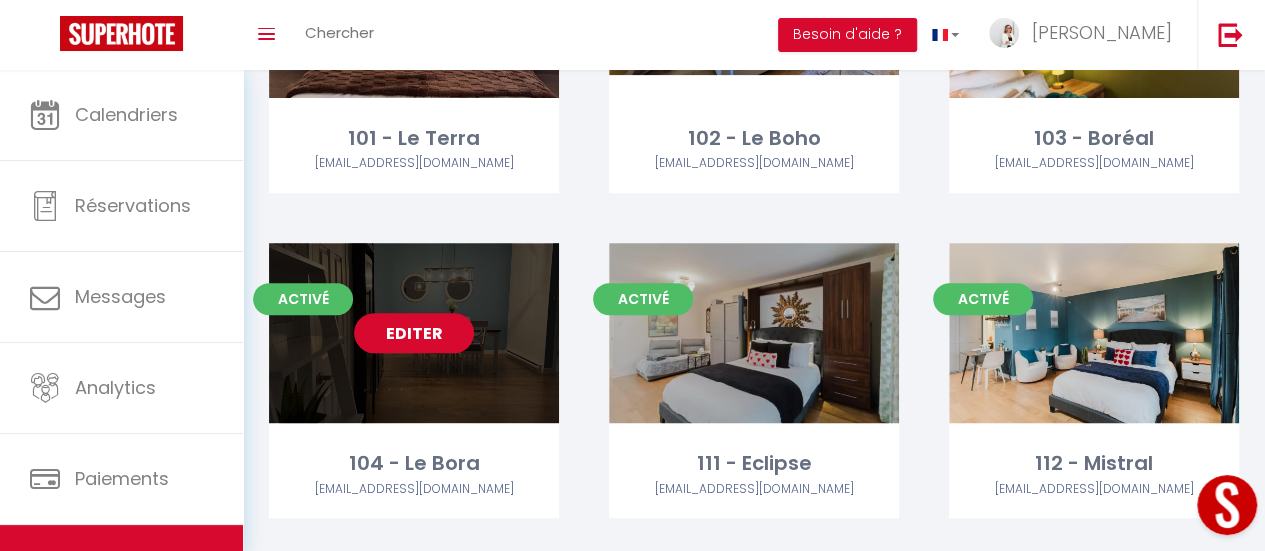 click on "Editer" at bounding box center (414, 333) 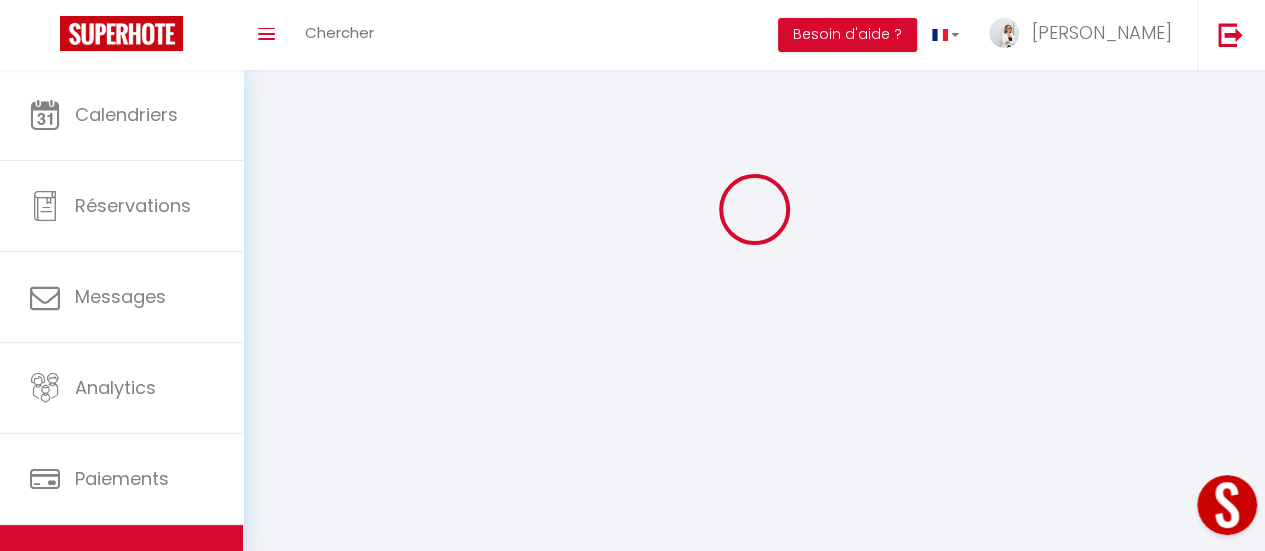 scroll, scrollTop: 0, scrollLeft: 0, axis: both 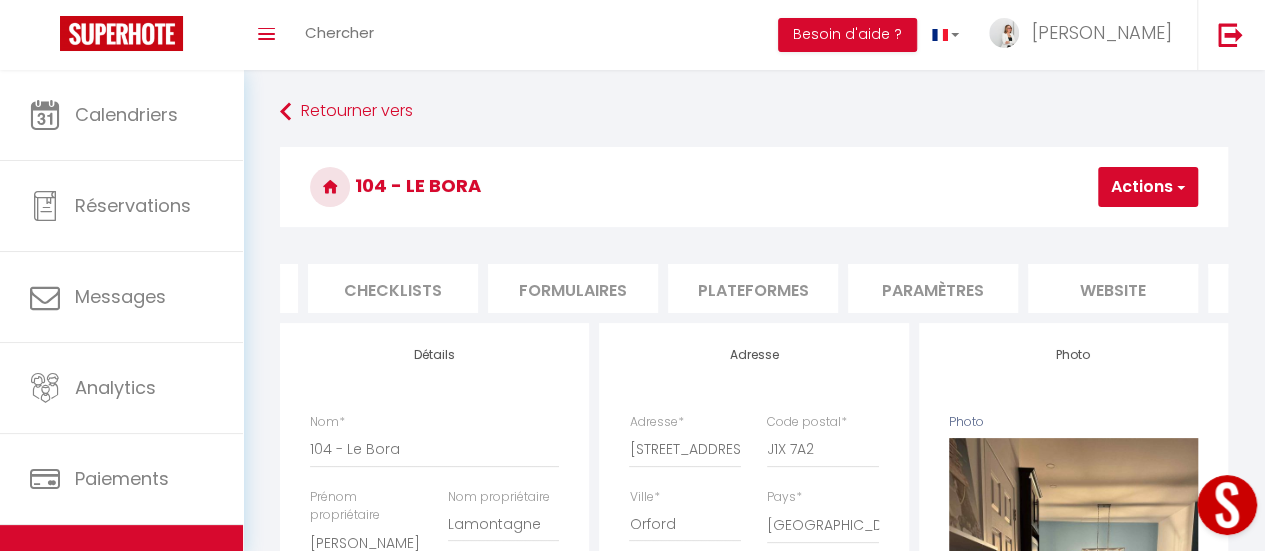 click on "website" at bounding box center [1113, 288] 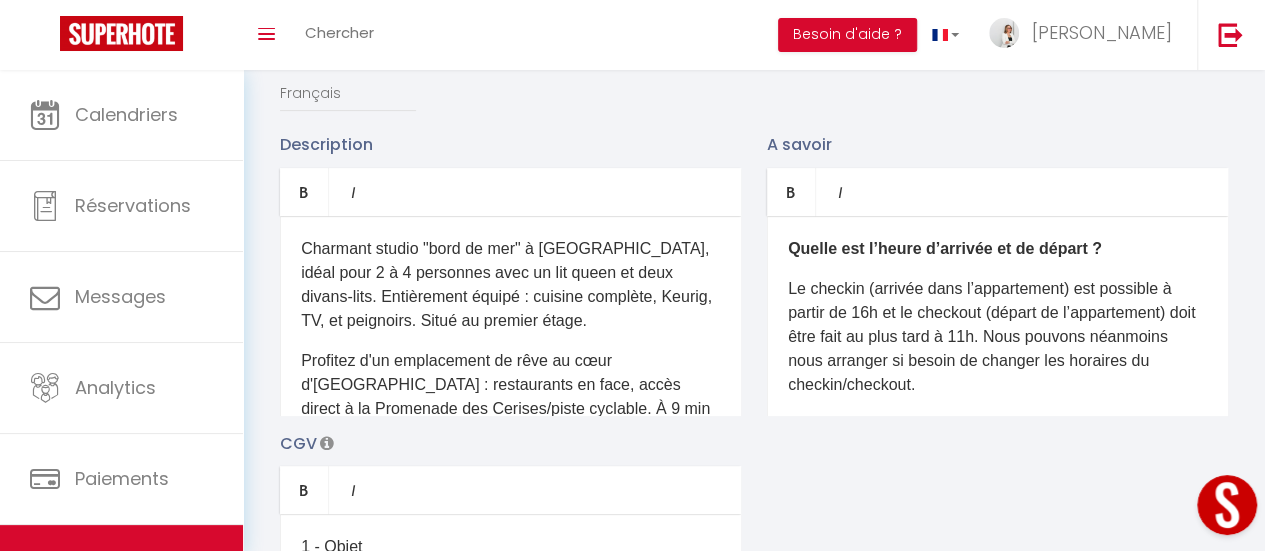 scroll, scrollTop: 300, scrollLeft: 0, axis: vertical 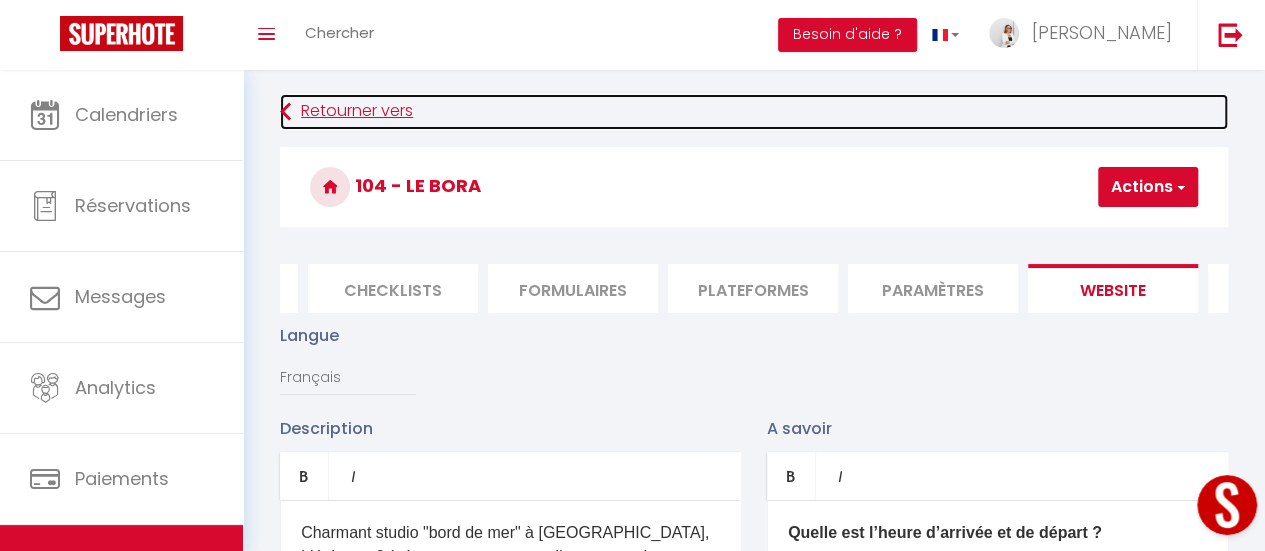 click at bounding box center [285, 112] 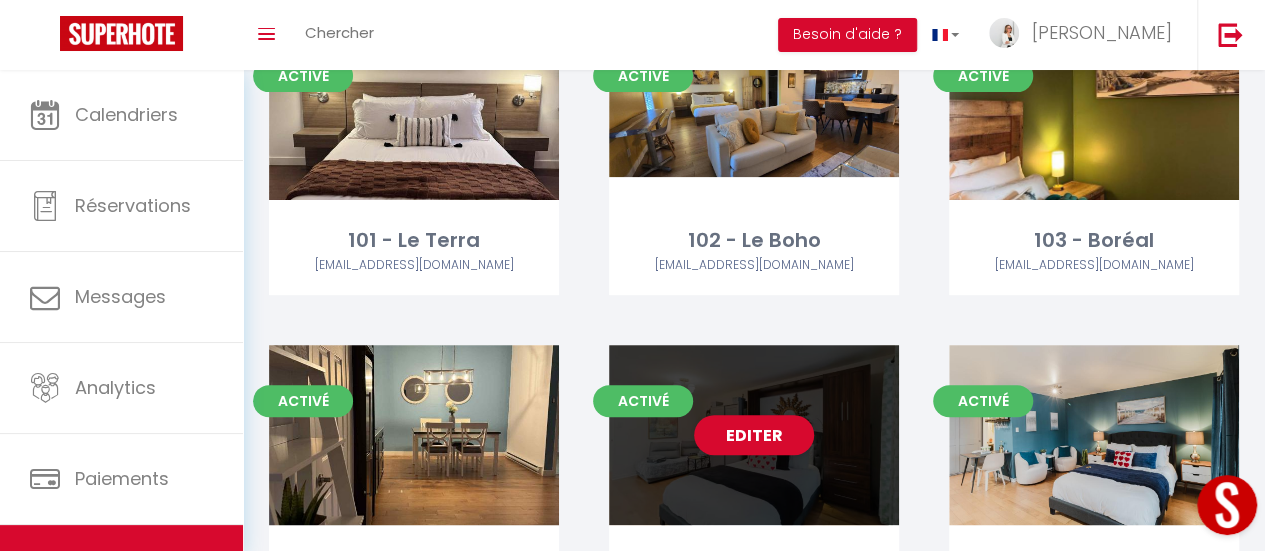 scroll, scrollTop: 300, scrollLeft: 0, axis: vertical 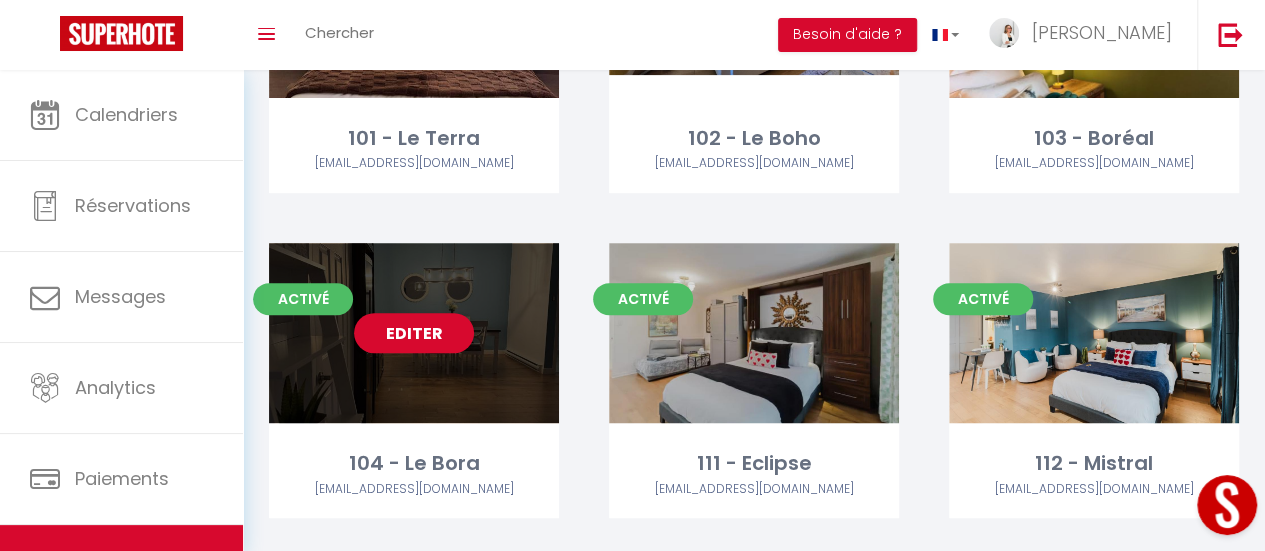 click on "Editer" at bounding box center [414, 333] 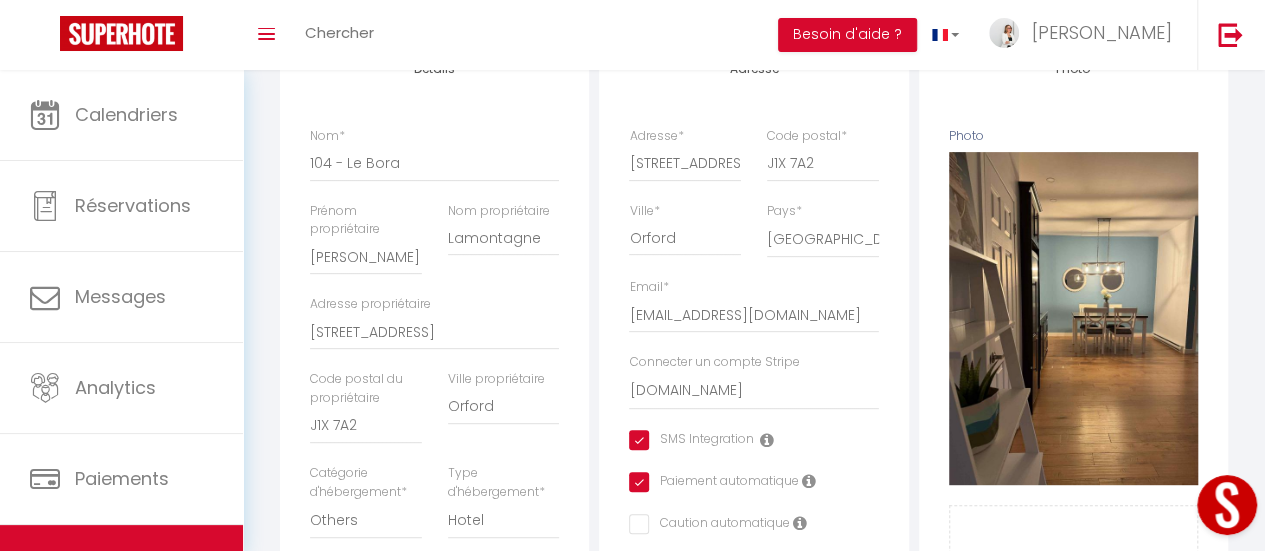 scroll, scrollTop: 0, scrollLeft: 0, axis: both 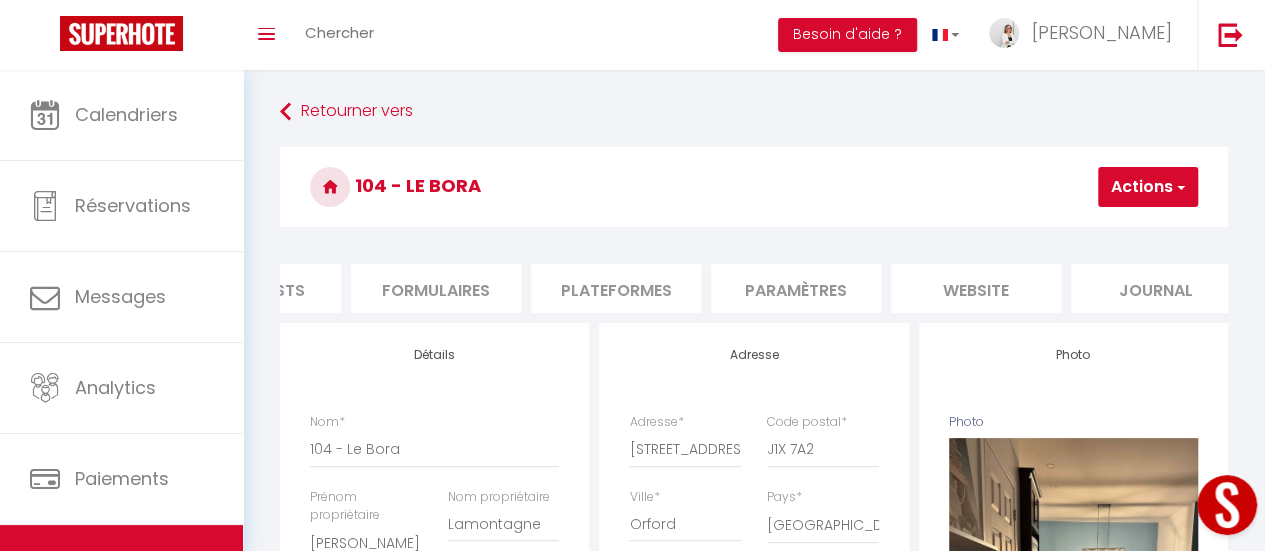 click on "website" at bounding box center [976, 288] 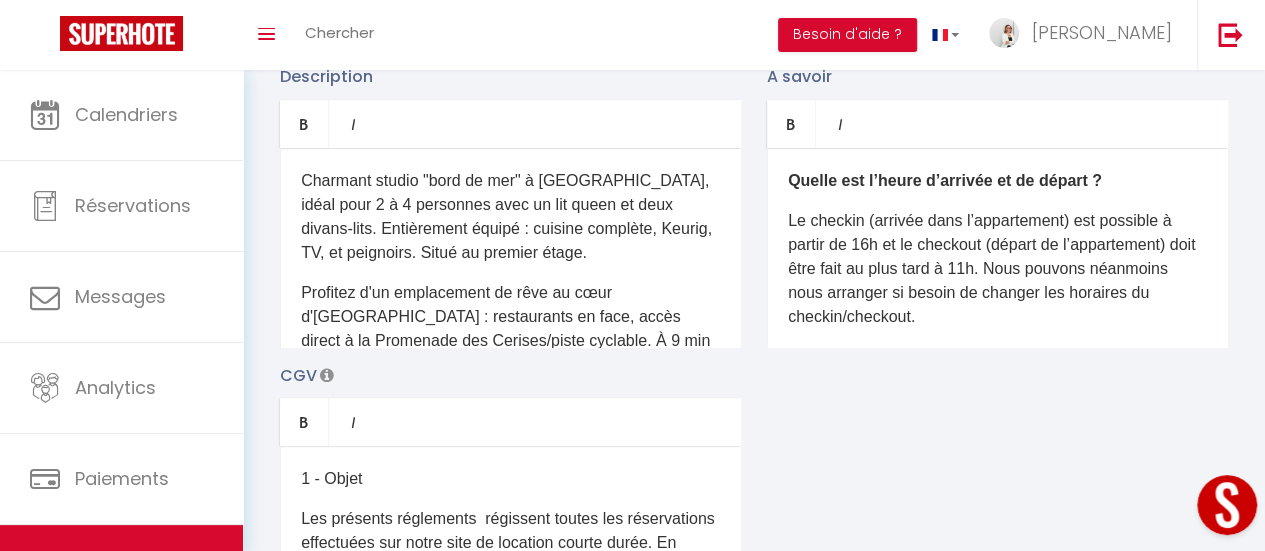 scroll, scrollTop: 500, scrollLeft: 0, axis: vertical 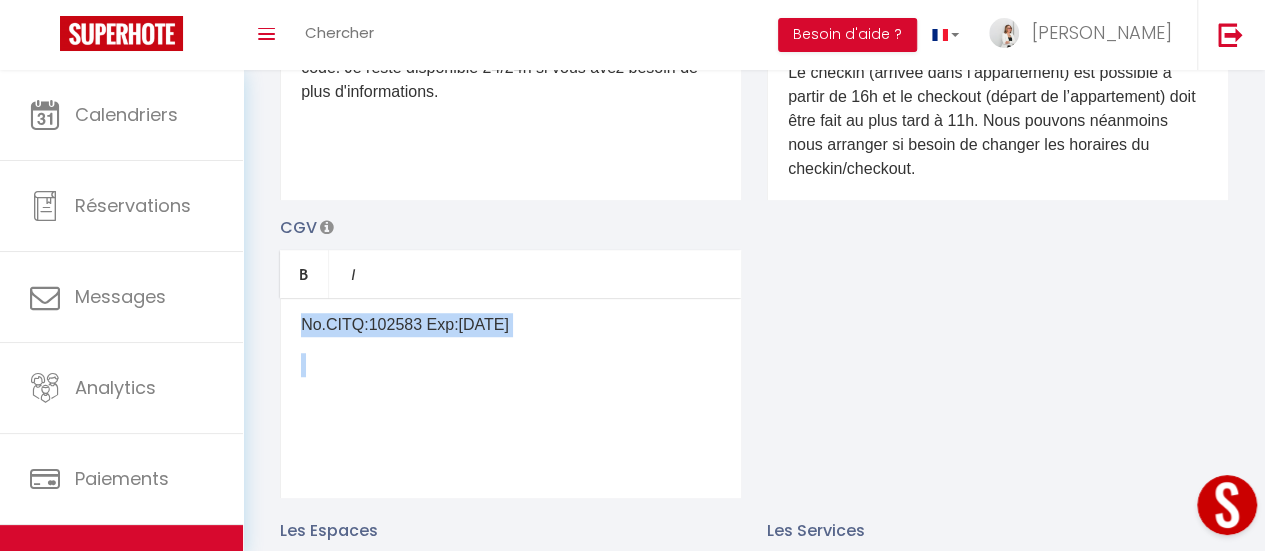 drag, startPoint x: 300, startPoint y: 345, endPoint x: 616, endPoint y: 366, distance: 316.69702 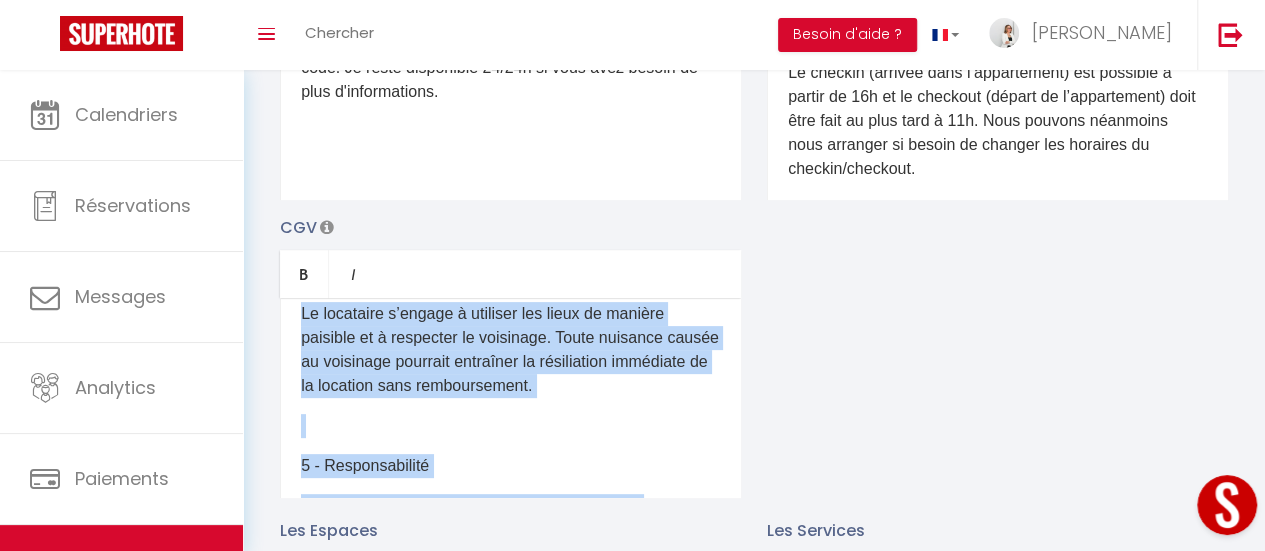 scroll, scrollTop: 0, scrollLeft: 0, axis: both 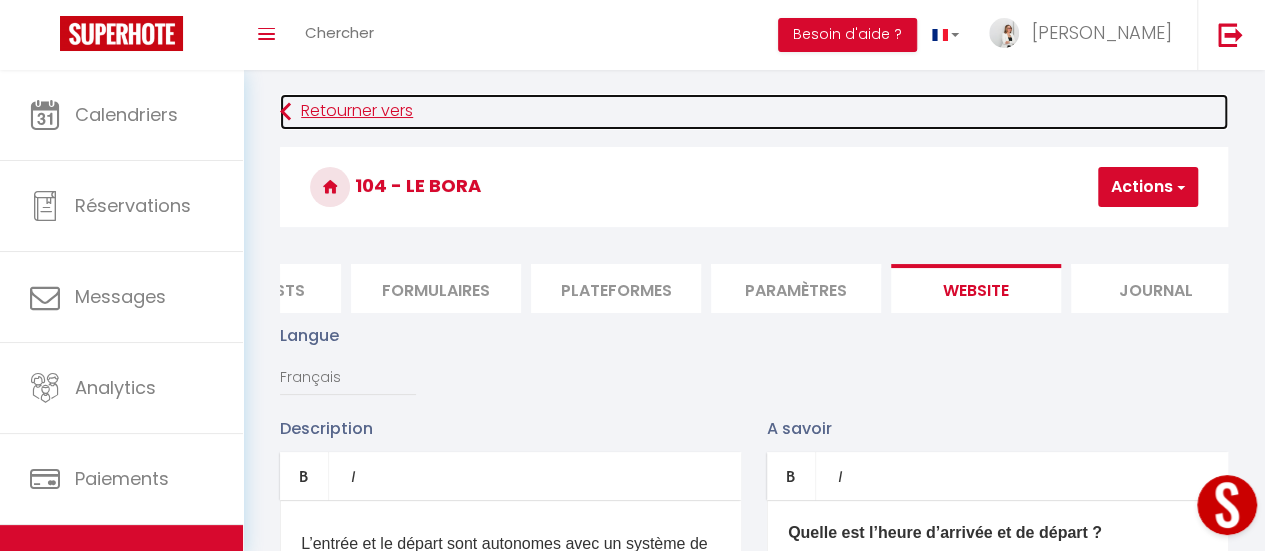 click at bounding box center (285, 112) 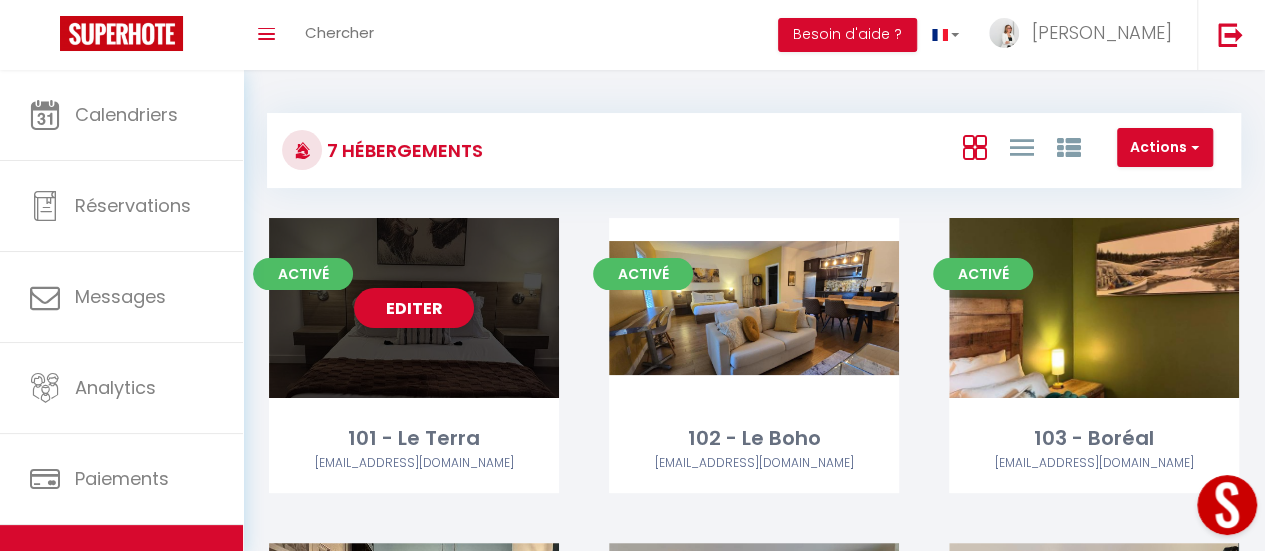 click on "Editer" at bounding box center (414, 308) 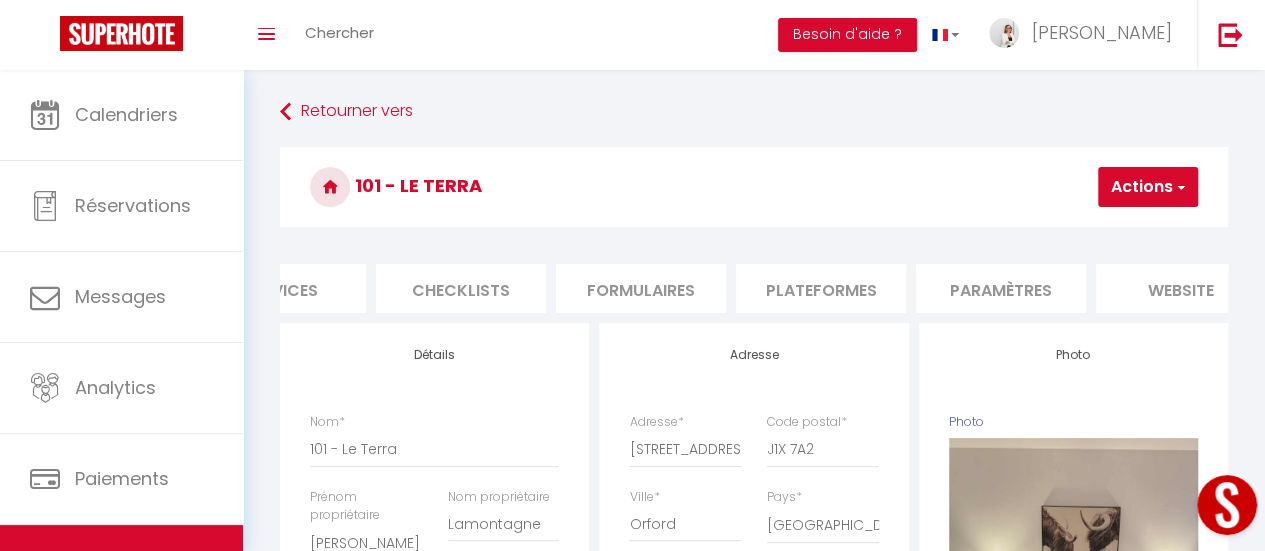 scroll, scrollTop: 0, scrollLeft: 632, axis: horizontal 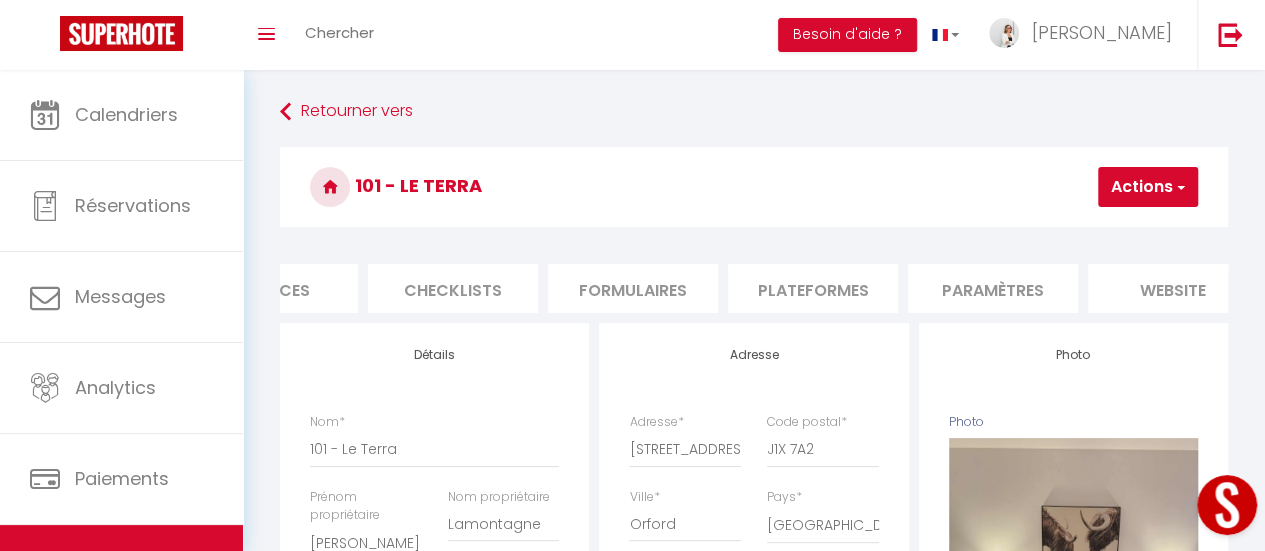 click on "website" at bounding box center [1173, 288] 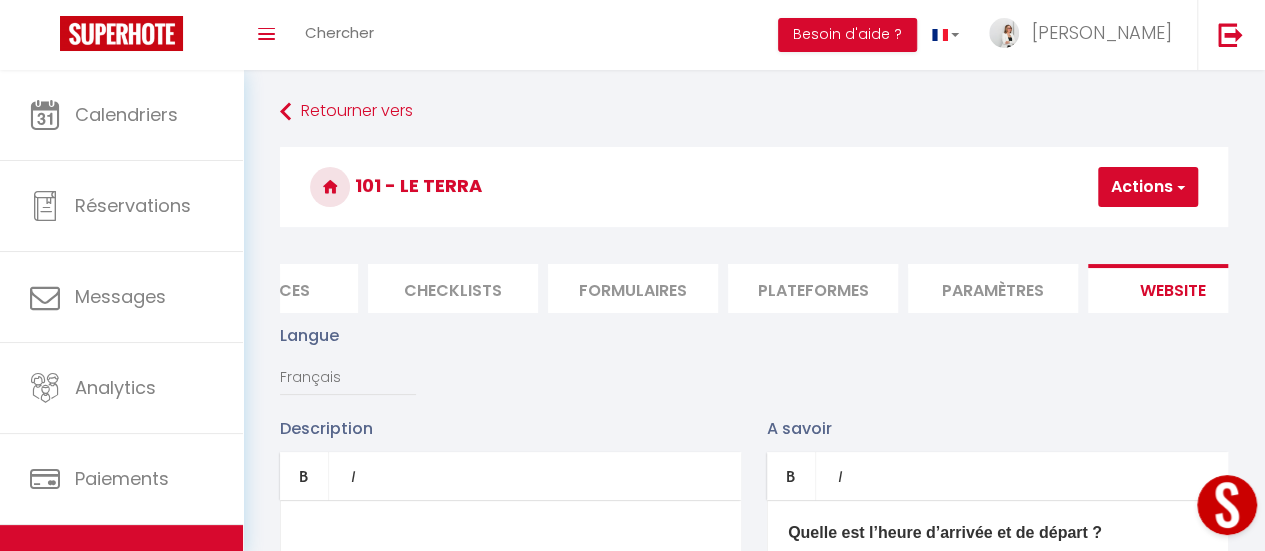 scroll, scrollTop: 300, scrollLeft: 0, axis: vertical 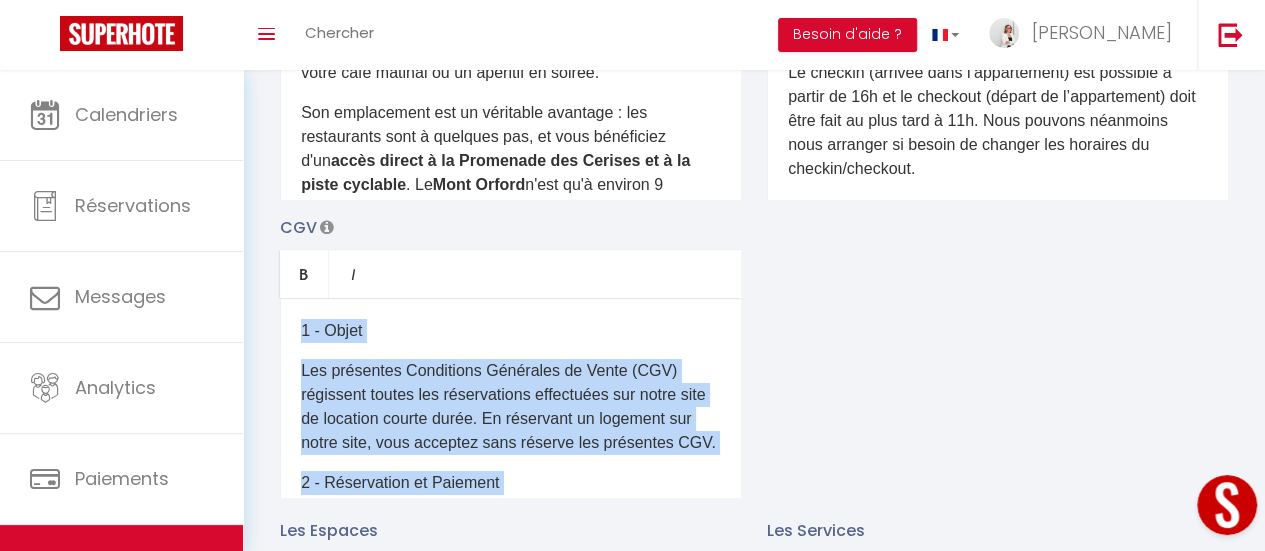 drag, startPoint x: 343, startPoint y: 169, endPoint x: 283, endPoint y: 338, distance: 179.33488 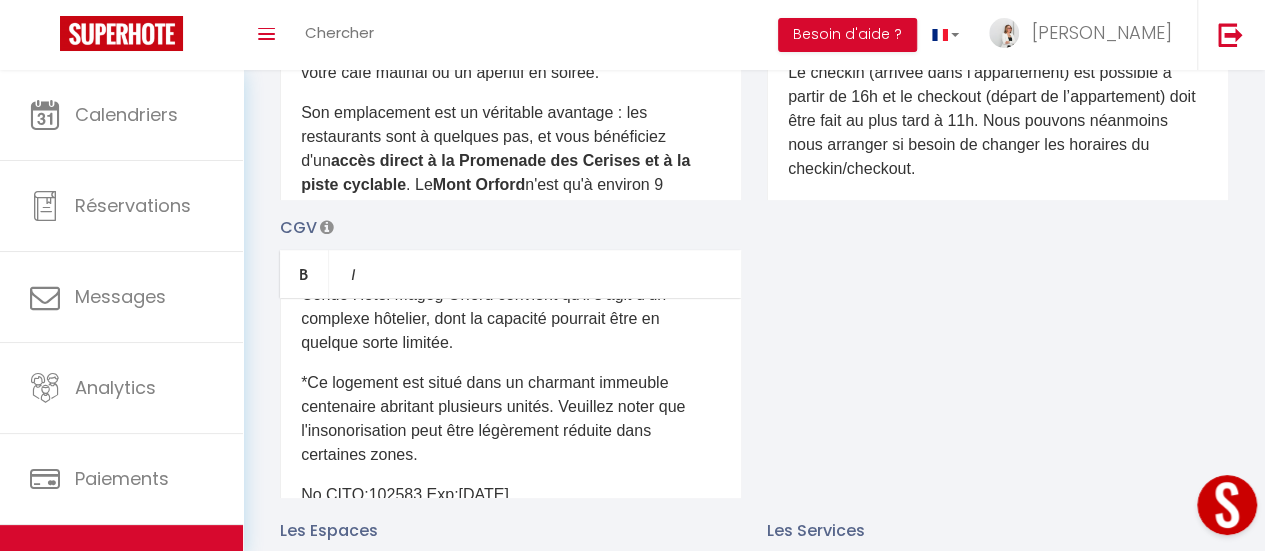 scroll 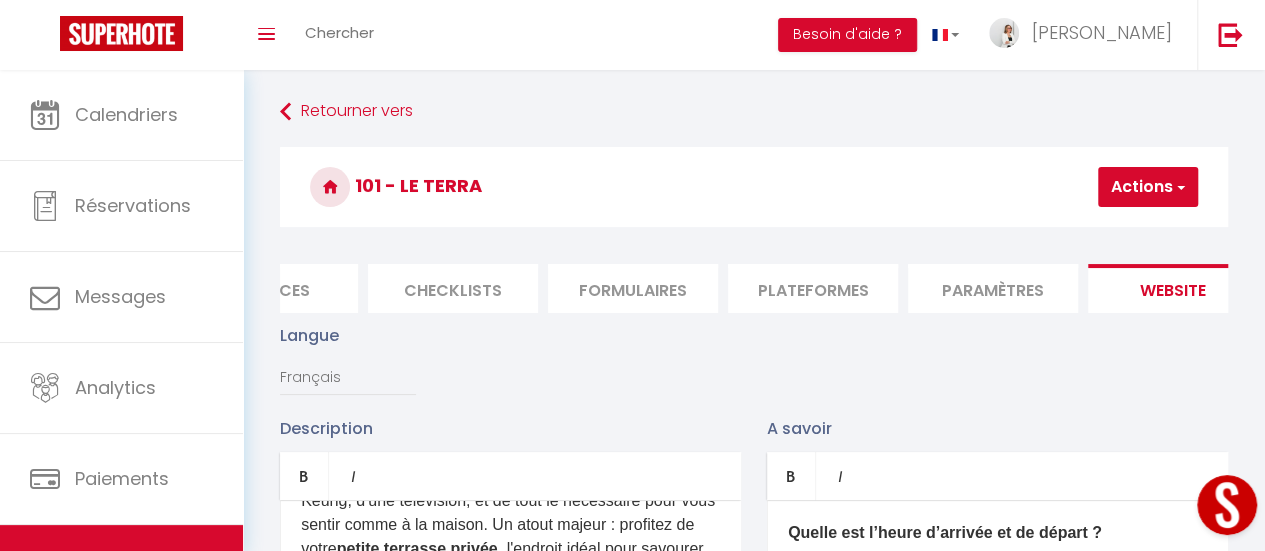 click on "Actions" at bounding box center [1148, 187] 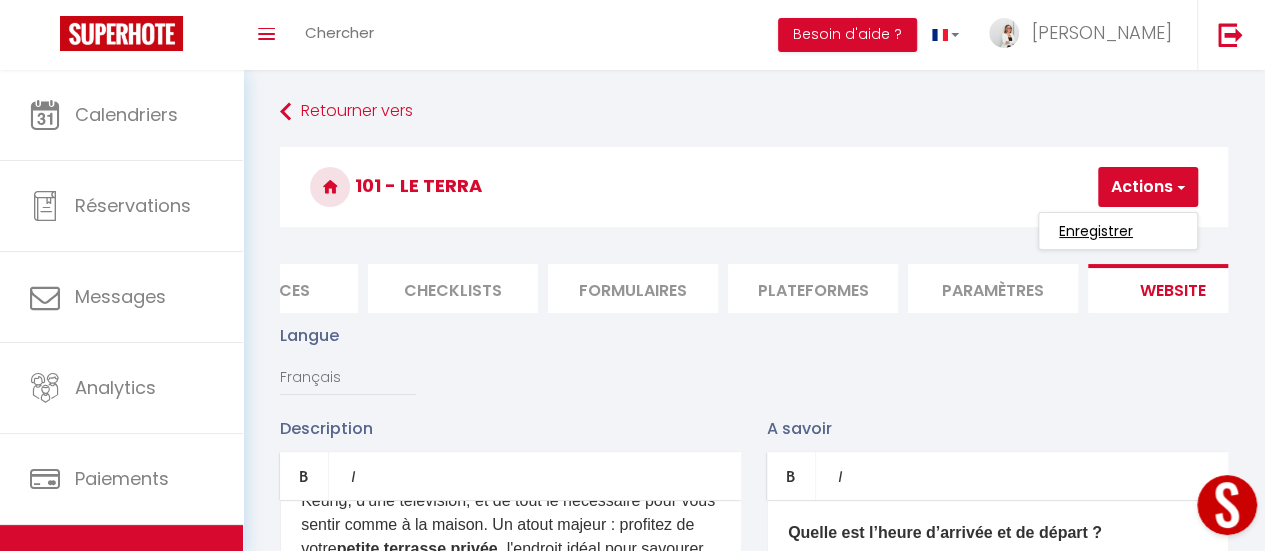 click on "Enregistrer" at bounding box center [1096, 231] 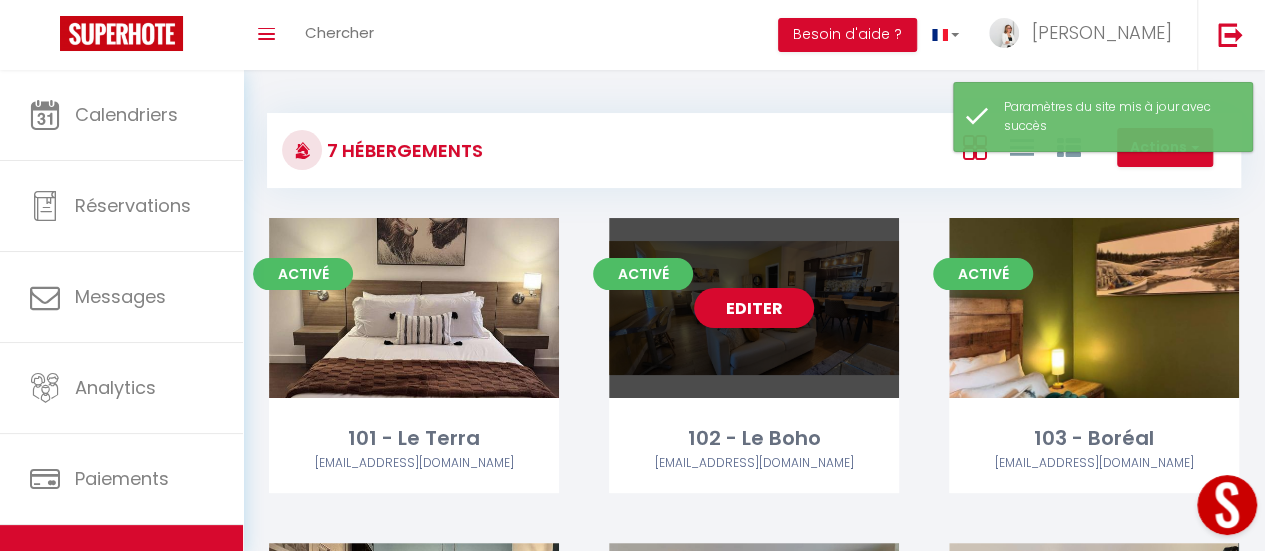 click on "Editer" at bounding box center [754, 308] 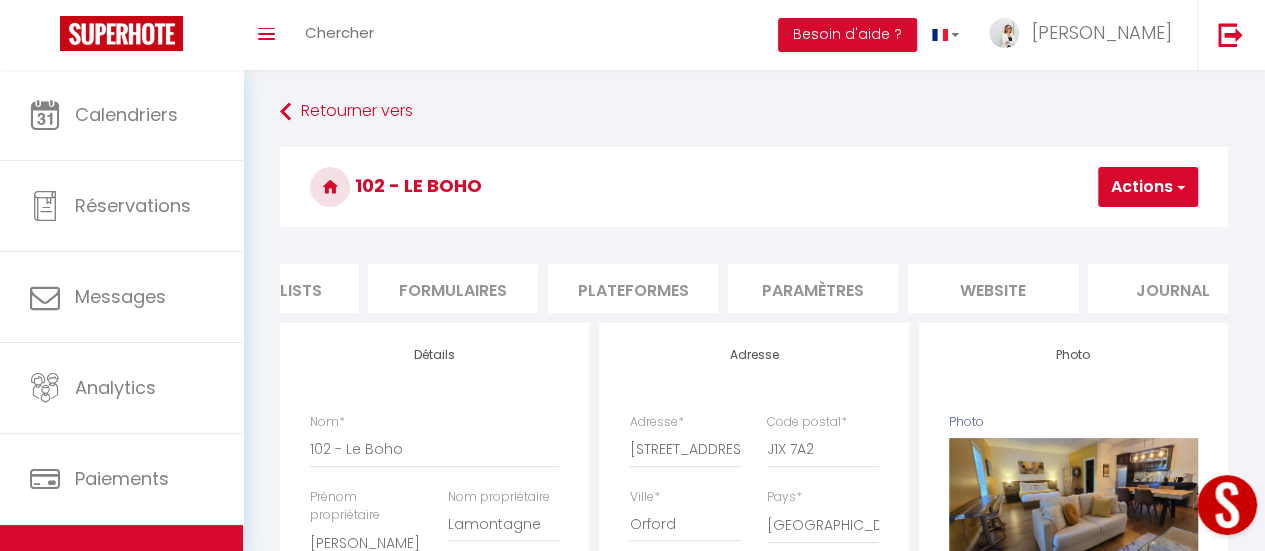 scroll, scrollTop: 0, scrollLeft: 852, axis: horizontal 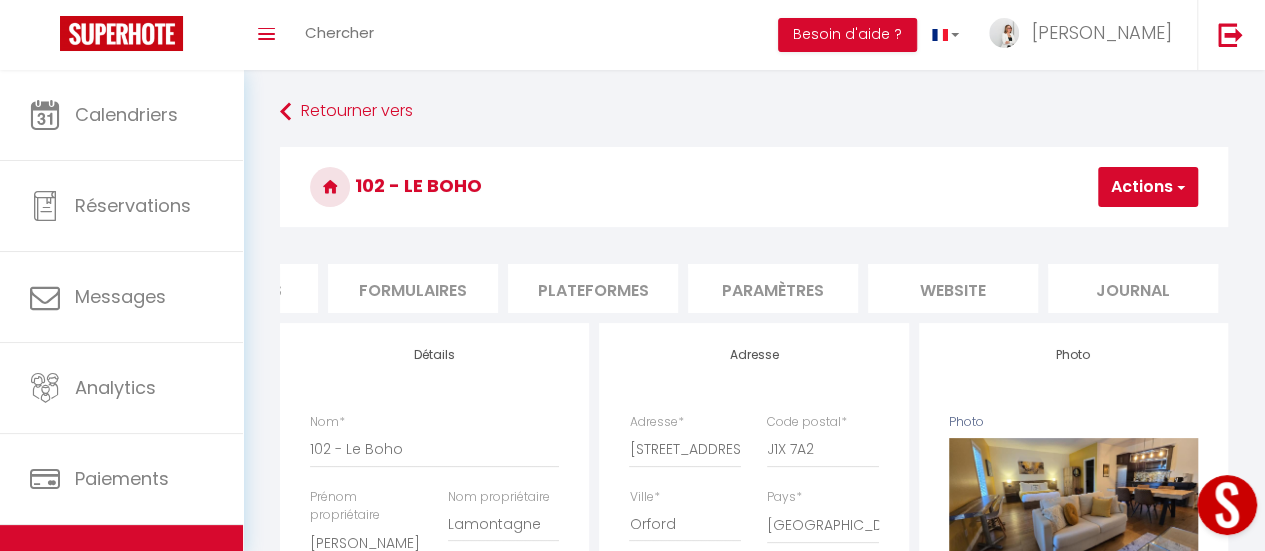 click on "website" at bounding box center [953, 288] 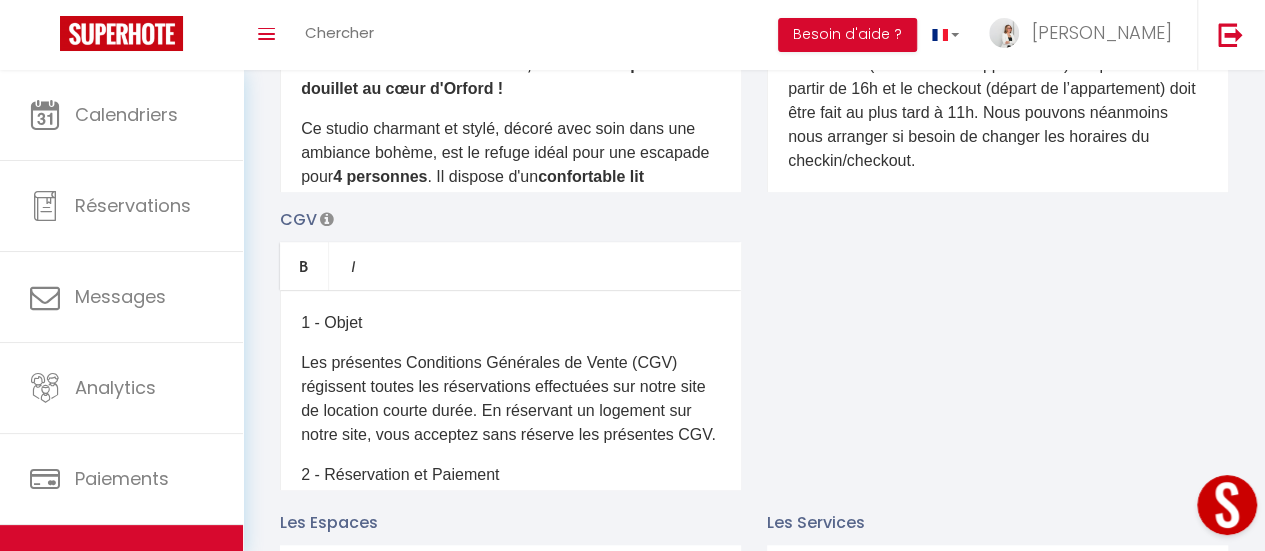 scroll, scrollTop: 600, scrollLeft: 0, axis: vertical 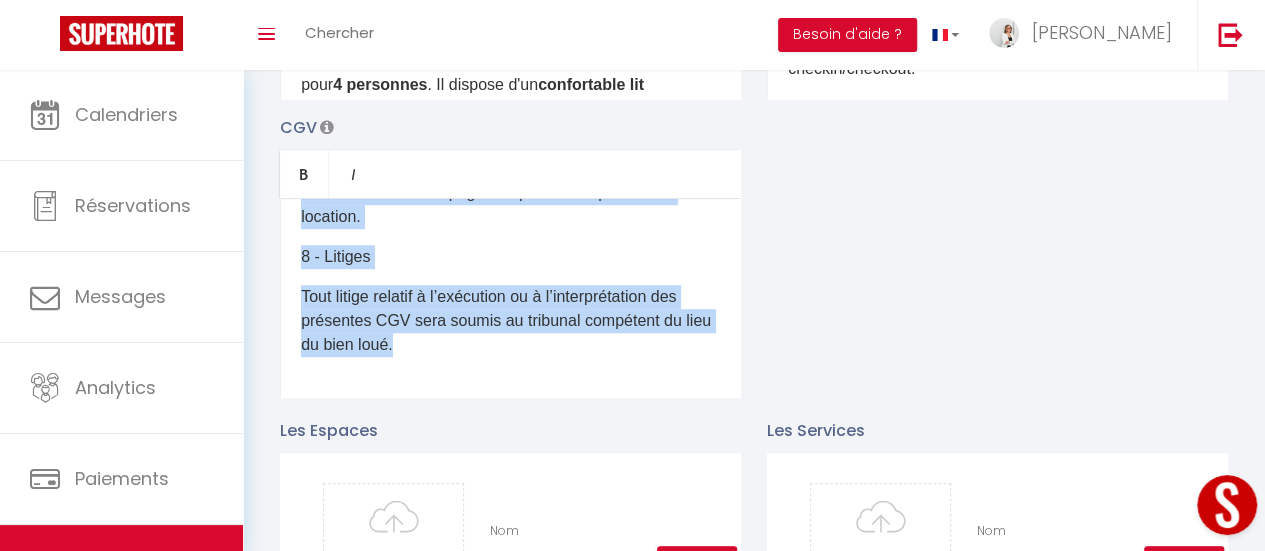 drag, startPoint x: 296, startPoint y: 245, endPoint x: 570, endPoint y: 449, distance: 341.6021 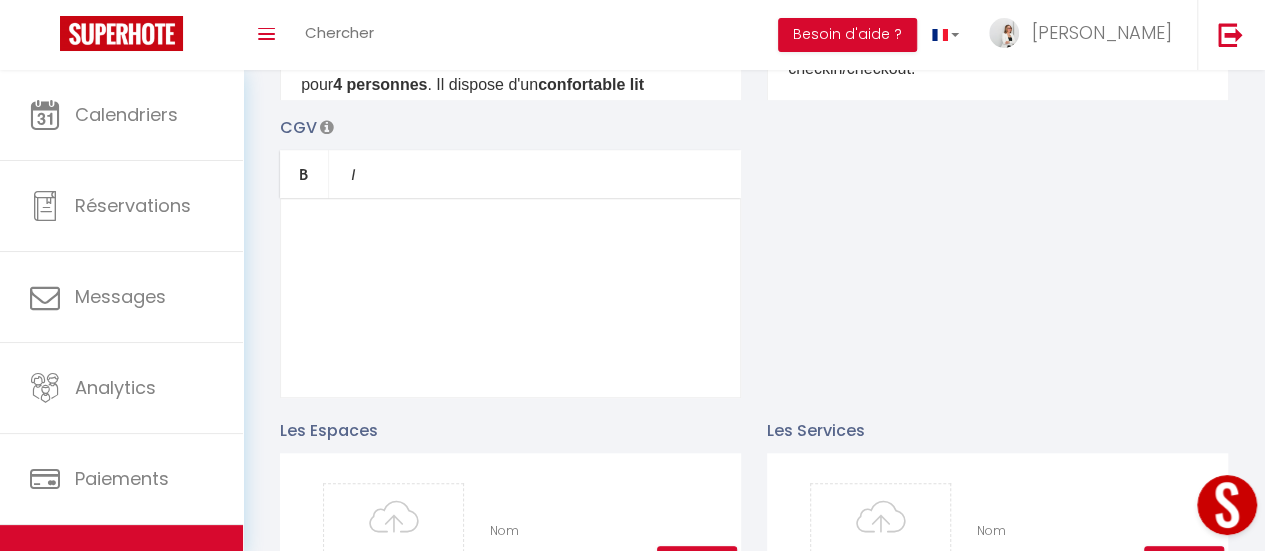 scroll, scrollTop: 0, scrollLeft: 0, axis: both 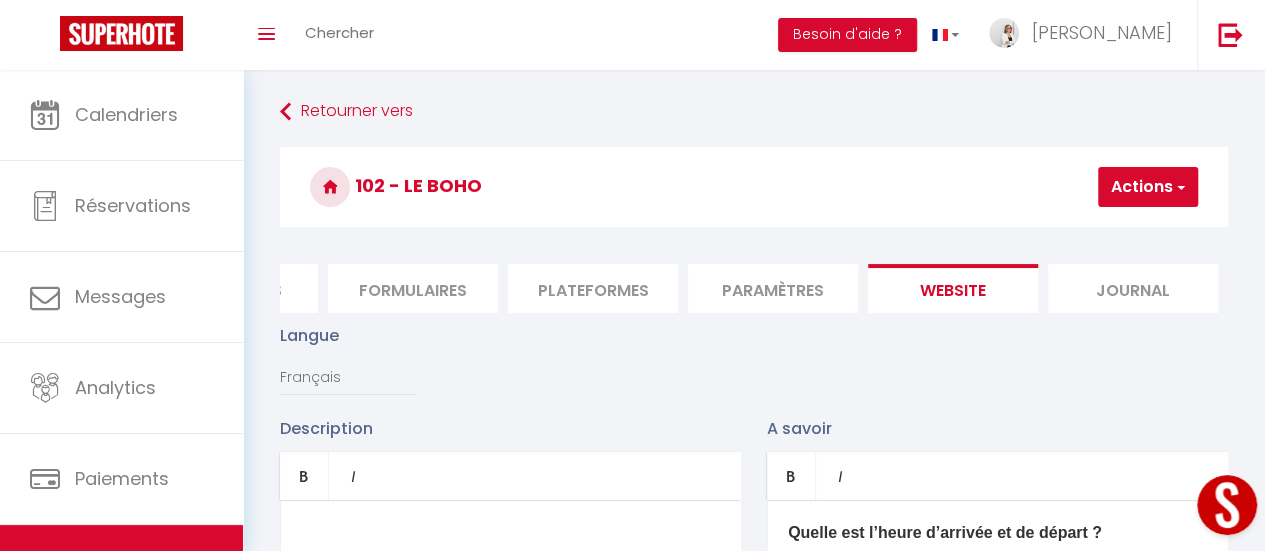 click at bounding box center [1179, 187] 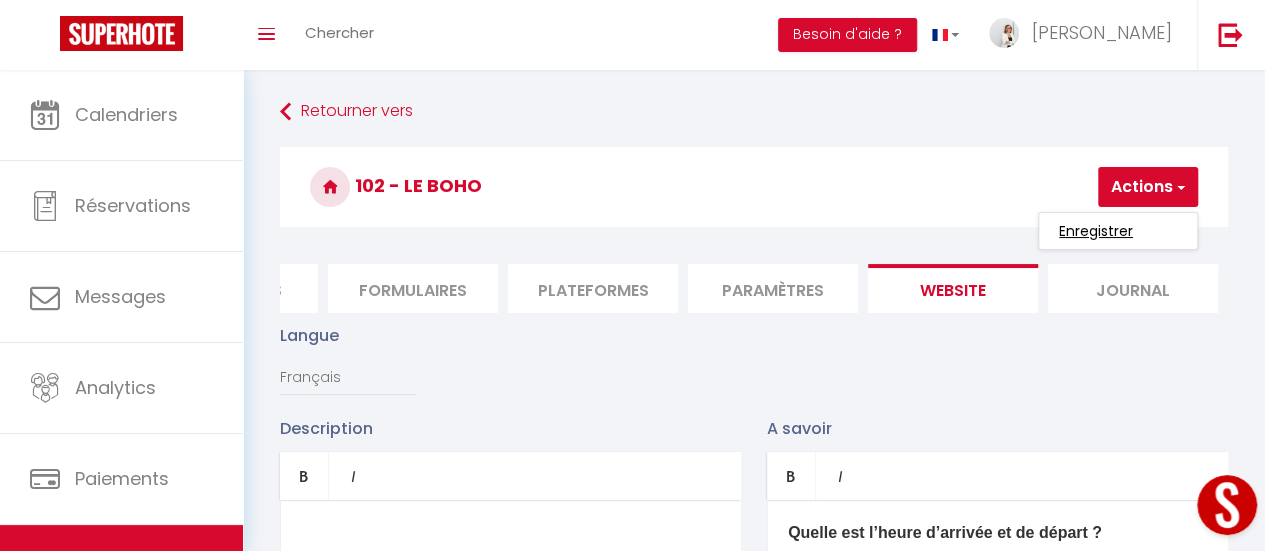 click on "Enregistrer" at bounding box center [1096, 231] 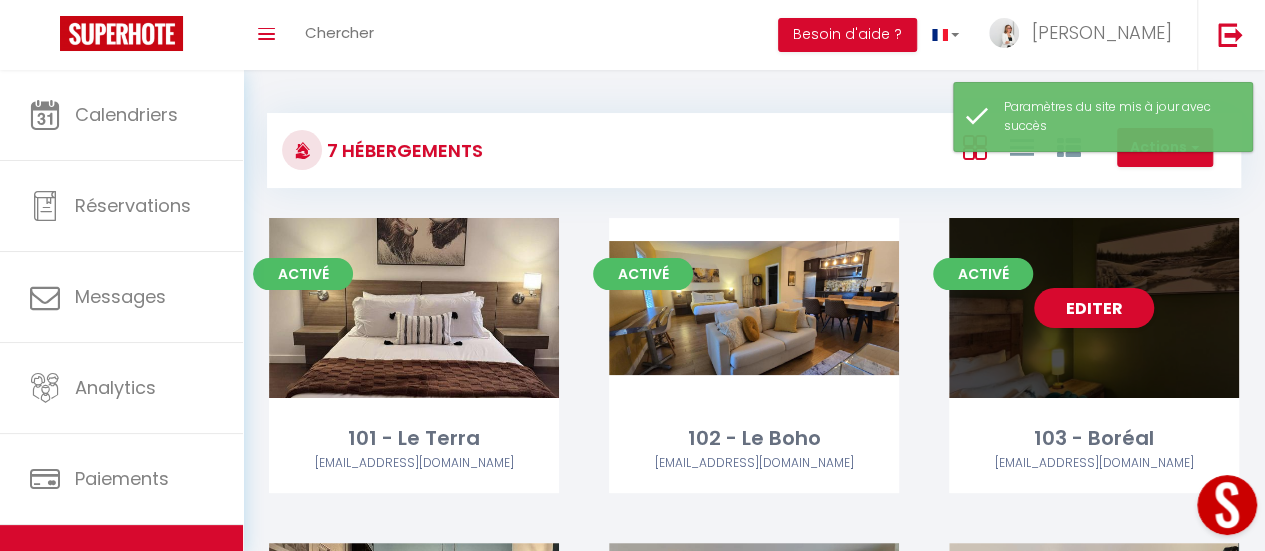 click on "Editer" at bounding box center [1094, 308] 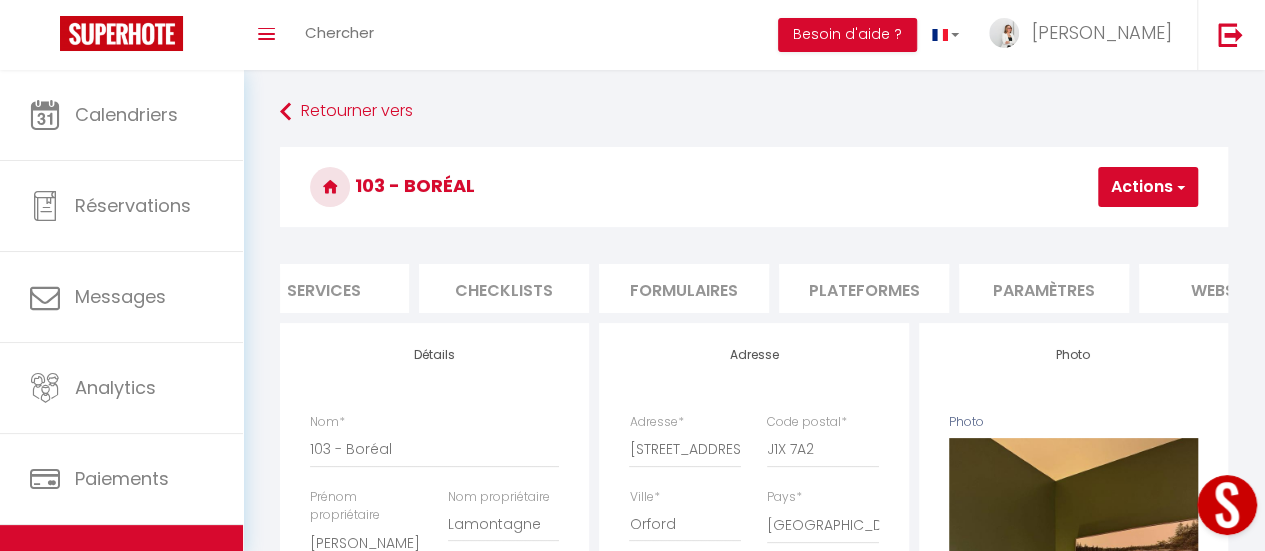 scroll, scrollTop: 0, scrollLeft: 614, axis: horizontal 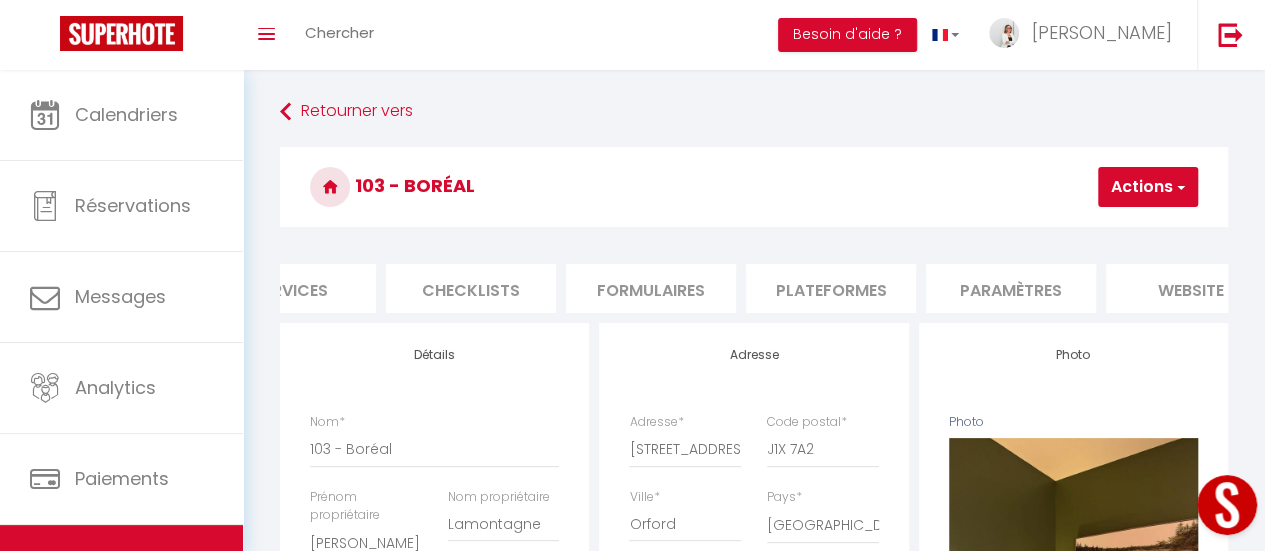 click on "website" at bounding box center [1191, 288] 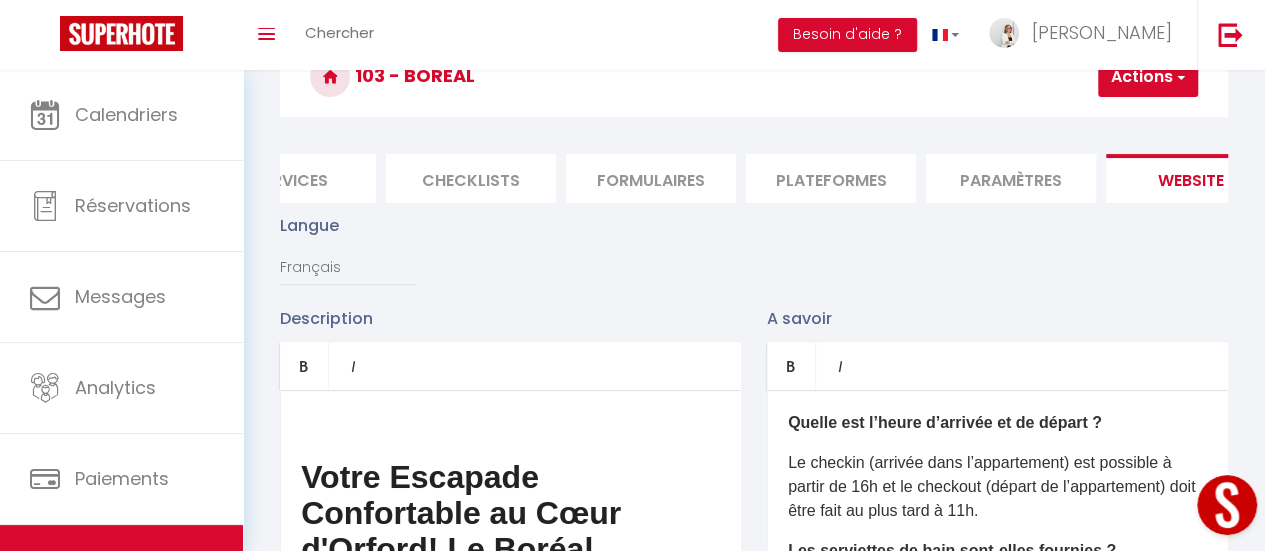 scroll, scrollTop: 200, scrollLeft: 0, axis: vertical 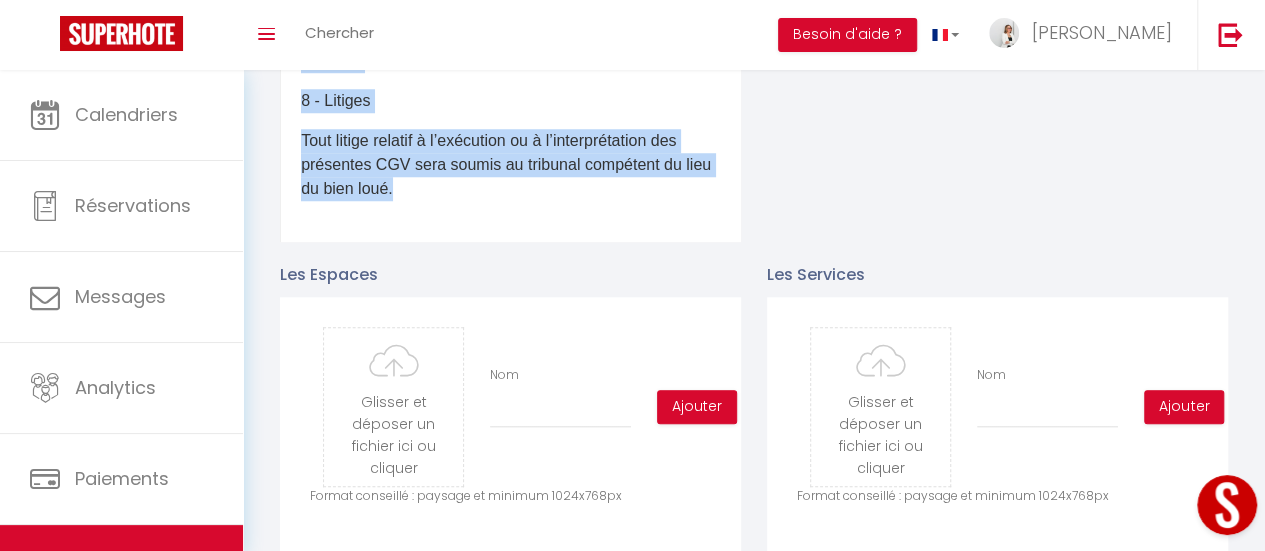 drag, startPoint x: 296, startPoint y: 347, endPoint x: 614, endPoint y: 548, distance: 376.1981 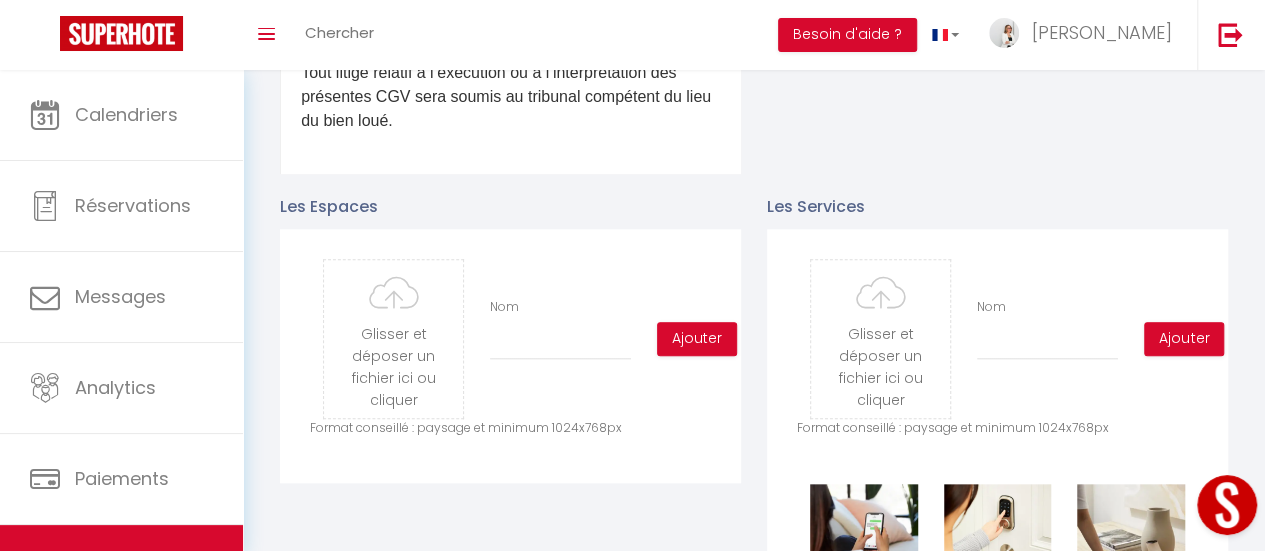 scroll, scrollTop: 0, scrollLeft: 0, axis: both 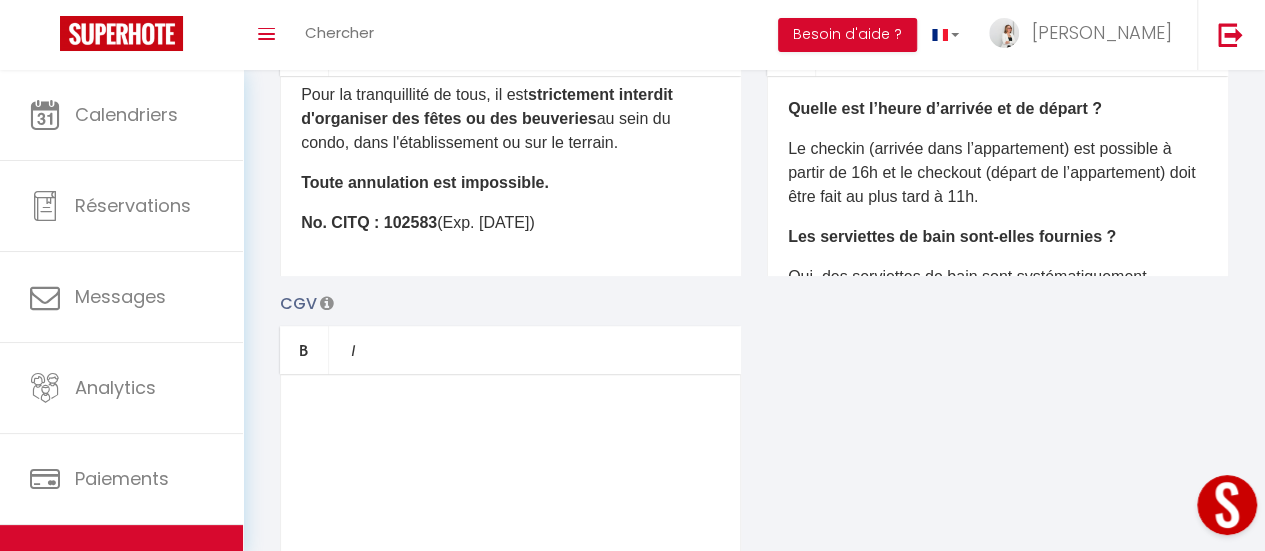 click on "​" at bounding box center [510, 407] 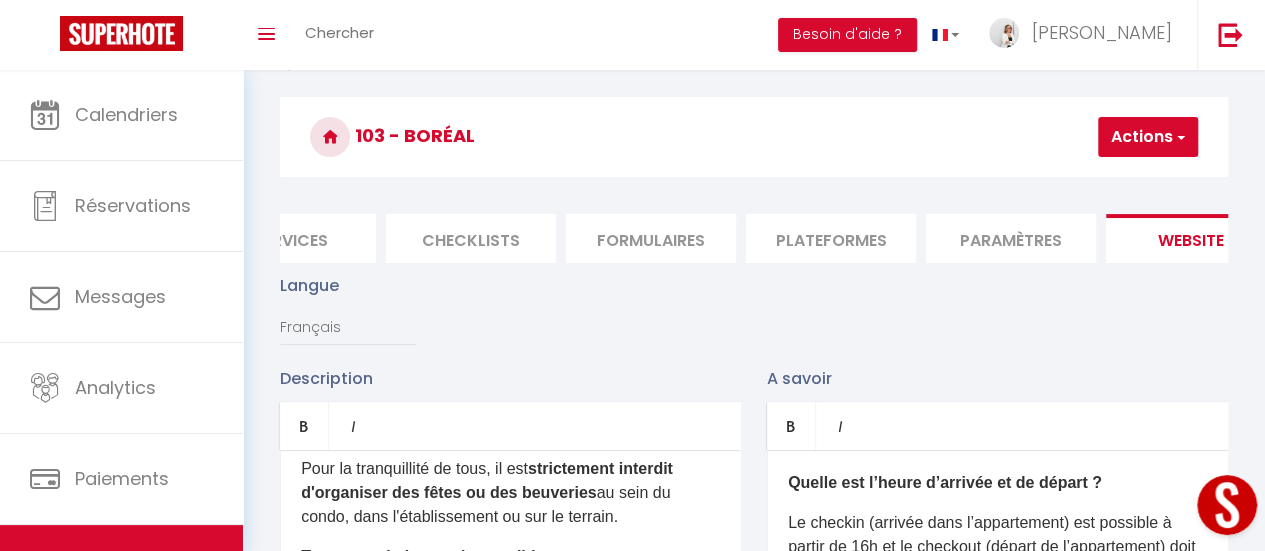 scroll, scrollTop: 0, scrollLeft: 0, axis: both 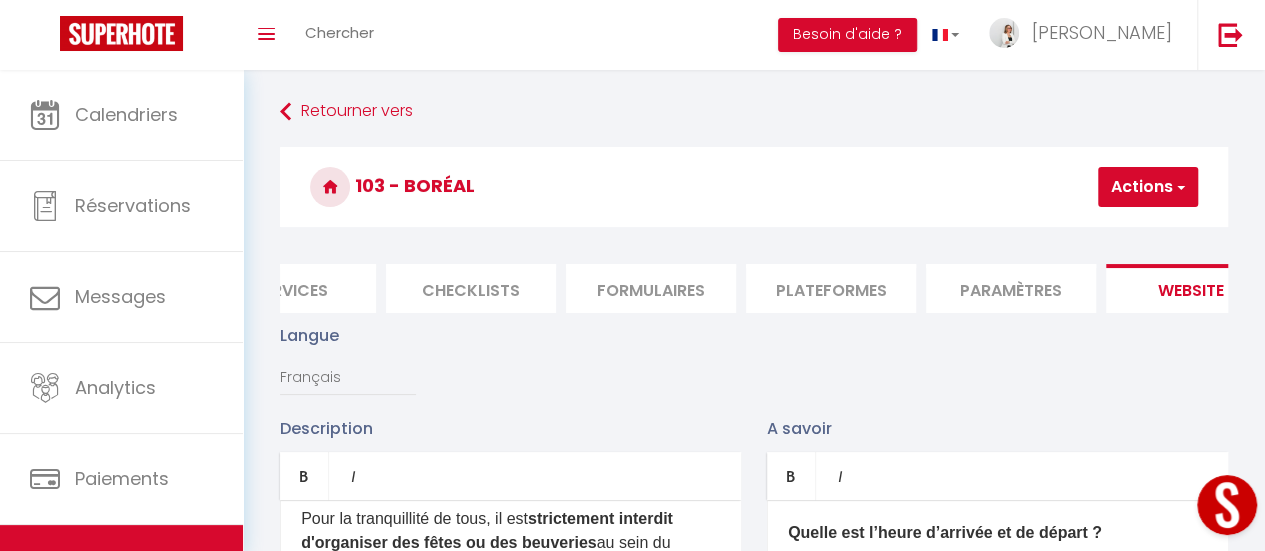 click on "Actions" at bounding box center (1148, 187) 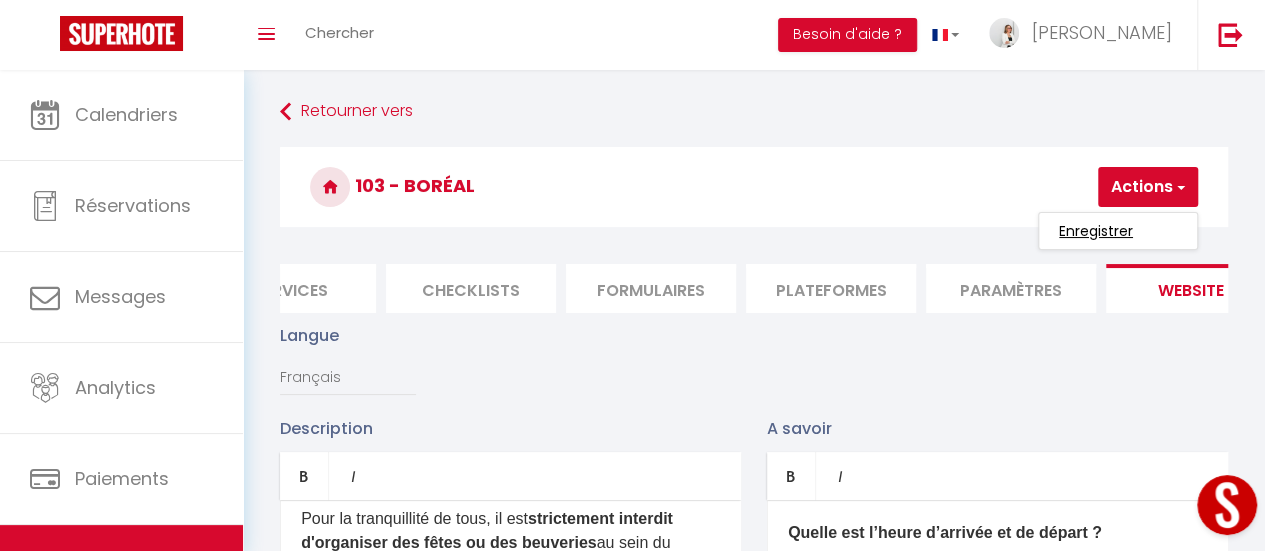 click on "Enregistrer" at bounding box center (1096, 231) 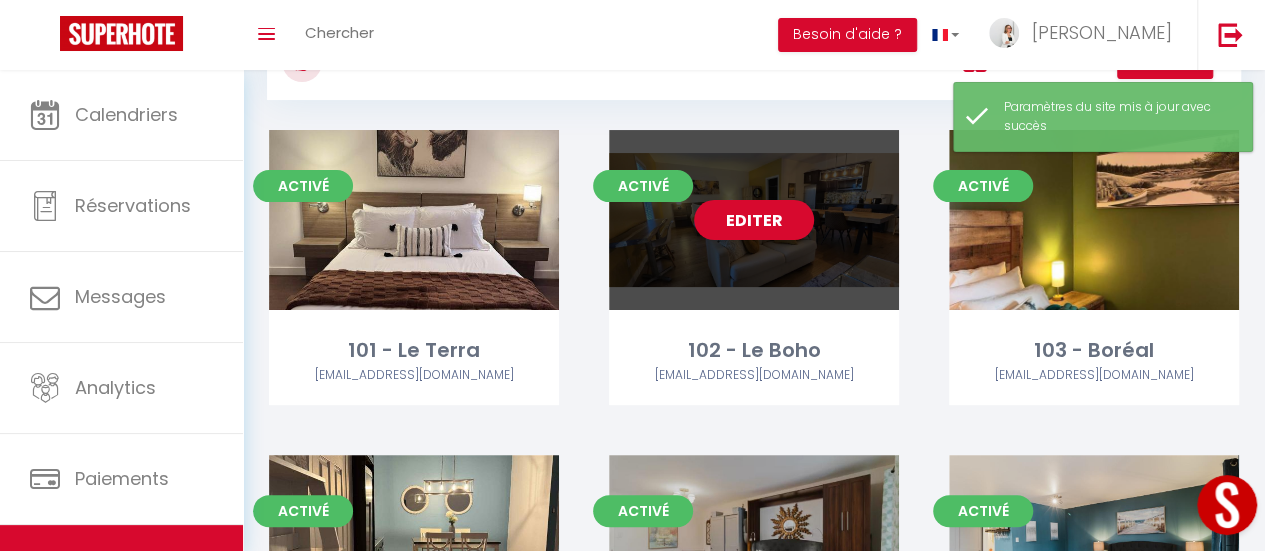 scroll, scrollTop: 200, scrollLeft: 0, axis: vertical 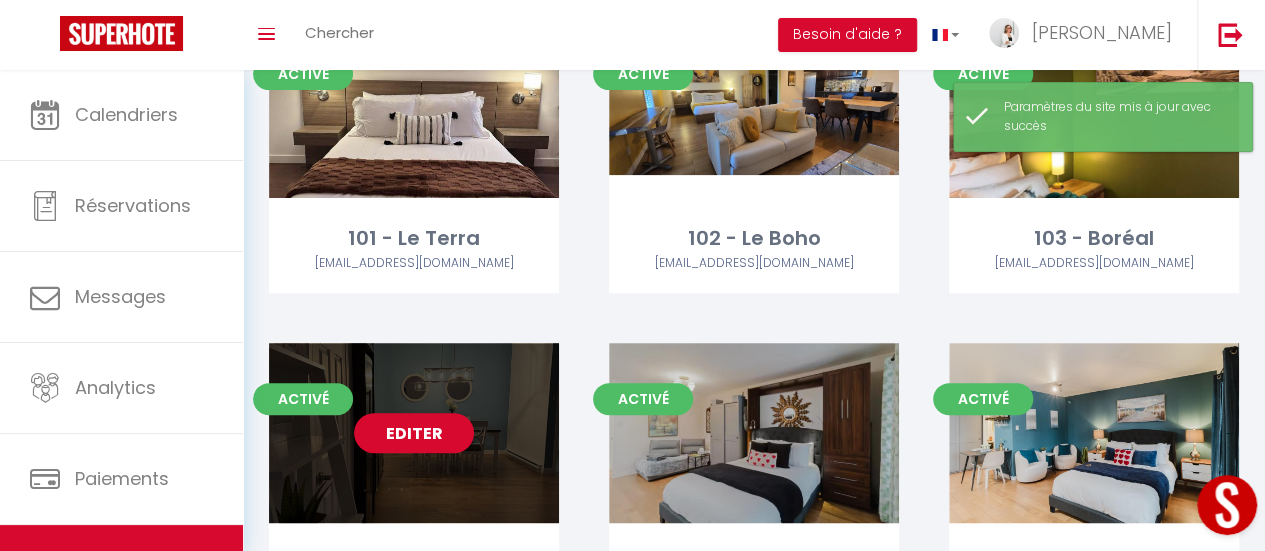 click on "Editer" at bounding box center [414, 433] 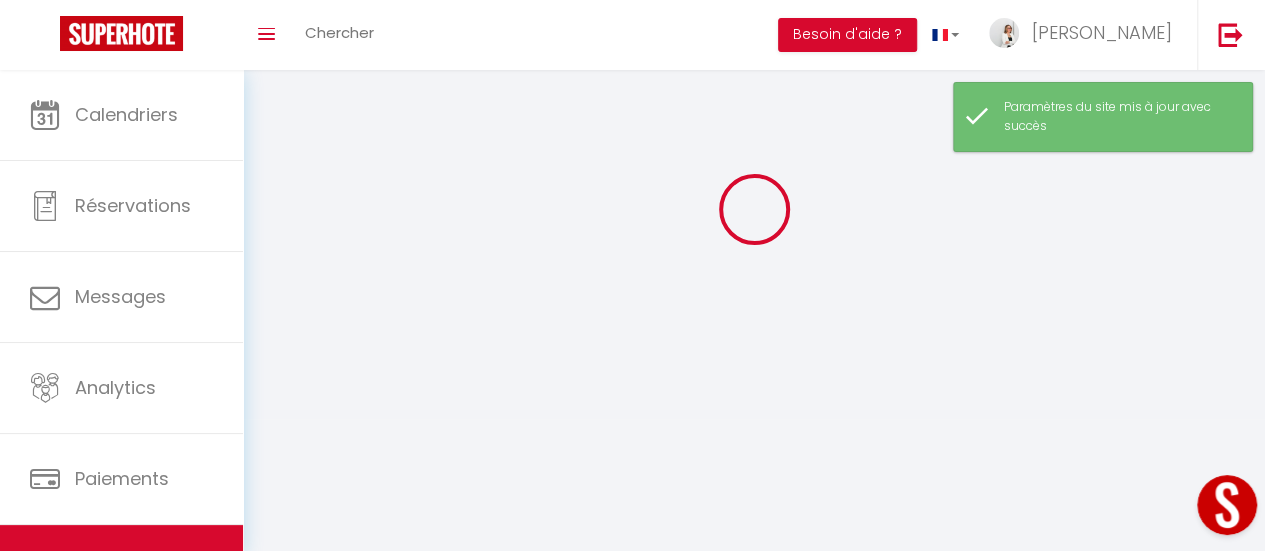 scroll, scrollTop: 0, scrollLeft: 0, axis: both 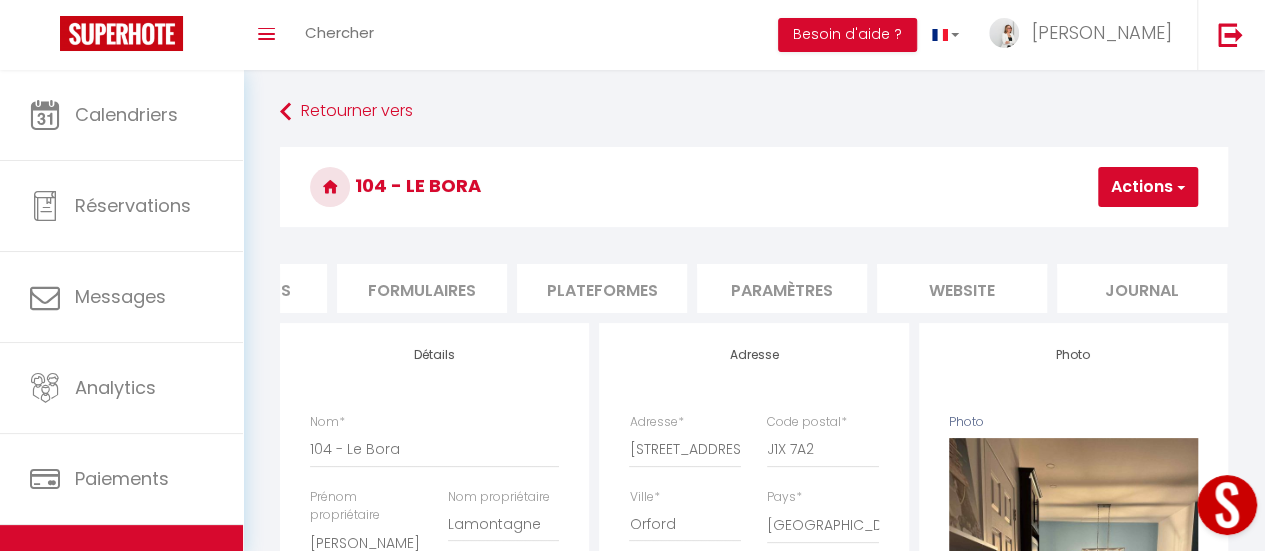 click on "website" at bounding box center (962, 288) 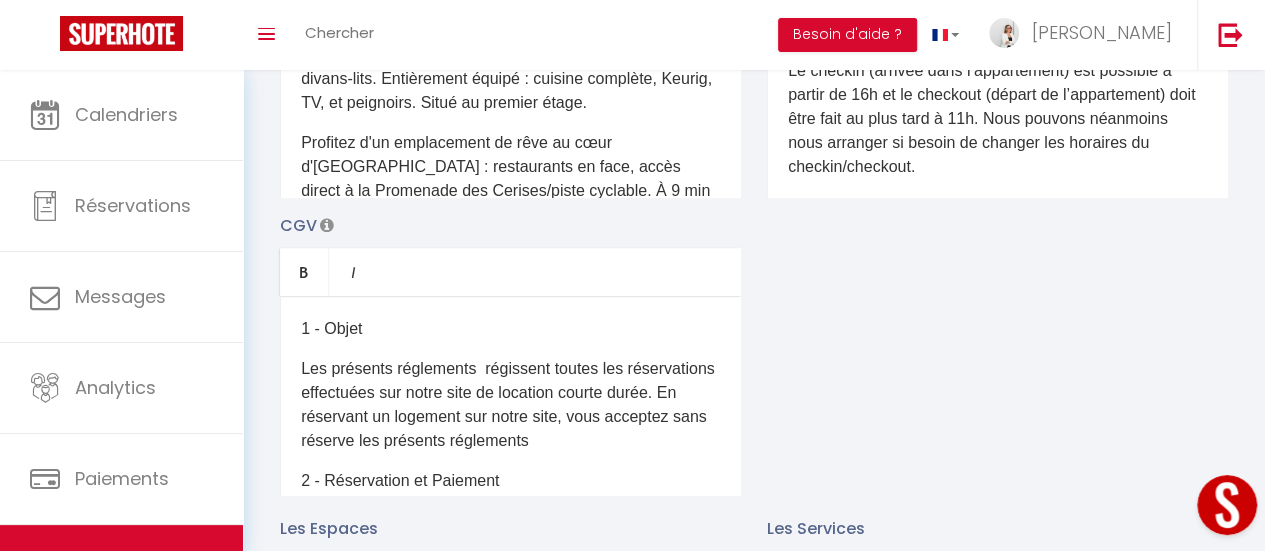 scroll, scrollTop: 600, scrollLeft: 0, axis: vertical 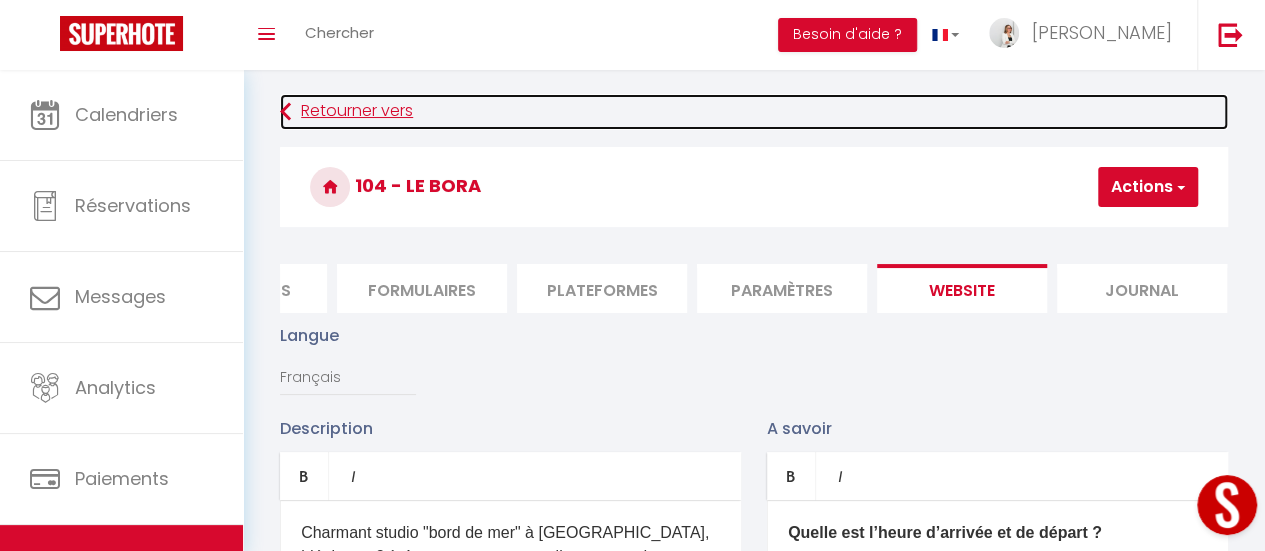 click at bounding box center [285, 112] 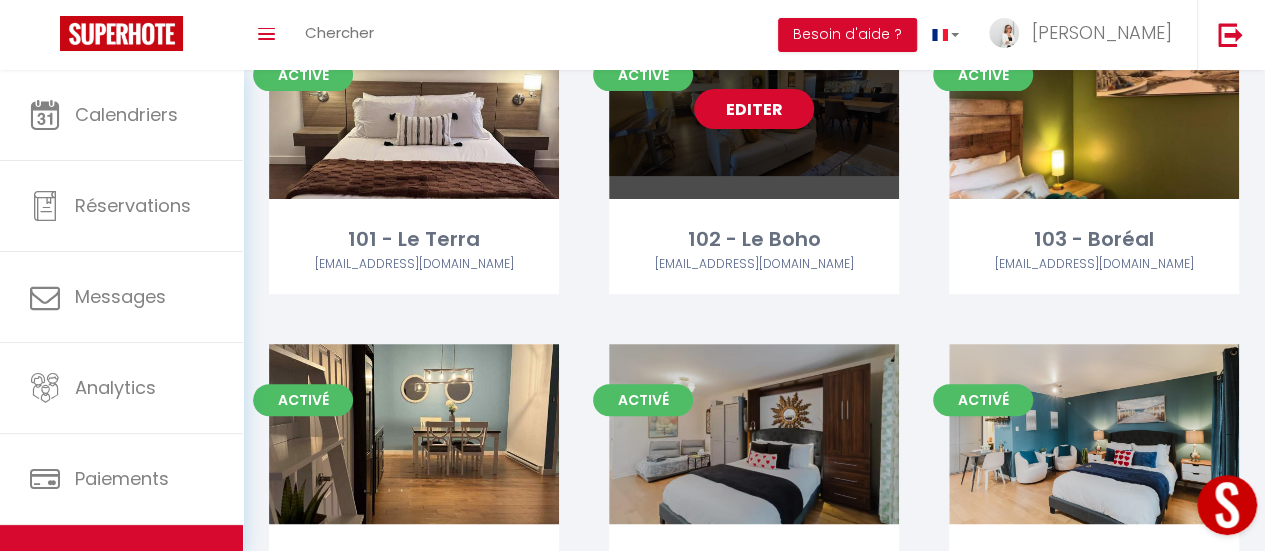 scroll, scrollTop: 200, scrollLeft: 0, axis: vertical 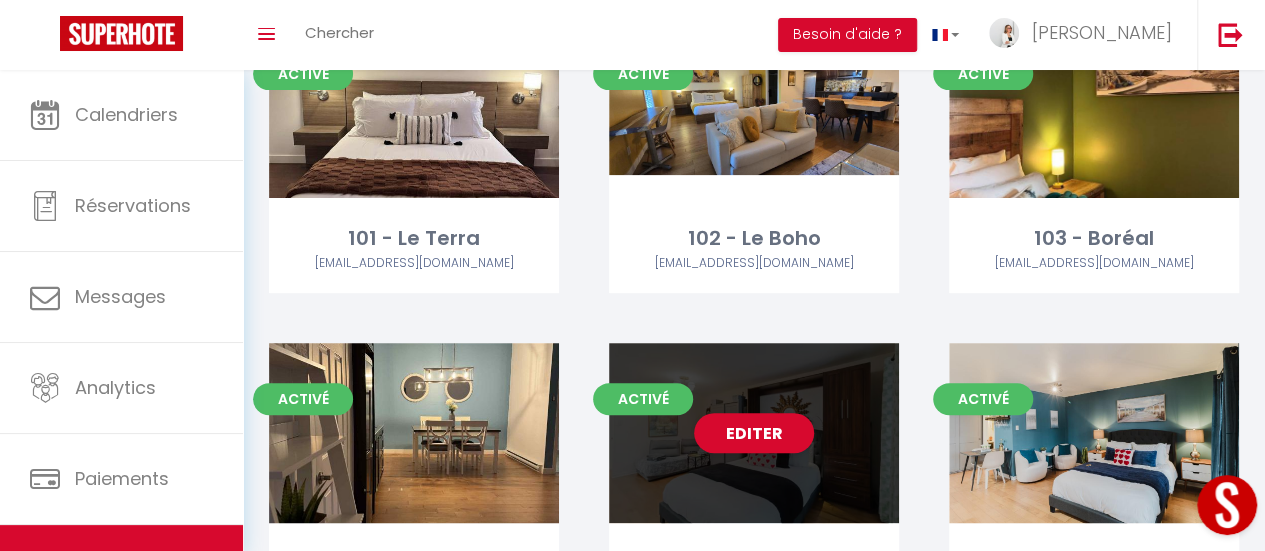 click on "Editer" at bounding box center (754, 433) 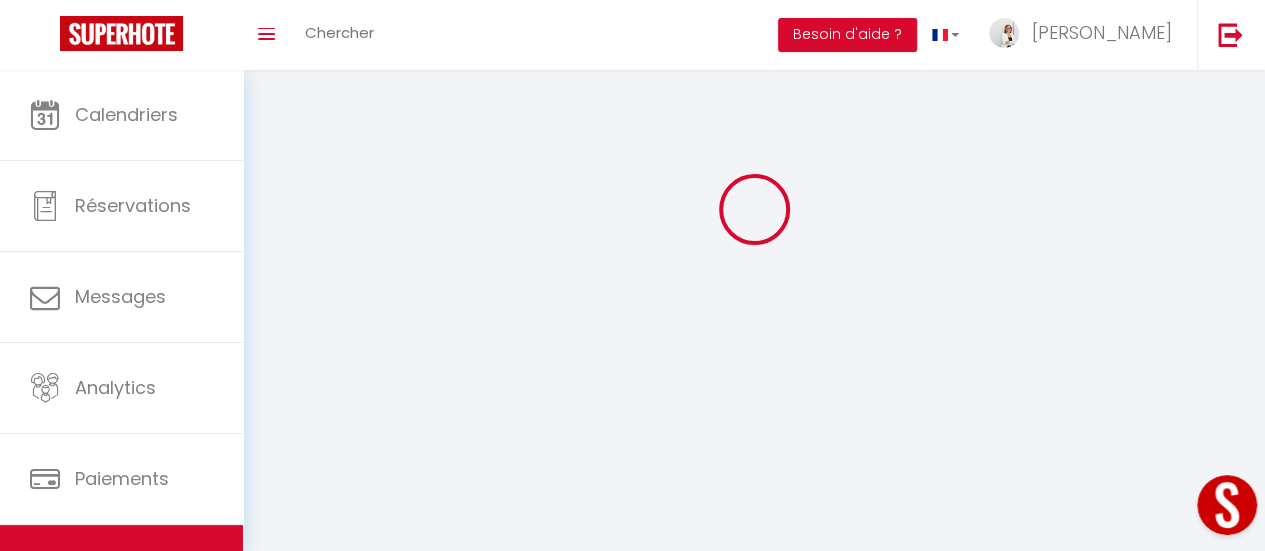 scroll, scrollTop: 0, scrollLeft: 0, axis: both 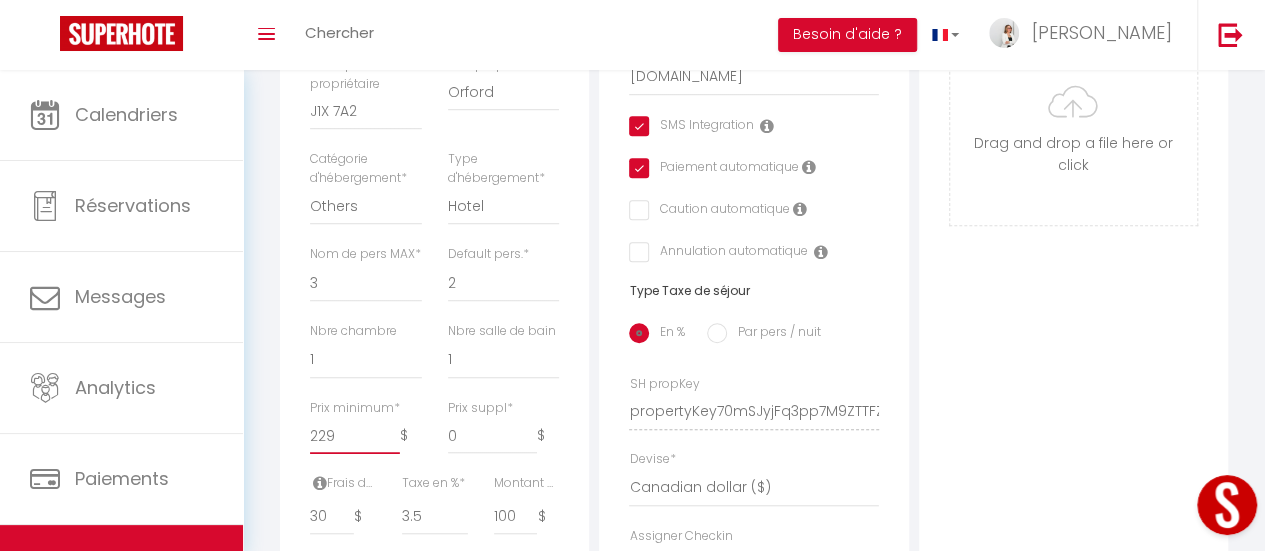 drag, startPoint x: 342, startPoint y: 465, endPoint x: 278, endPoint y: 466, distance: 64.00781 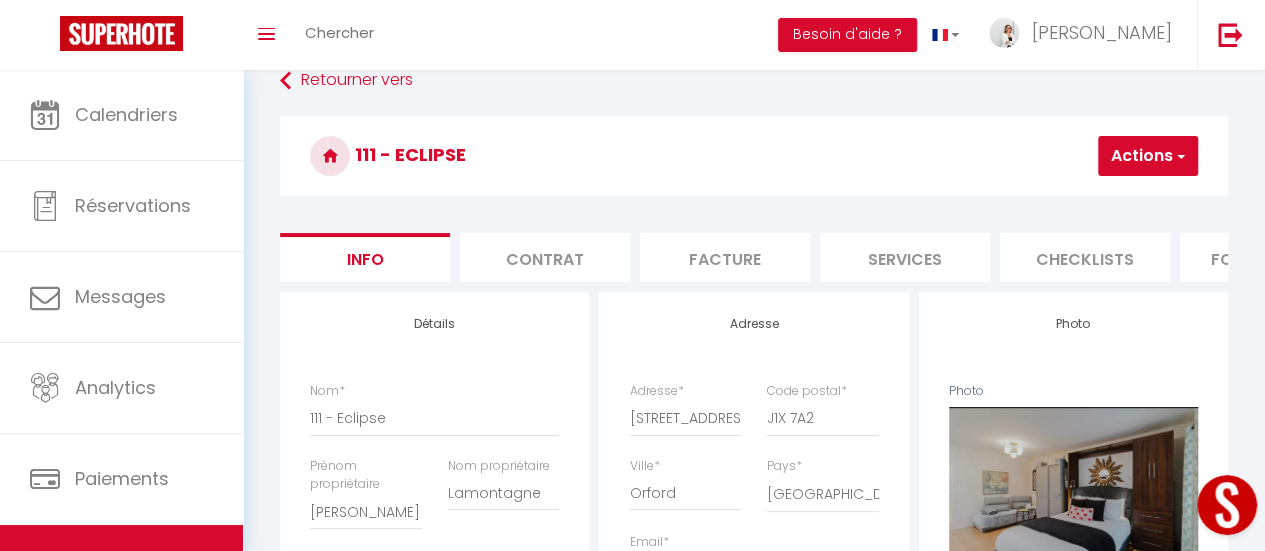 scroll, scrollTop: 0, scrollLeft: 0, axis: both 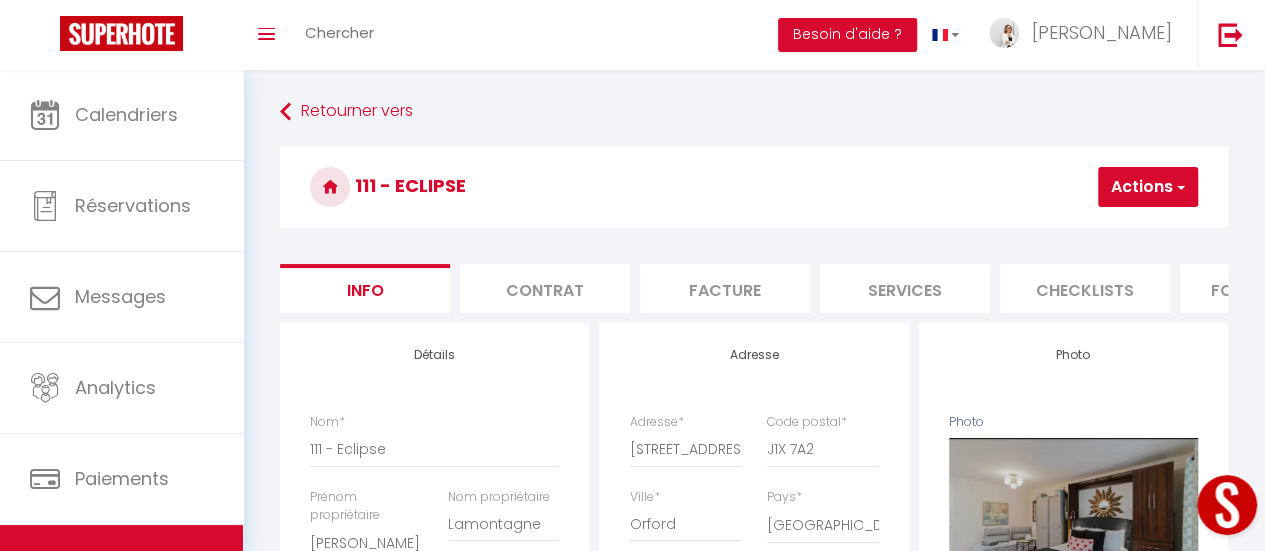 click on "Actions" at bounding box center (1148, 187) 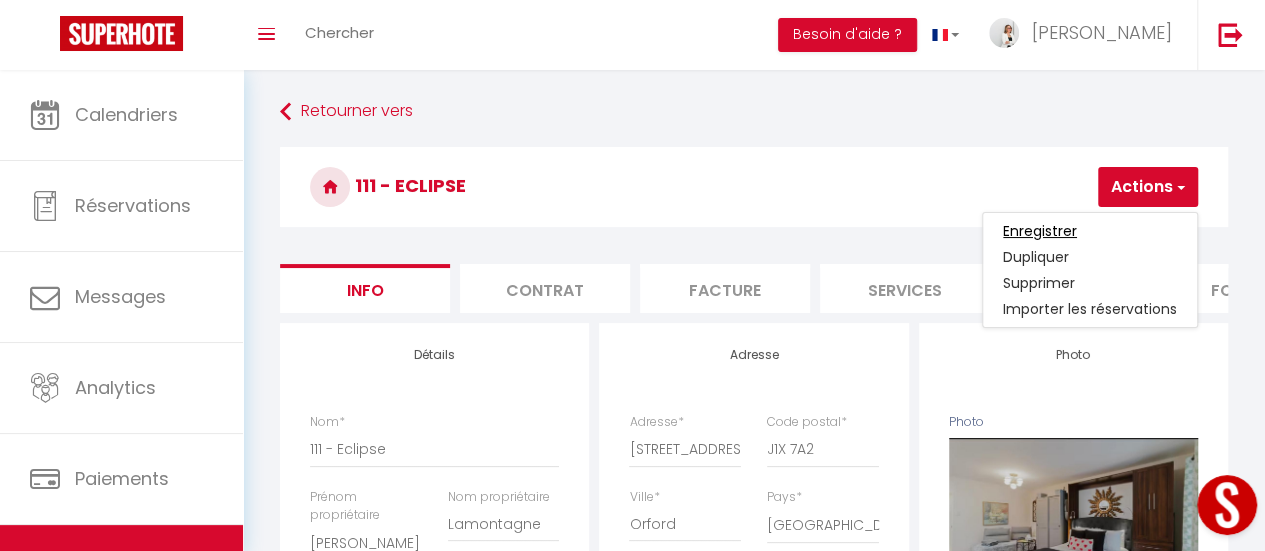 click on "Enregistrer" at bounding box center (1040, 231) 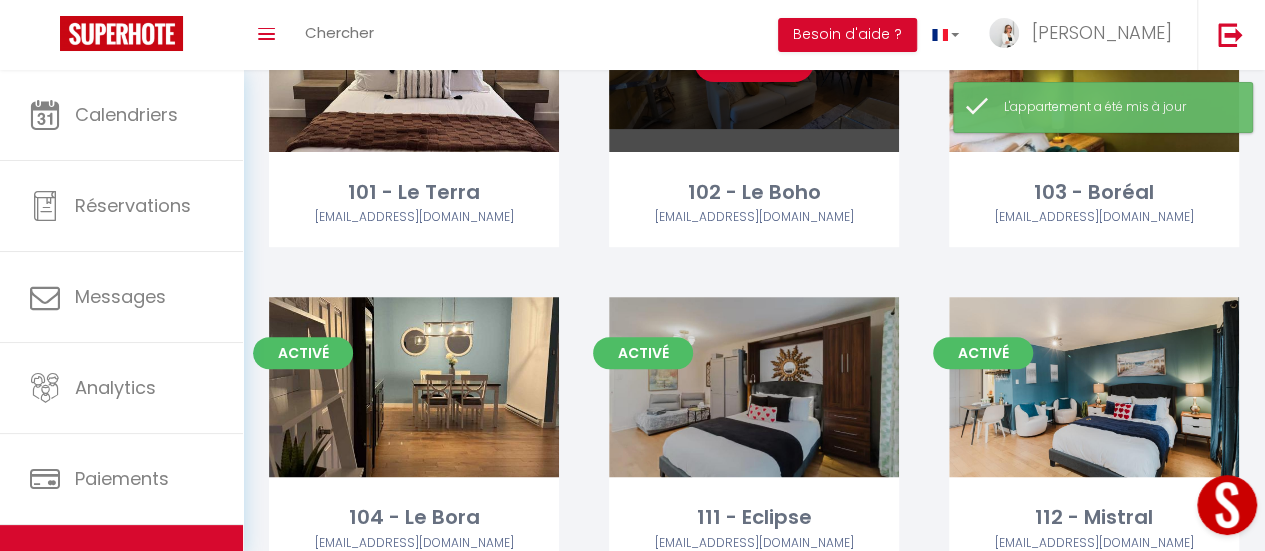 scroll, scrollTop: 300, scrollLeft: 0, axis: vertical 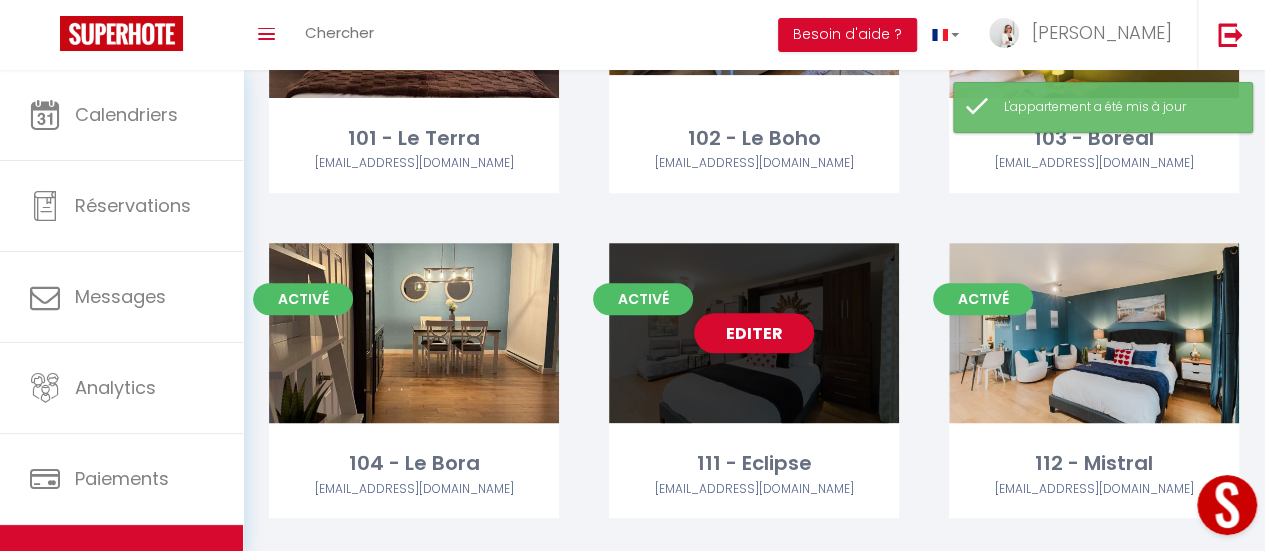 click on "Editer" at bounding box center [754, 333] 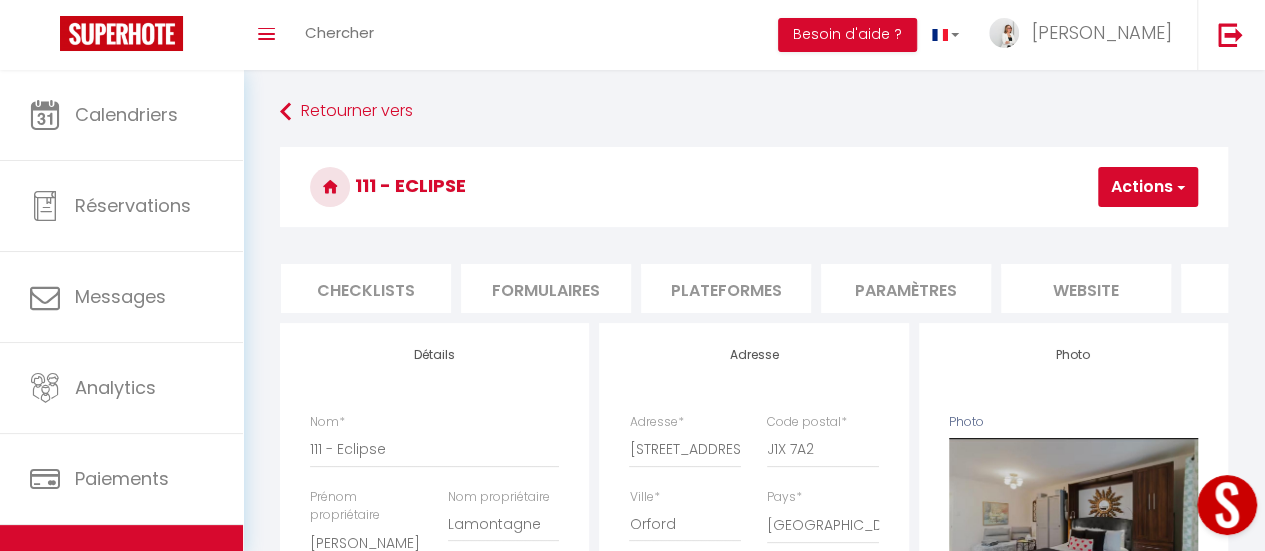scroll, scrollTop: 0, scrollLeft: 728, axis: horizontal 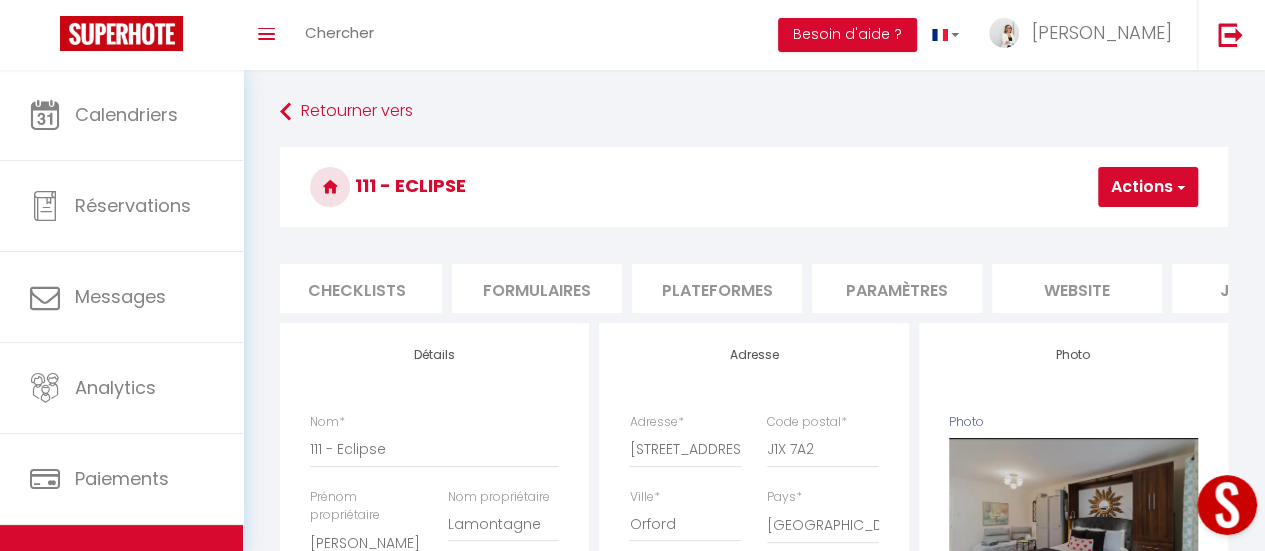click on "website" at bounding box center [1077, 288] 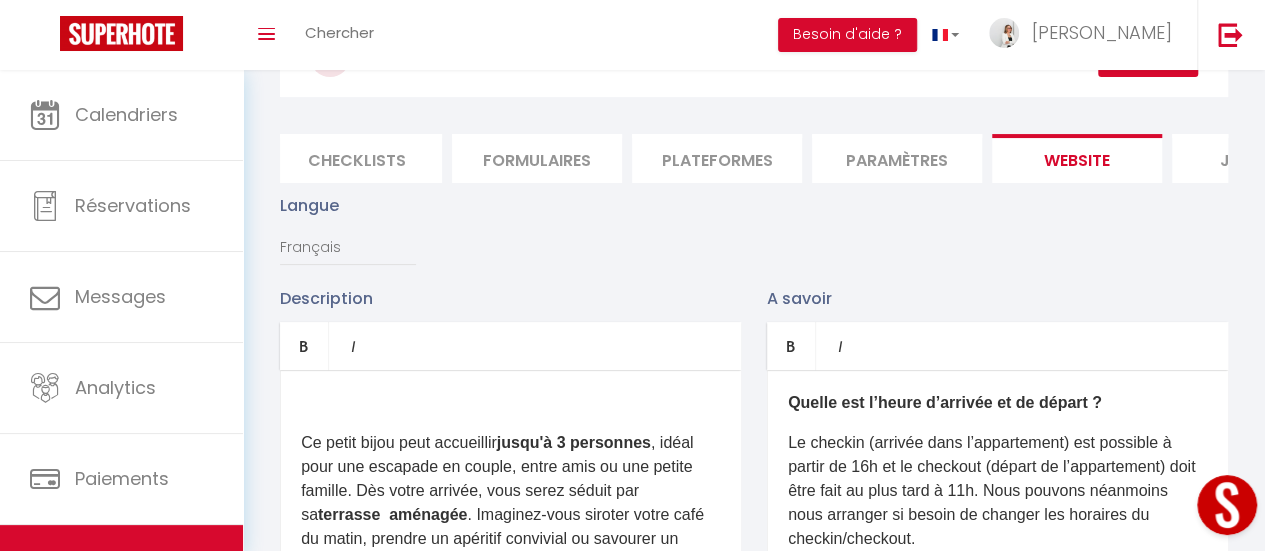 scroll, scrollTop: 300, scrollLeft: 0, axis: vertical 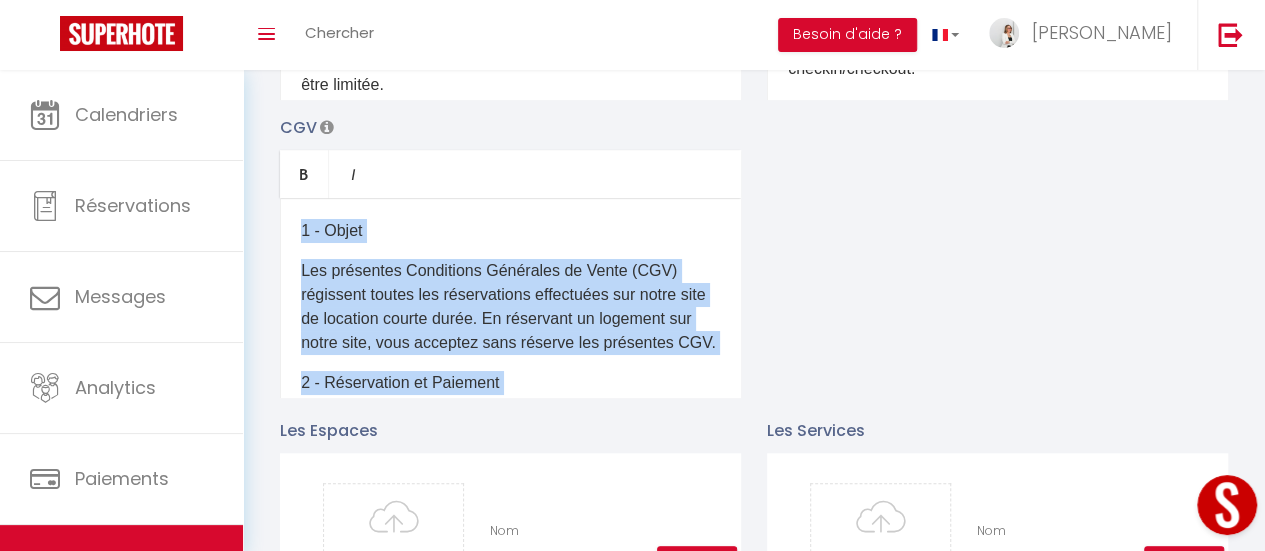 drag, startPoint x: 430, startPoint y: 366, endPoint x: 249, endPoint y: 179, distance: 260.24988 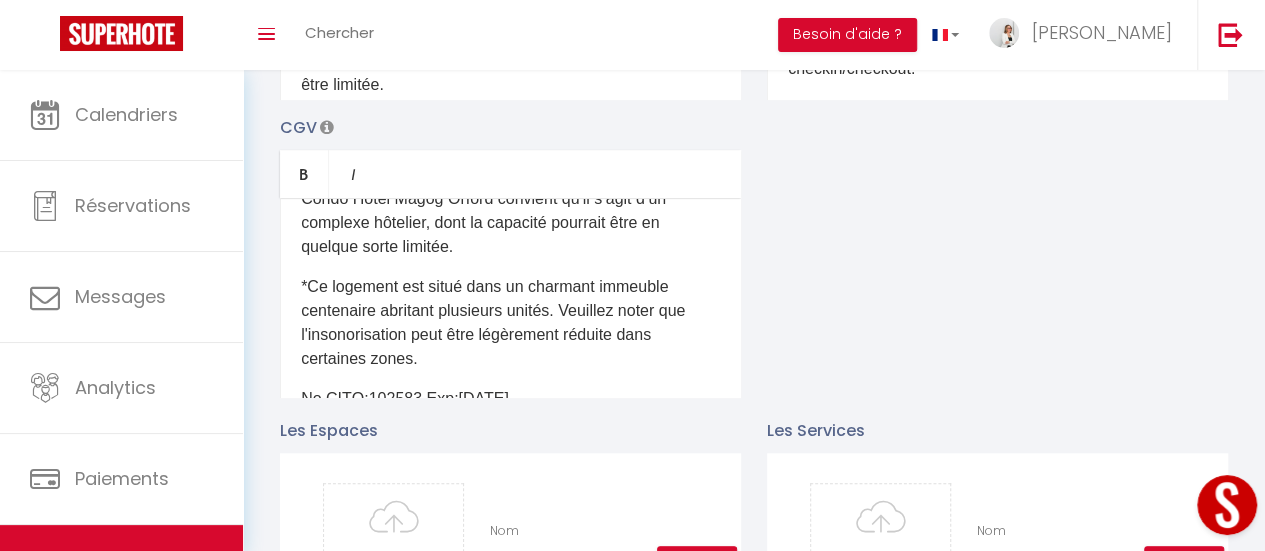 scroll, scrollTop: 837, scrollLeft: 0, axis: vertical 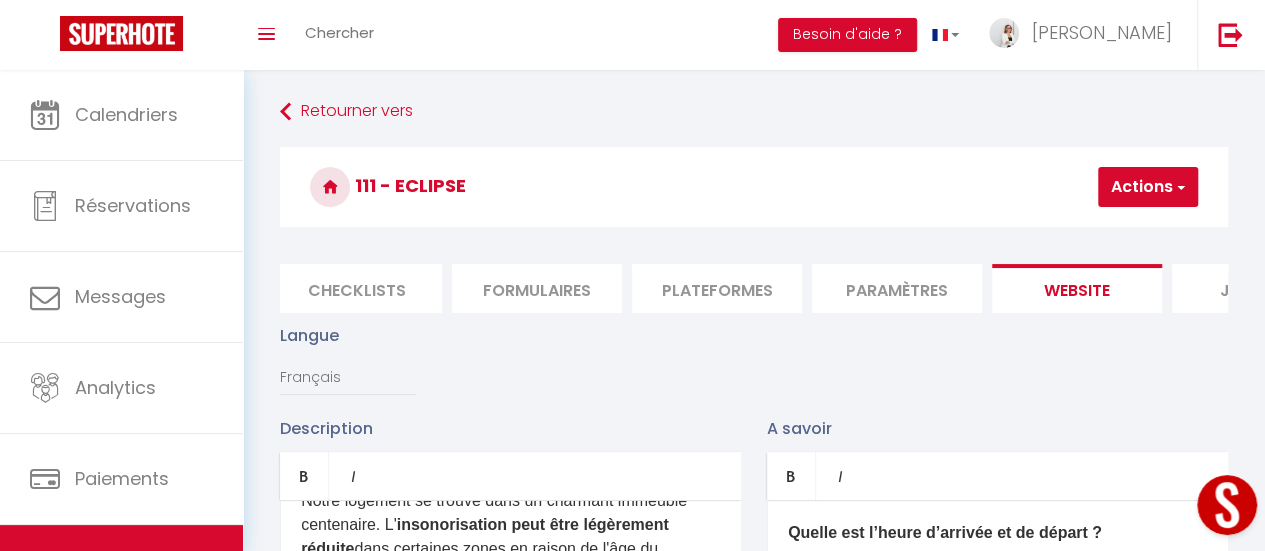 click at bounding box center (1179, 187) 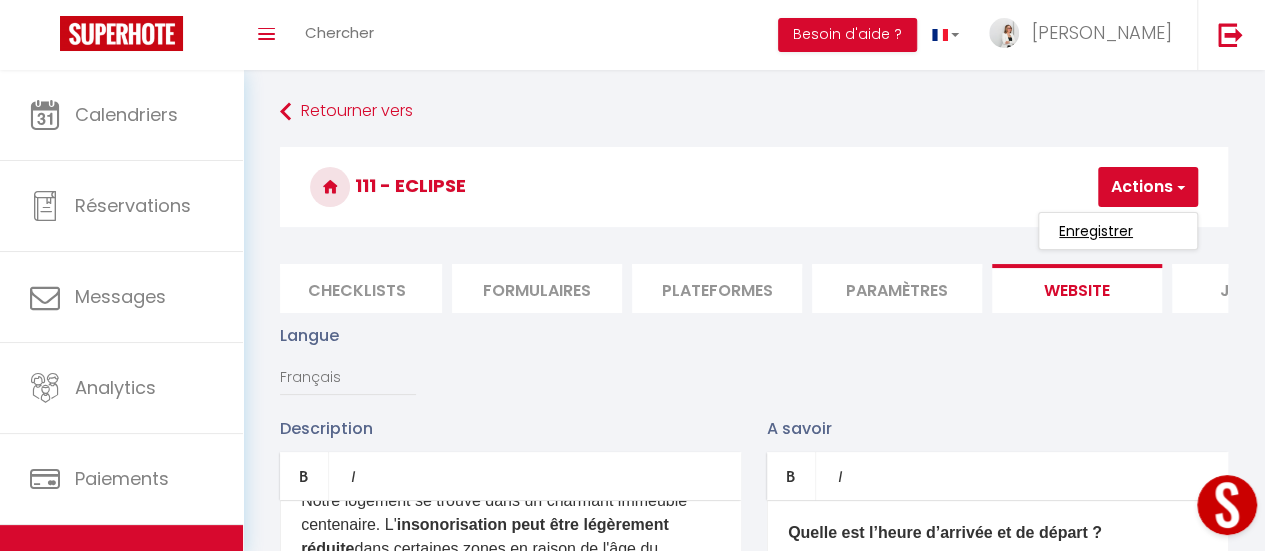 click on "Enregistrer" at bounding box center (1096, 231) 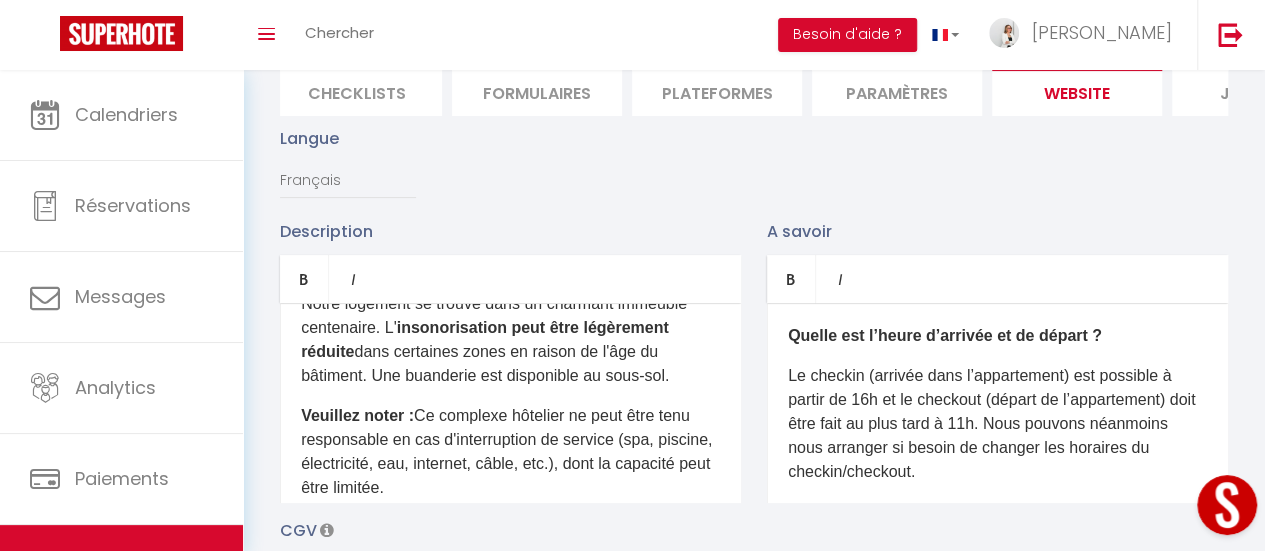 scroll, scrollTop: 200, scrollLeft: 0, axis: vertical 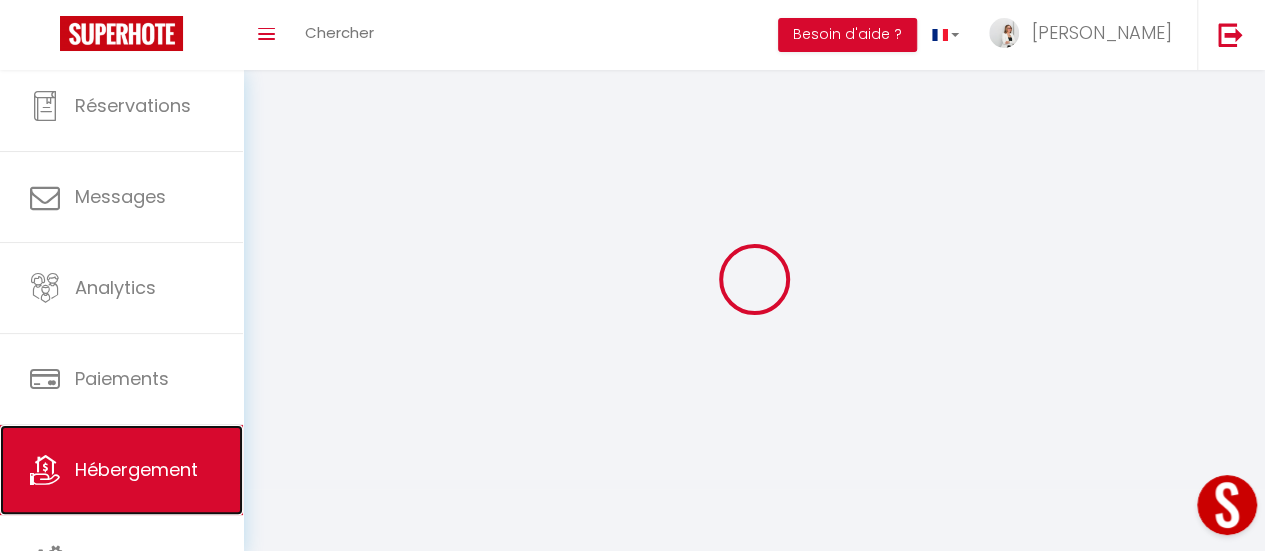 click on "Hébergement" at bounding box center (121, 470) 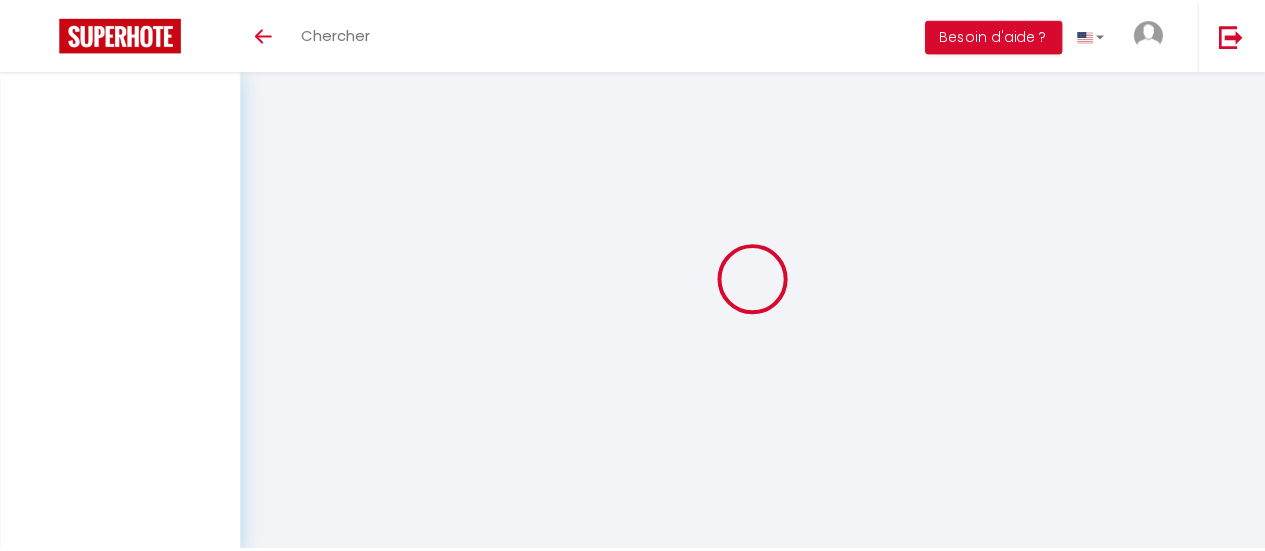 scroll, scrollTop: 0, scrollLeft: 0, axis: both 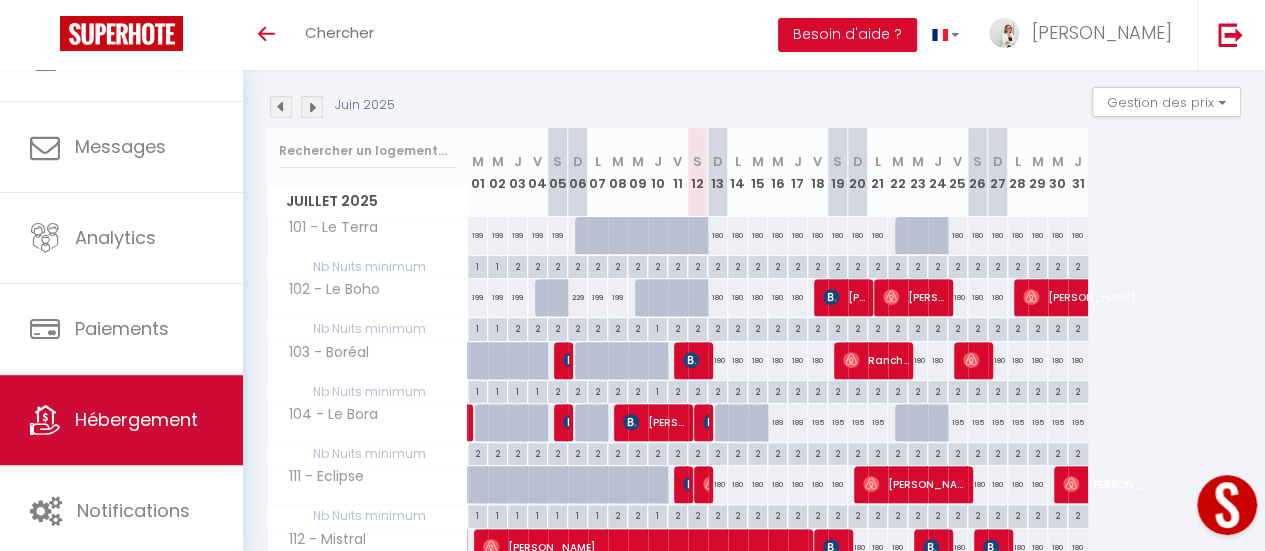click on "Hébergement" at bounding box center [136, 419] 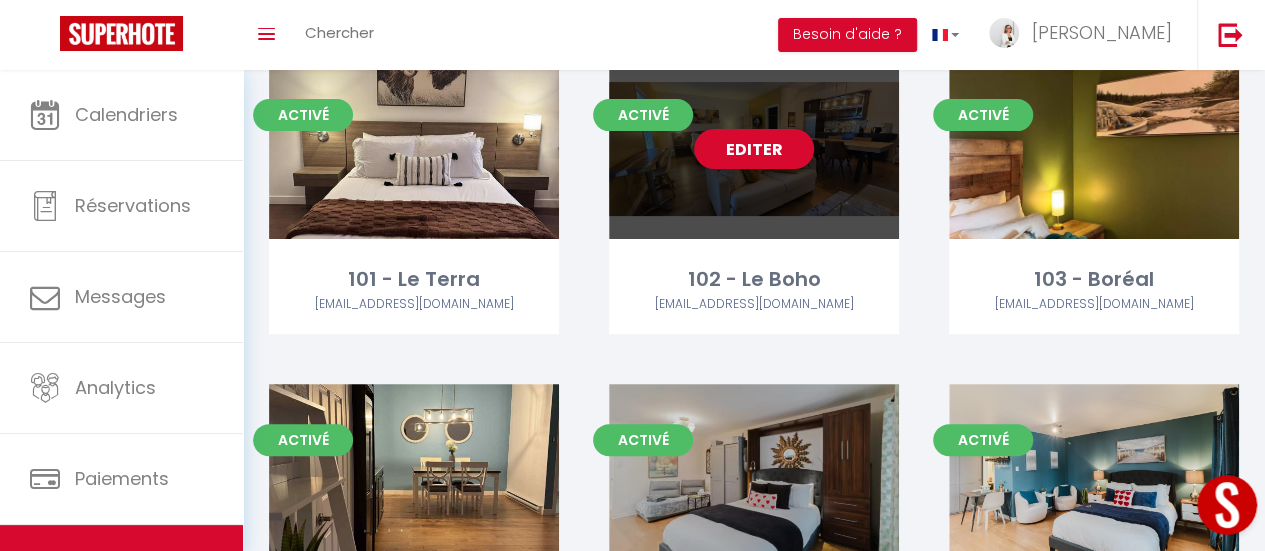 scroll, scrollTop: 300, scrollLeft: 0, axis: vertical 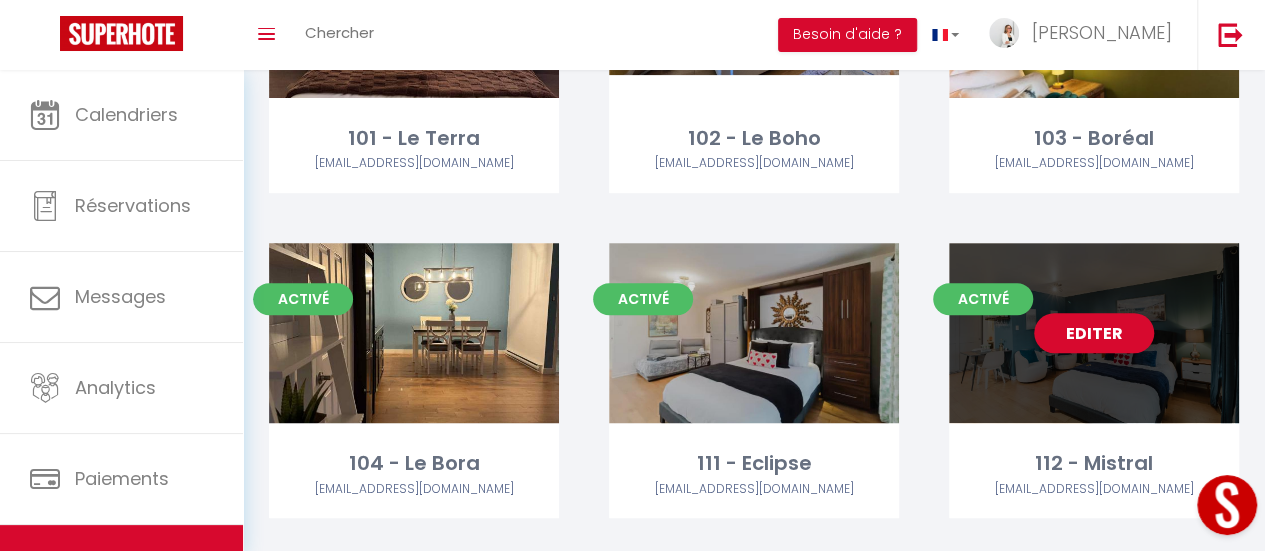 click on "Editer" at bounding box center (1094, 333) 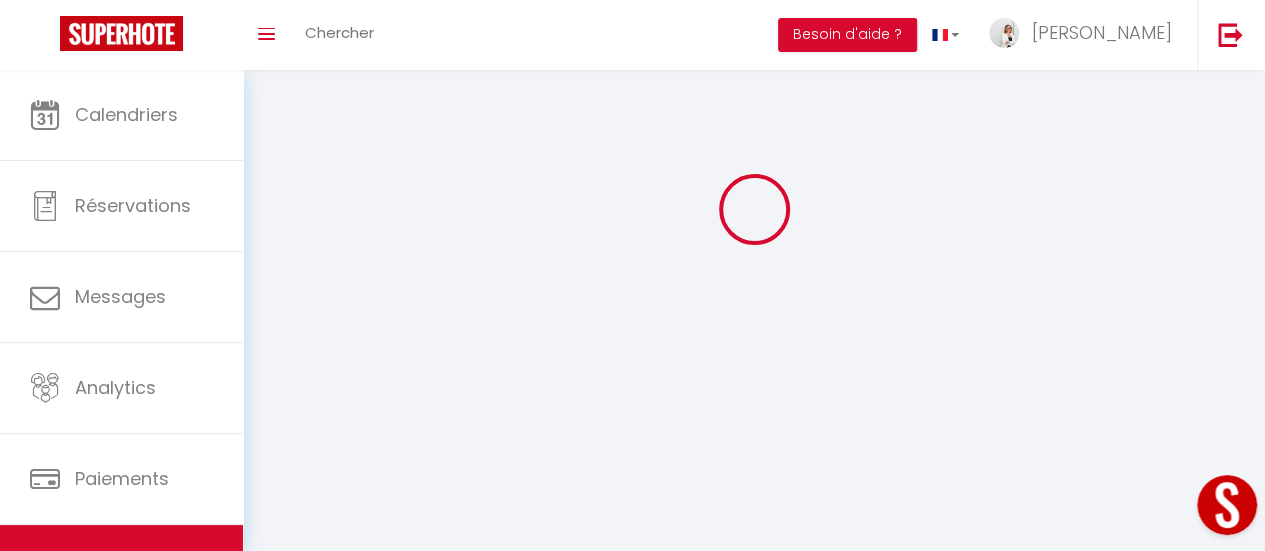 scroll, scrollTop: 0, scrollLeft: 0, axis: both 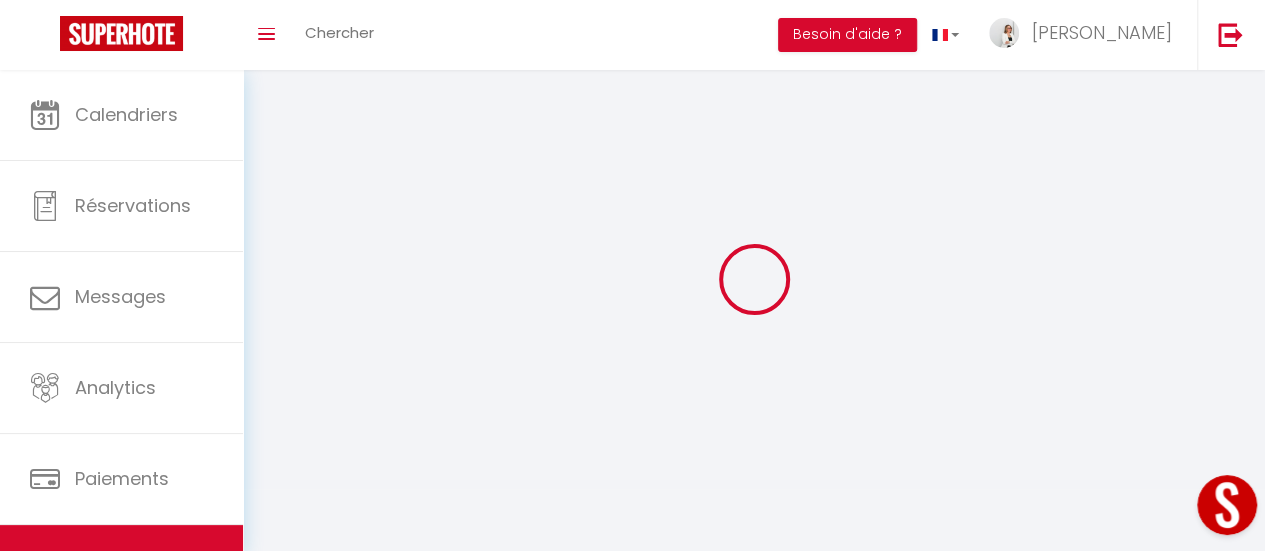 select on "1" 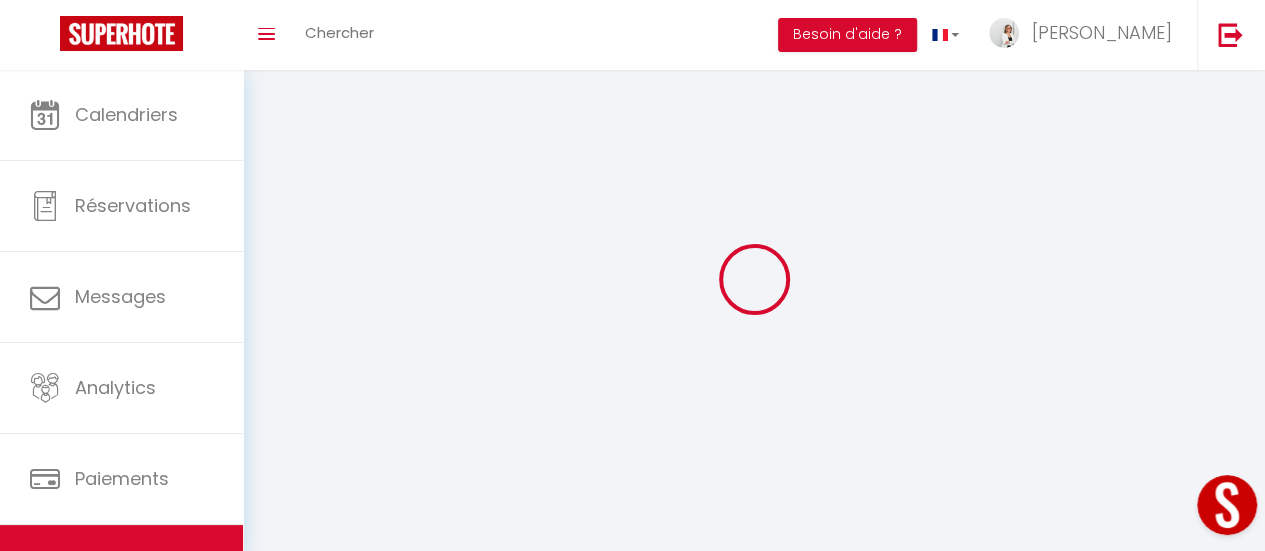 type on "112 - Mistral" 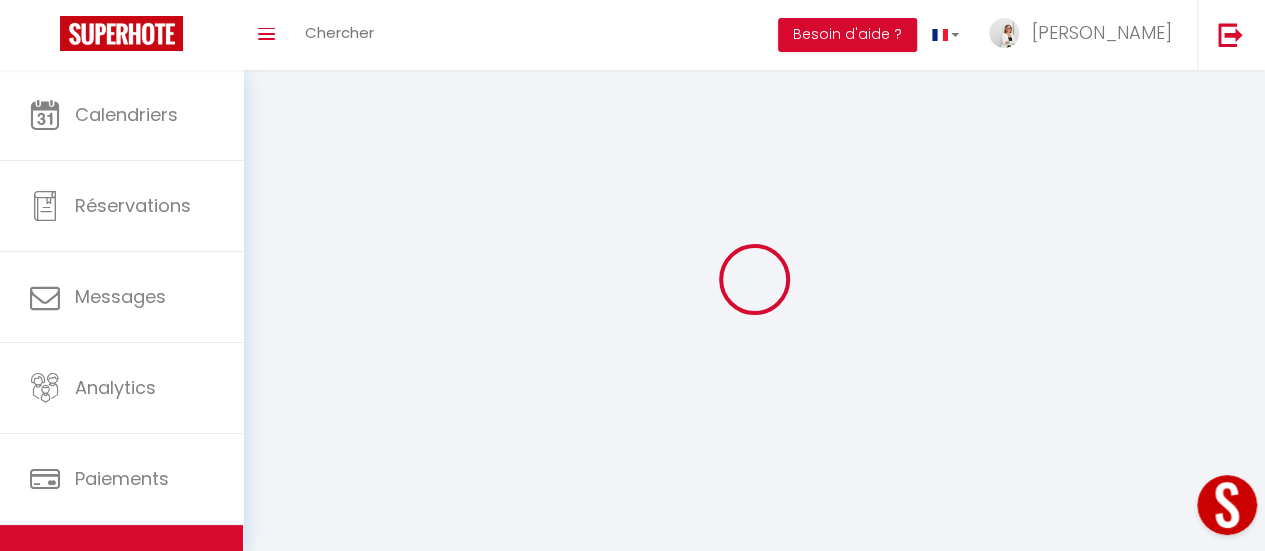 type on "[PERSON_NAME]" 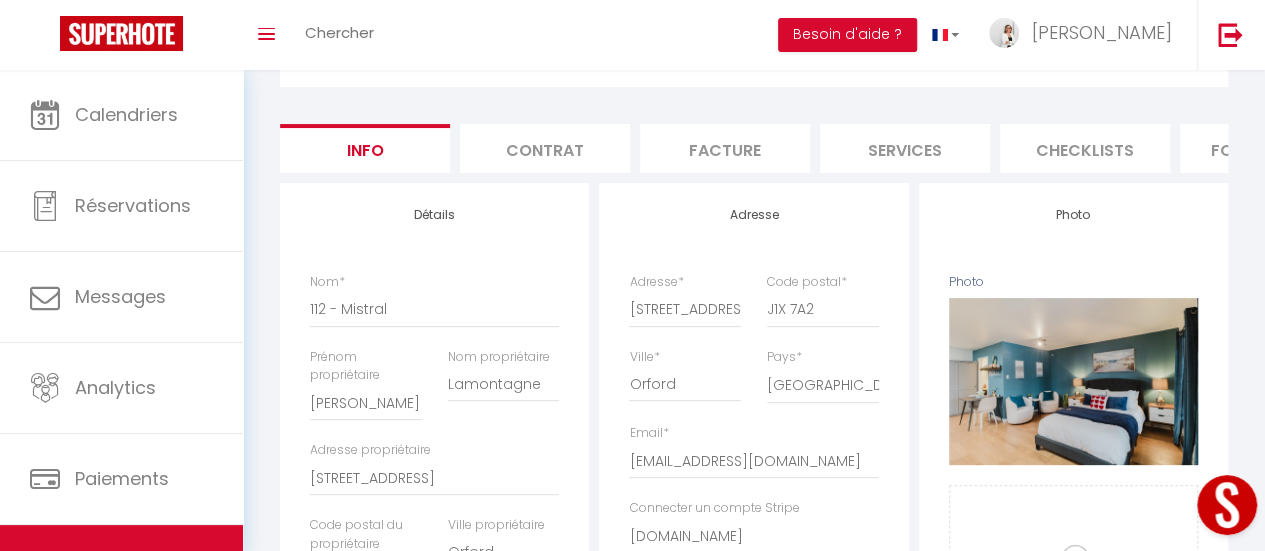 scroll, scrollTop: 0, scrollLeft: 0, axis: both 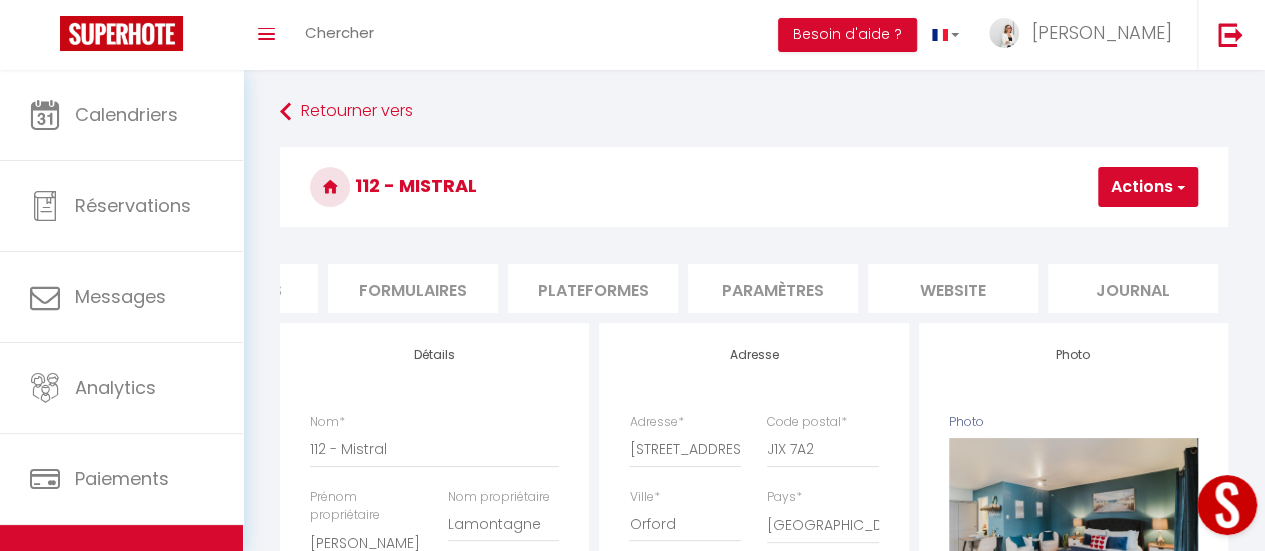 click on "website" at bounding box center [953, 288] 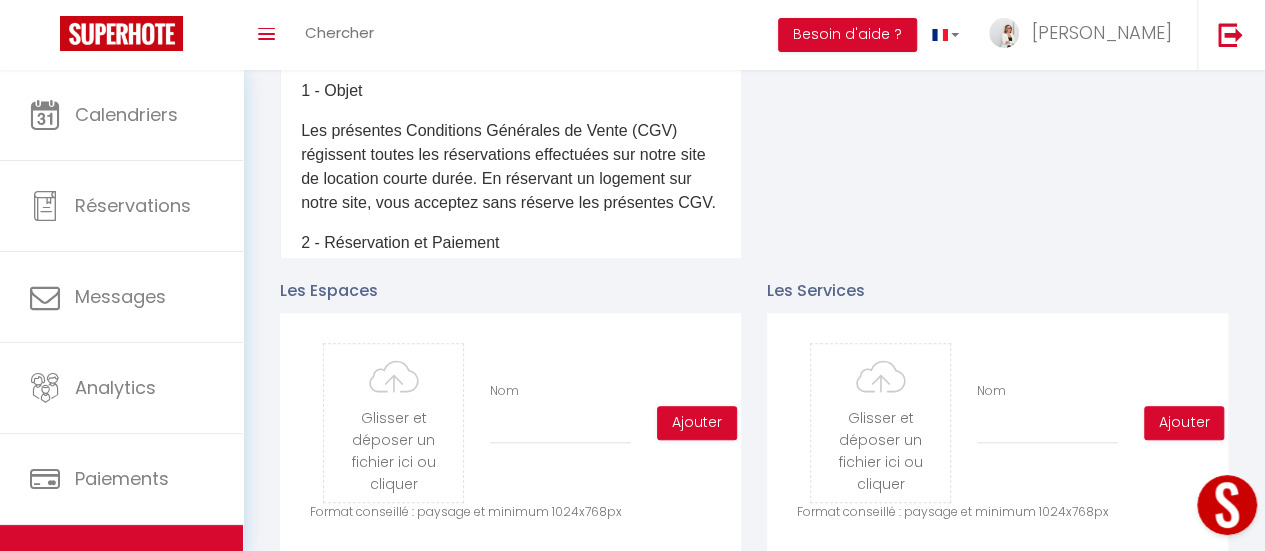 scroll, scrollTop: 700, scrollLeft: 0, axis: vertical 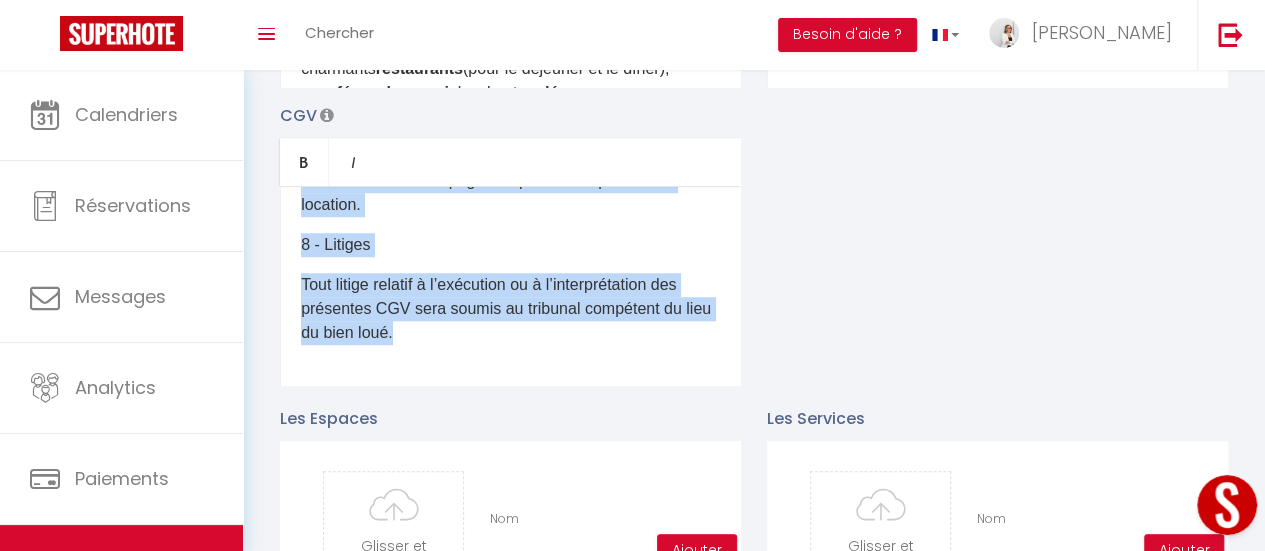drag, startPoint x: 301, startPoint y: 345, endPoint x: 565, endPoint y: 542, distance: 329.40097 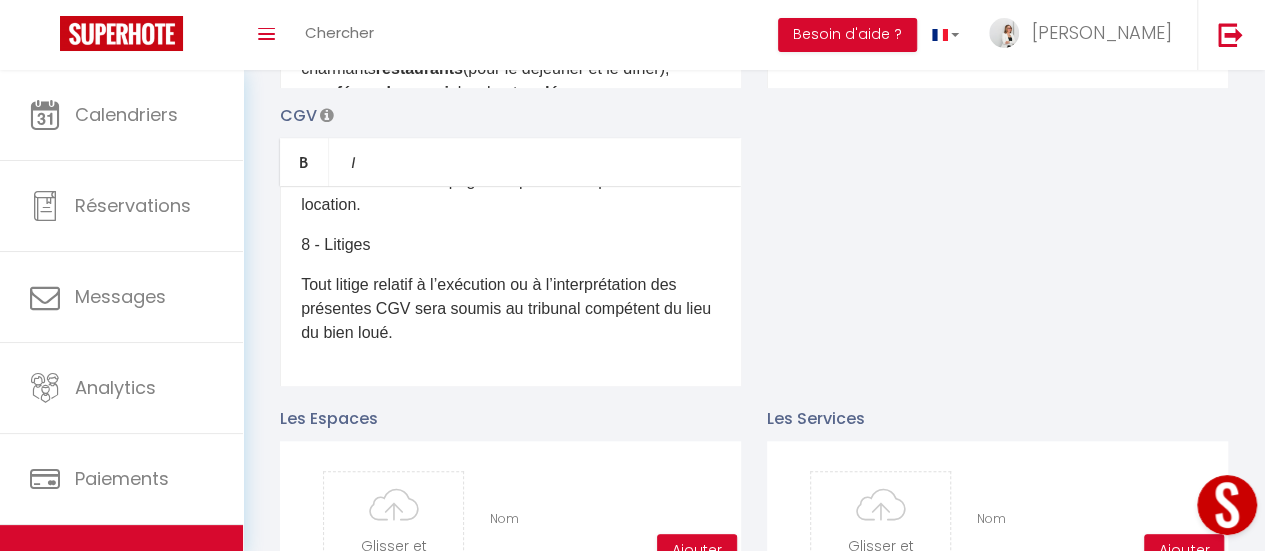 scroll, scrollTop: 0, scrollLeft: 0, axis: both 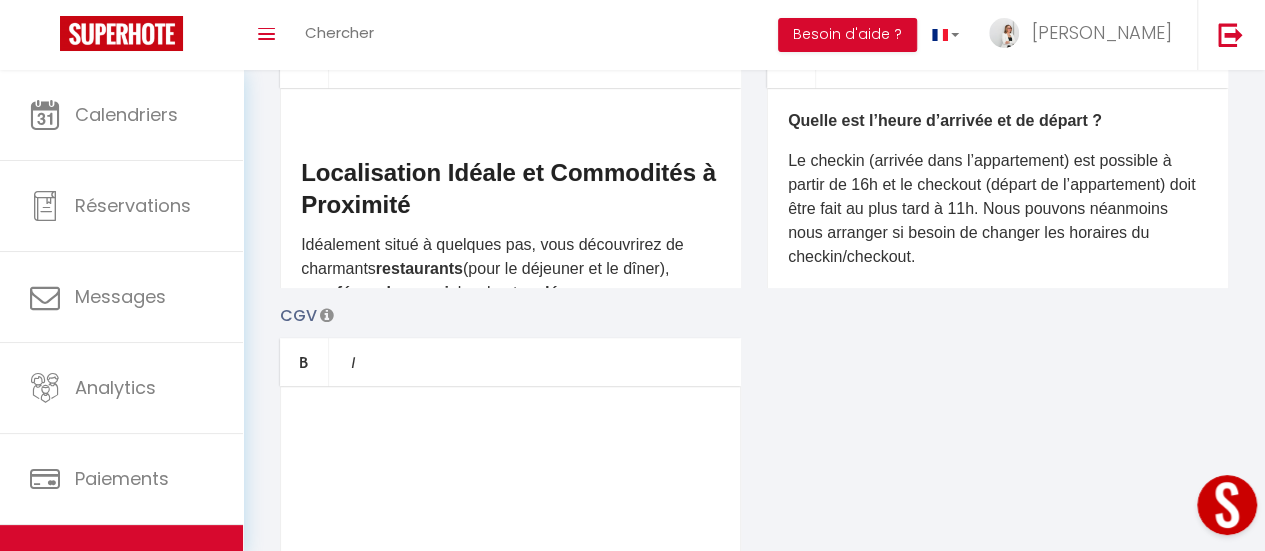 click on "​" at bounding box center (510, 419) 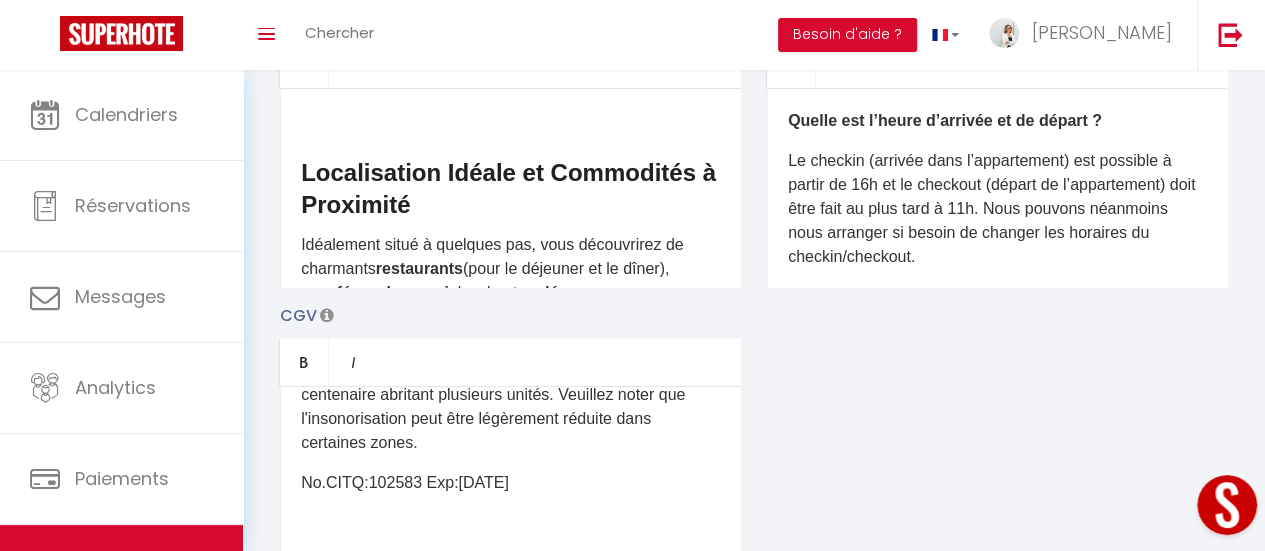 scroll, scrollTop: 837, scrollLeft: 0, axis: vertical 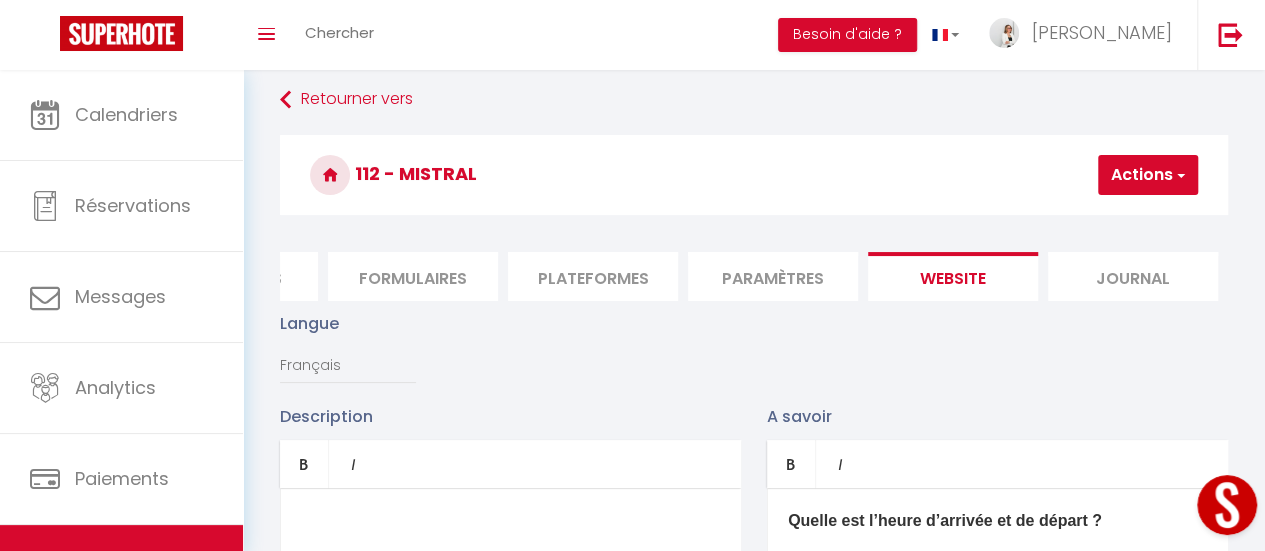 click at bounding box center (1179, 175) 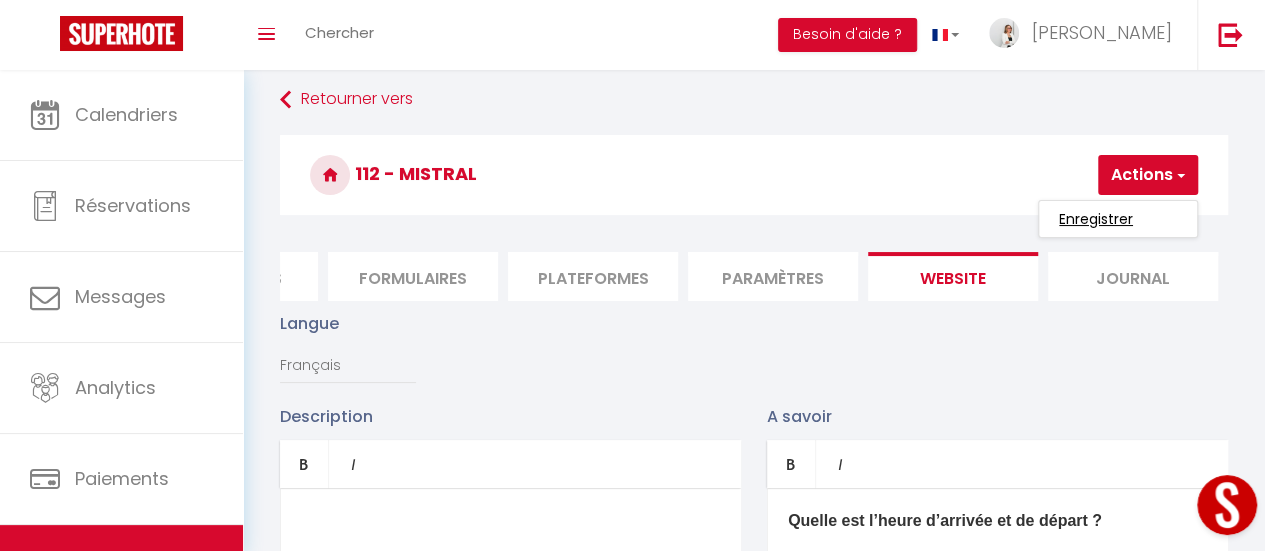 click on "Enregistrer" at bounding box center (1096, 219) 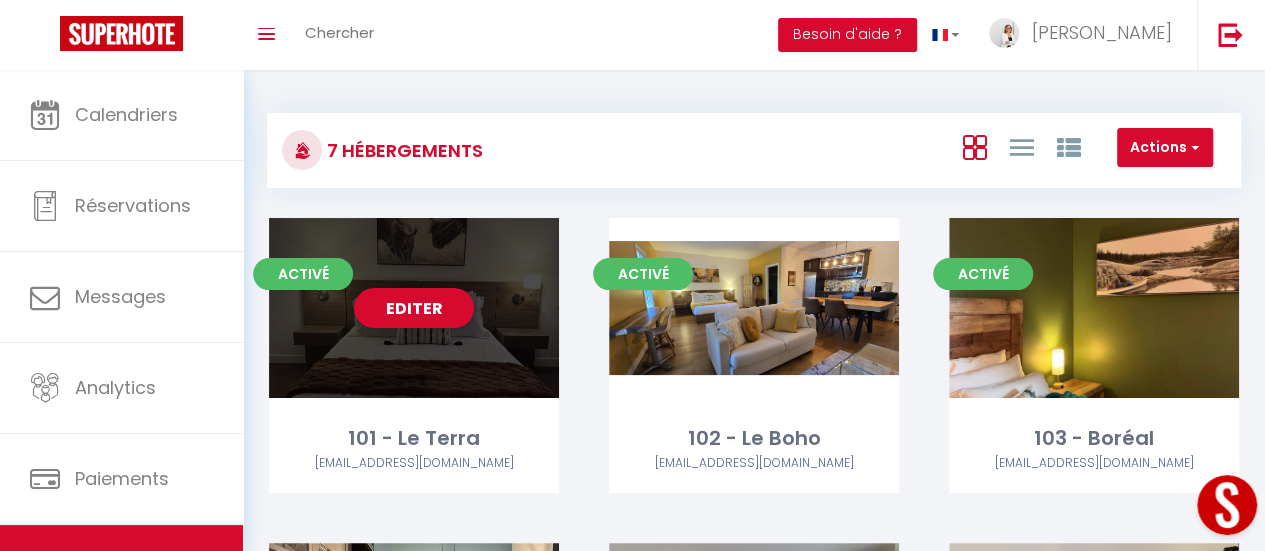 click on "Editer" at bounding box center (414, 308) 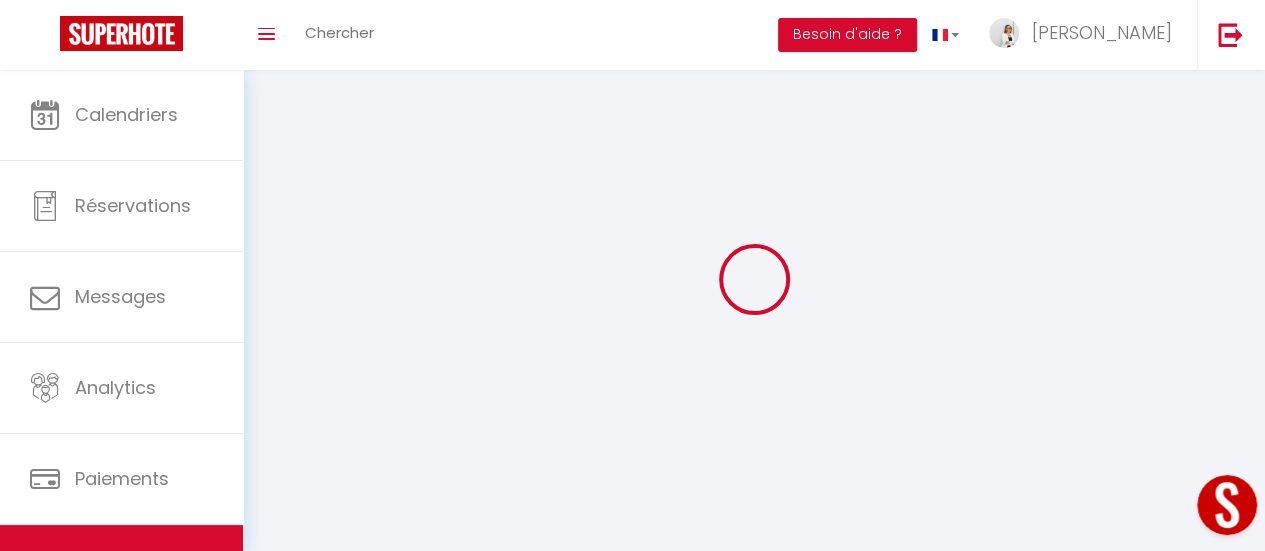 select on "1" 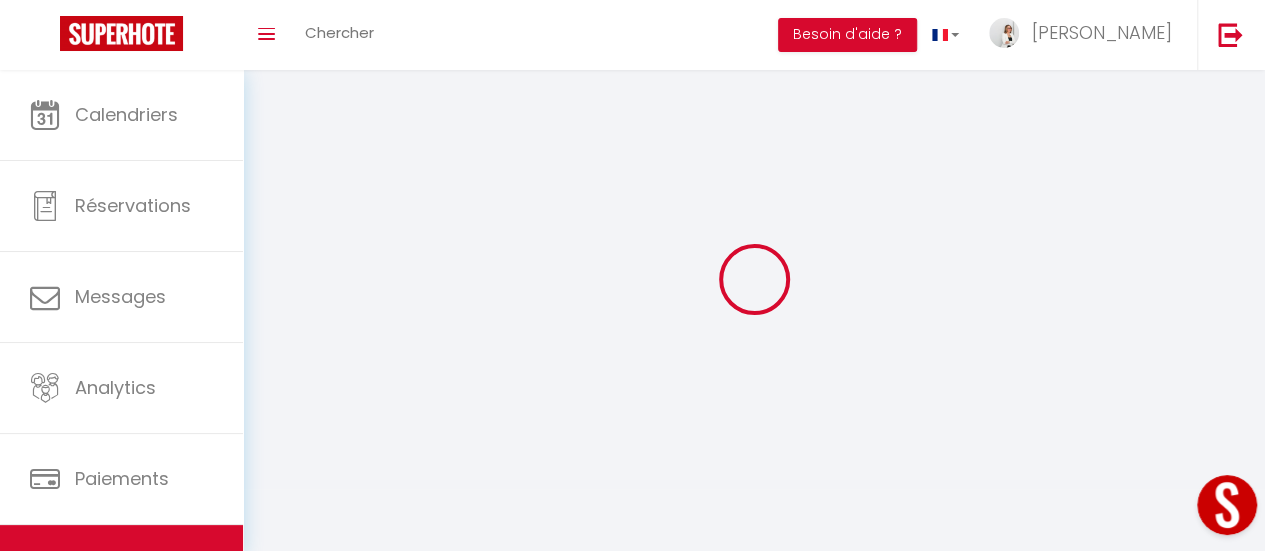 select on "28" 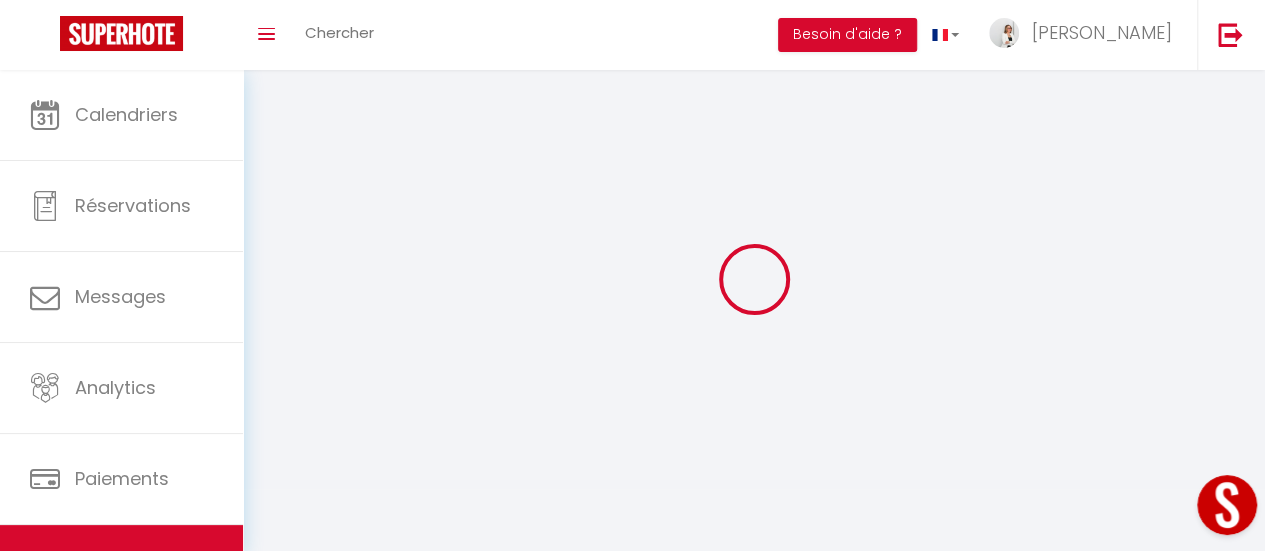 select 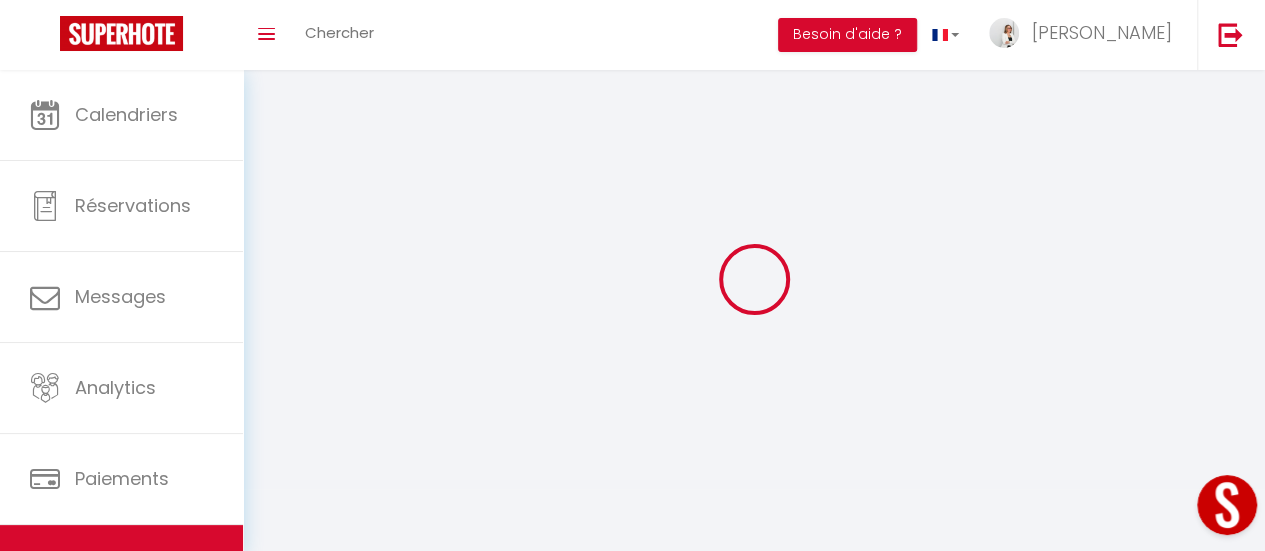 select 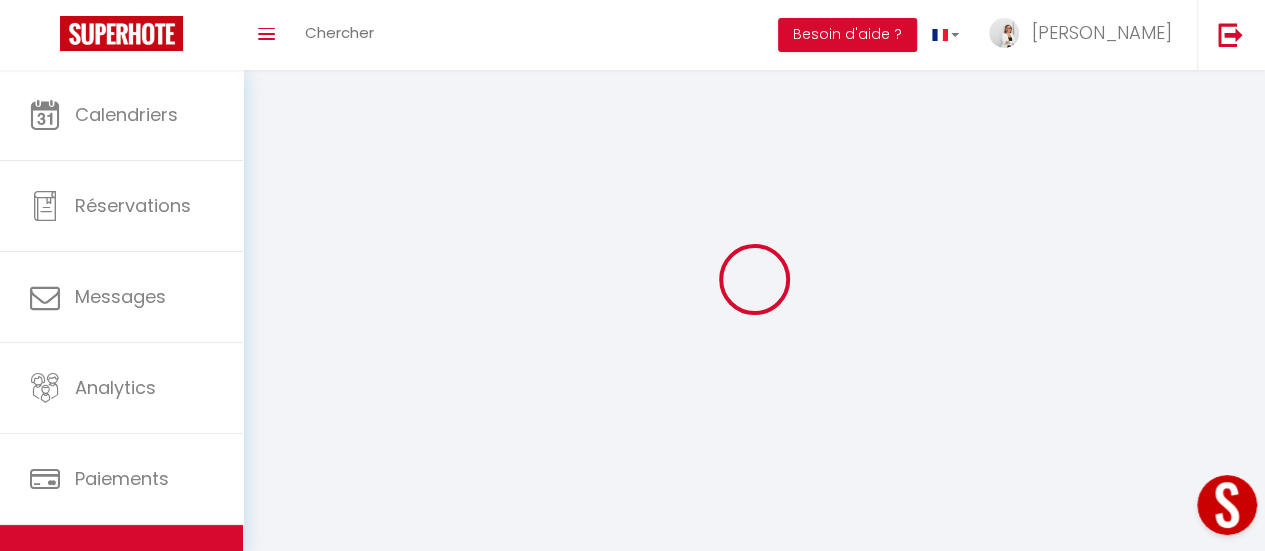 type on "101 - Le Terra" 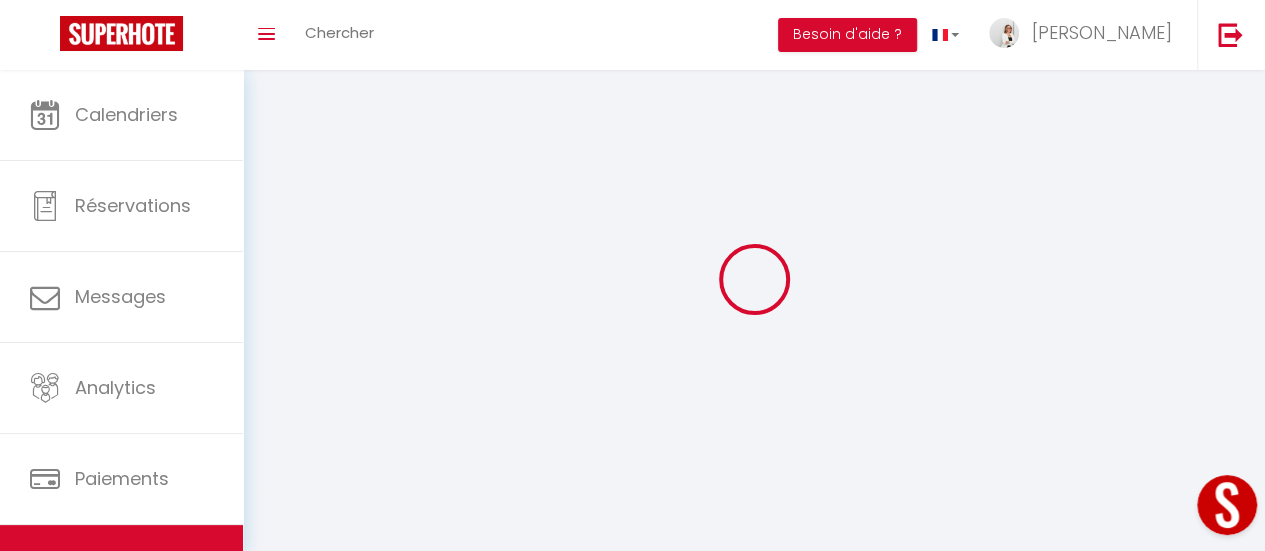 type on "[PERSON_NAME]" 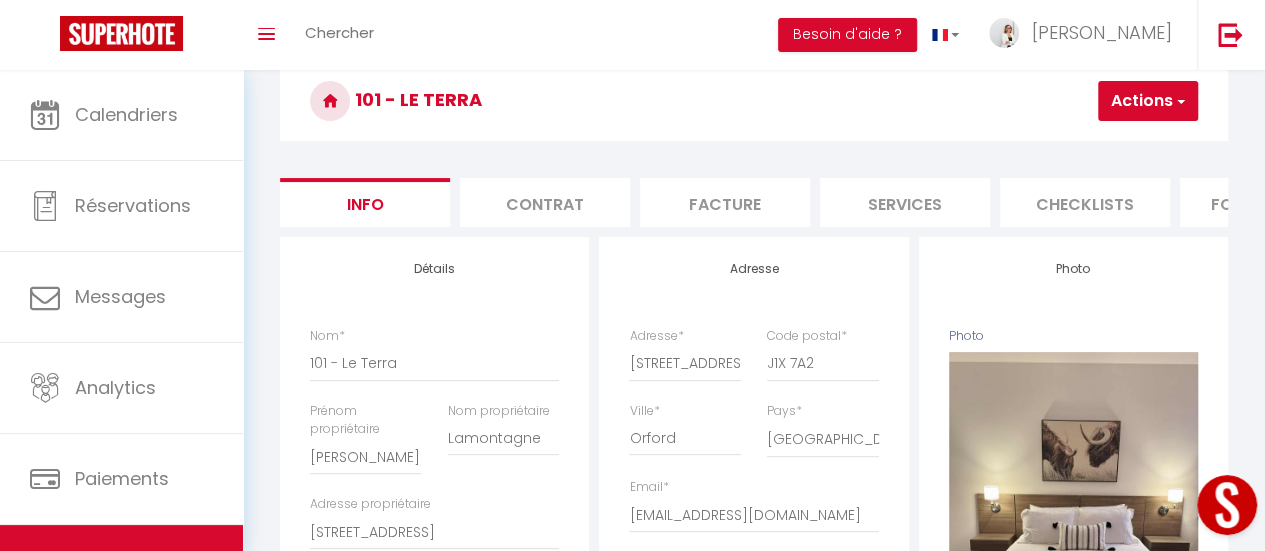 scroll, scrollTop: 0, scrollLeft: 0, axis: both 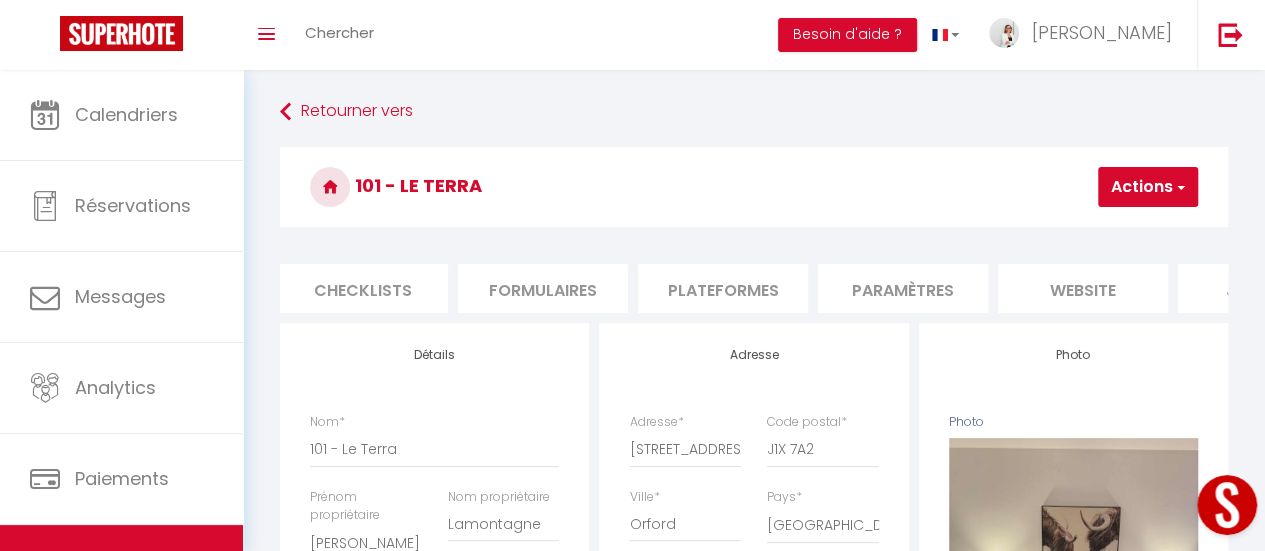 click on "website" at bounding box center [1083, 288] 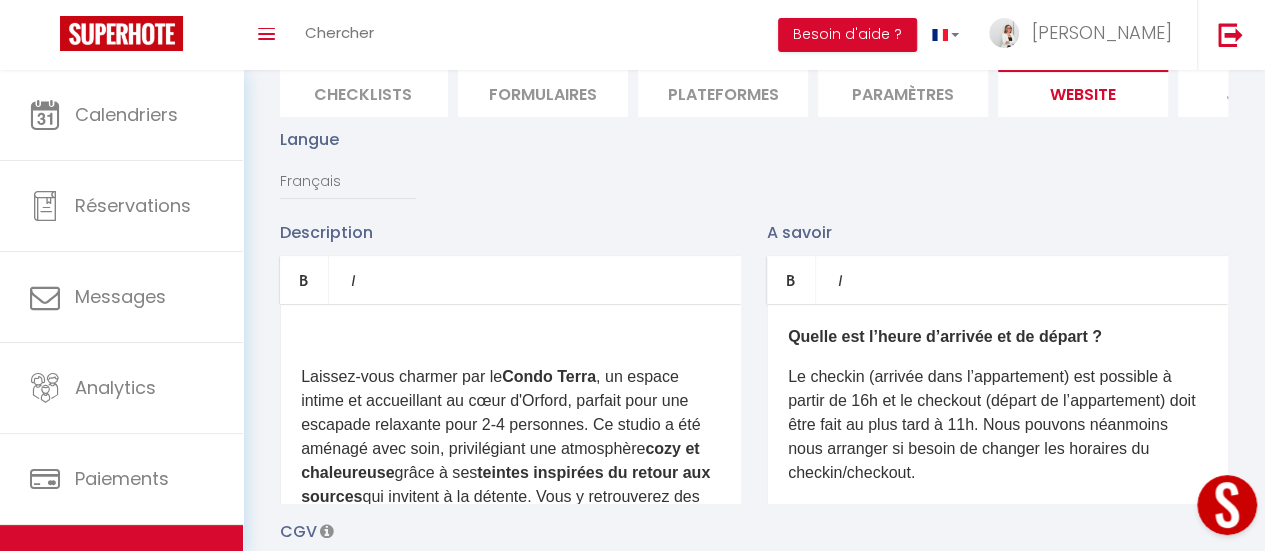 scroll, scrollTop: 200, scrollLeft: 0, axis: vertical 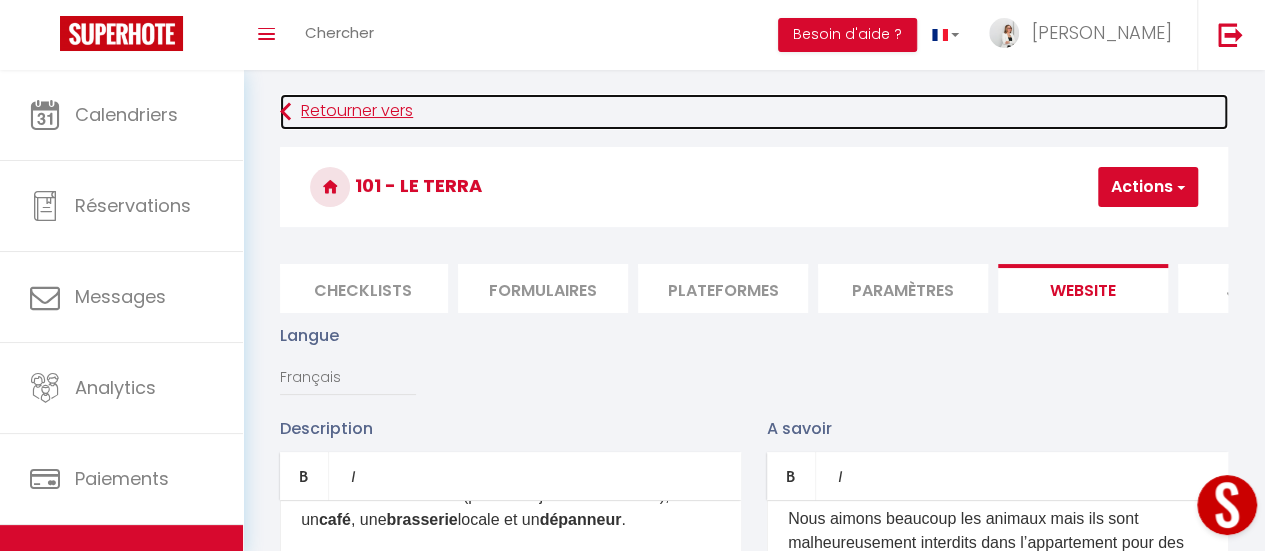 click at bounding box center (285, 112) 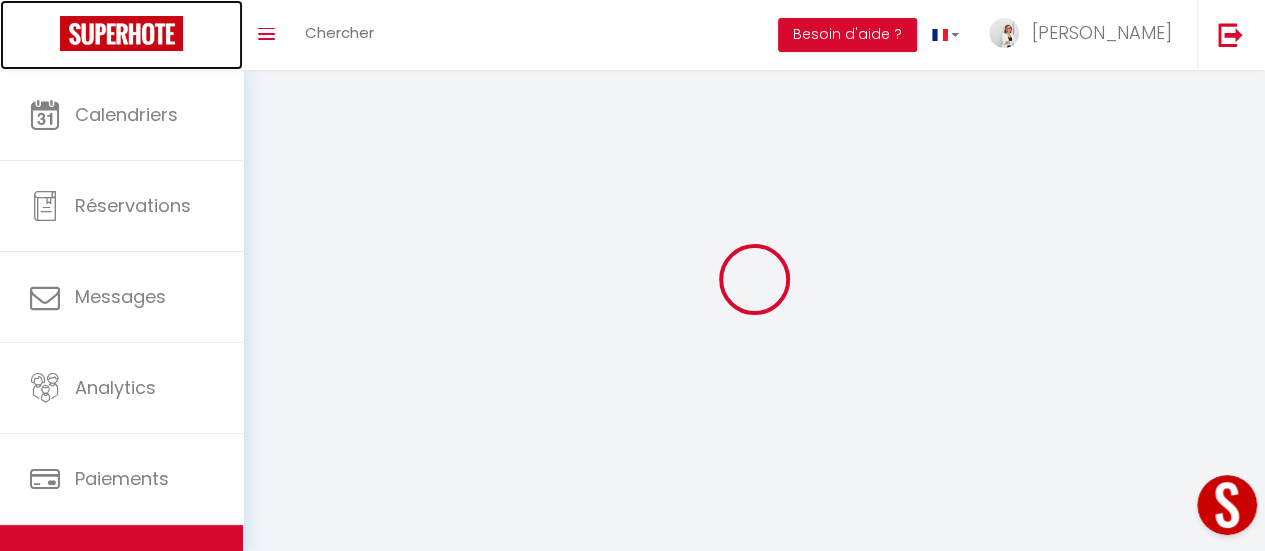 click at bounding box center [121, 33] 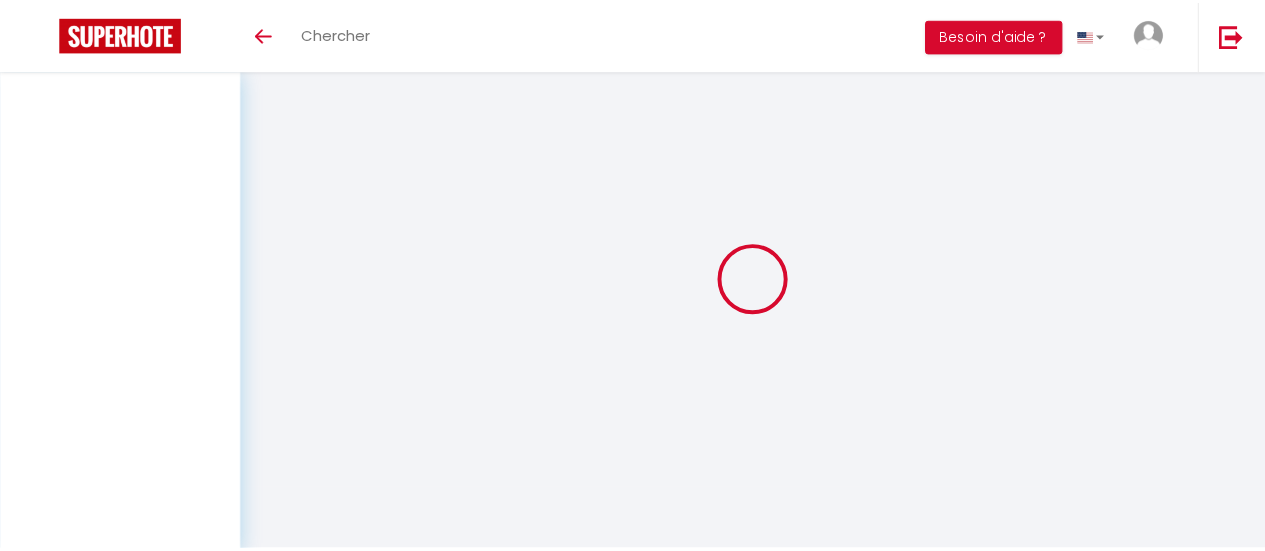 scroll, scrollTop: 0, scrollLeft: 0, axis: both 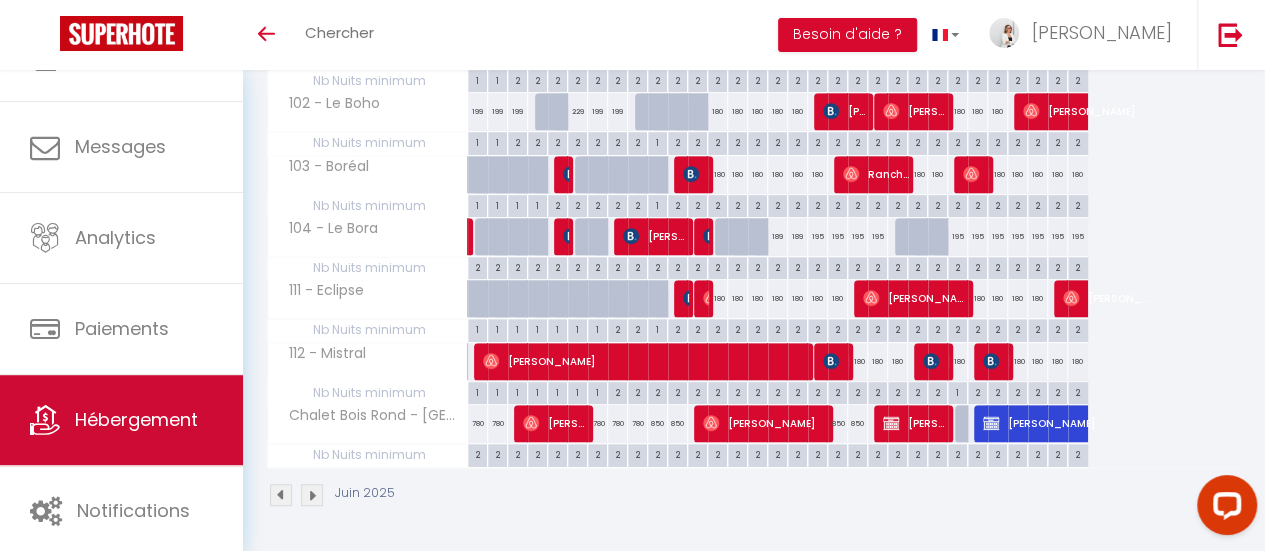 click on "Hébergement" at bounding box center (136, 419) 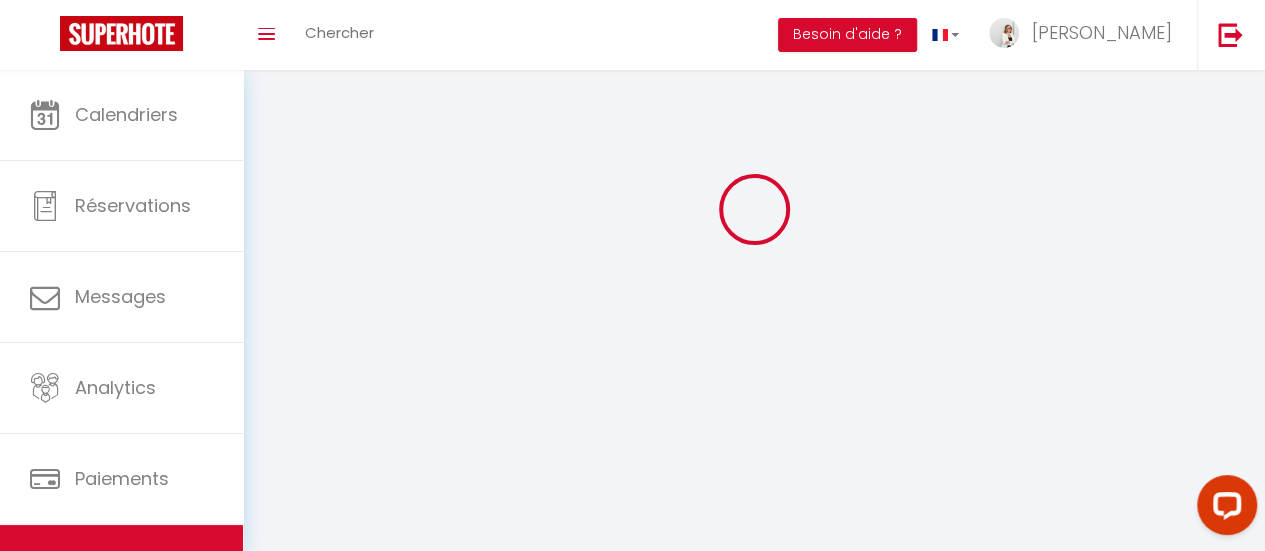 scroll, scrollTop: 0, scrollLeft: 0, axis: both 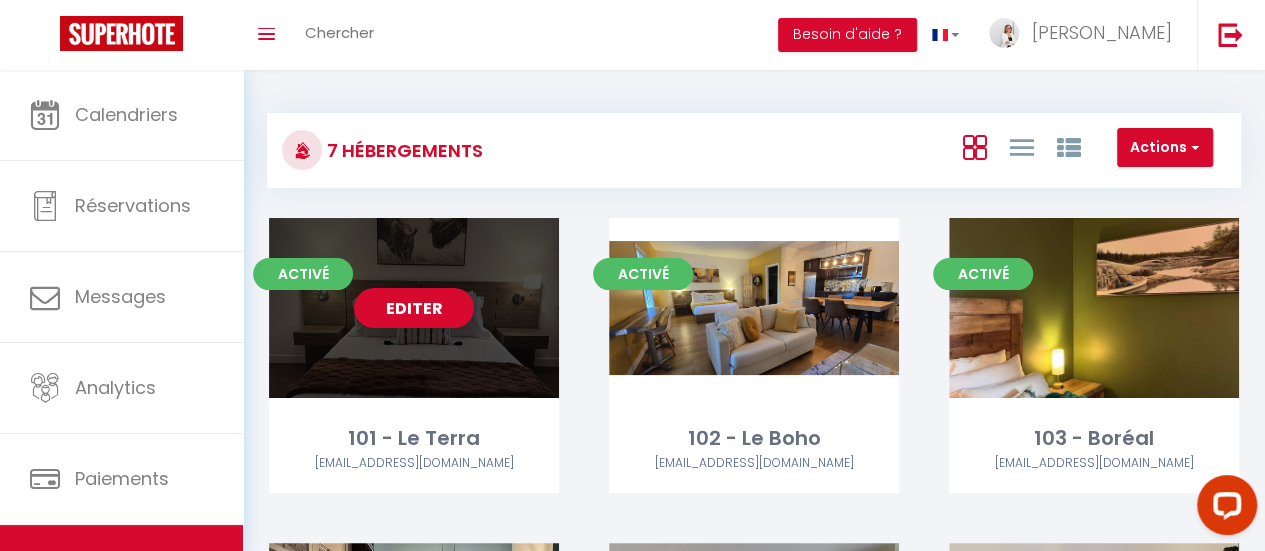 click on "Editer" at bounding box center [414, 308] 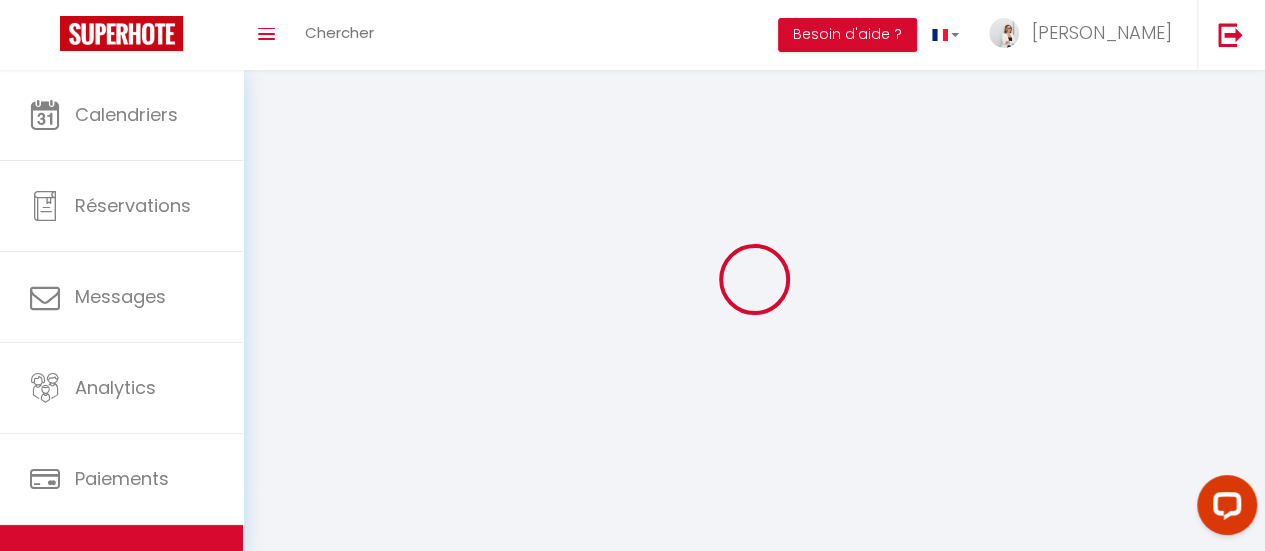select on "46143" 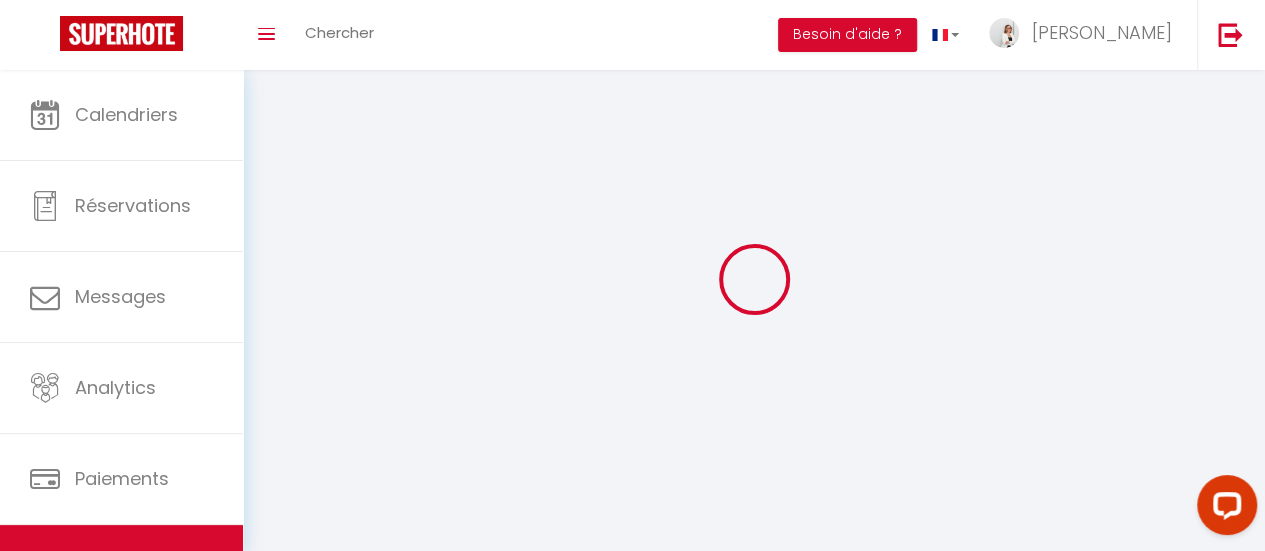select 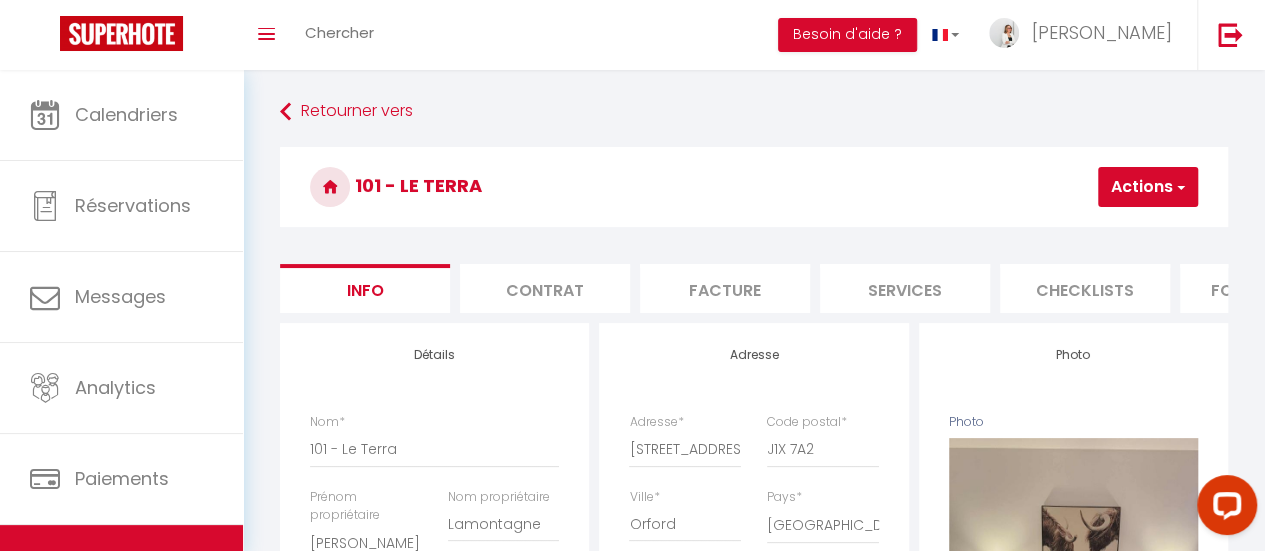 scroll, scrollTop: 0, scrollLeft: 0, axis: both 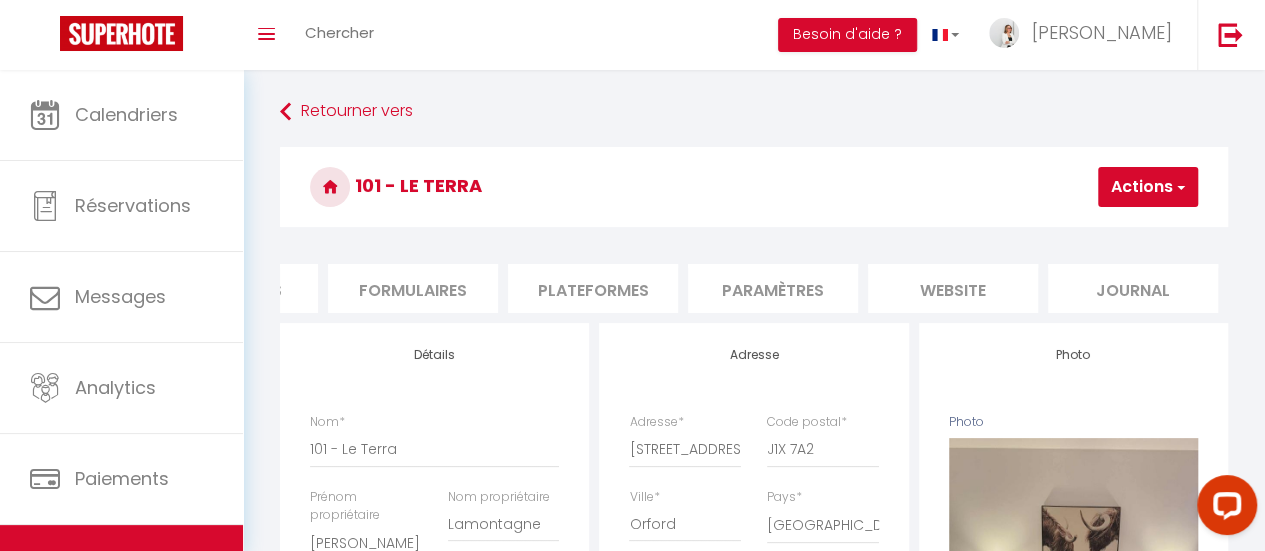 click on "website" at bounding box center [953, 288] 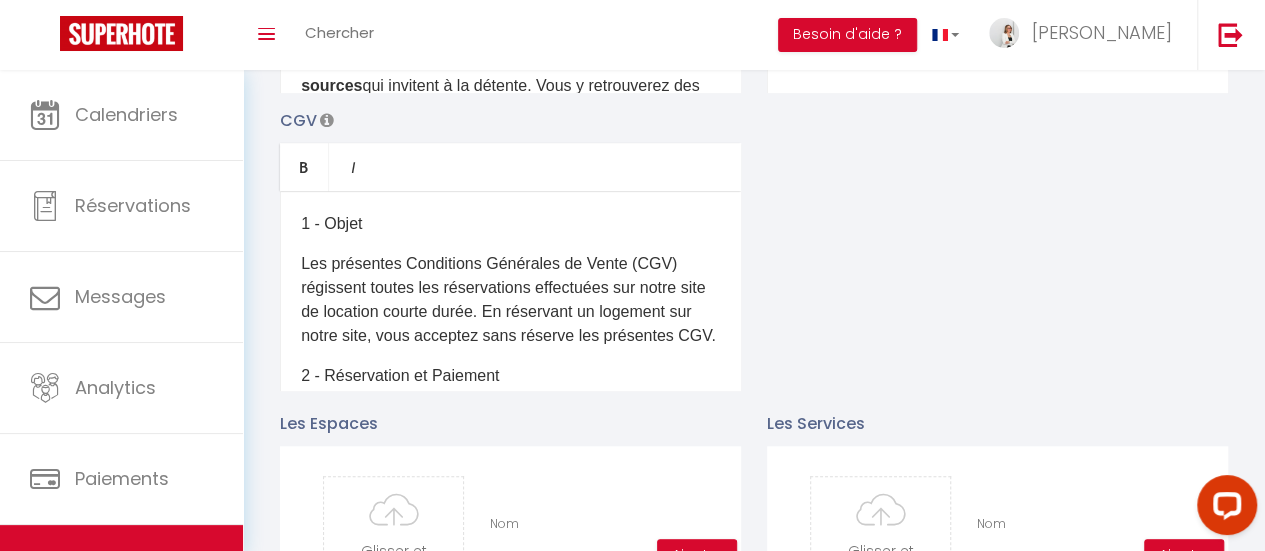 scroll, scrollTop: 700, scrollLeft: 0, axis: vertical 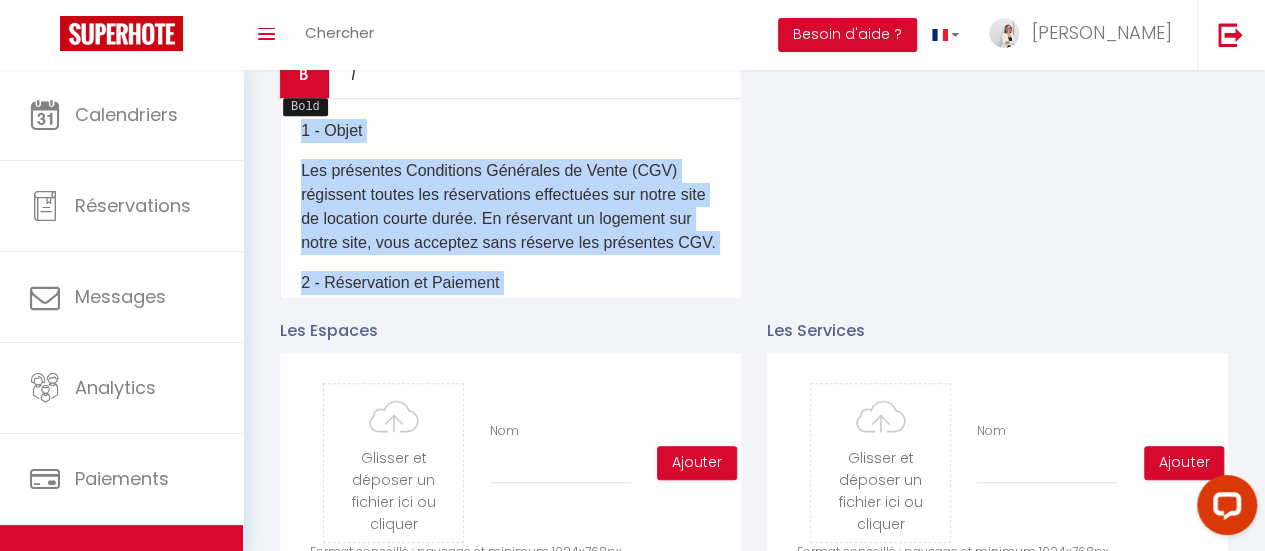 drag, startPoint x: 428, startPoint y: 261, endPoint x: 292, endPoint y: 123, distance: 193.75243 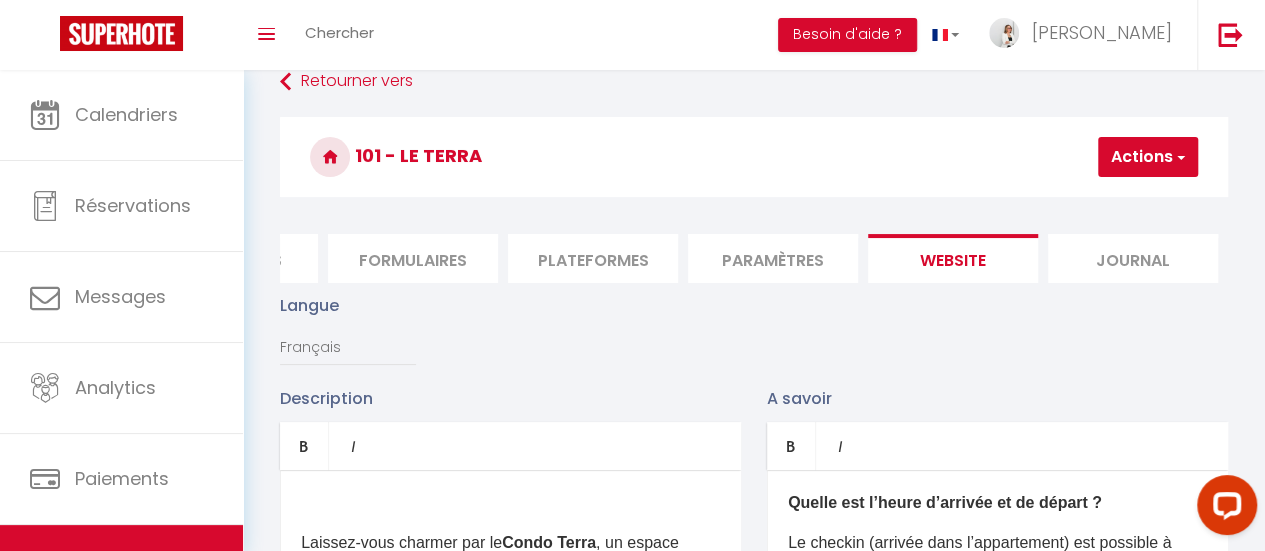 scroll, scrollTop: 0, scrollLeft: 0, axis: both 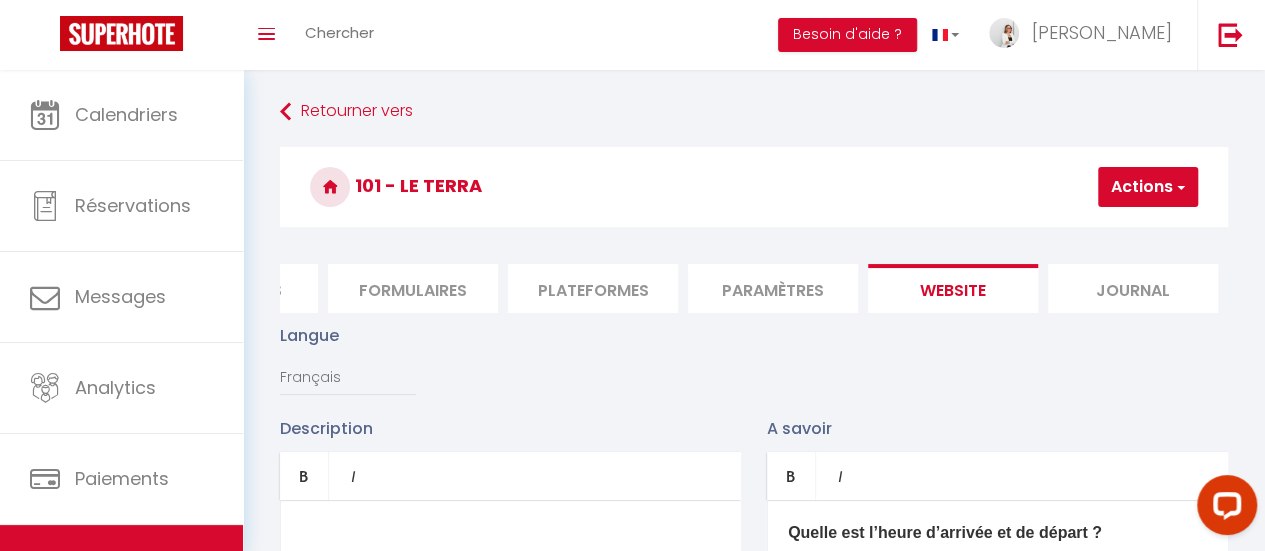 click on "Actions" at bounding box center [1148, 187] 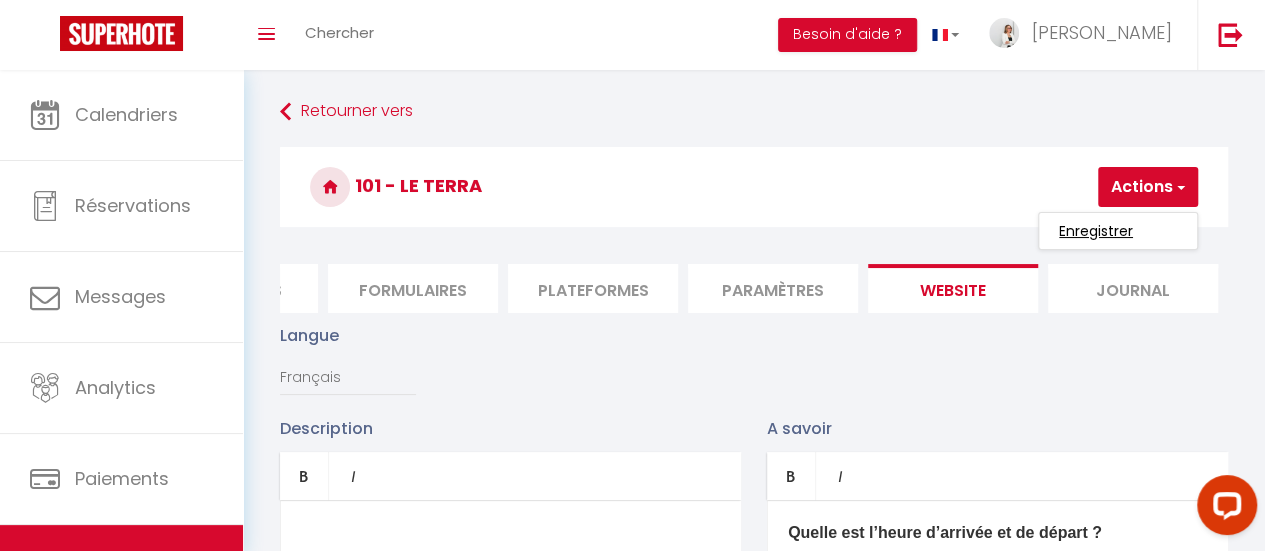 click on "Enregistrer" at bounding box center (1096, 231) 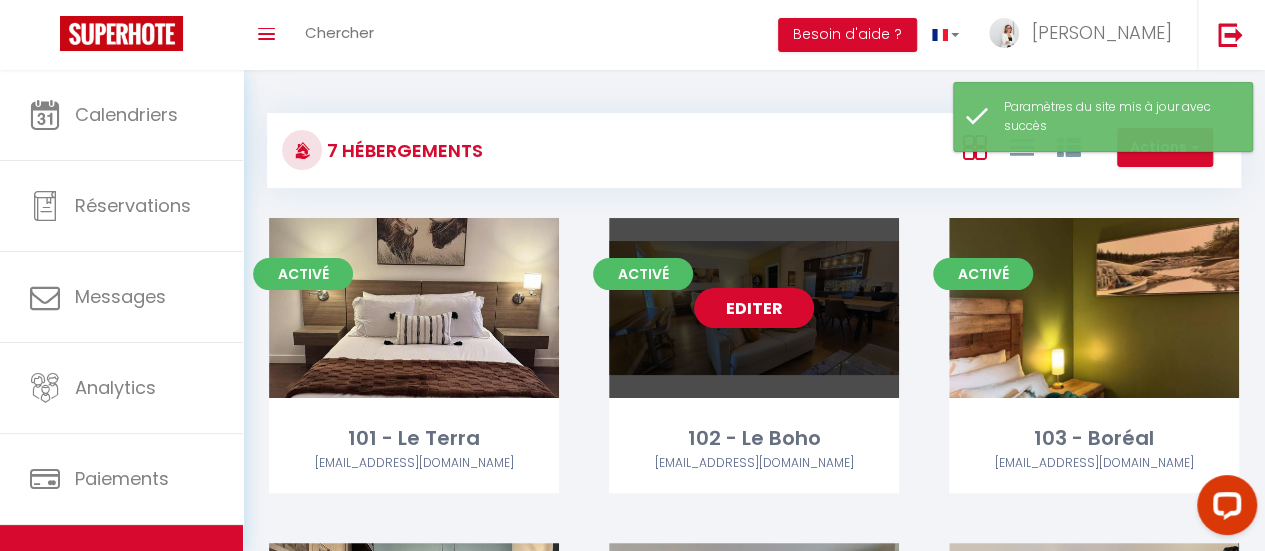 click on "Editer" at bounding box center [754, 308] 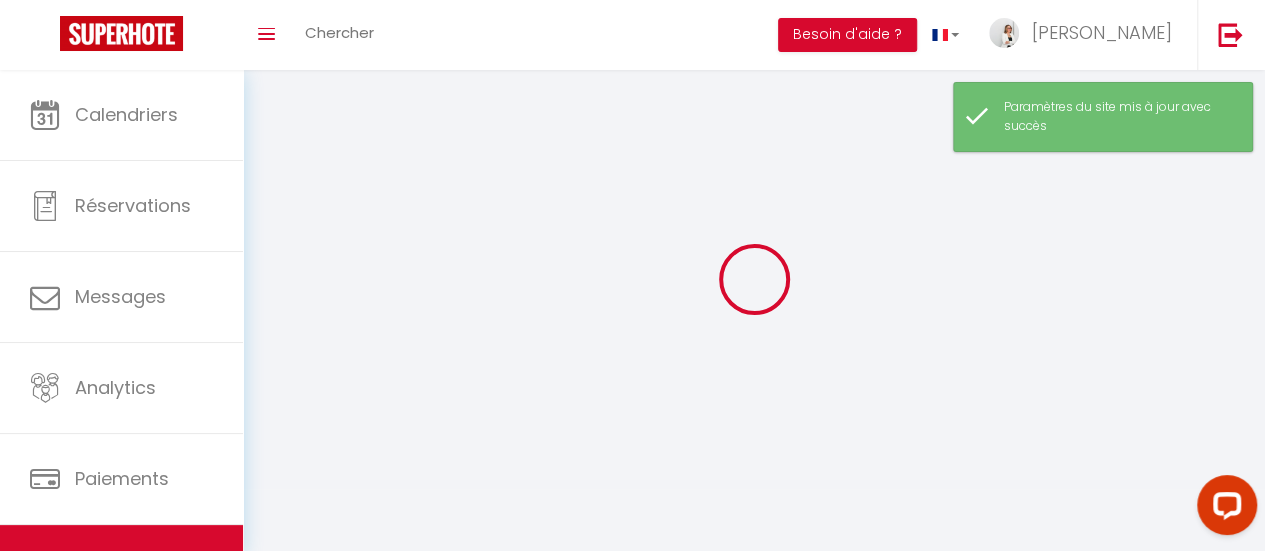 select on "1" 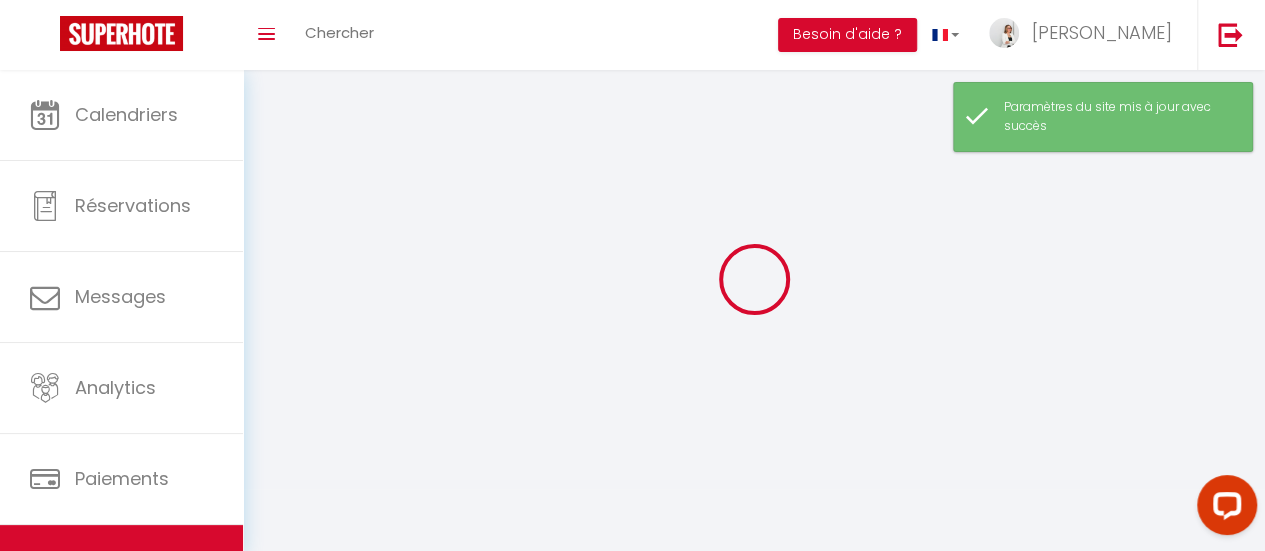 select 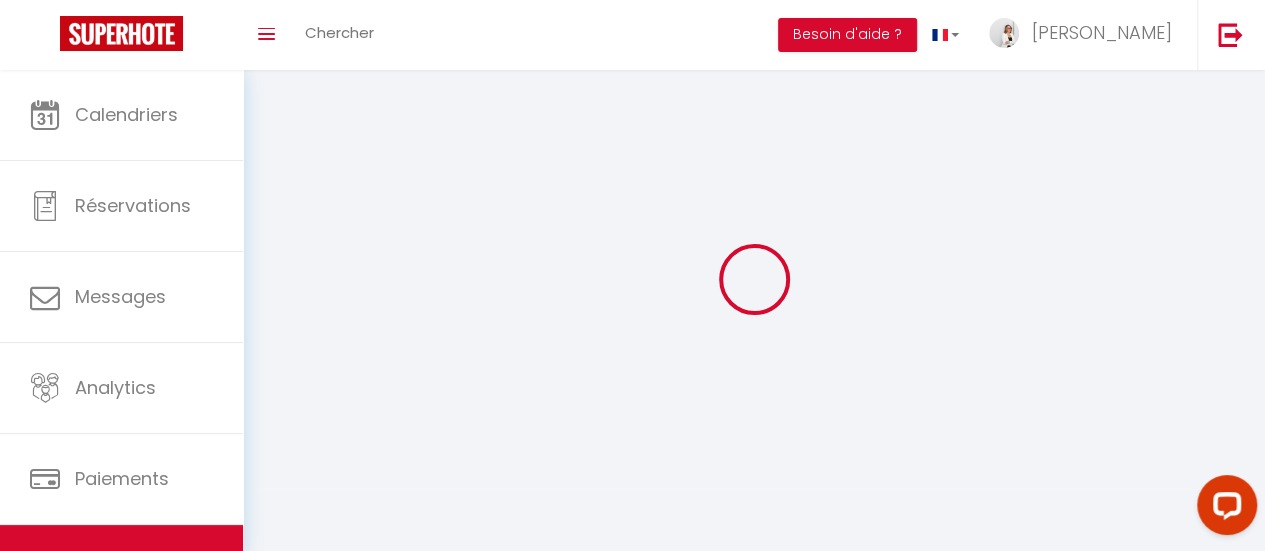 type on "102 - Le Boho" 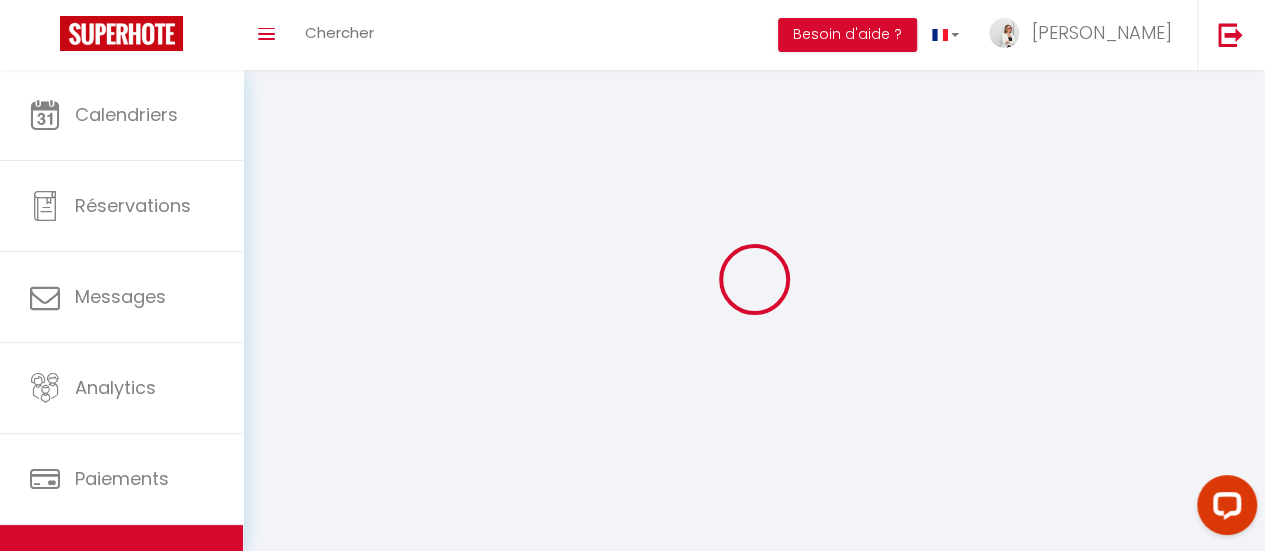 type on "[PERSON_NAME]" 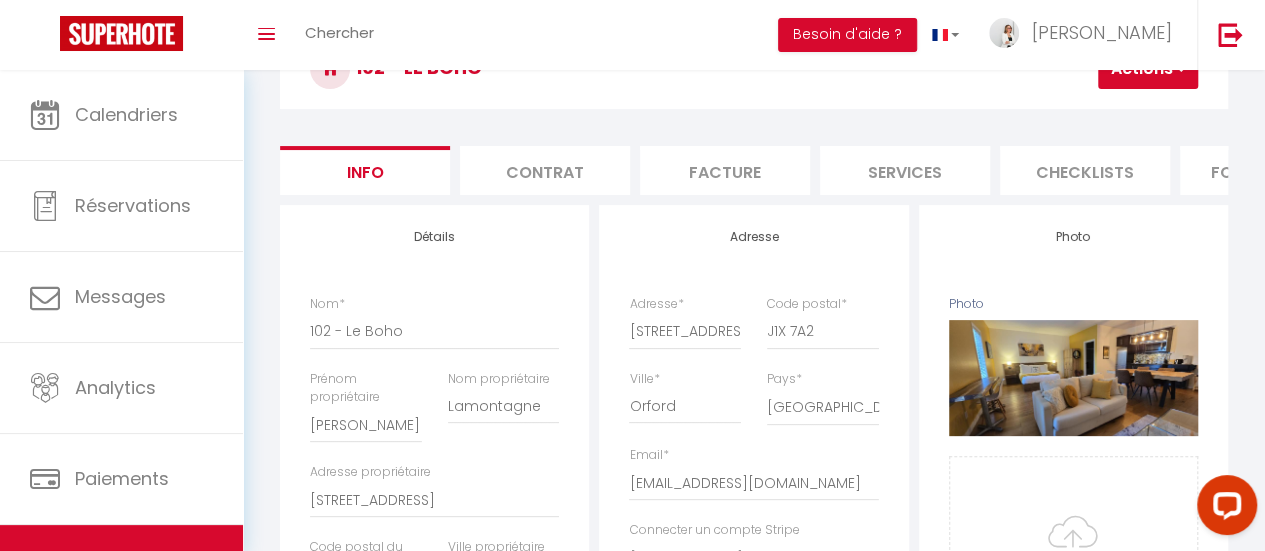 scroll, scrollTop: 0, scrollLeft: 0, axis: both 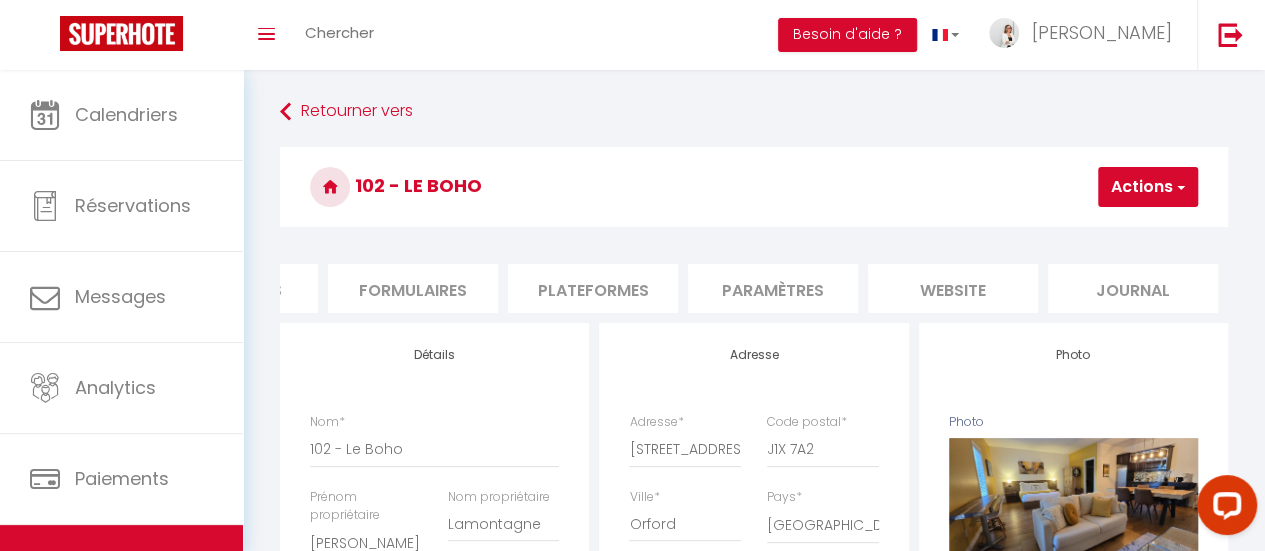 drag, startPoint x: 975, startPoint y: 287, endPoint x: 903, endPoint y: 287, distance: 72 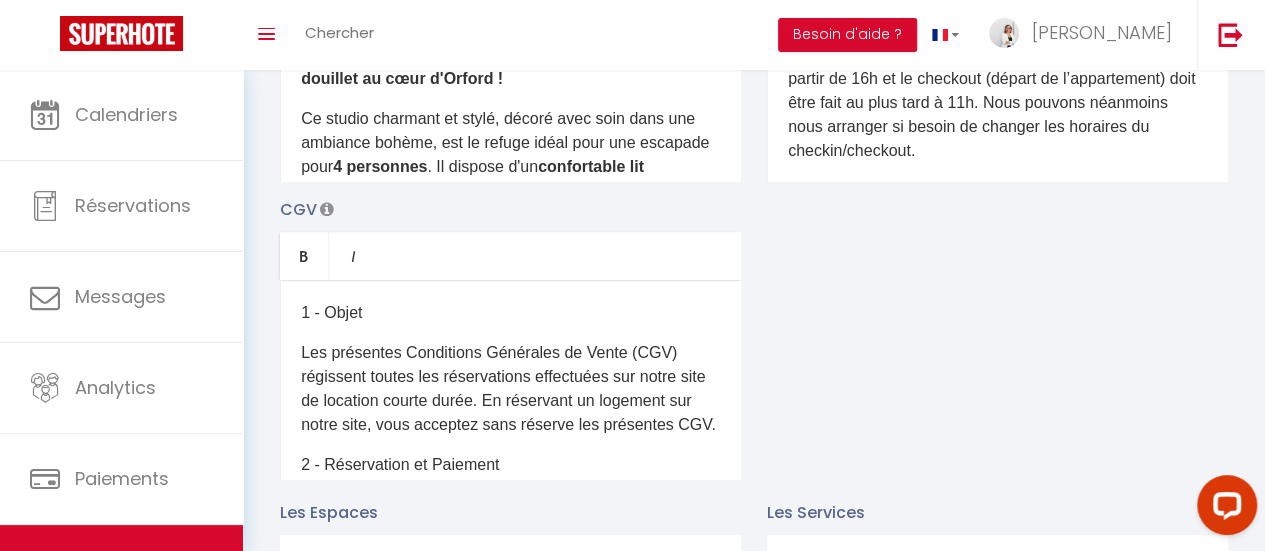 scroll, scrollTop: 600, scrollLeft: 0, axis: vertical 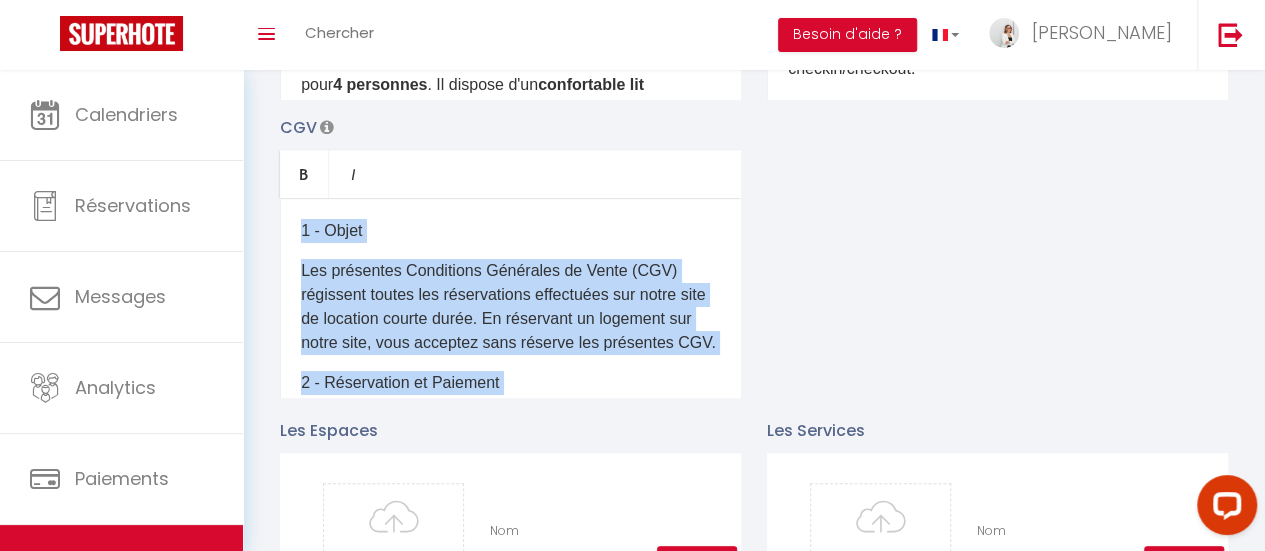 drag, startPoint x: 444, startPoint y: 364, endPoint x: 262, endPoint y: 209, distance: 239.05856 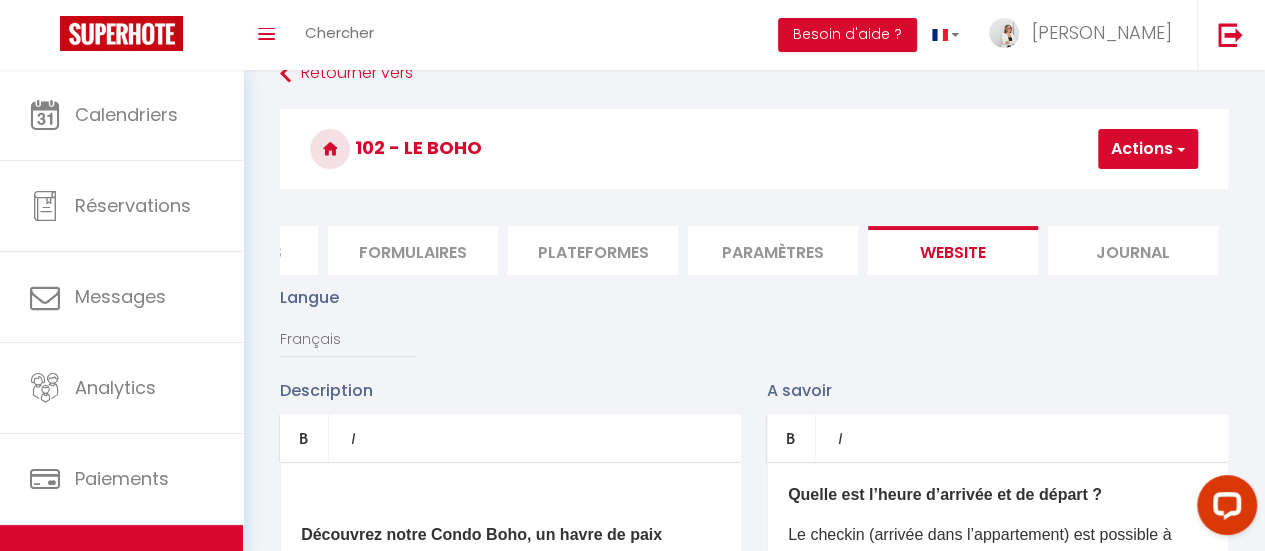 scroll, scrollTop: 0, scrollLeft: 0, axis: both 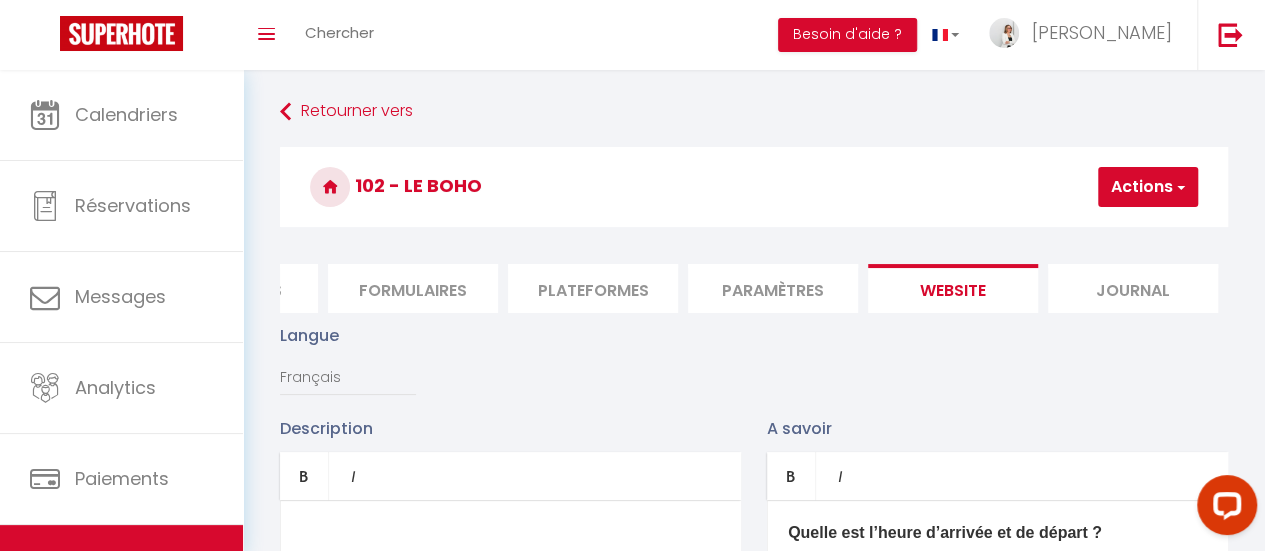 click at bounding box center [1179, 187] 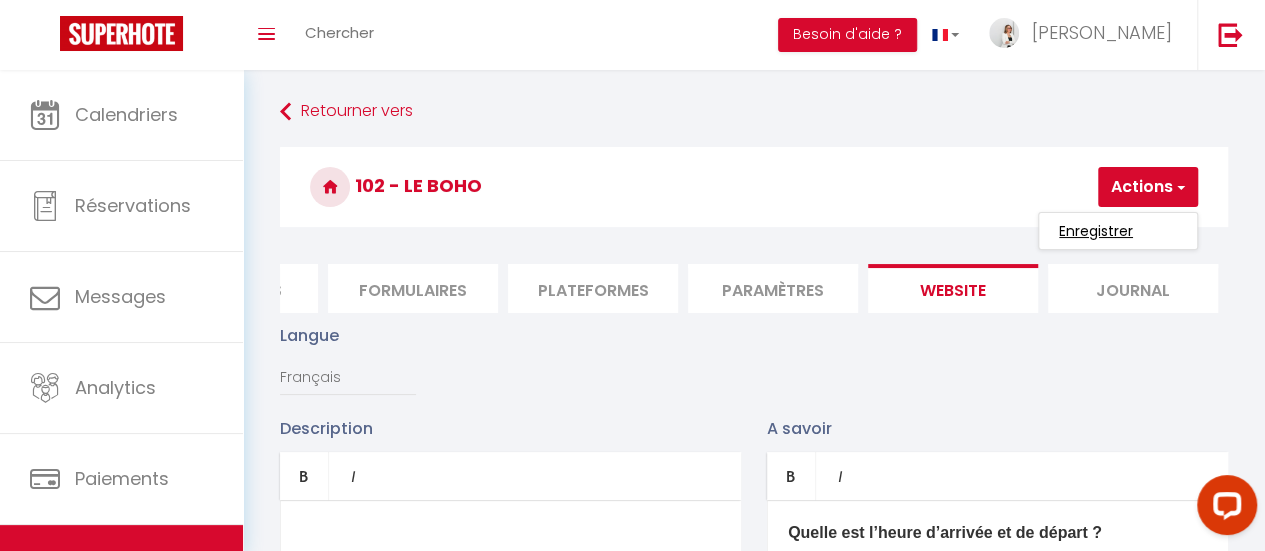 click on "Enregistrer" at bounding box center [1096, 231] 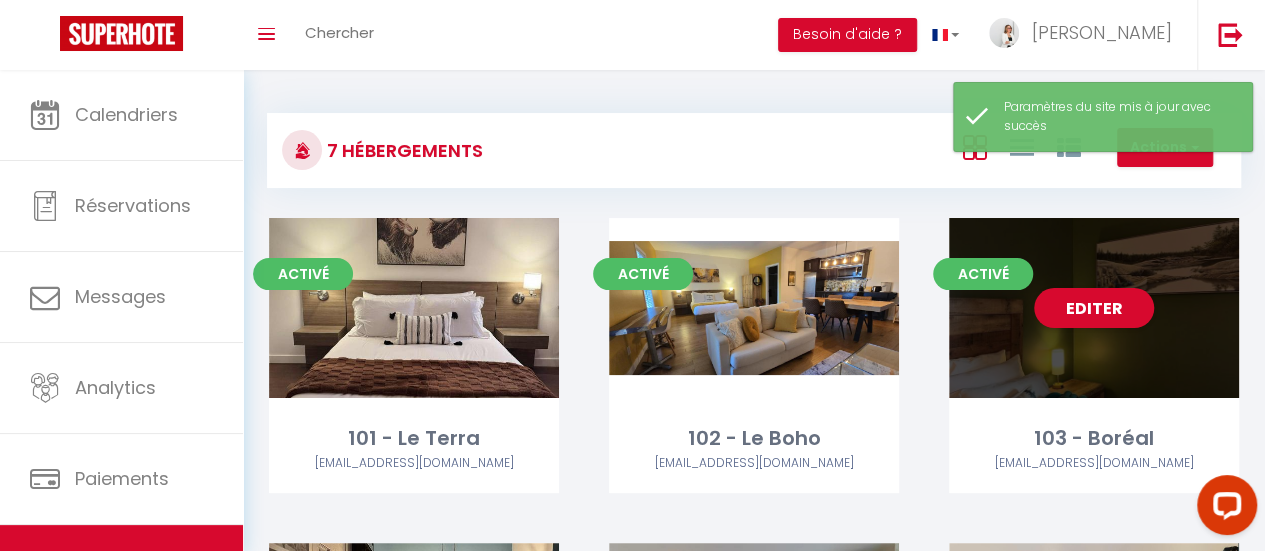 click on "Editer" at bounding box center [1094, 308] 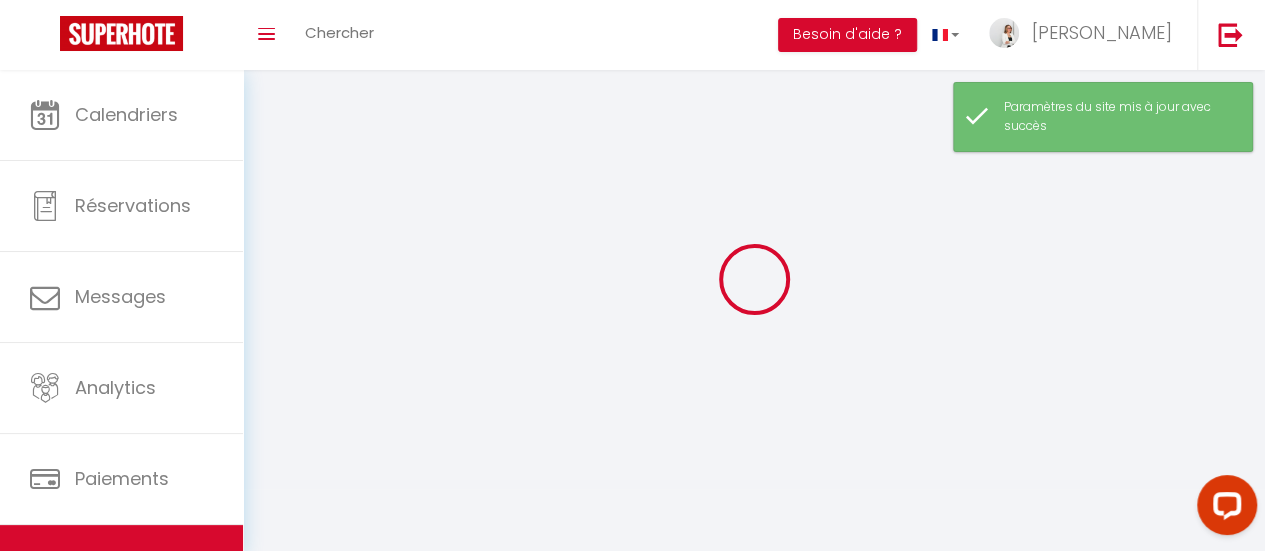 select 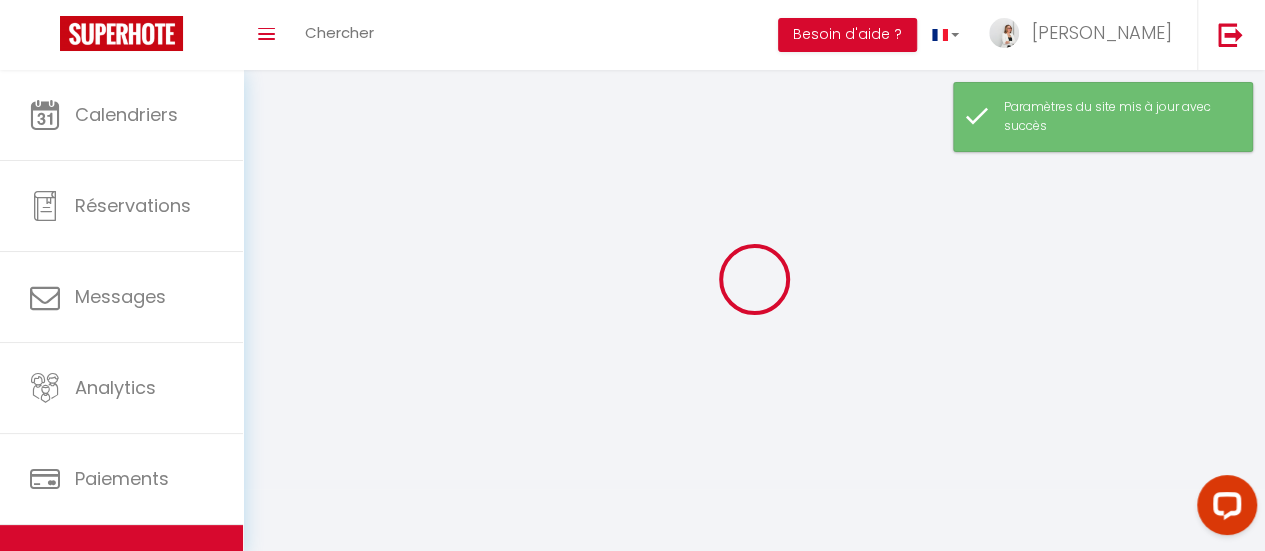 select 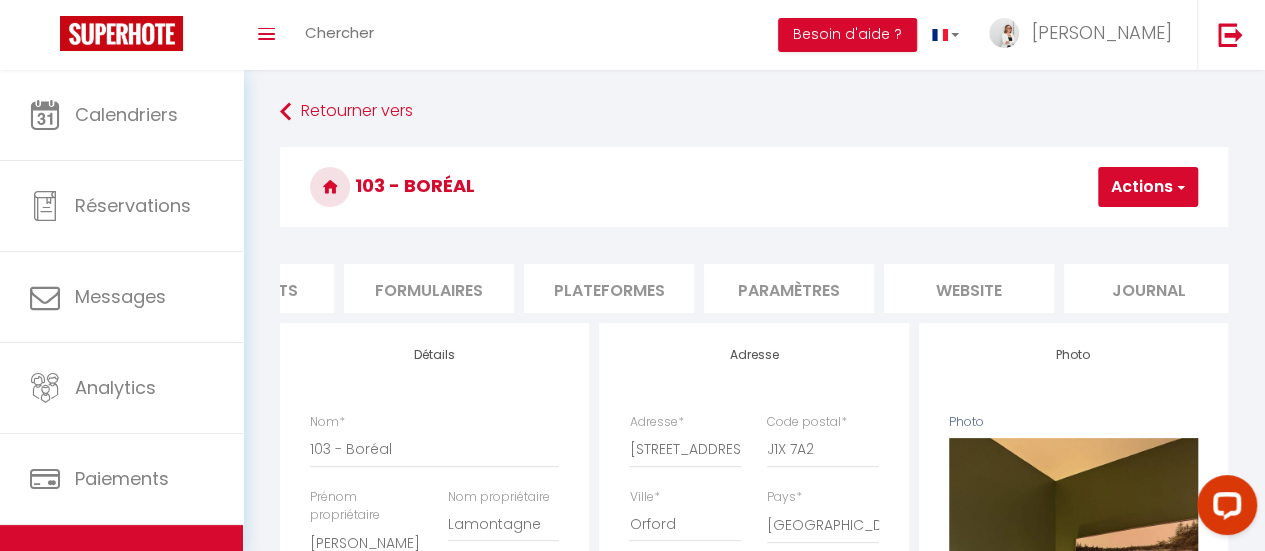 scroll, scrollTop: 0, scrollLeft: 852, axis: horizontal 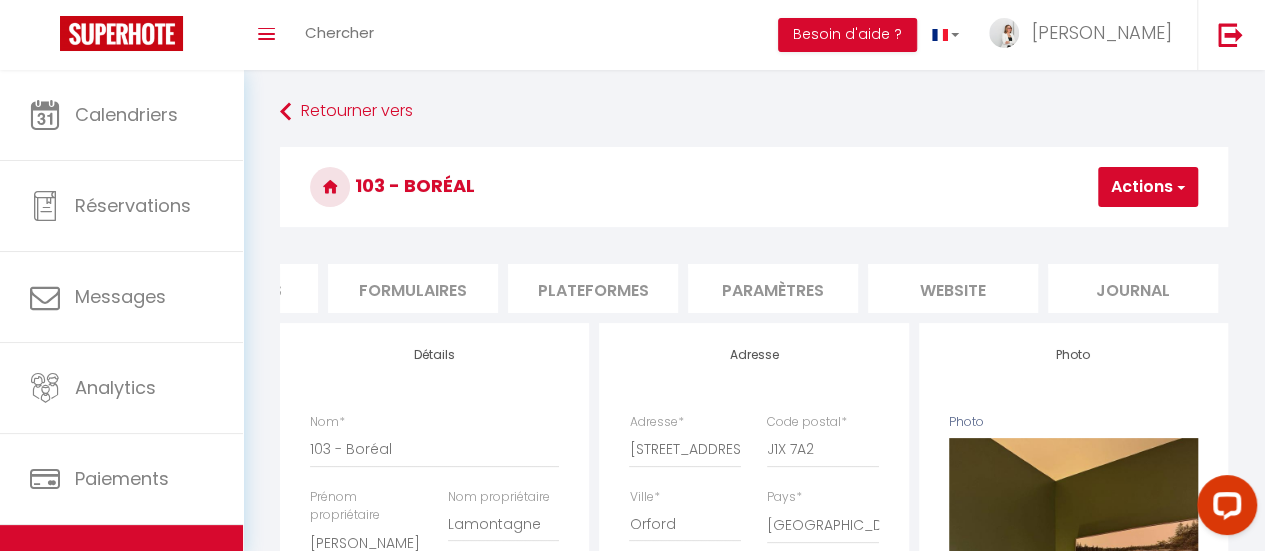click on "website" at bounding box center [953, 288] 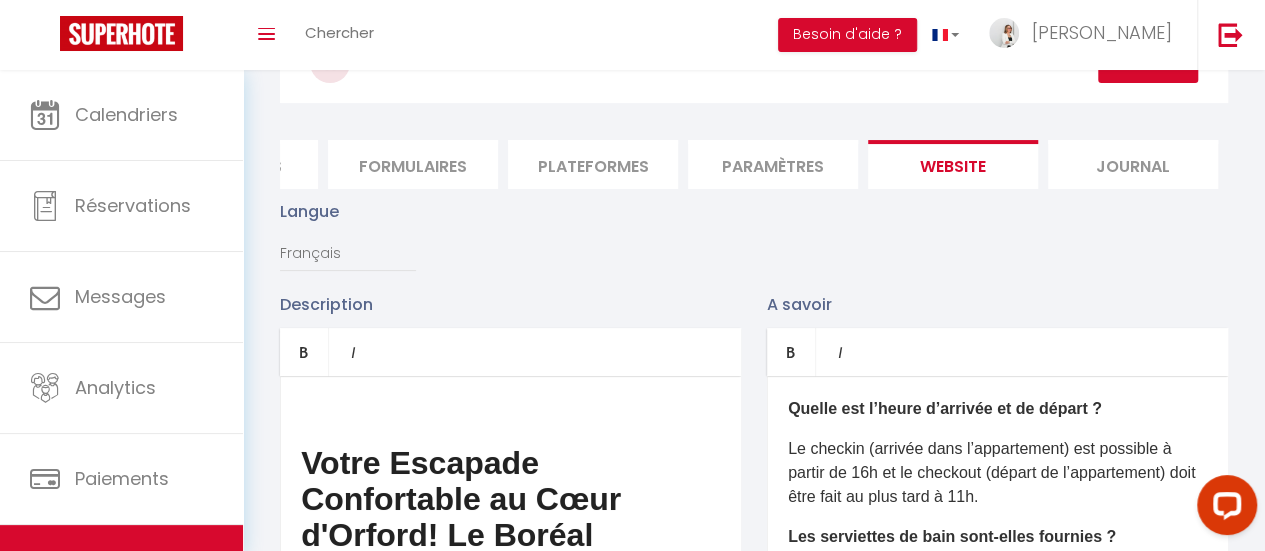 scroll, scrollTop: 300, scrollLeft: 0, axis: vertical 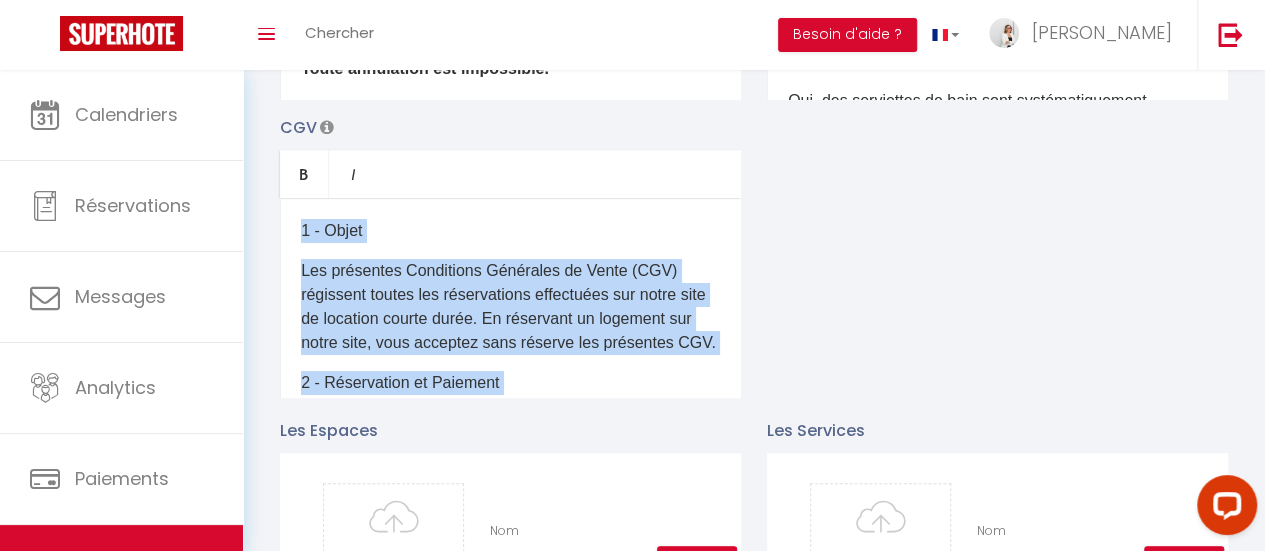 drag, startPoint x: 361, startPoint y: 351, endPoint x: 276, endPoint y: 180, distance: 190.96072 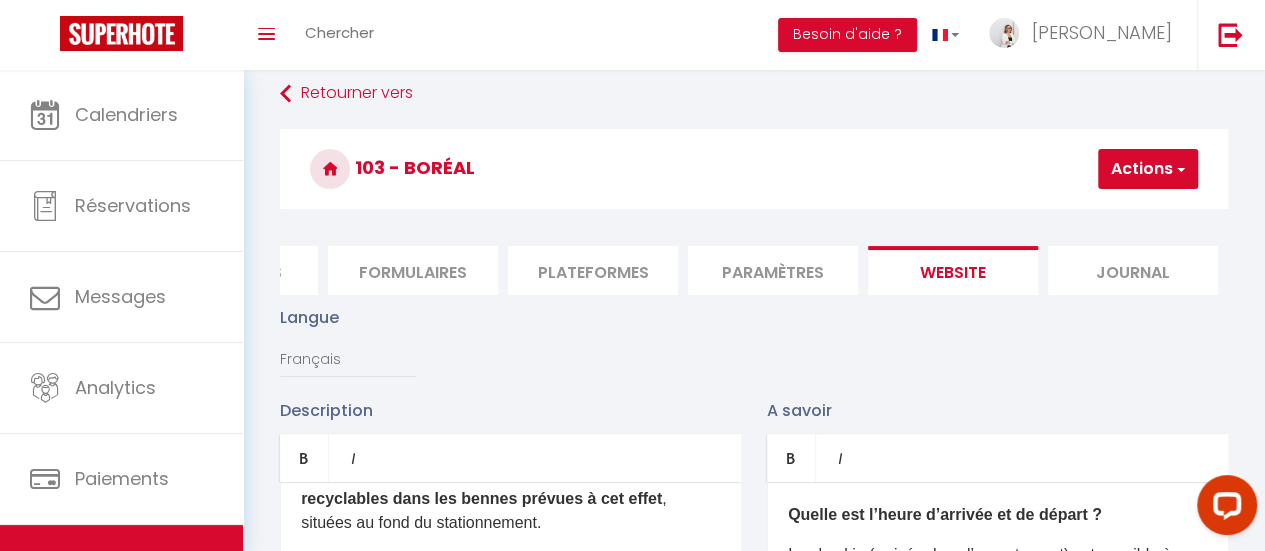scroll, scrollTop: 0, scrollLeft: 0, axis: both 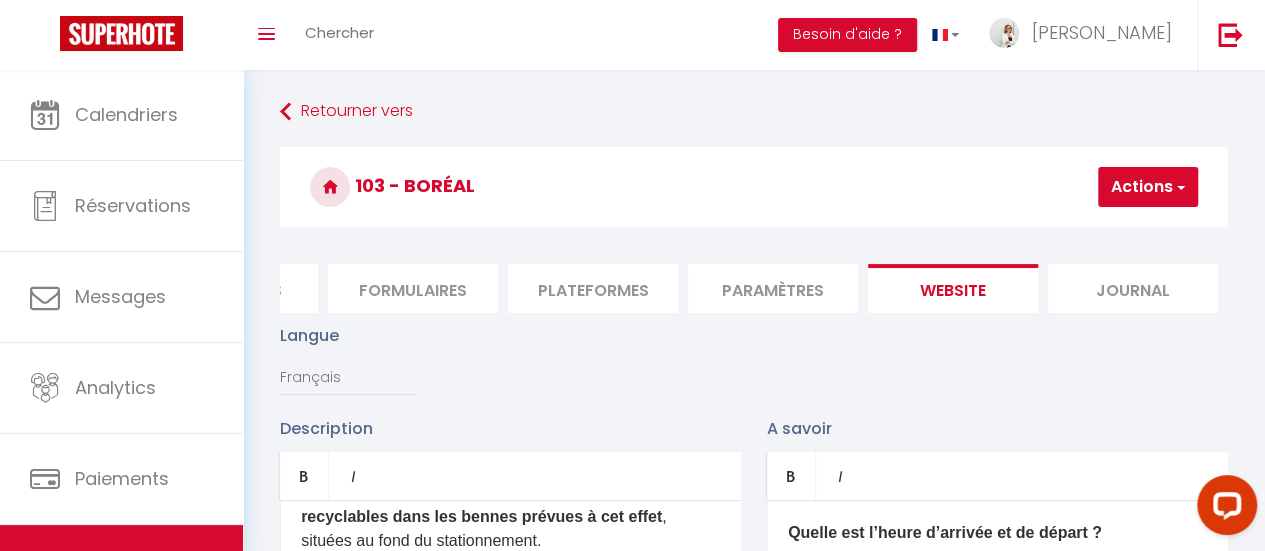 click on "Actions" at bounding box center [1148, 187] 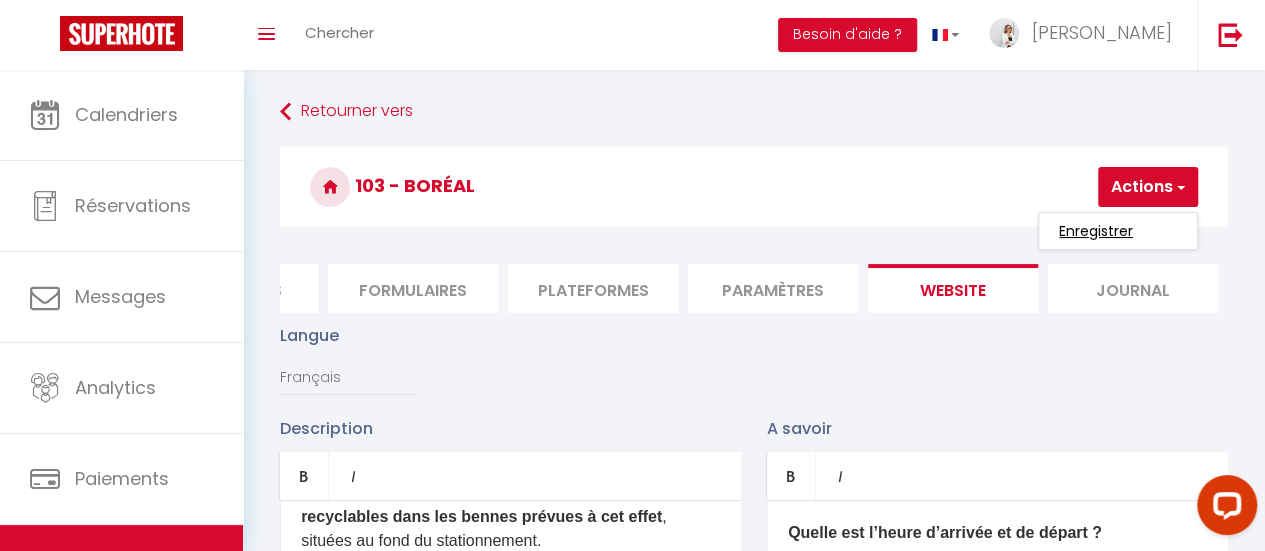 click on "Enregistrer" at bounding box center [1096, 231] 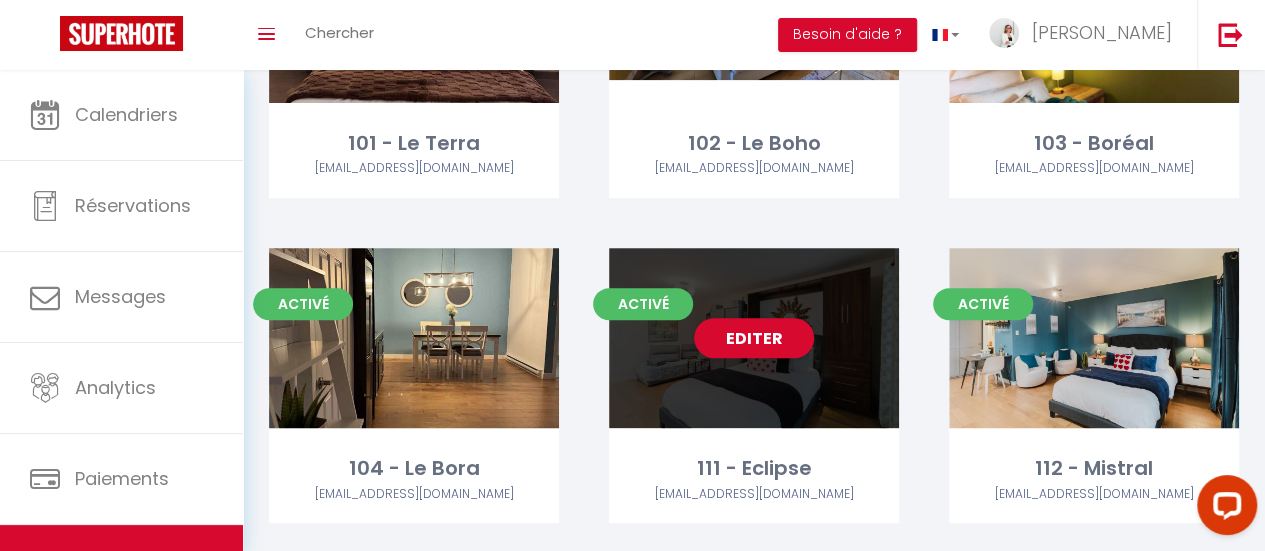 scroll, scrollTop: 300, scrollLeft: 0, axis: vertical 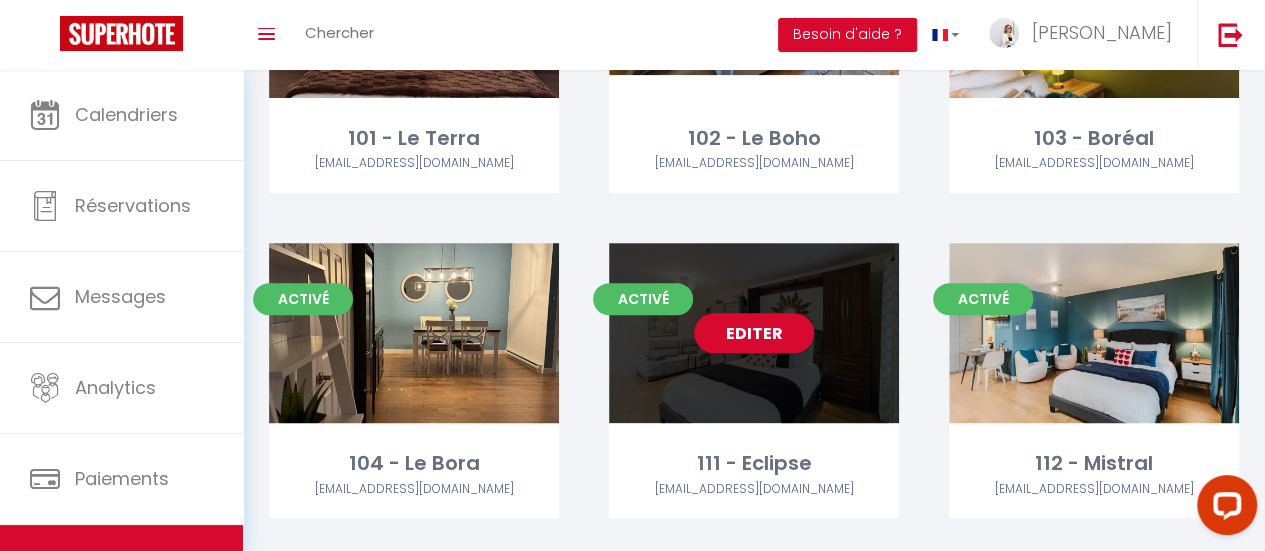 click on "Editer" at bounding box center (754, 333) 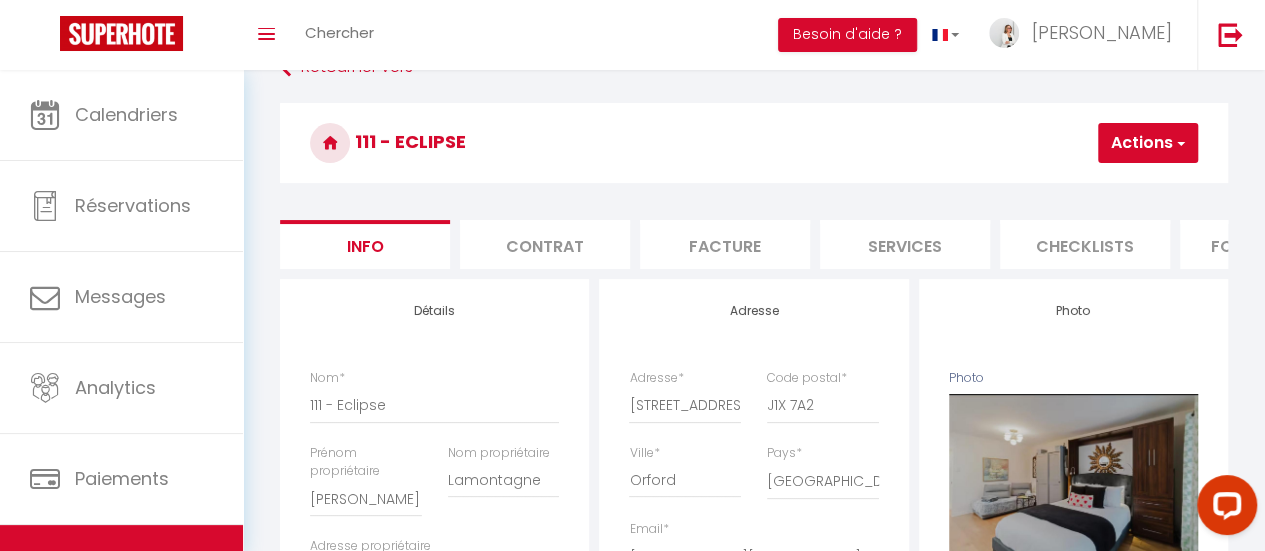 scroll, scrollTop: 0, scrollLeft: 0, axis: both 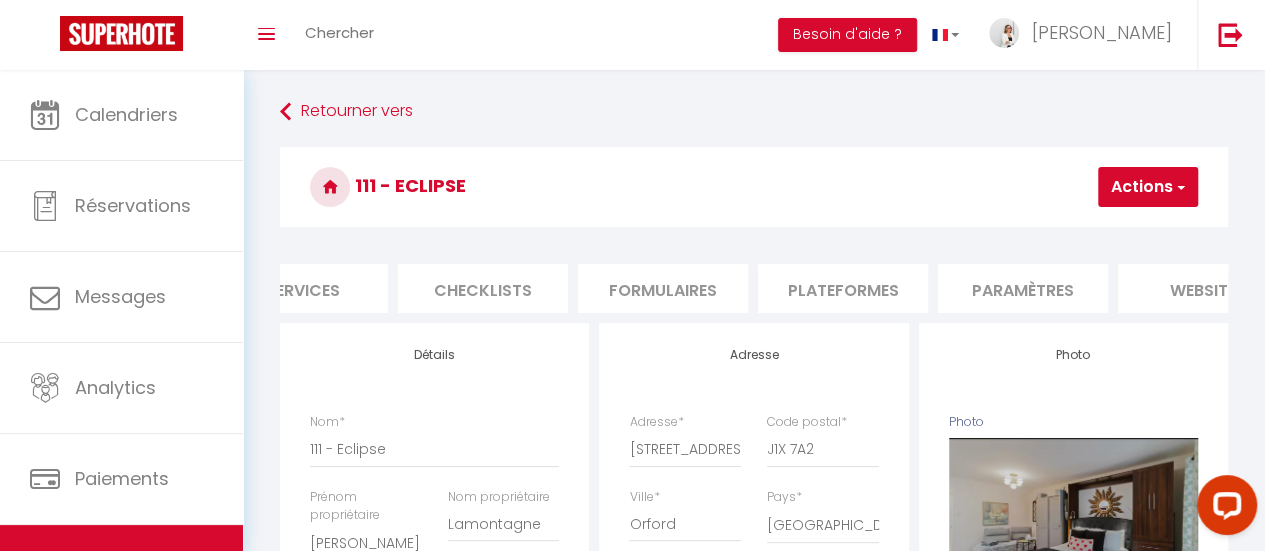 click on "website" at bounding box center (1203, 288) 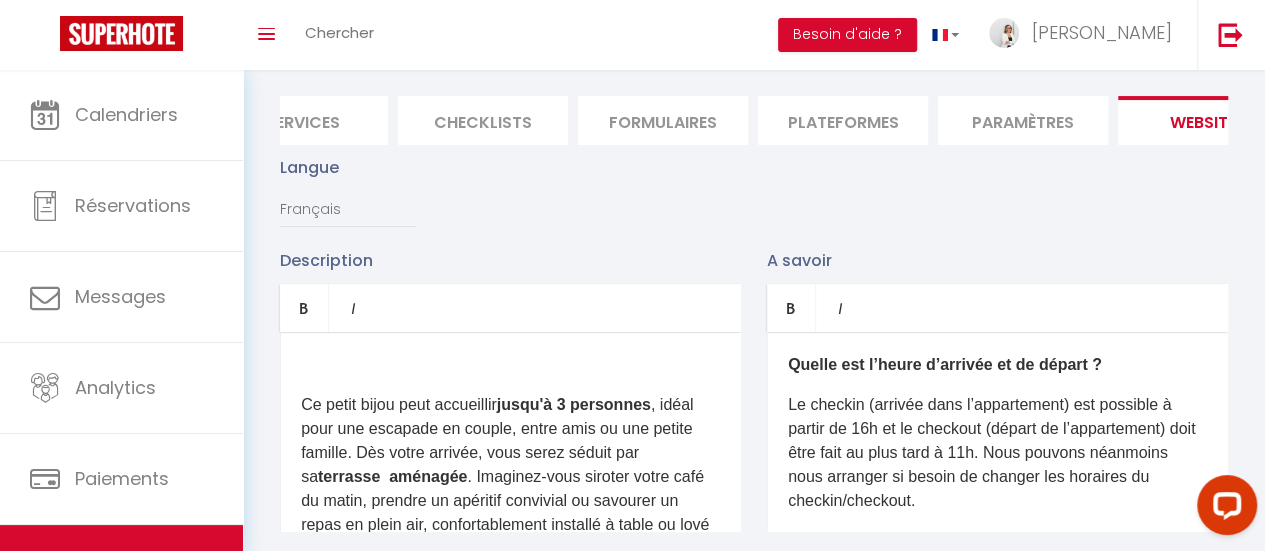 scroll, scrollTop: 300, scrollLeft: 0, axis: vertical 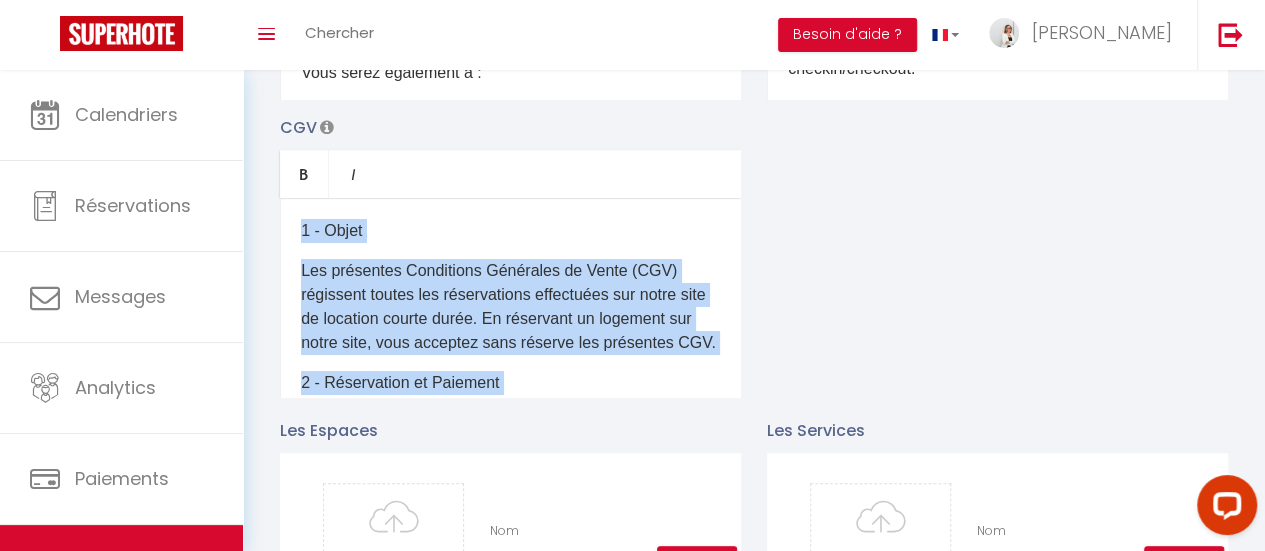 drag, startPoint x: 400, startPoint y: 363, endPoint x: 273, endPoint y: 187, distance: 217.03687 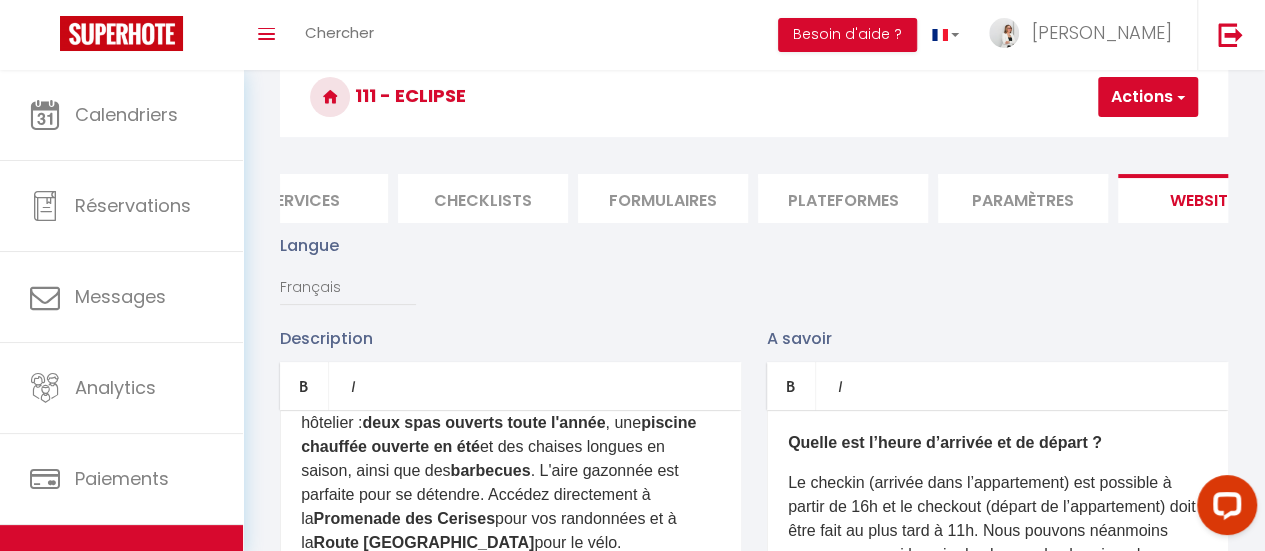 scroll, scrollTop: 0, scrollLeft: 0, axis: both 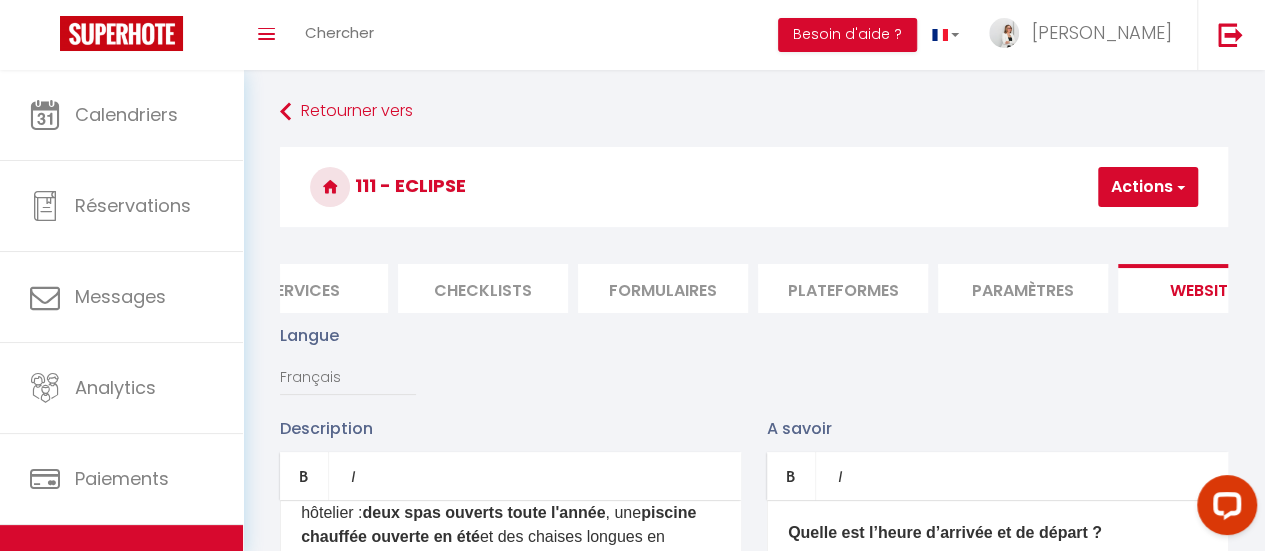 click on "Actions" at bounding box center [1148, 187] 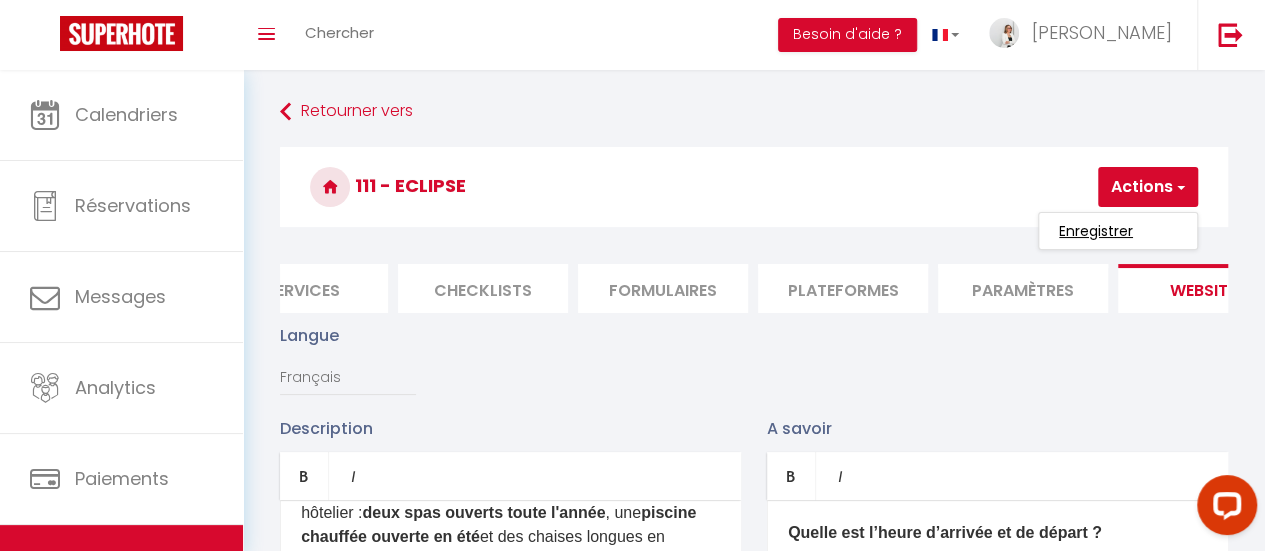 click on "Enregistrer" at bounding box center [1096, 231] 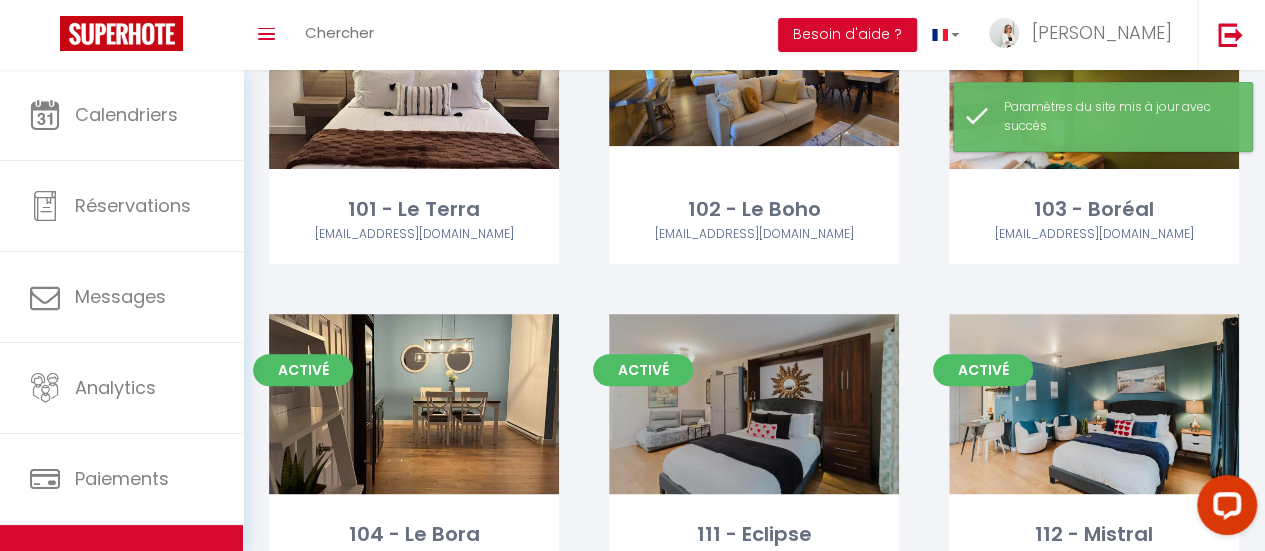 scroll, scrollTop: 300, scrollLeft: 0, axis: vertical 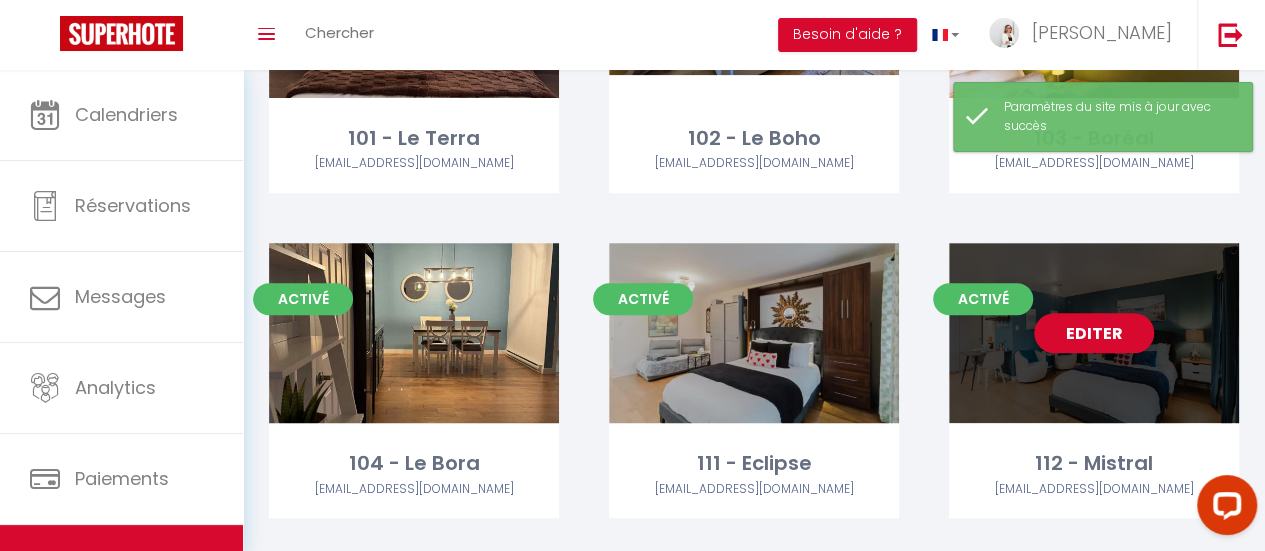 click on "Editer" at bounding box center [1094, 333] 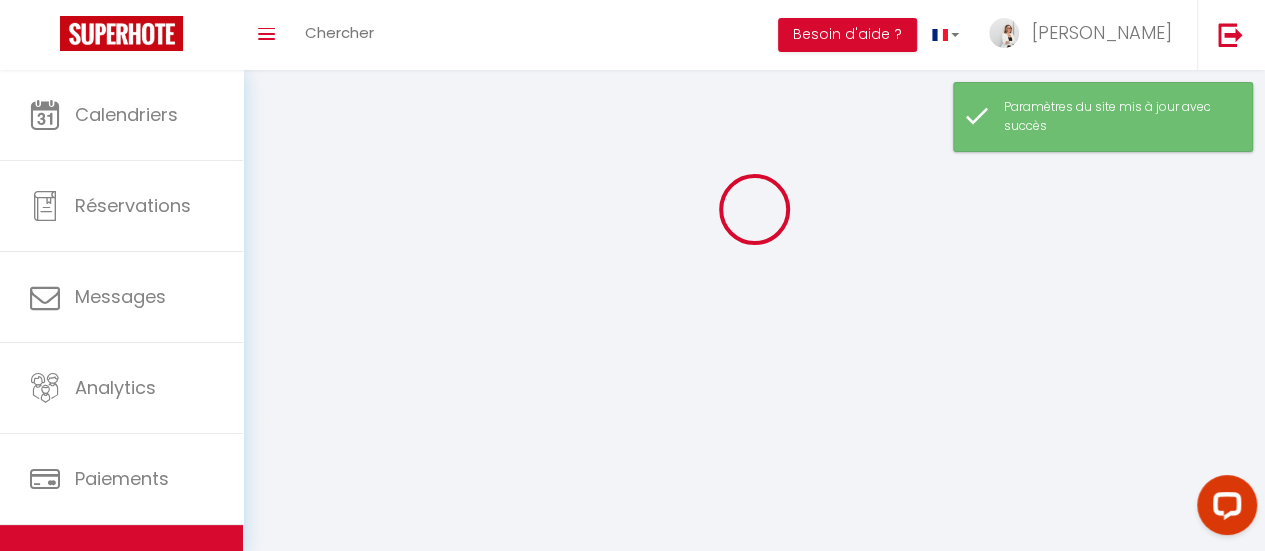scroll, scrollTop: 0, scrollLeft: 0, axis: both 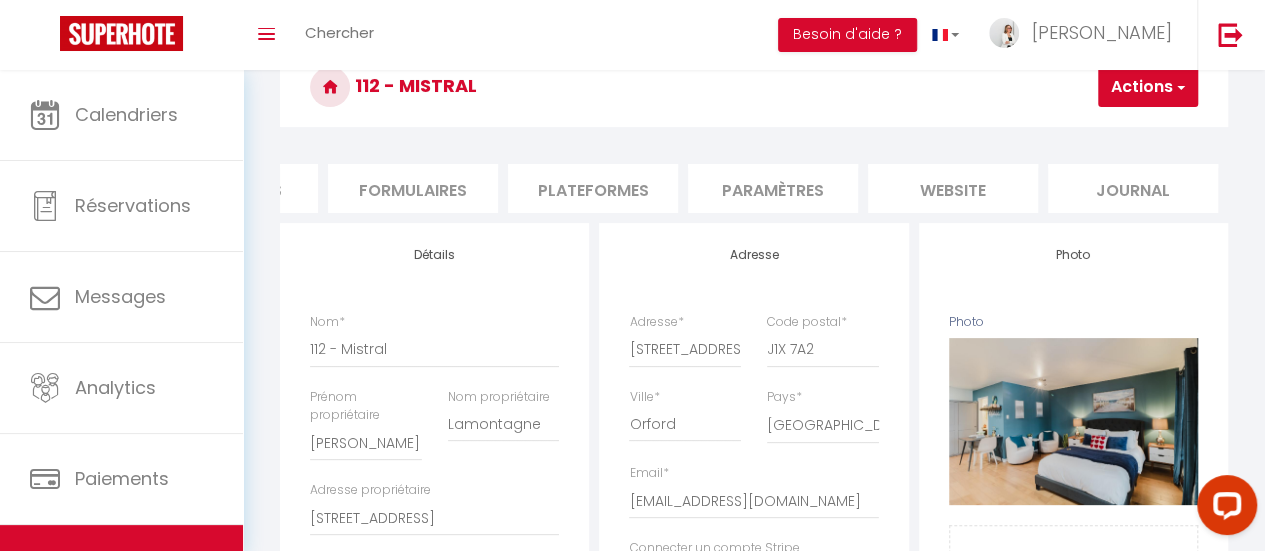 click on "website" at bounding box center (953, 188) 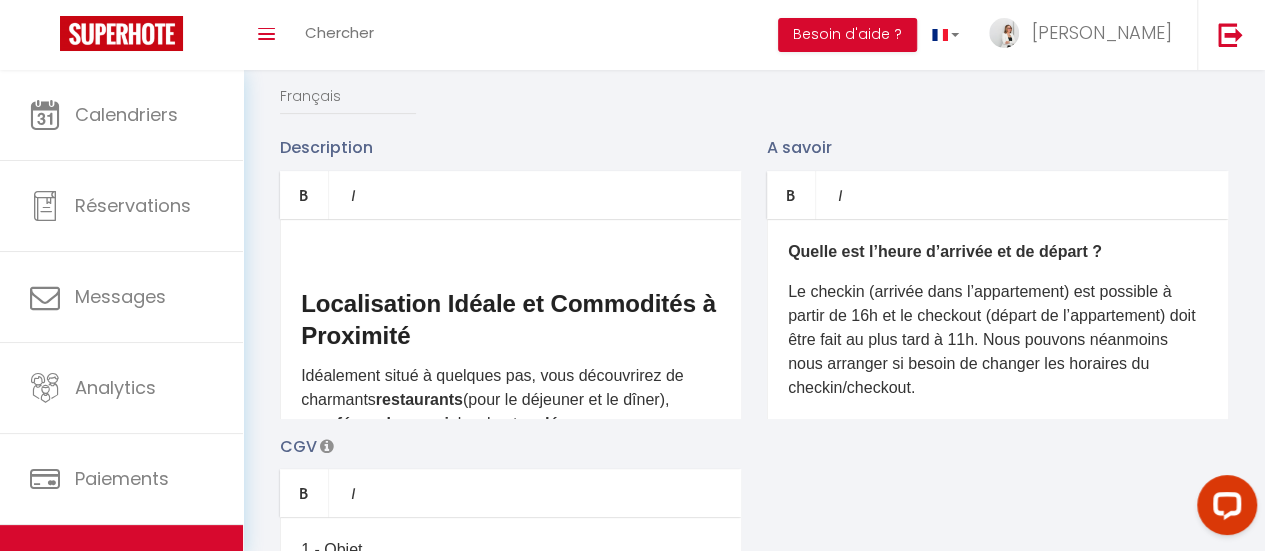 scroll, scrollTop: 500, scrollLeft: 0, axis: vertical 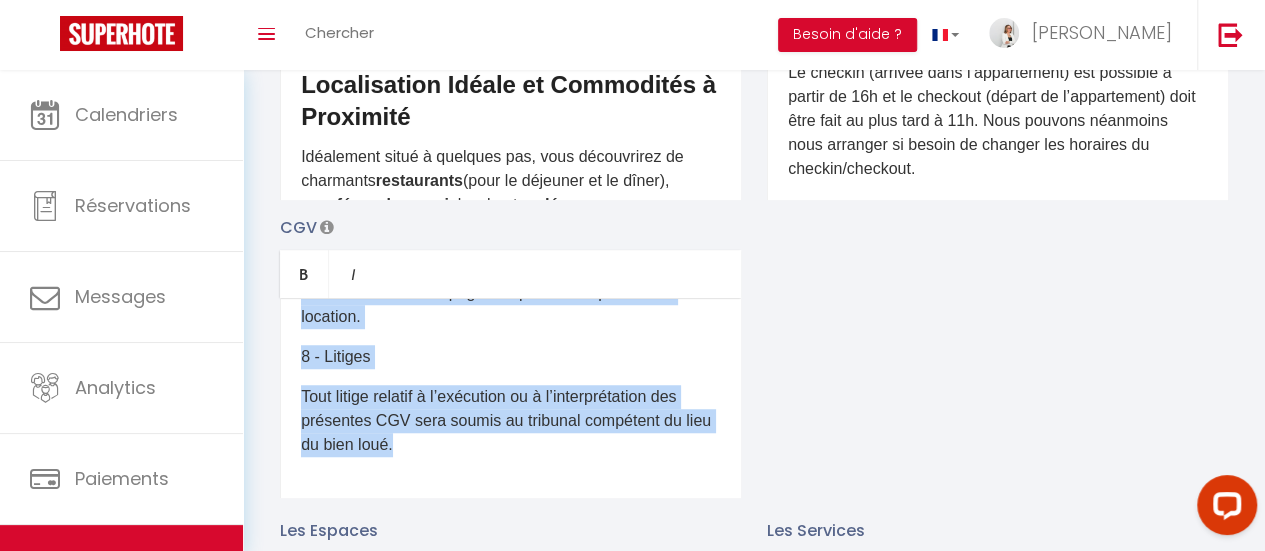 drag, startPoint x: 304, startPoint y: 342, endPoint x: 682, endPoint y: 525, distance: 419.96786 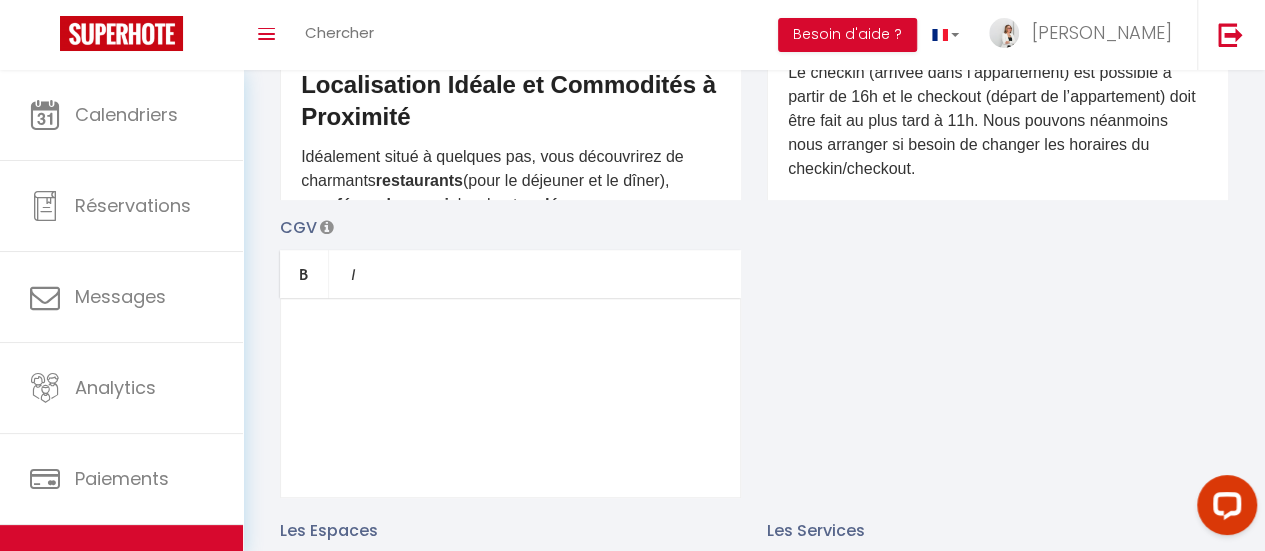 scroll, scrollTop: 0, scrollLeft: 0, axis: both 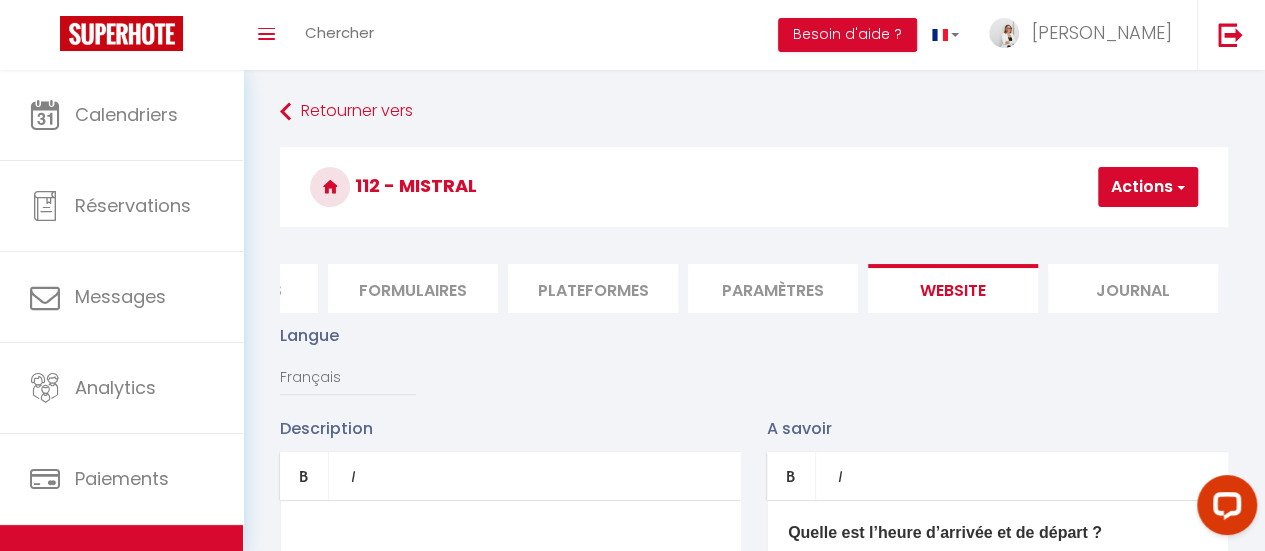 click on "Actions" at bounding box center (1148, 187) 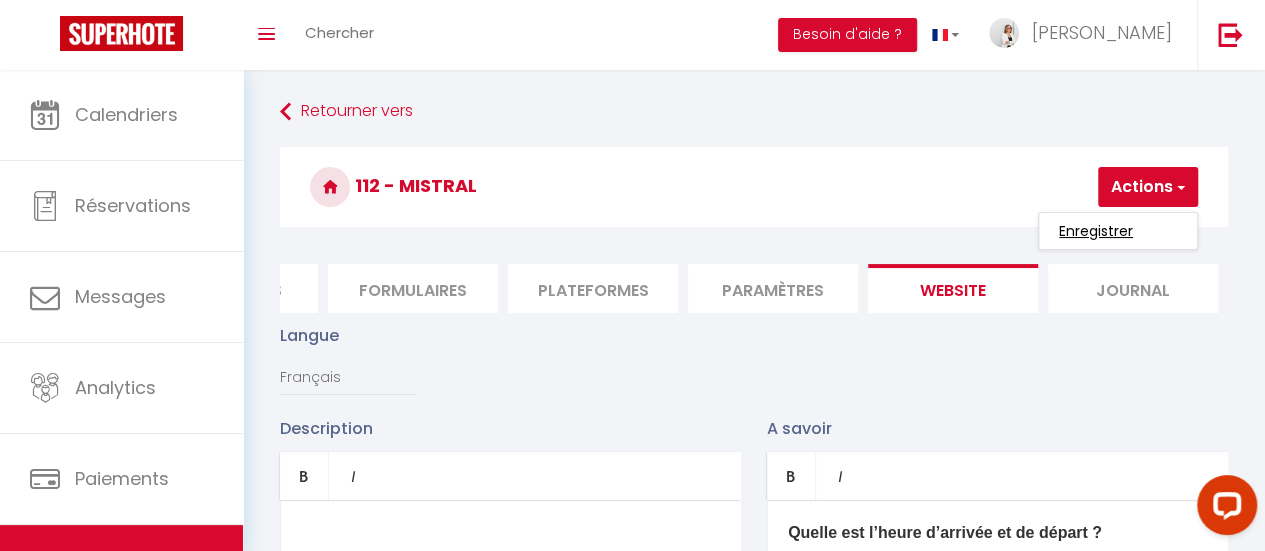 click on "Enregistrer" at bounding box center (1096, 231) 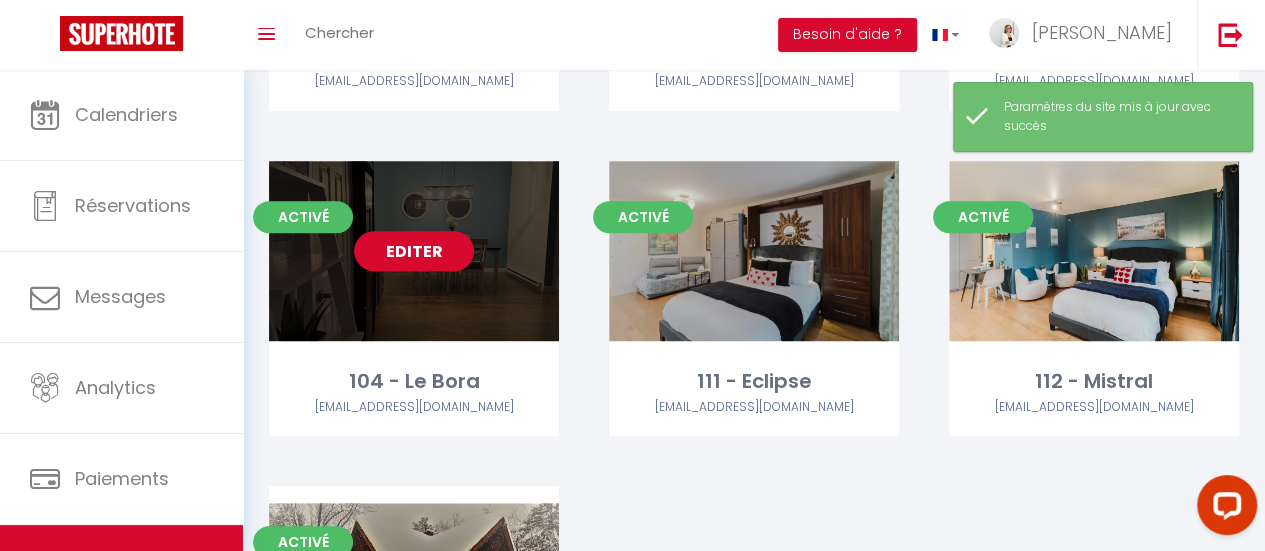 scroll, scrollTop: 400, scrollLeft: 0, axis: vertical 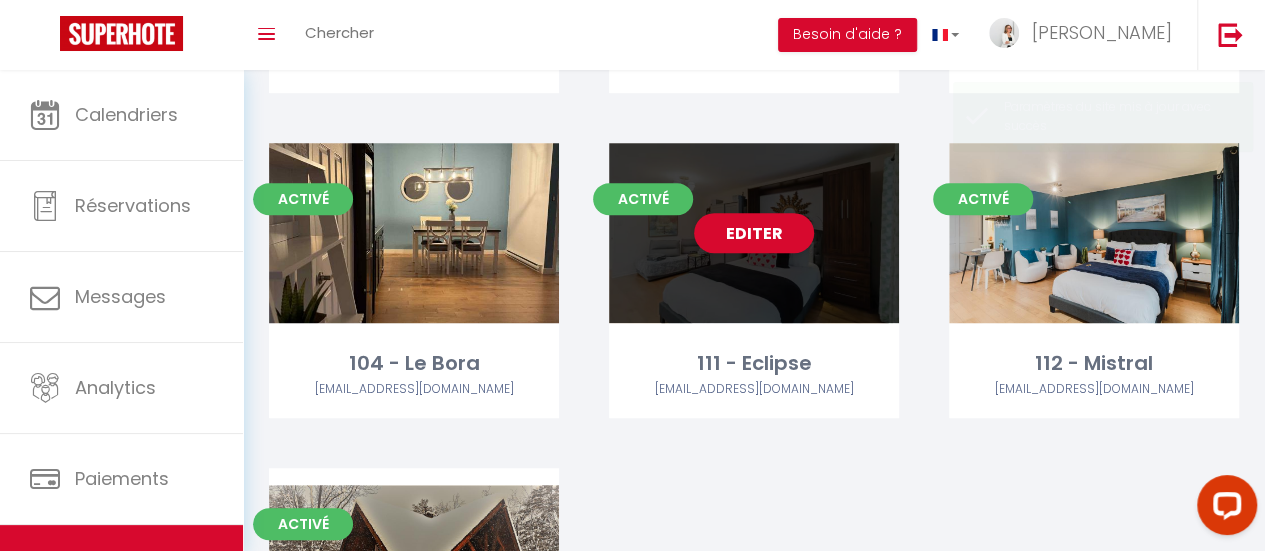 click on "Editer" at bounding box center (754, 233) 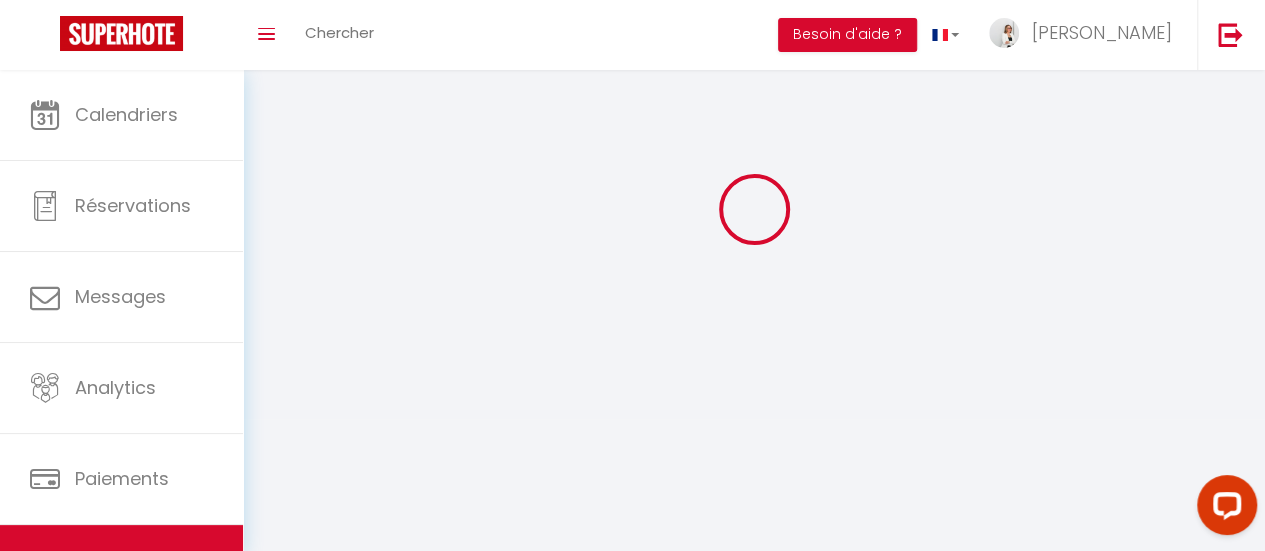scroll, scrollTop: 0, scrollLeft: 0, axis: both 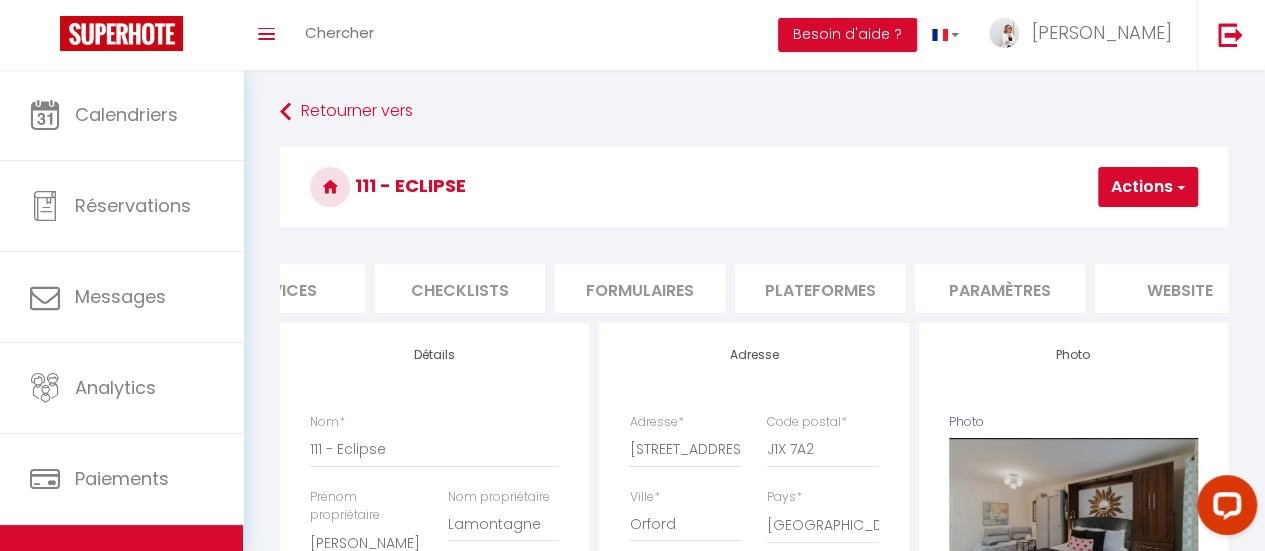 click on "website" at bounding box center [1180, 288] 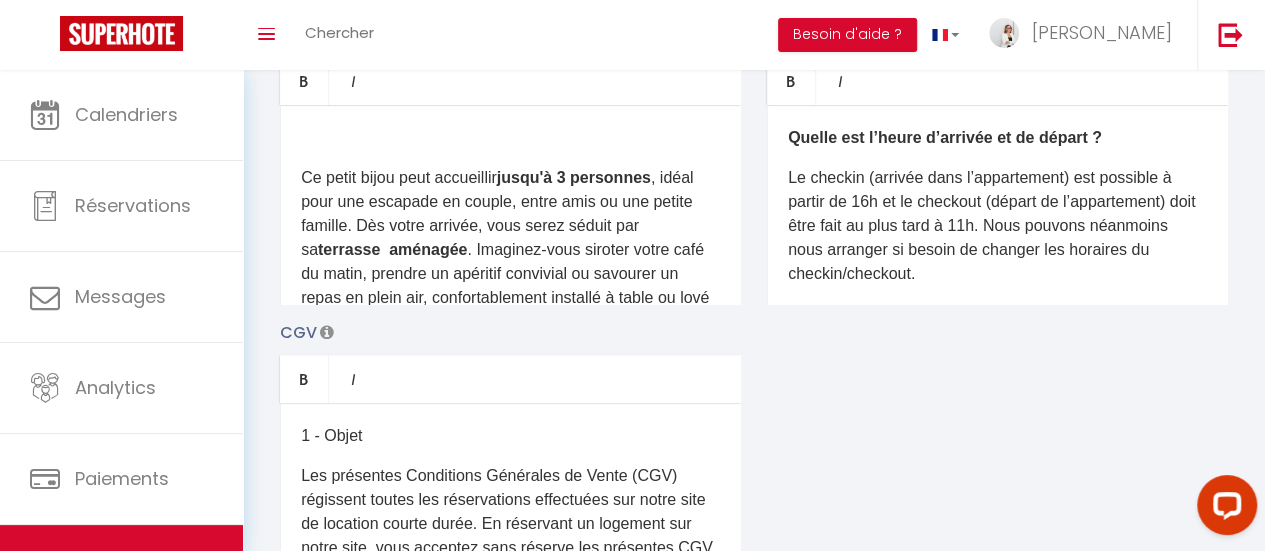 scroll, scrollTop: 500, scrollLeft: 0, axis: vertical 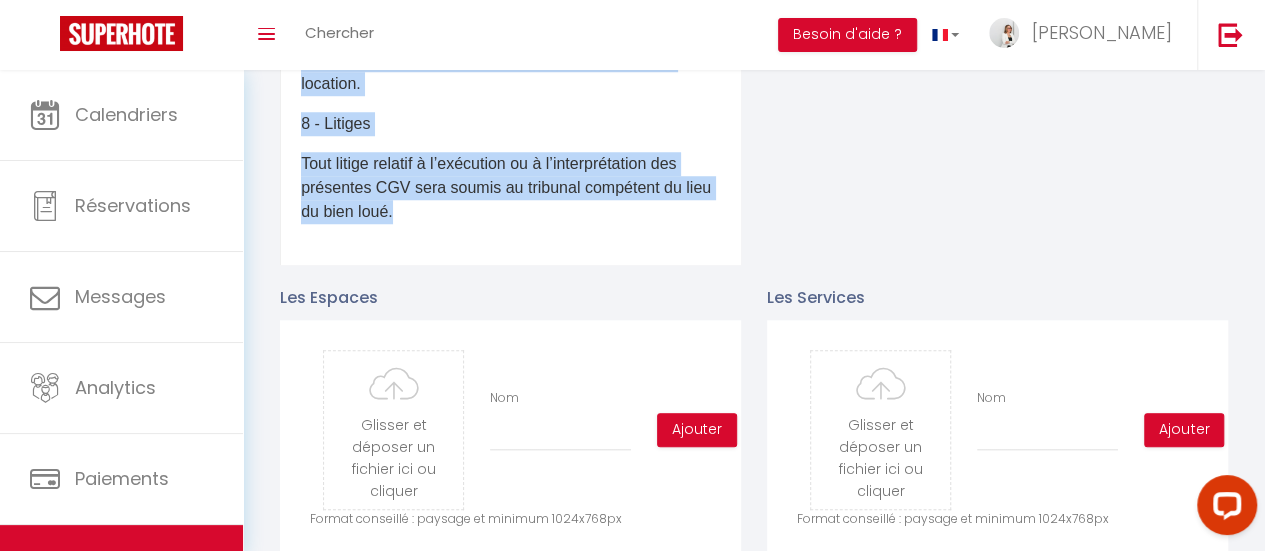 drag, startPoint x: 300, startPoint y: 341, endPoint x: 553, endPoint y: 249, distance: 269.2081 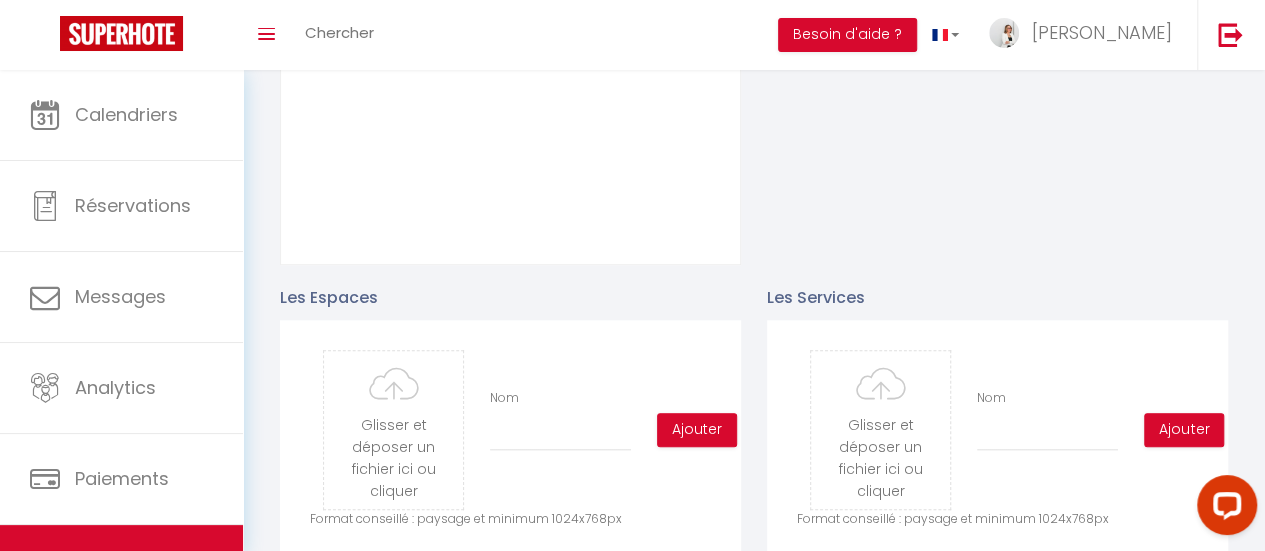 scroll, scrollTop: 0, scrollLeft: 0, axis: both 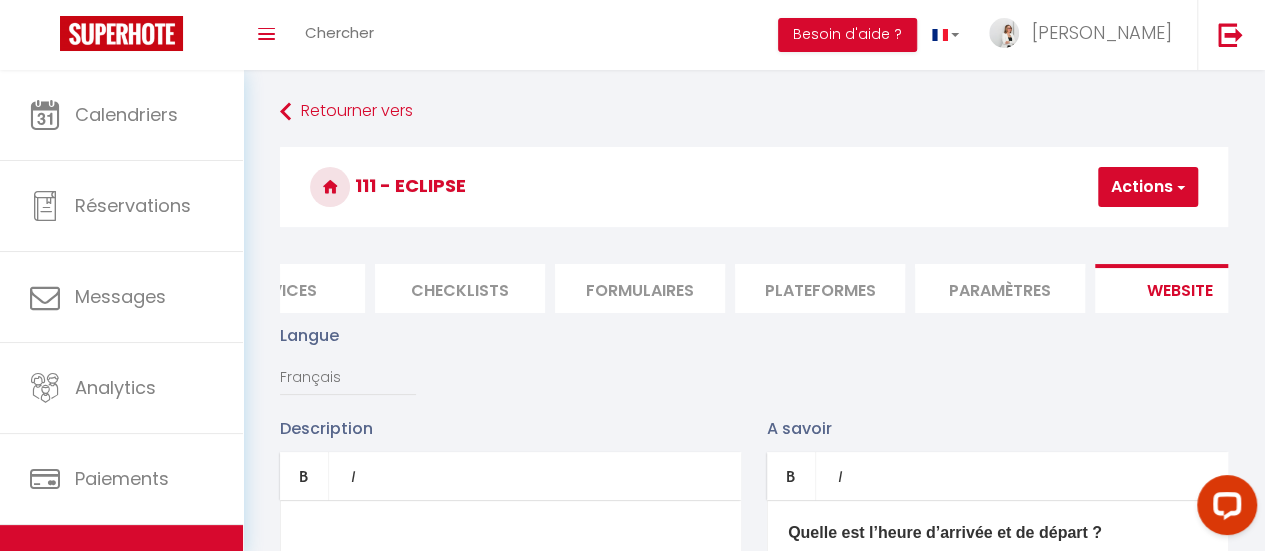 click on "Actions" at bounding box center (1148, 187) 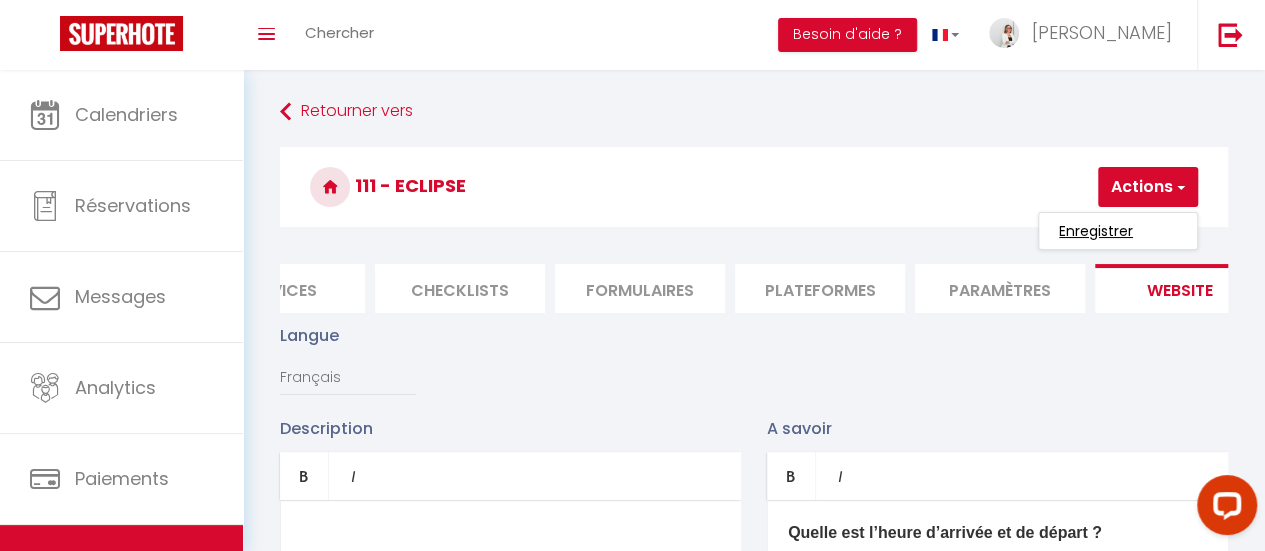 click on "Enregistrer" at bounding box center (1096, 231) 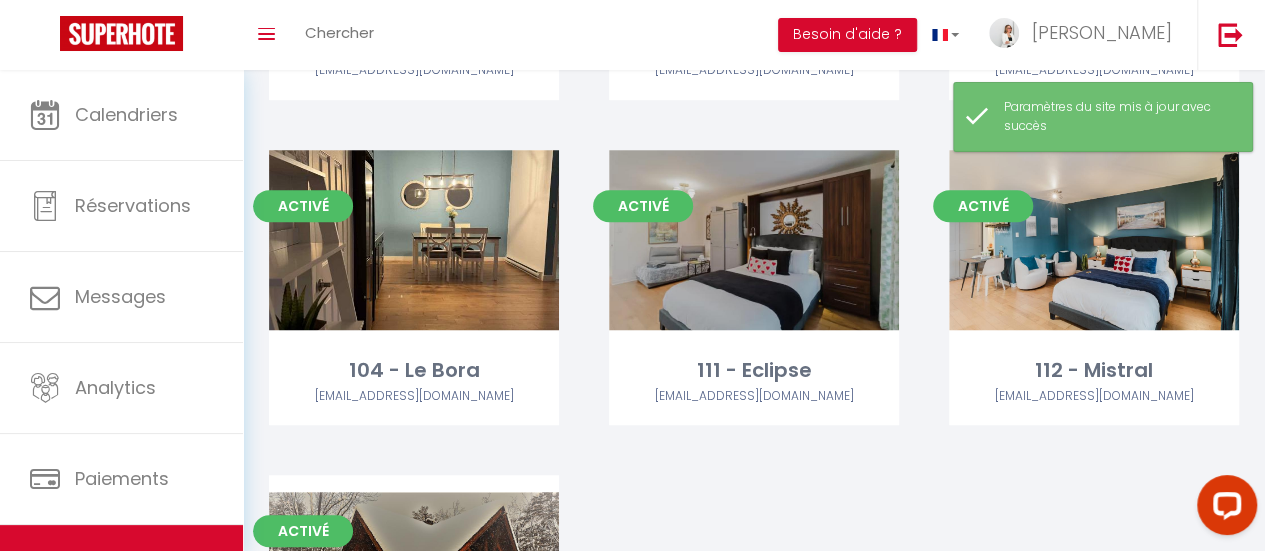scroll, scrollTop: 500, scrollLeft: 0, axis: vertical 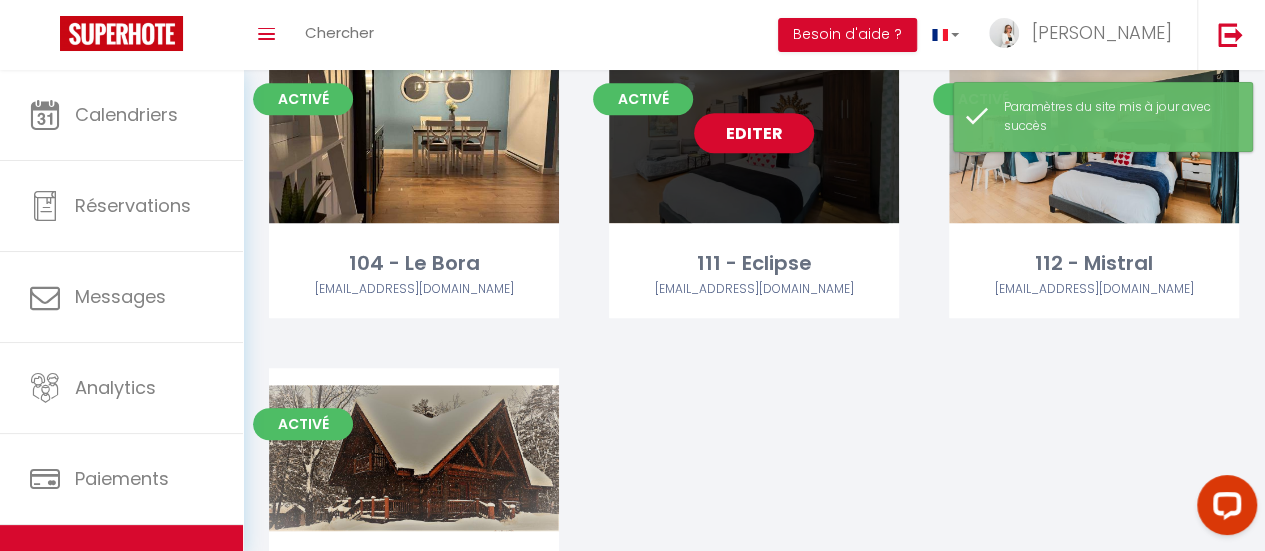 click on "Editer" at bounding box center [754, 133] 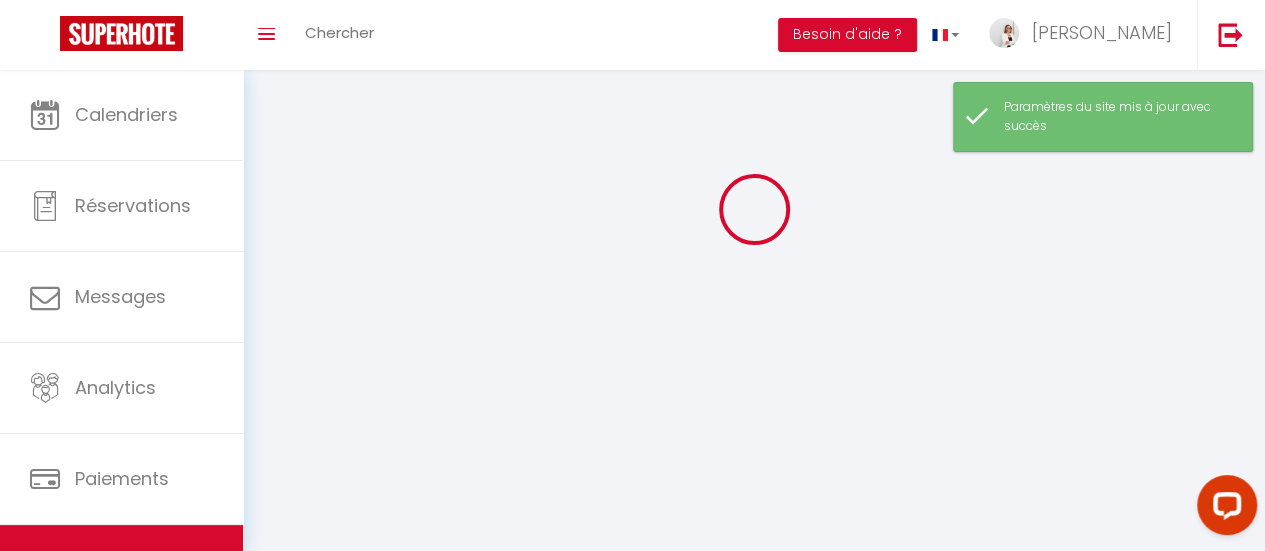 scroll, scrollTop: 0, scrollLeft: 0, axis: both 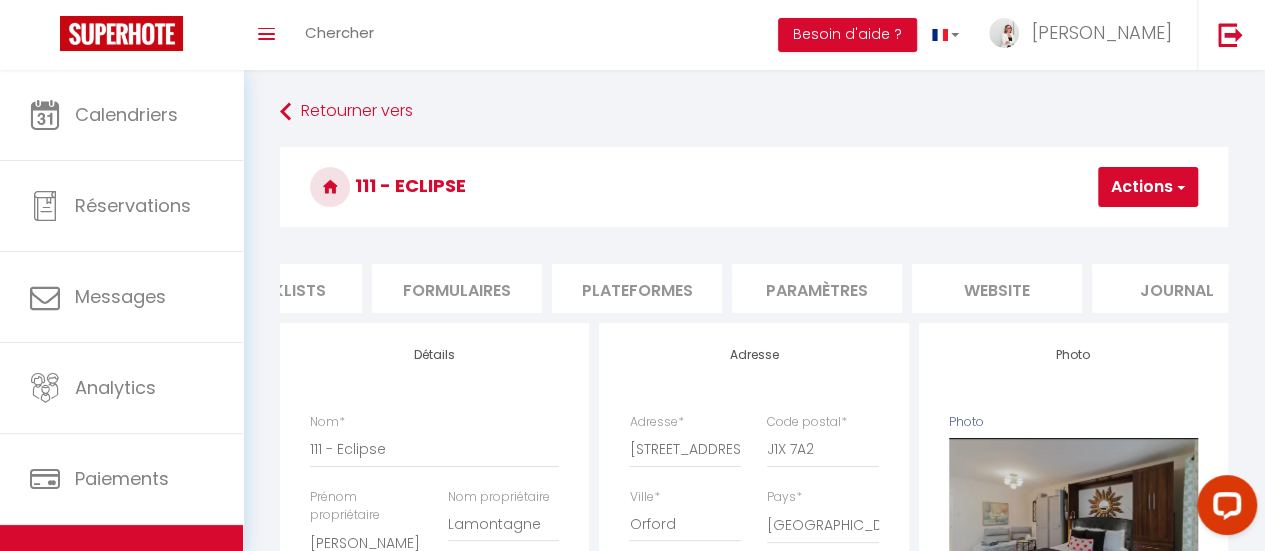 click on "website" at bounding box center [997, 288] 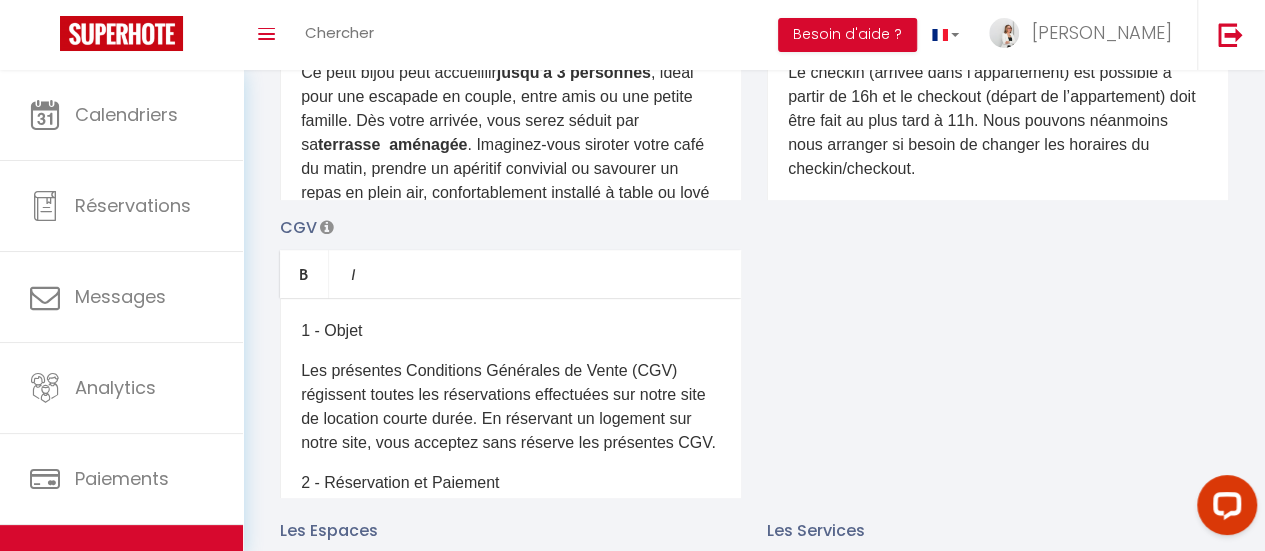 scroll, scrollTop: 600, scrollLeft: 0, axis: vertical 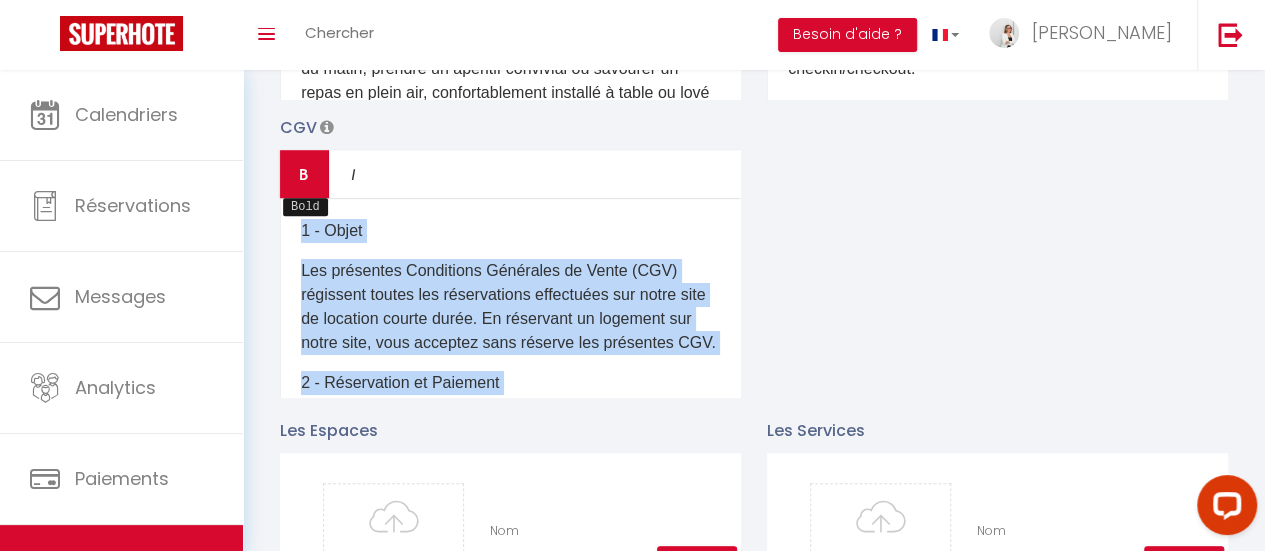 drag, startPoint x: 450, startPoint y: 369, endPoint x: 280, endPoint y: 180, distance: 254.2066 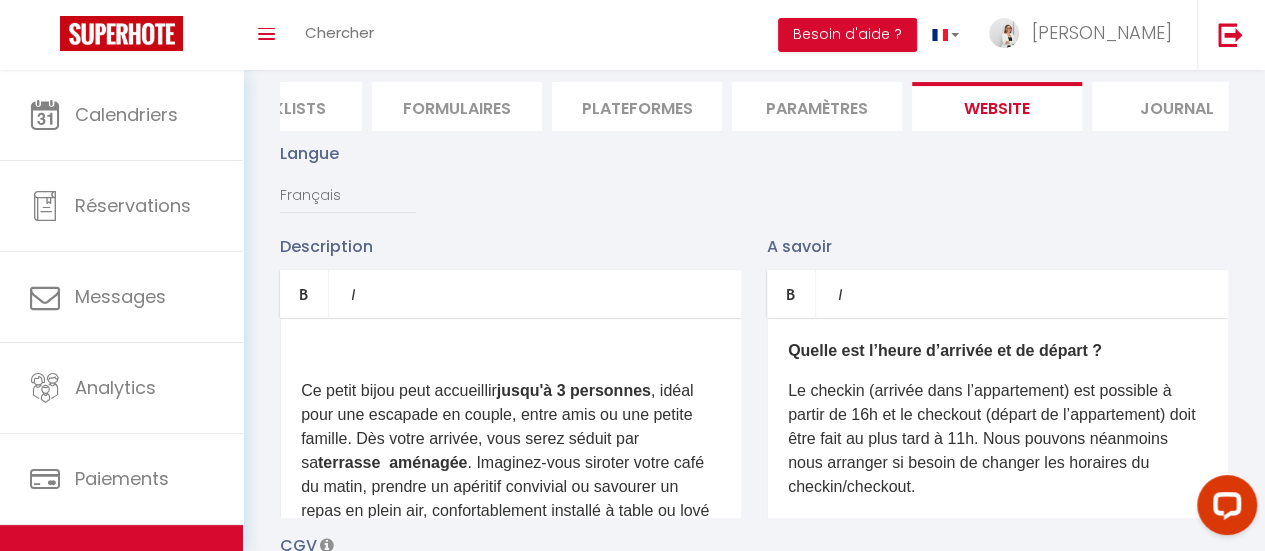 scroll, scrollTop: 200, scrollLeft: 0, axis: vertical 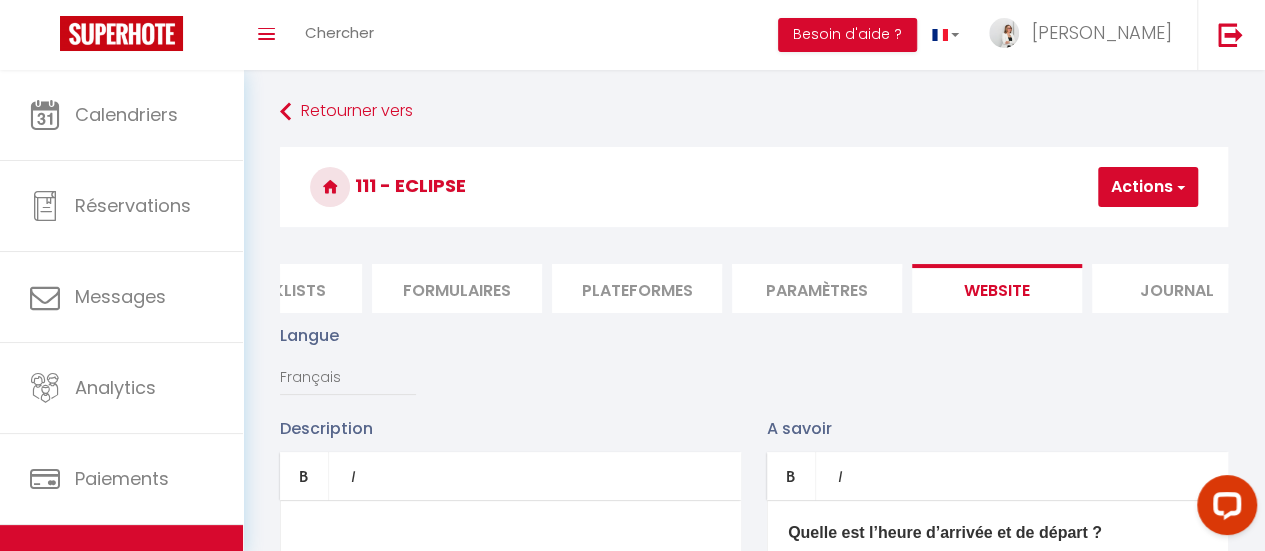 click at bounding box center (1179, 187) 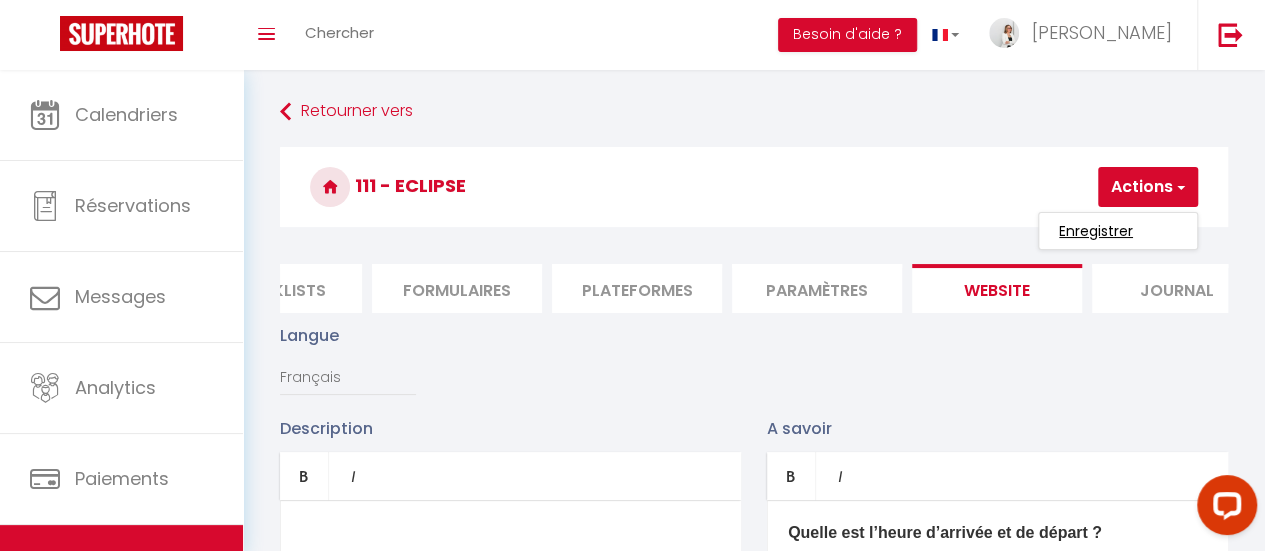click on "Enregistrer" at bounding box center [1096, 231] 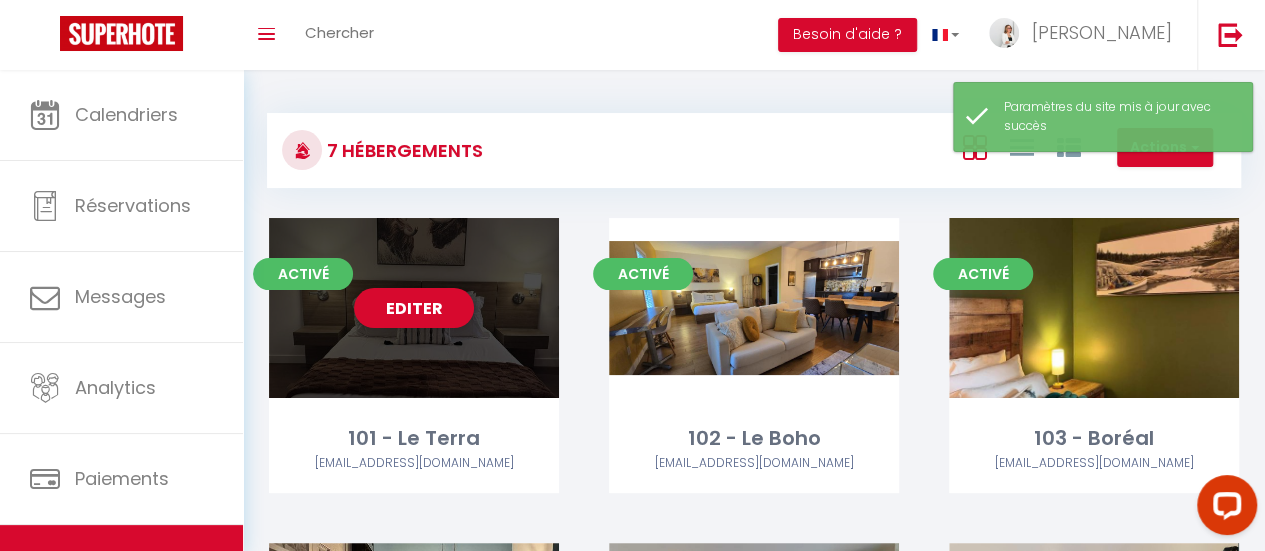 click on "Editer" at bounding box center (414, 308) 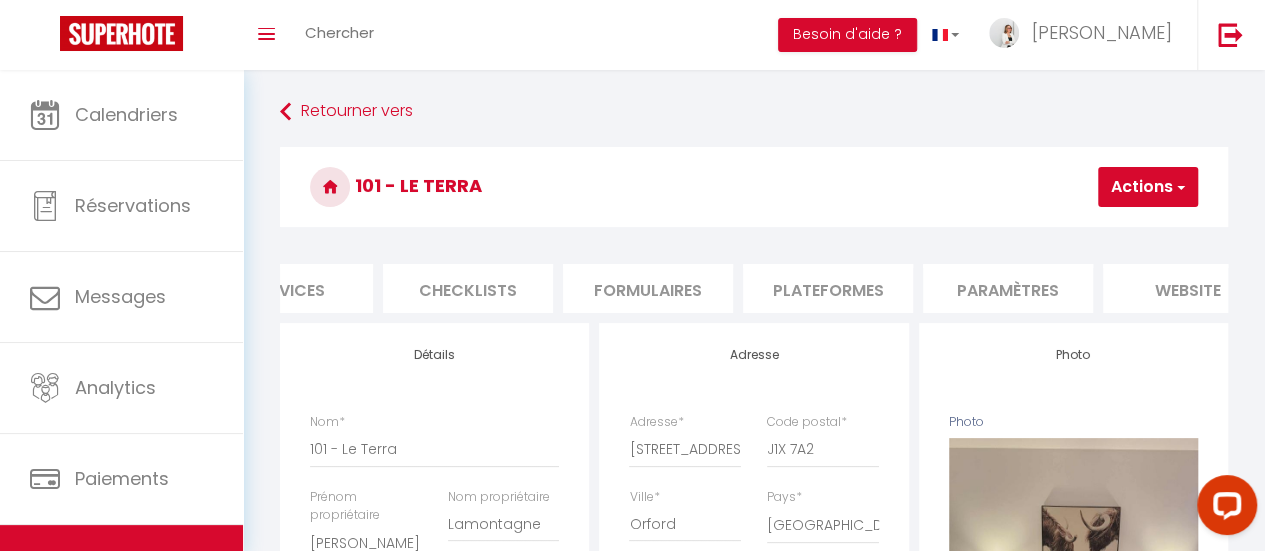 scroll, scrollTop: 0, scrollLeft: 663, axis: horizontal 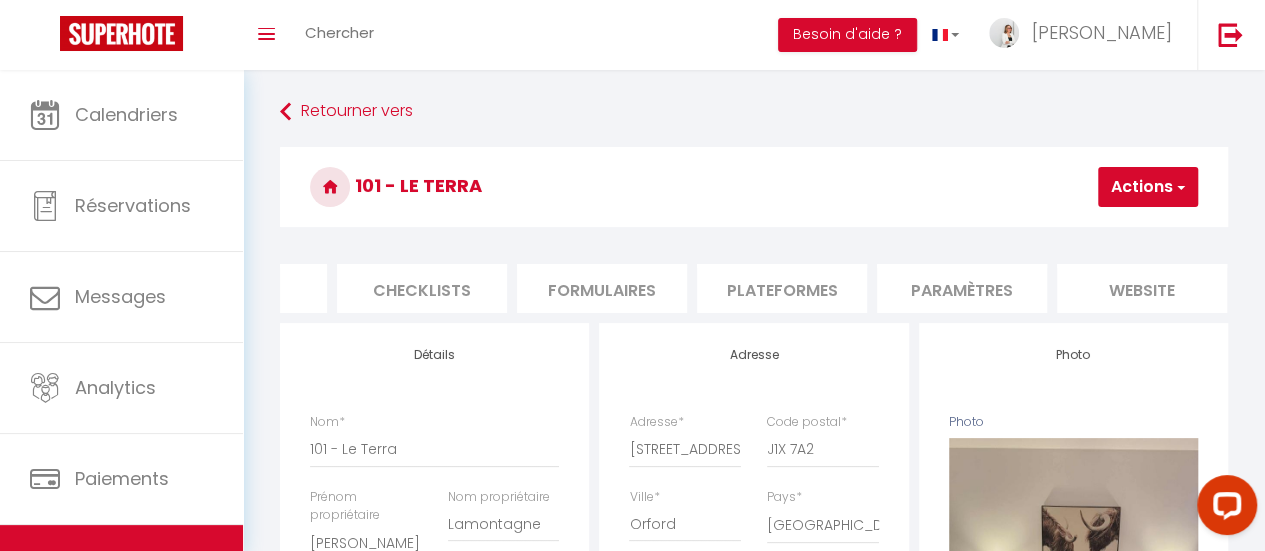 click on "website" at bounding box center [1142, 288] 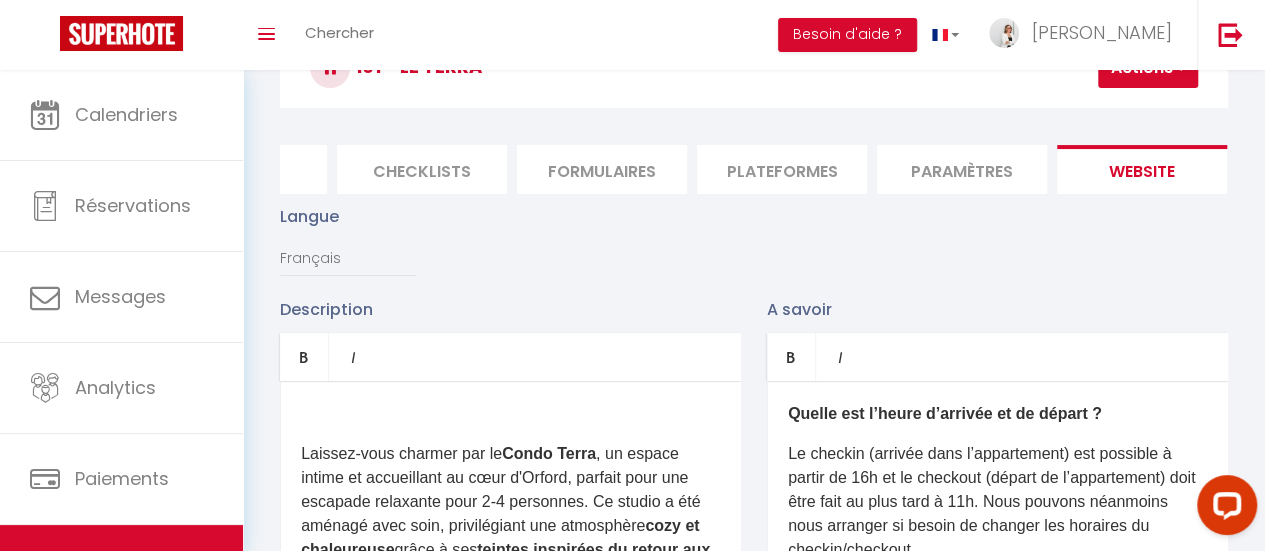 scroll, scrollTop: 300, scrollLeft: 0, axis: vertical 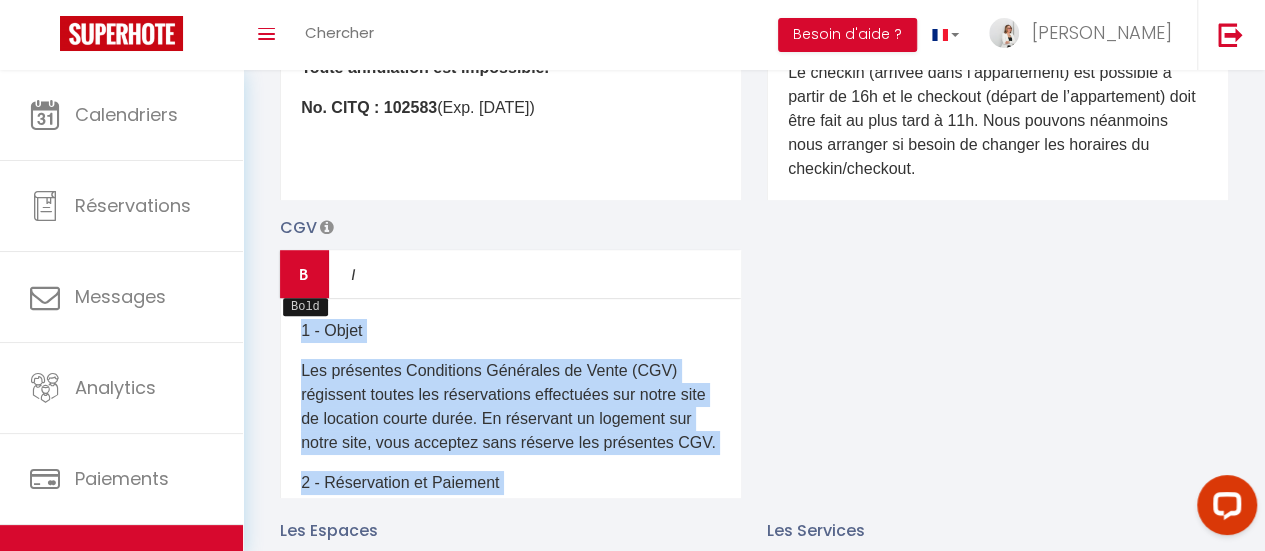 drag, startPoint x: 435, startPoint y: 465, endPoint x: 299, endPoint y: 299, distance: 214.59729 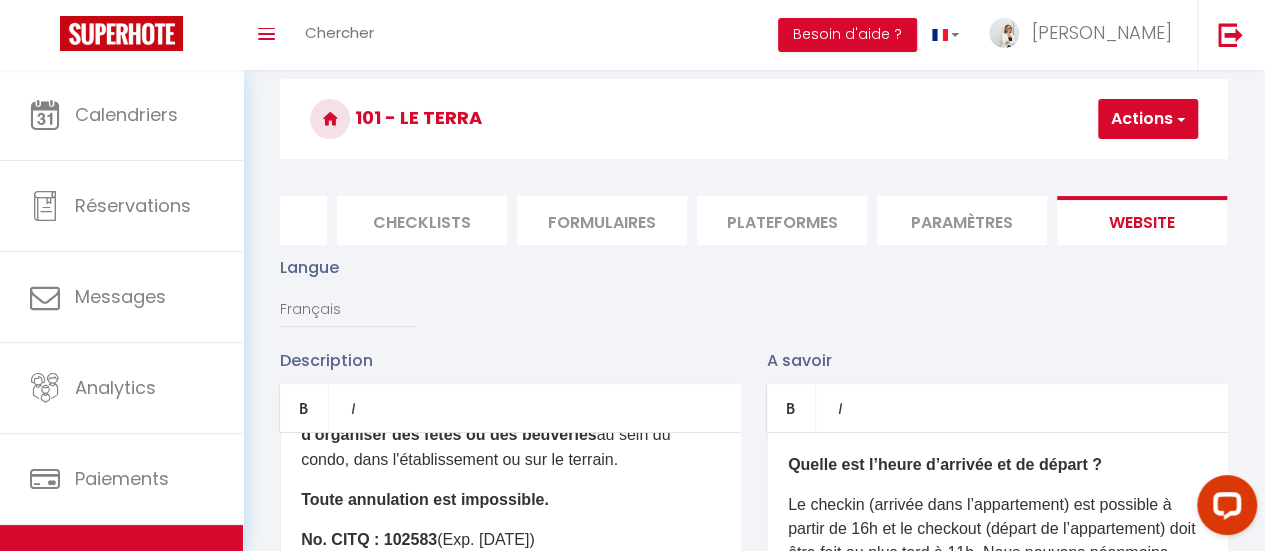 scroll, scrollTop: 0, scrollLeft: 0, axis: both 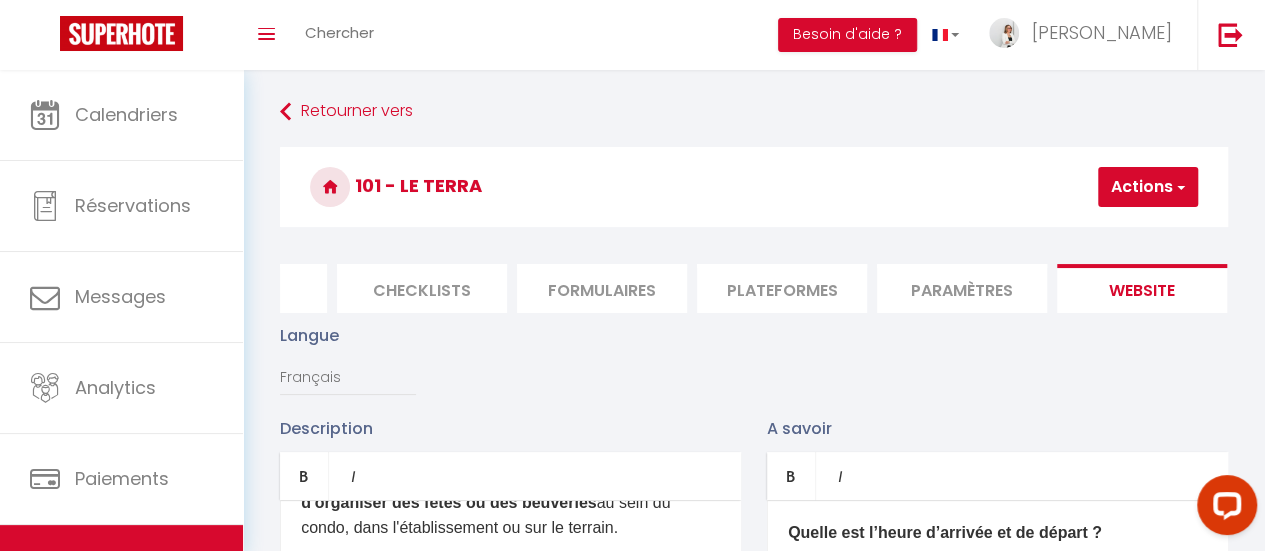 click at bounding box center [1179, 187] 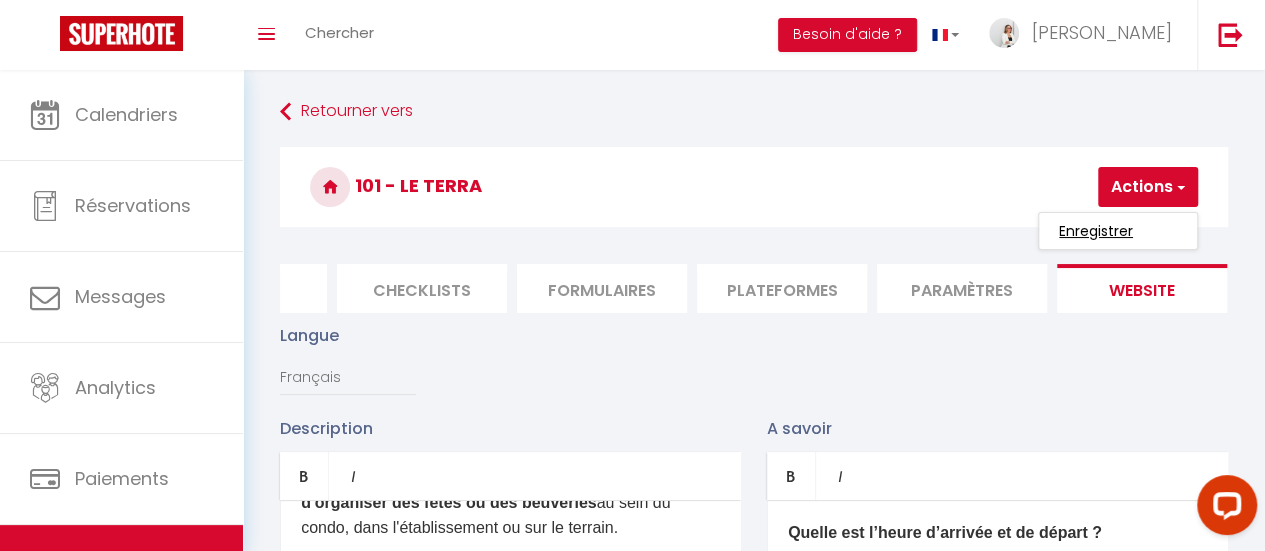 click on "Enregistrer" at bounding box center (1096, 231) 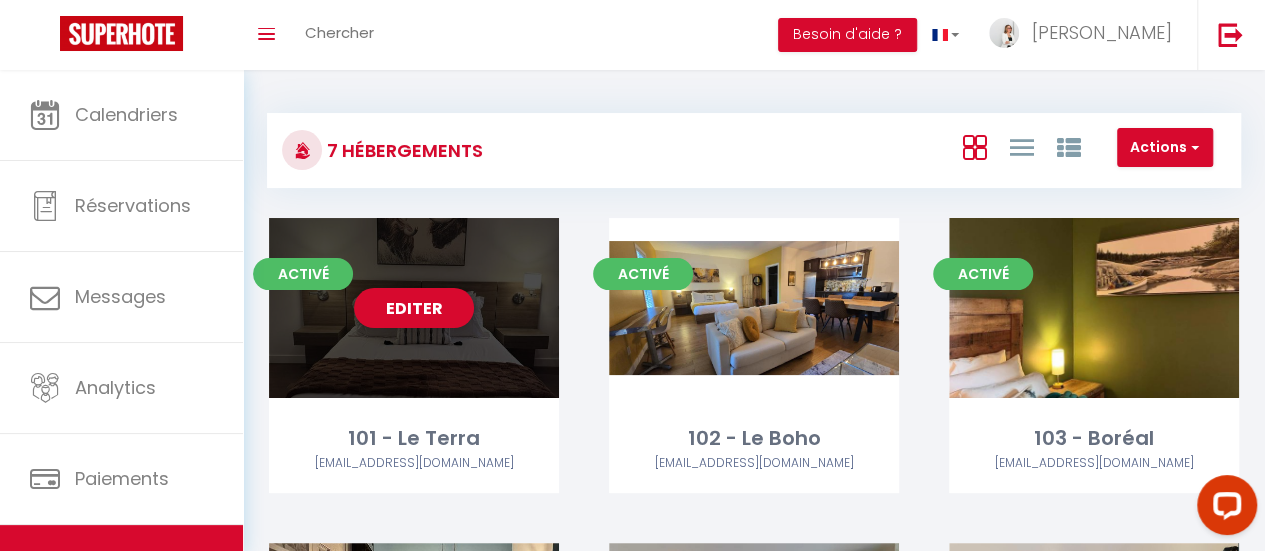 click on "Editer" at bounding box center [414, 308] 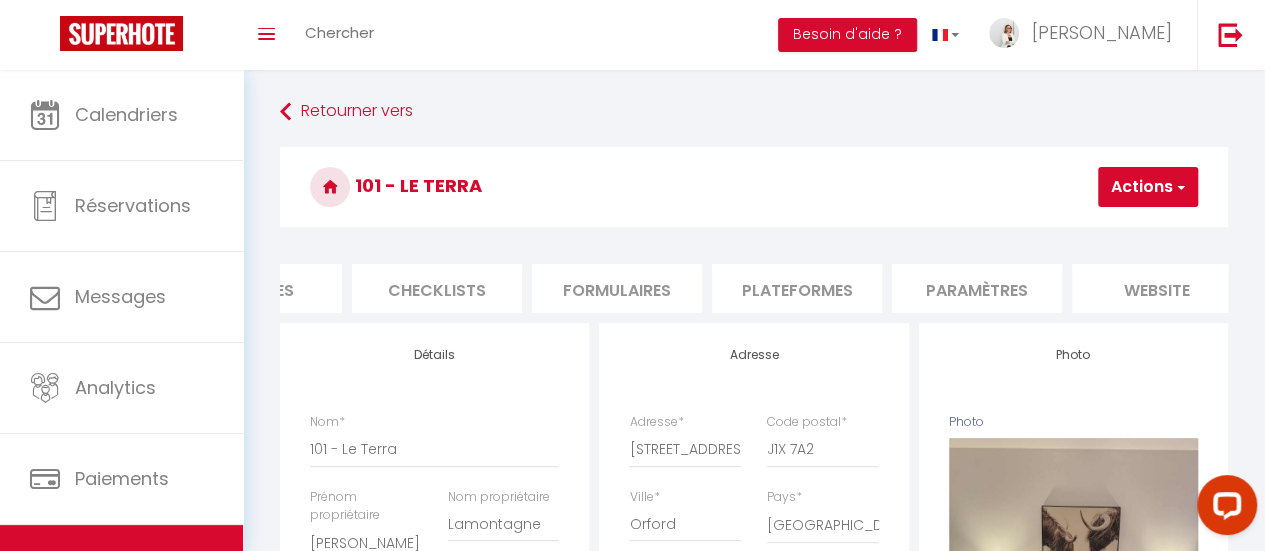scroll, scrollTop: 0, scrollLeft: 652, axis: horizontal 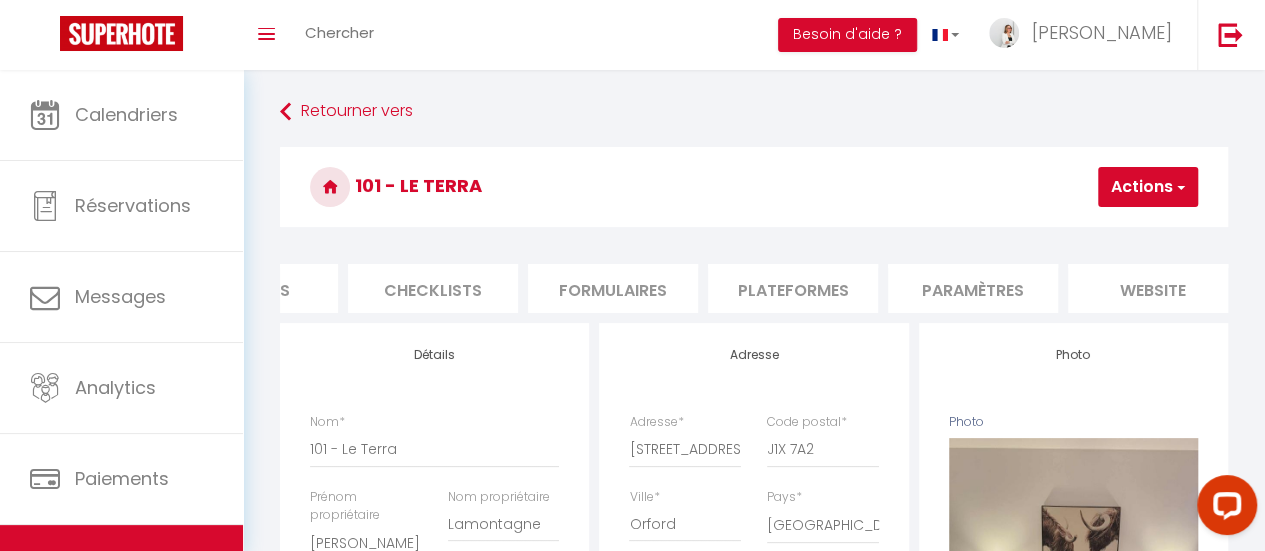 click on "Paramètres" at bounding box center [973, 288] 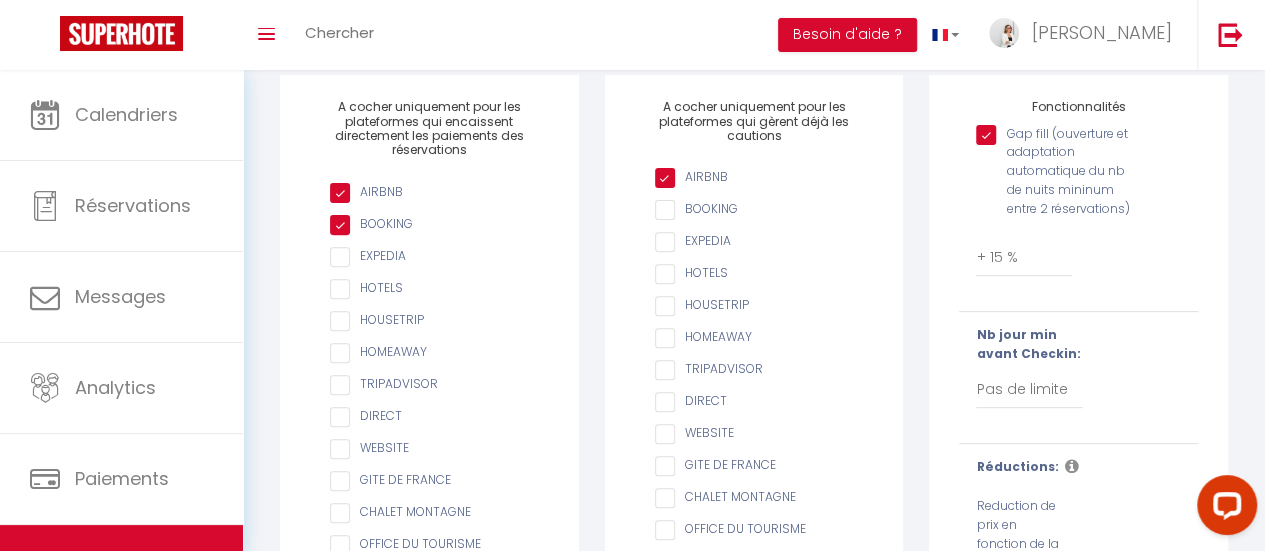 scroll, scrollTop: 0, scrollLeft: 0, axis: both 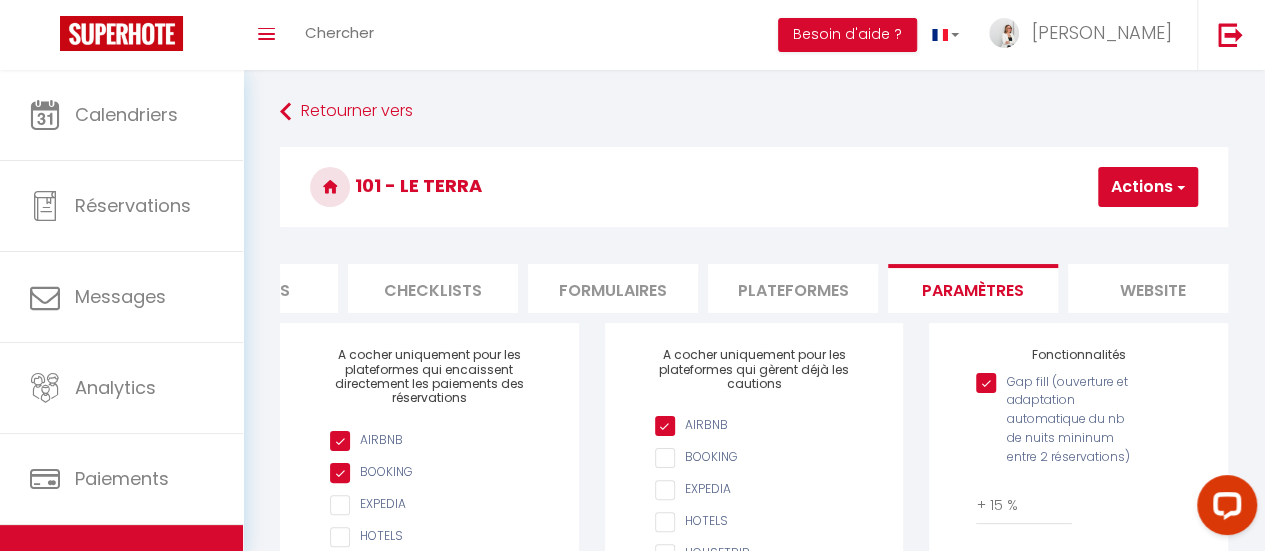 click on "website" at bounding box center (1153, 288) 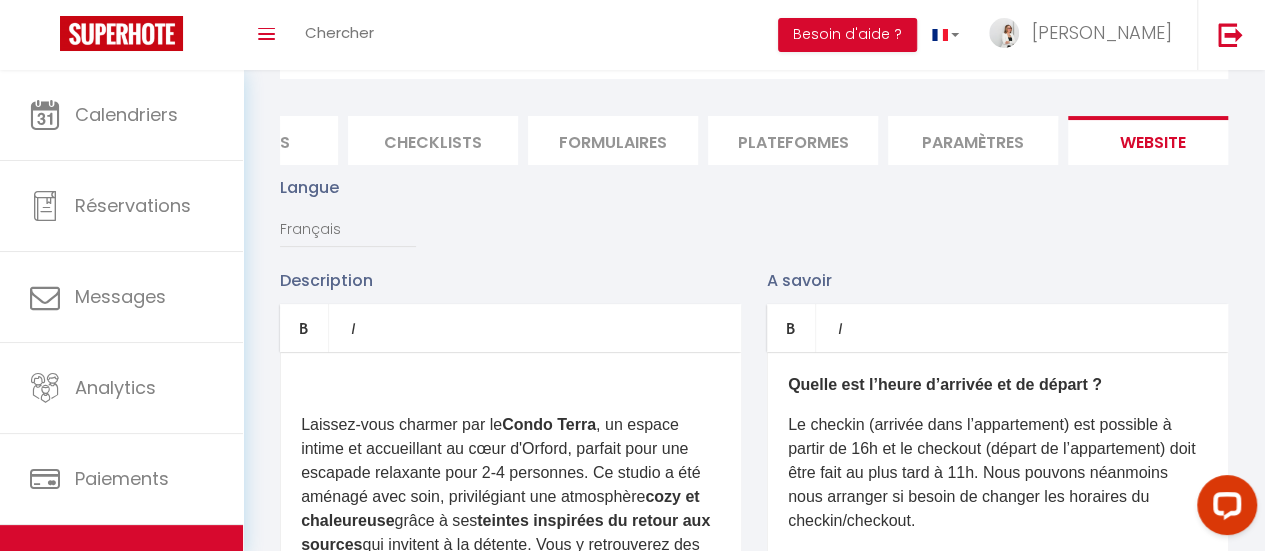 scroll, scrollTop: 300, scrollLeft: 0, axis: vertical 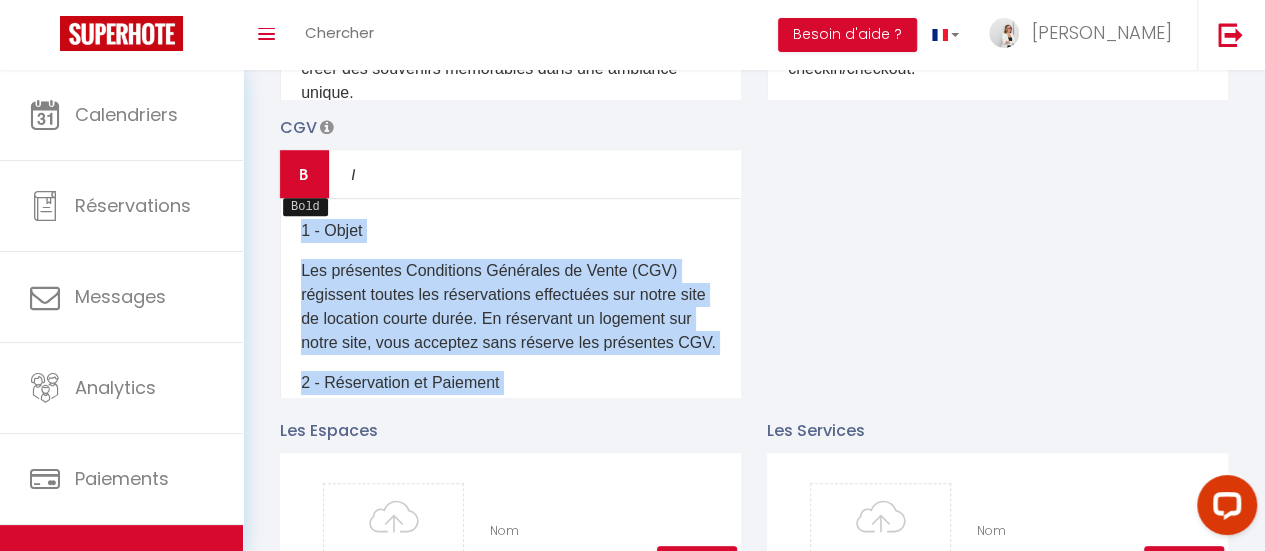 drag, startPoint x: 389, startPoint y: 359, endPoint x: 290, endPoint y: 169, distance: 214.2452 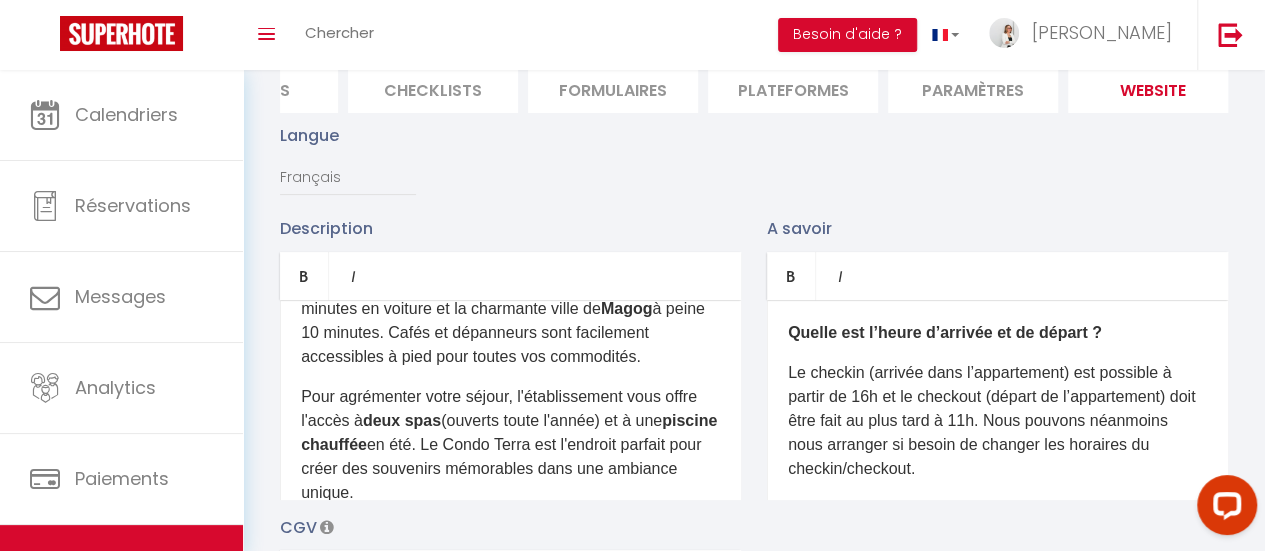 scroll, scrollTop: 0, scrollLeft: 0, axis: both 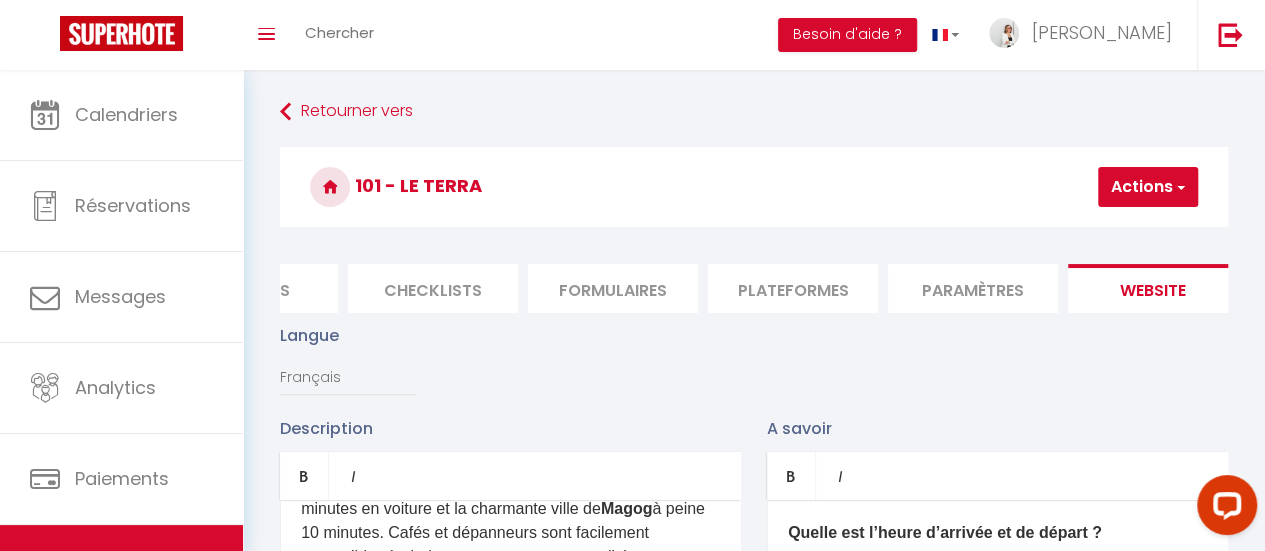 click on "Actions" at bounding box center [1148, 187] 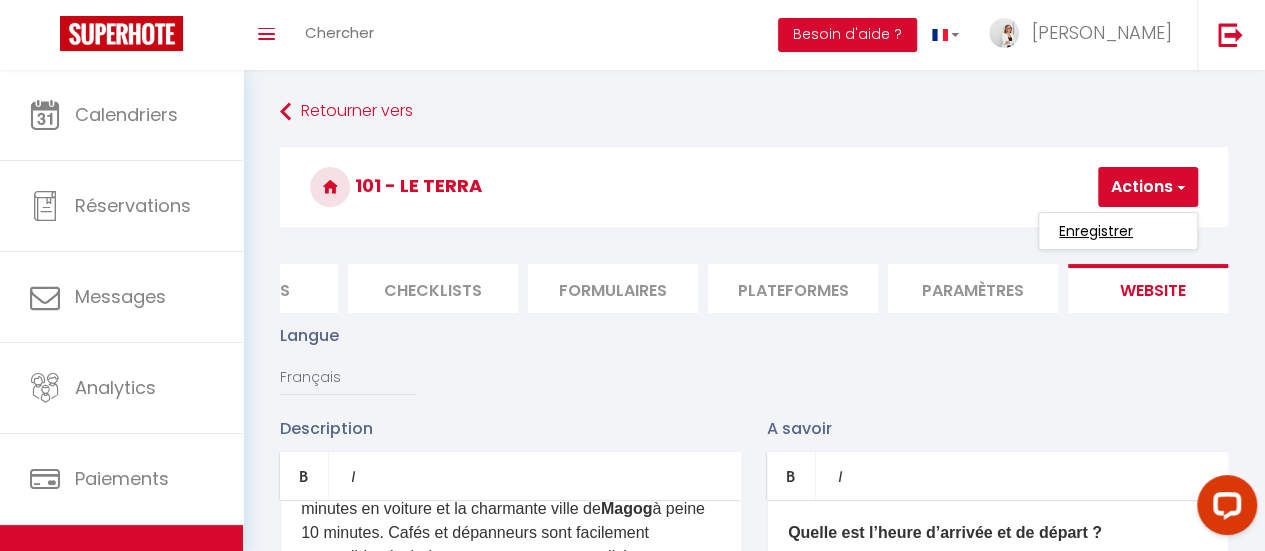 click on "Enregistrer" at bounding box center [1096, 231] 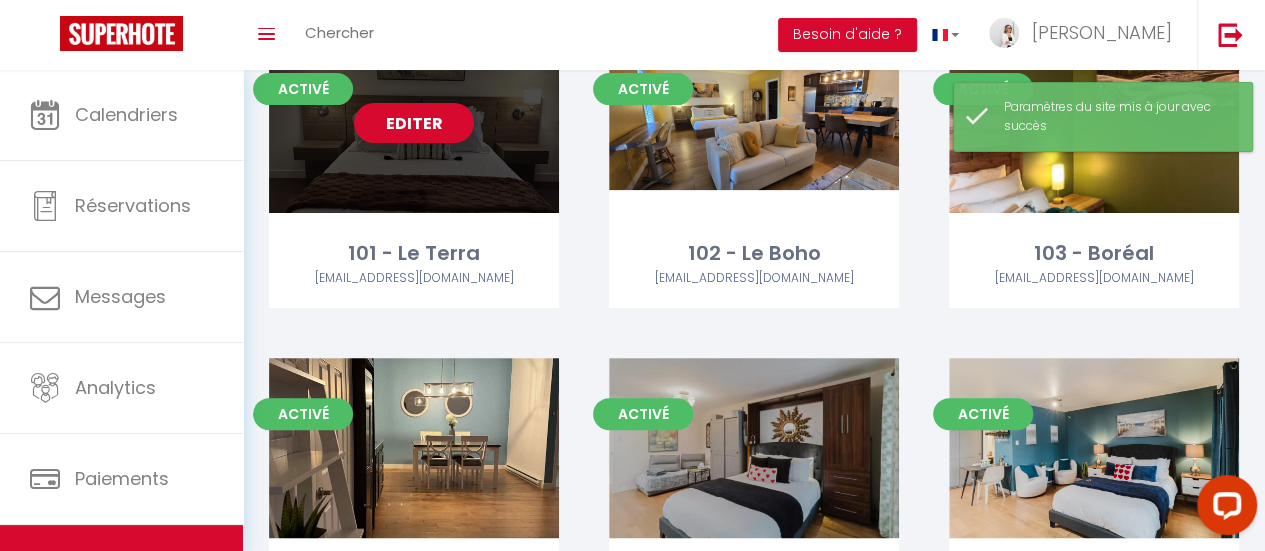scroll, scrollTop: 0, scrollLeft: 0, axis: both 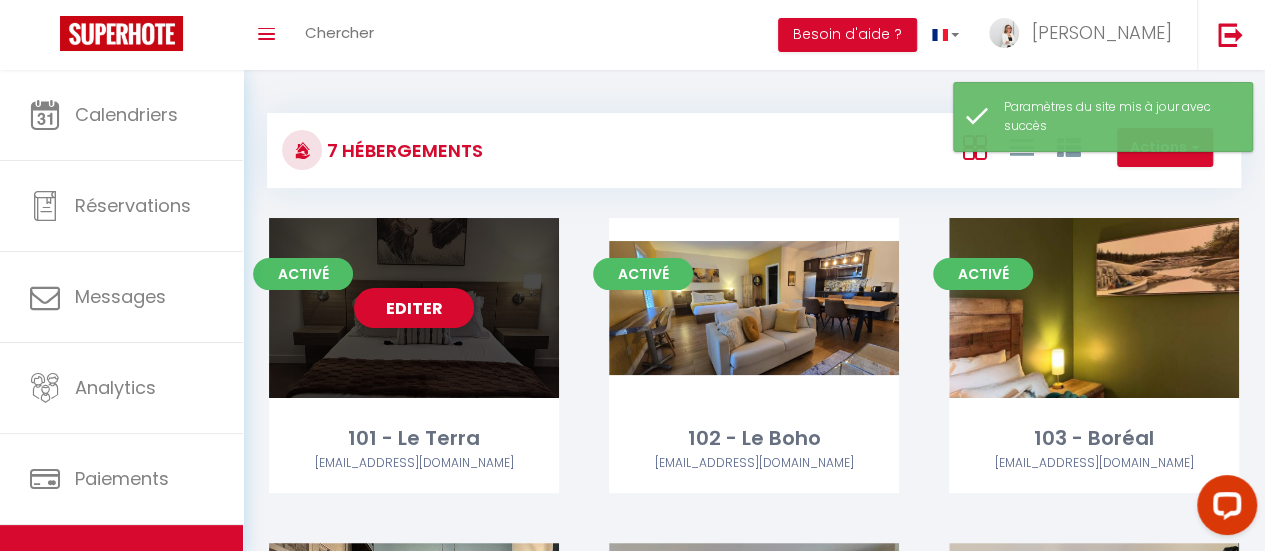 click on "Editer" at bounding box center (414, 308) 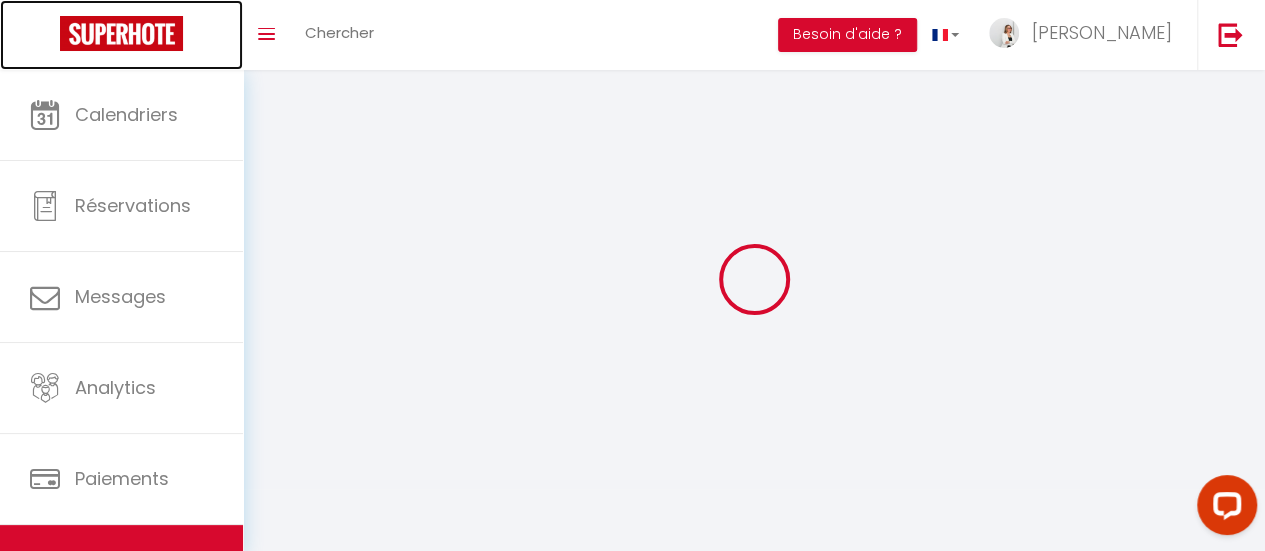 click at bounding box center [121, 33] 